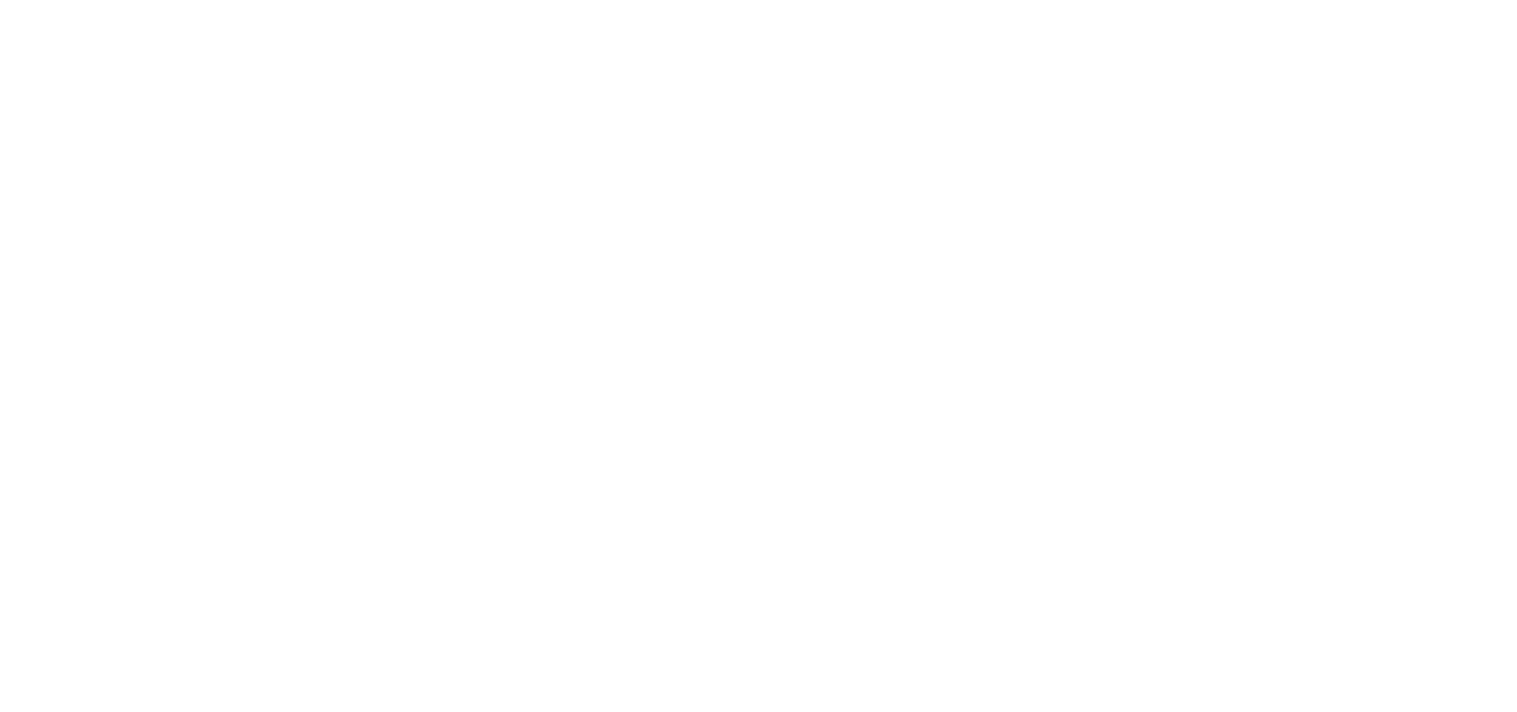 scroll, scrollTop: 0, scrollLeft: 0, axis: both 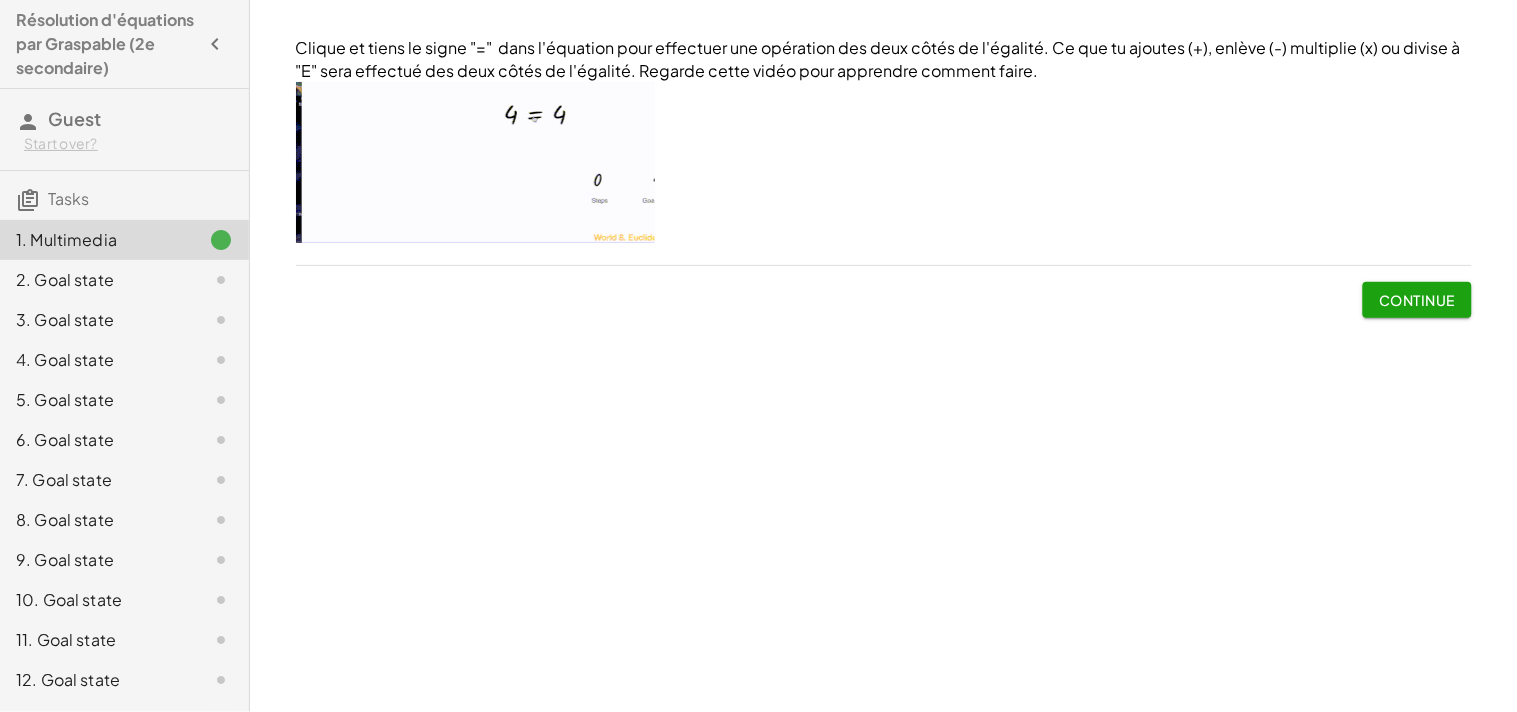 click on "2. Goal state" 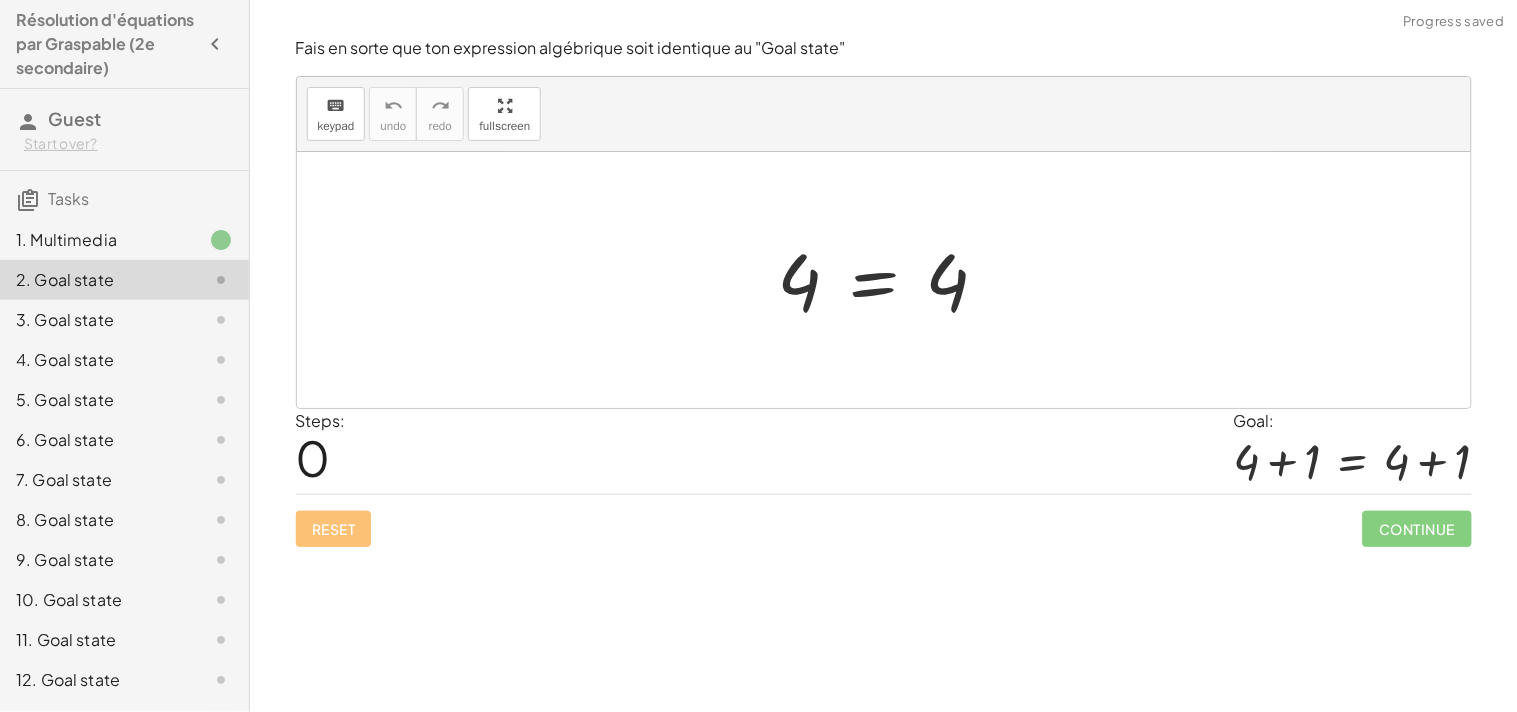 click on "1. Multimedia" 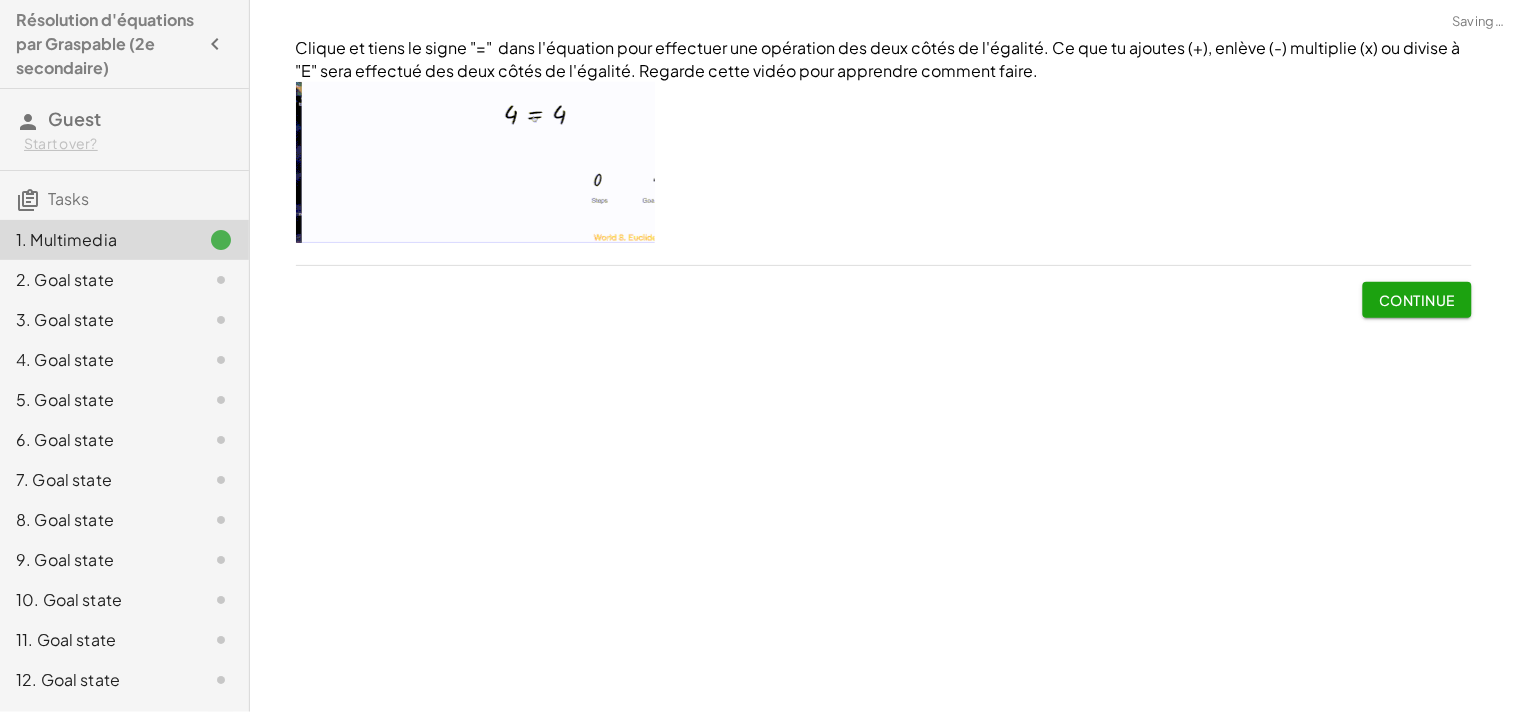 click on "2. Goal state" 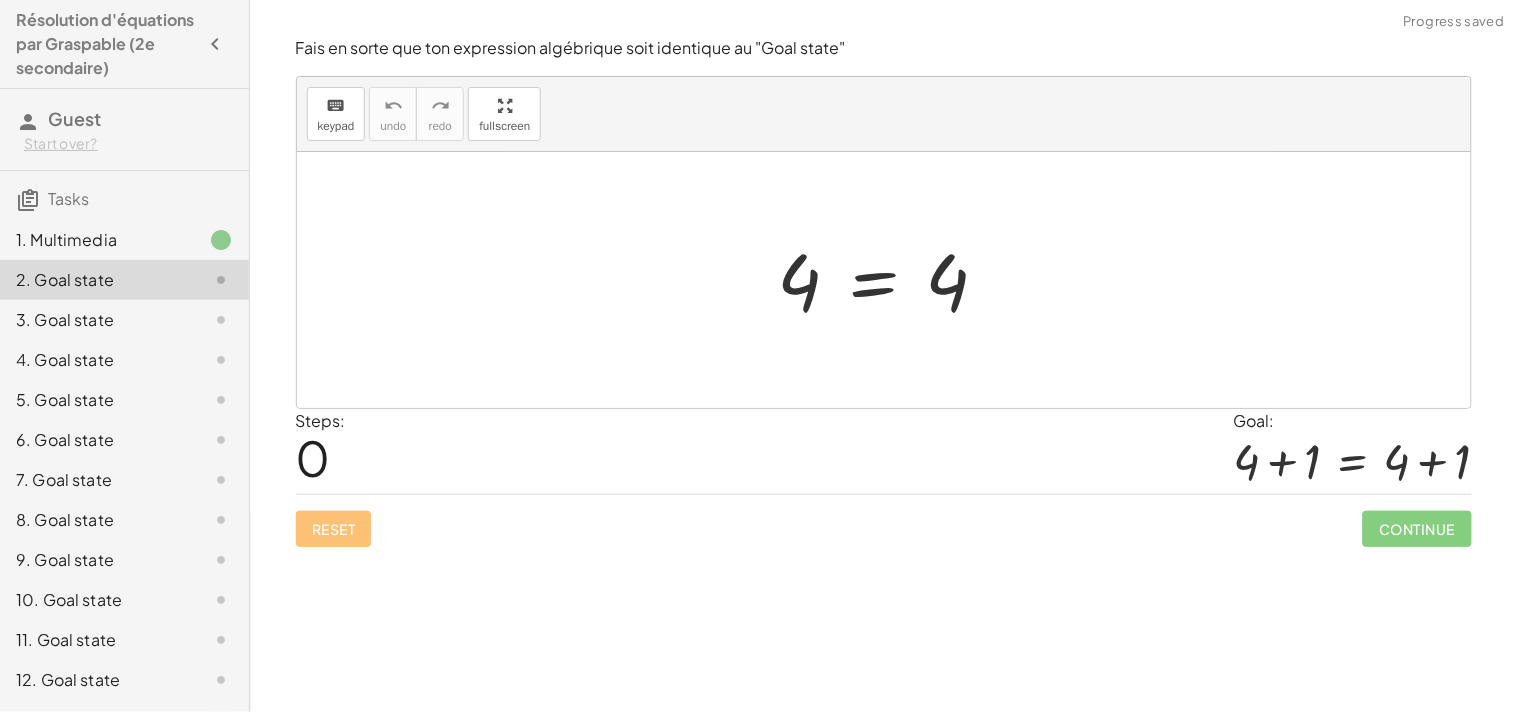click at bounding box center (891, 280) 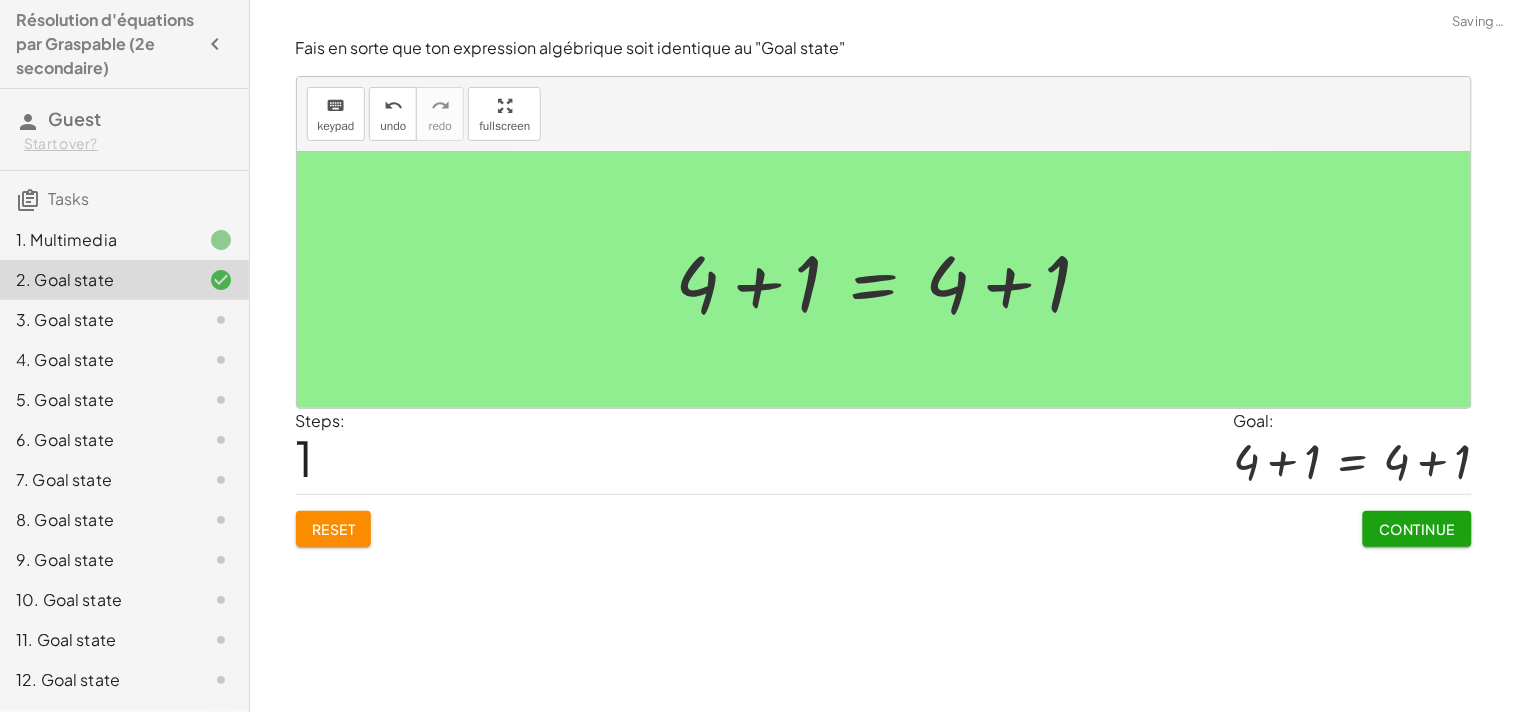 click on "3. Goal state" 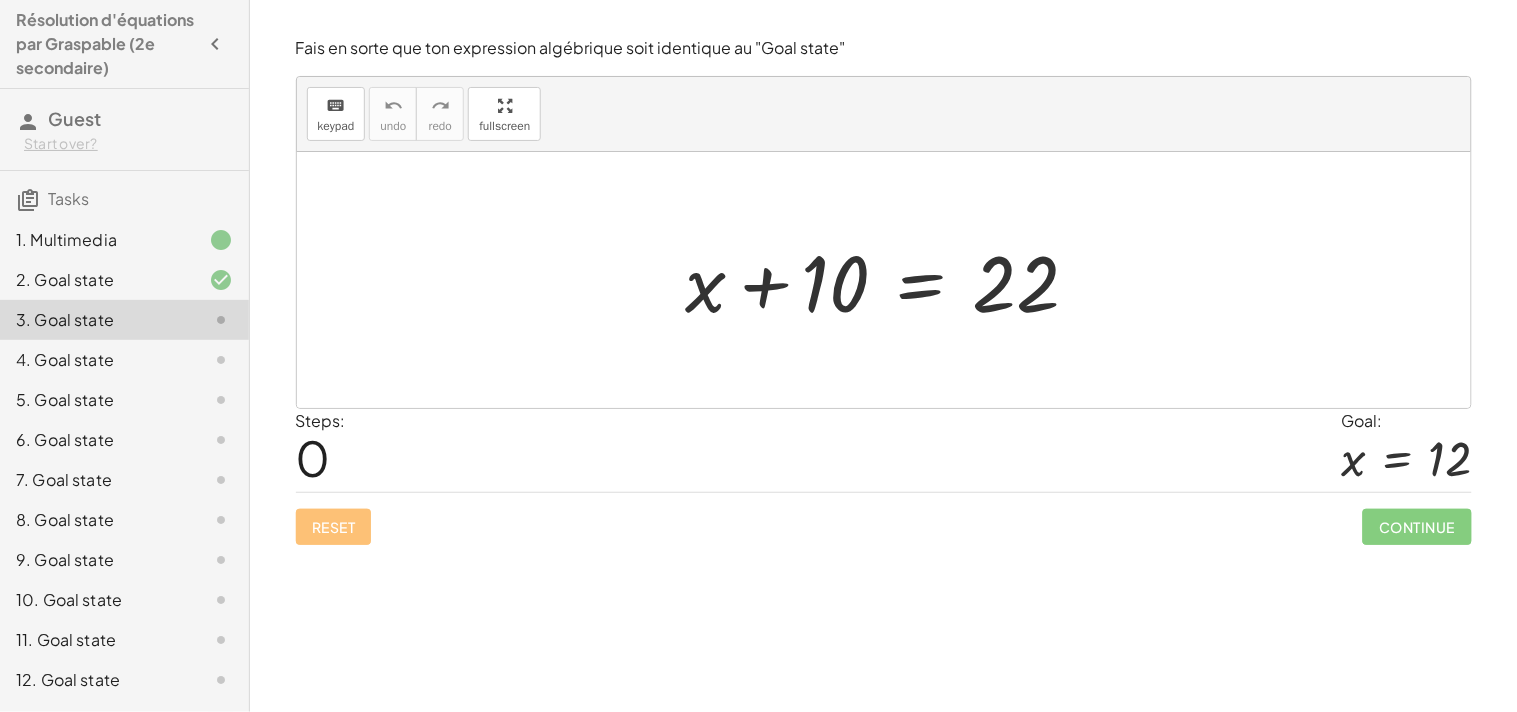 click at bounding box center [891, 280] 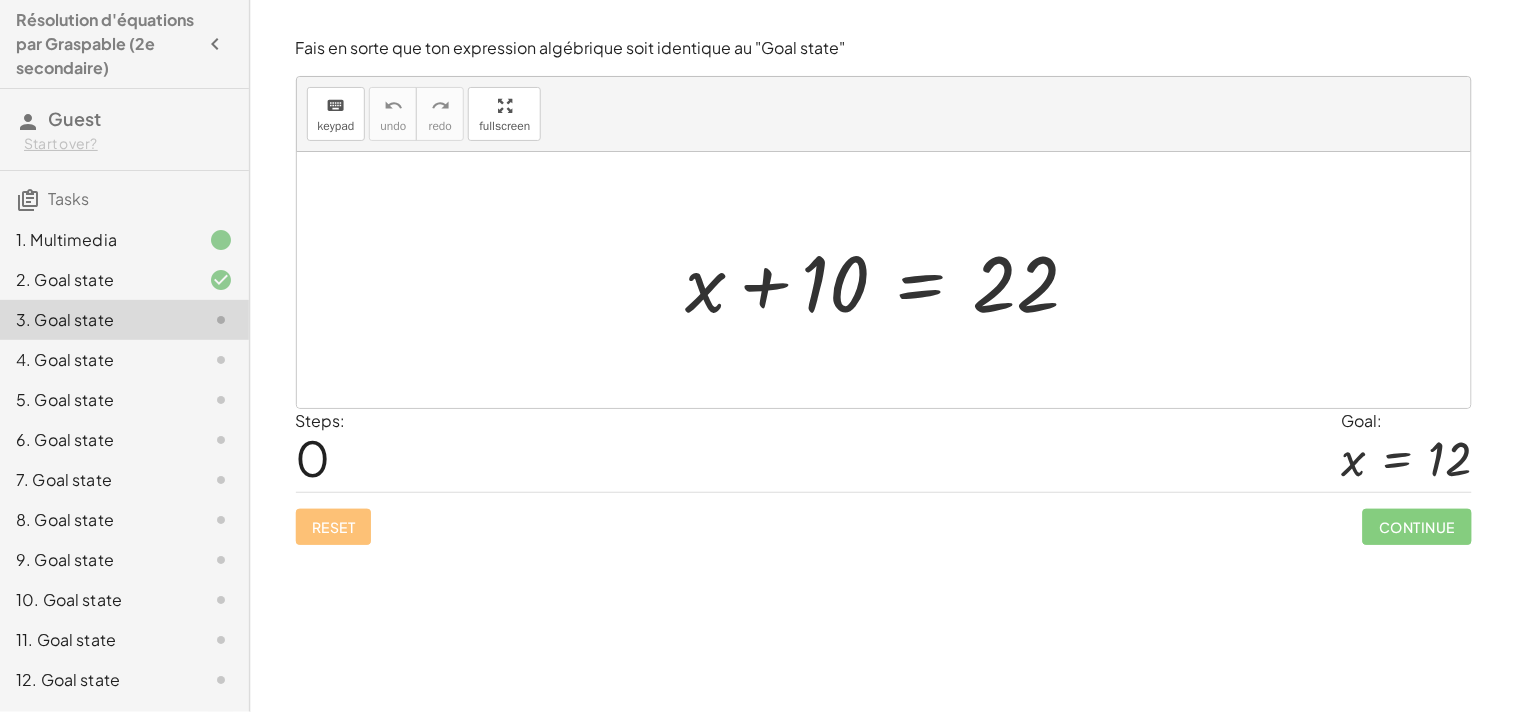 click at bounding box center [891, 280] 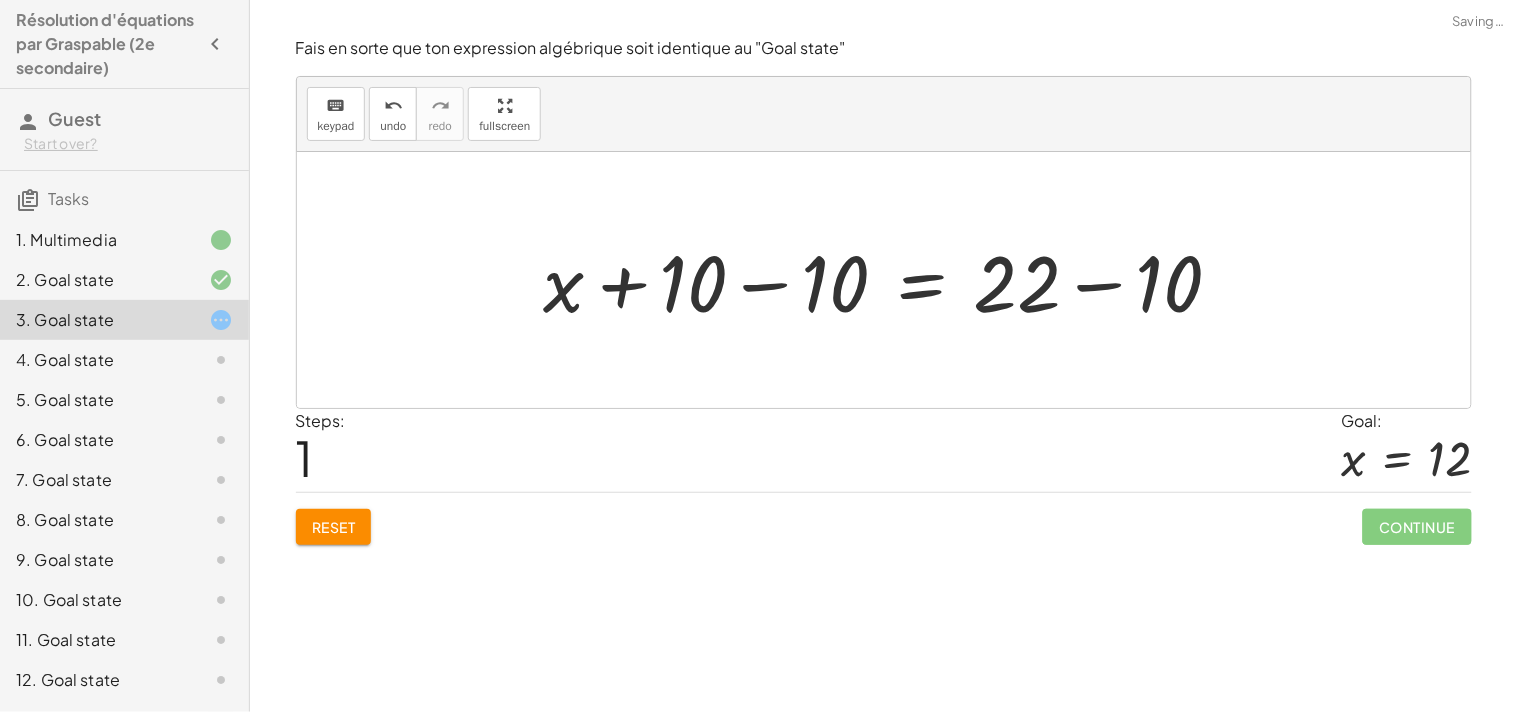 click at bounding box center [891, 280] 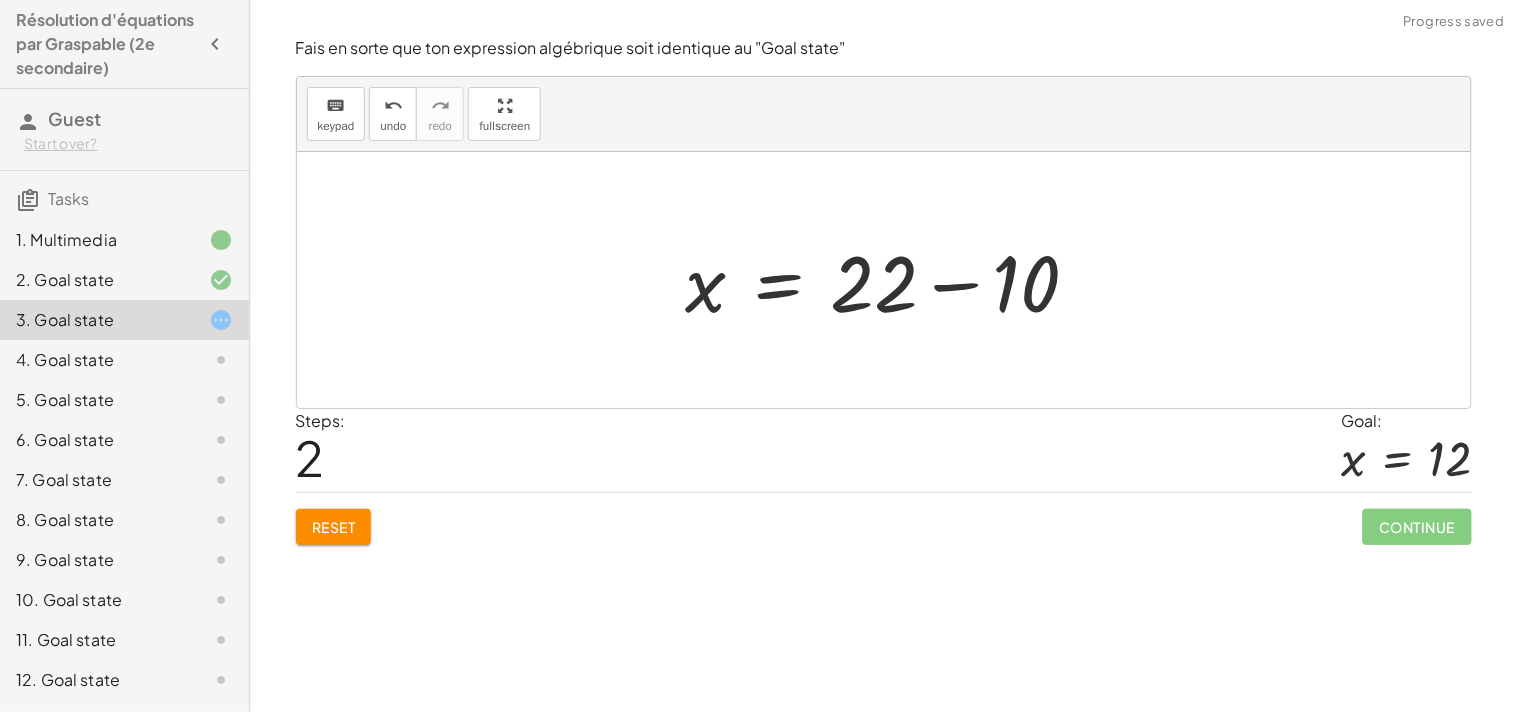 click at bounding box center [891, 280] 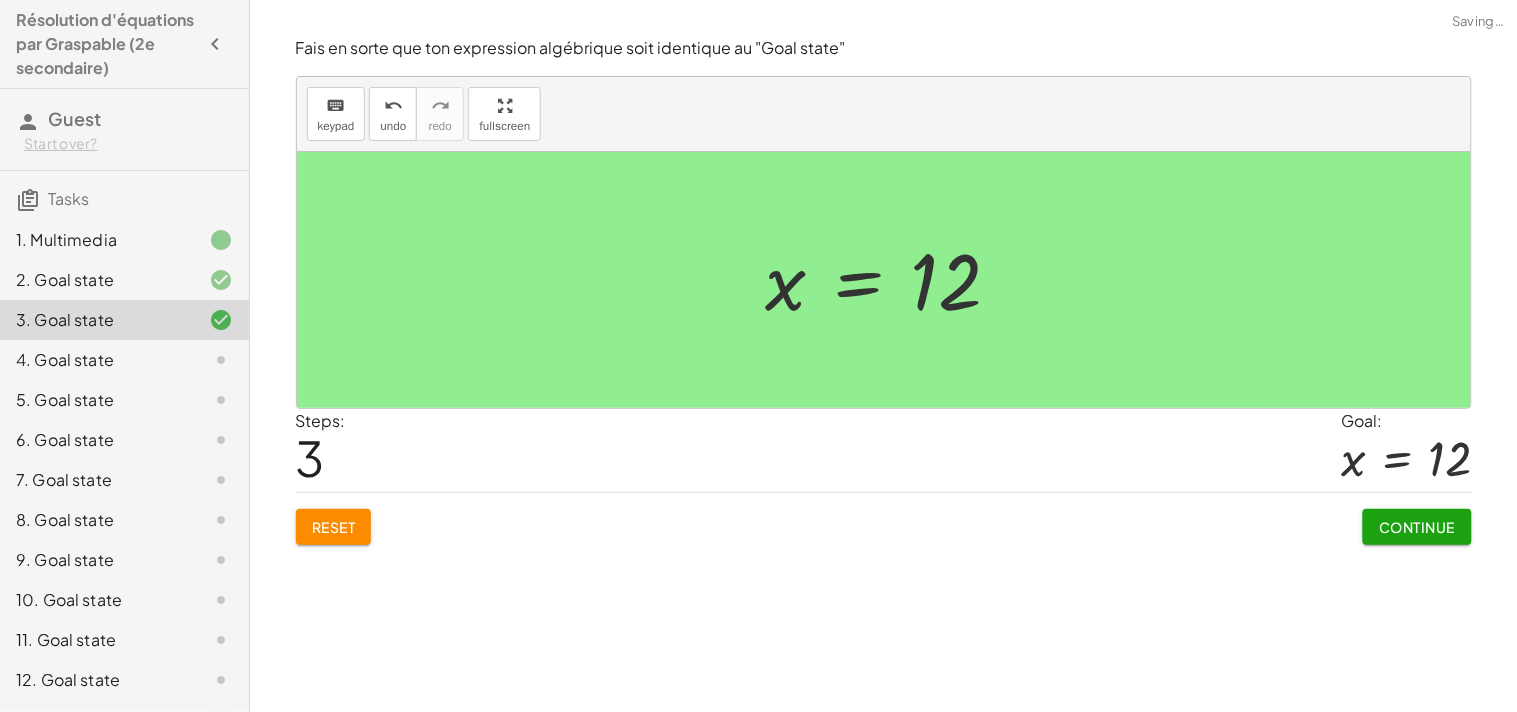 click on "4. Goal state" 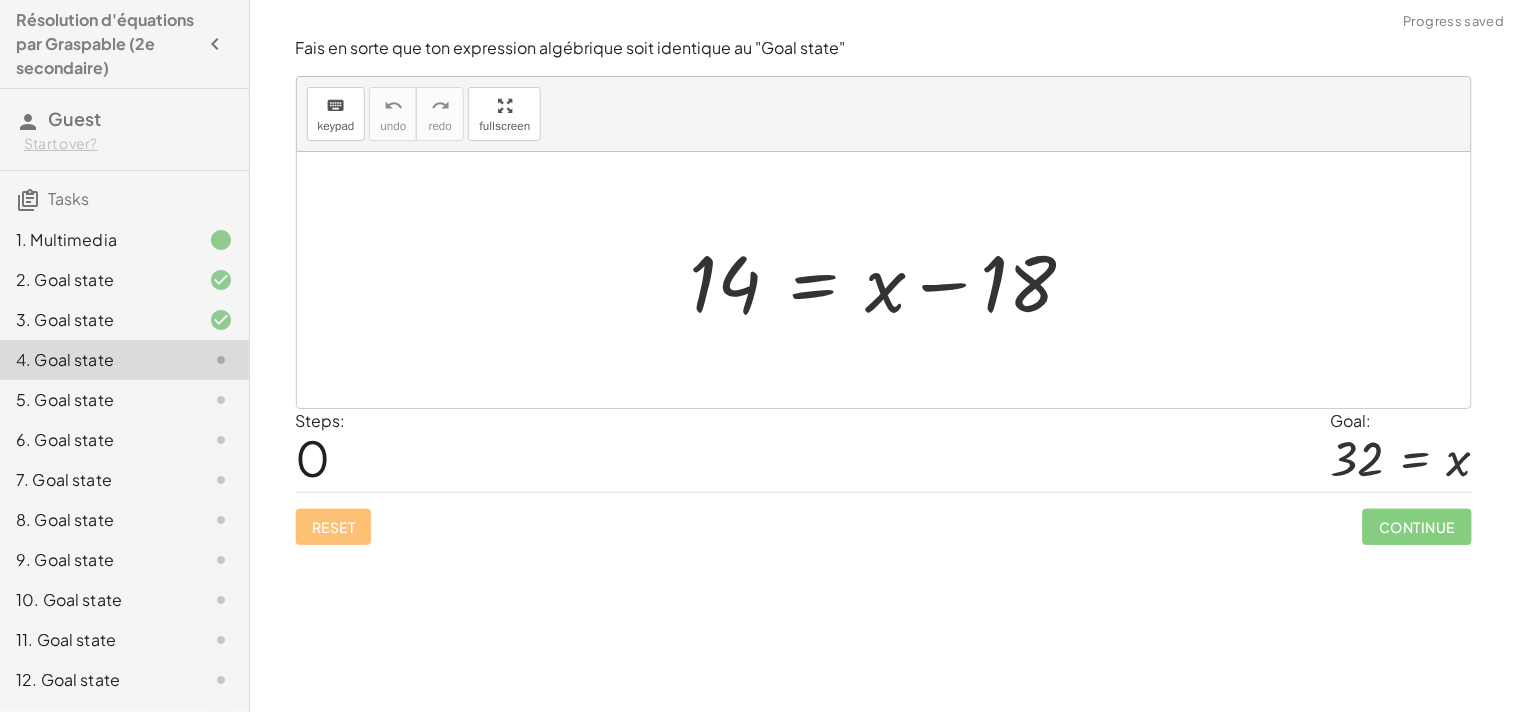 click at bounding box center [891, 280] 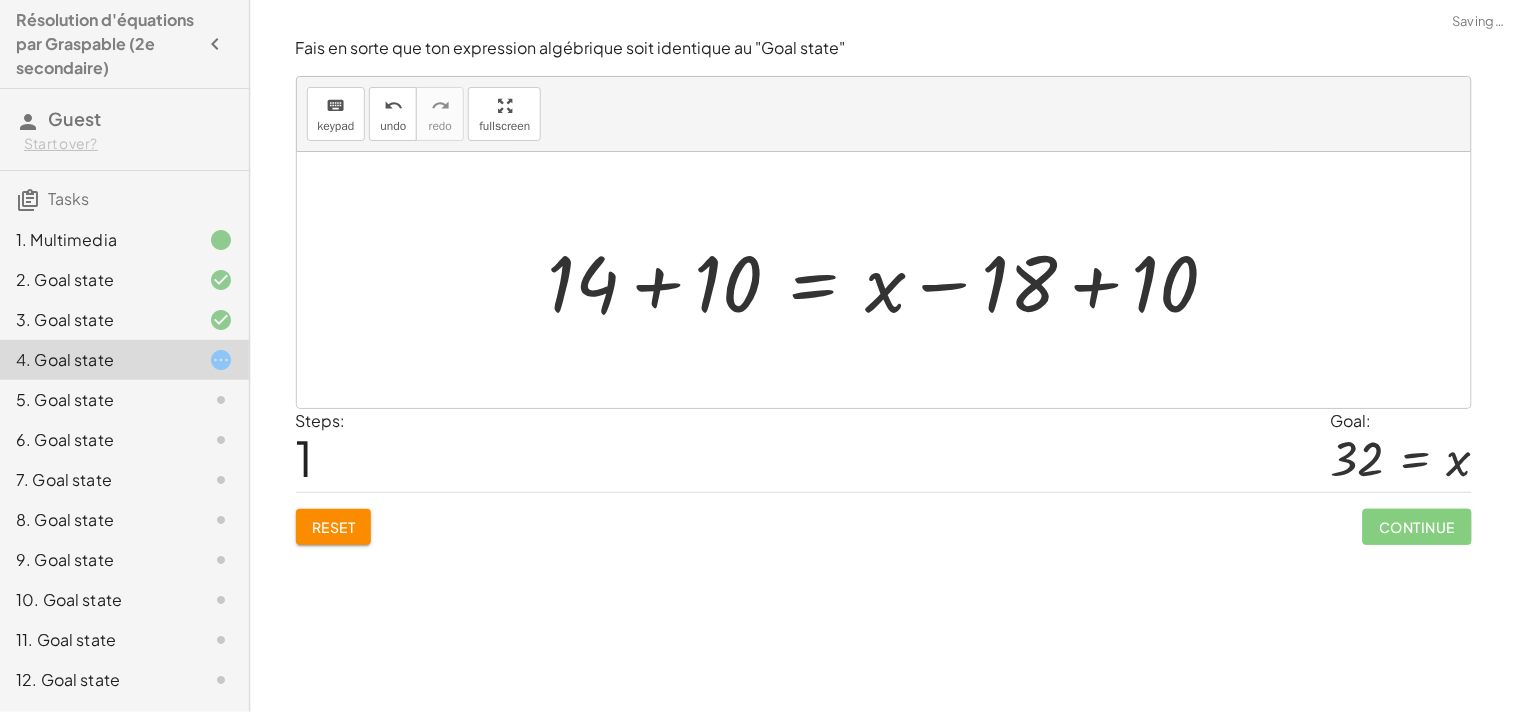 click at bounding box center [891, 280] 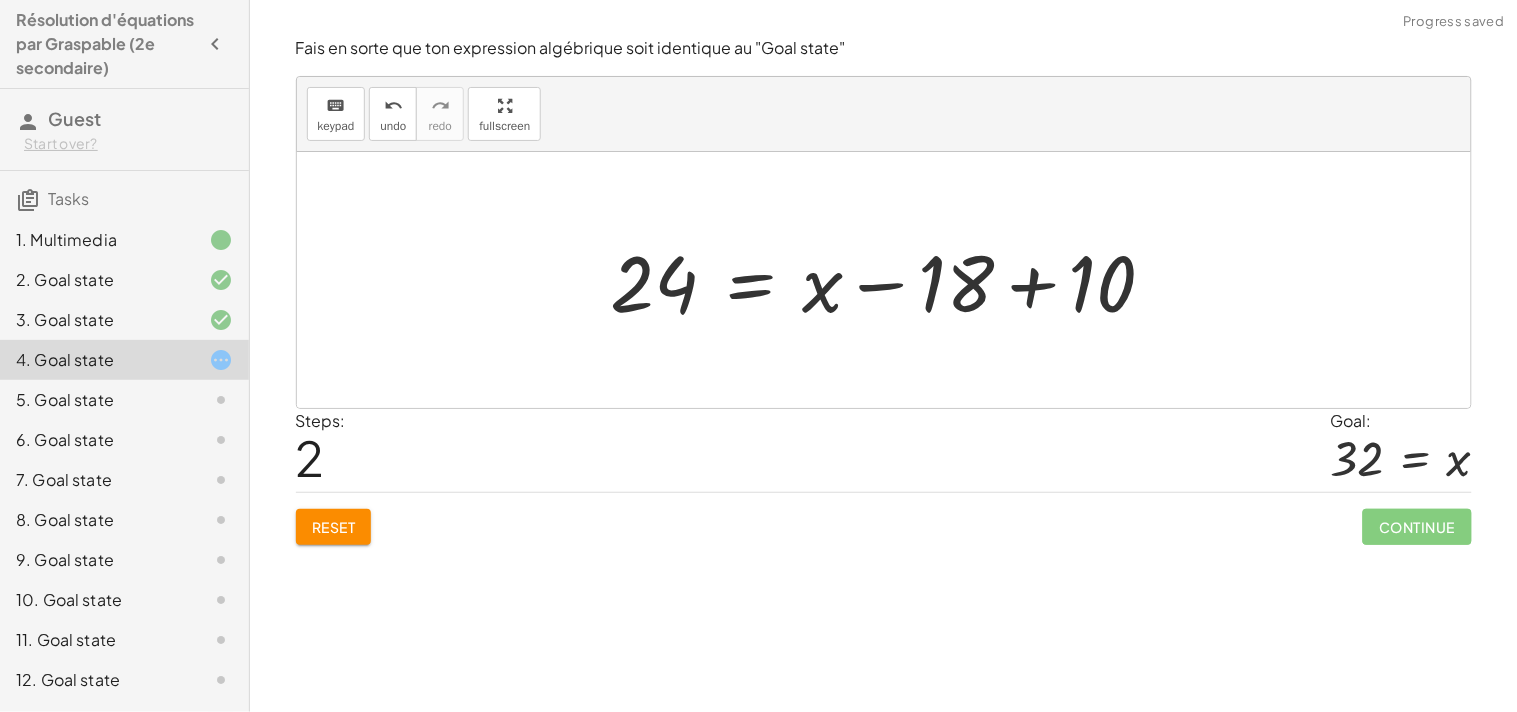 click at bounding box center [891, 280] 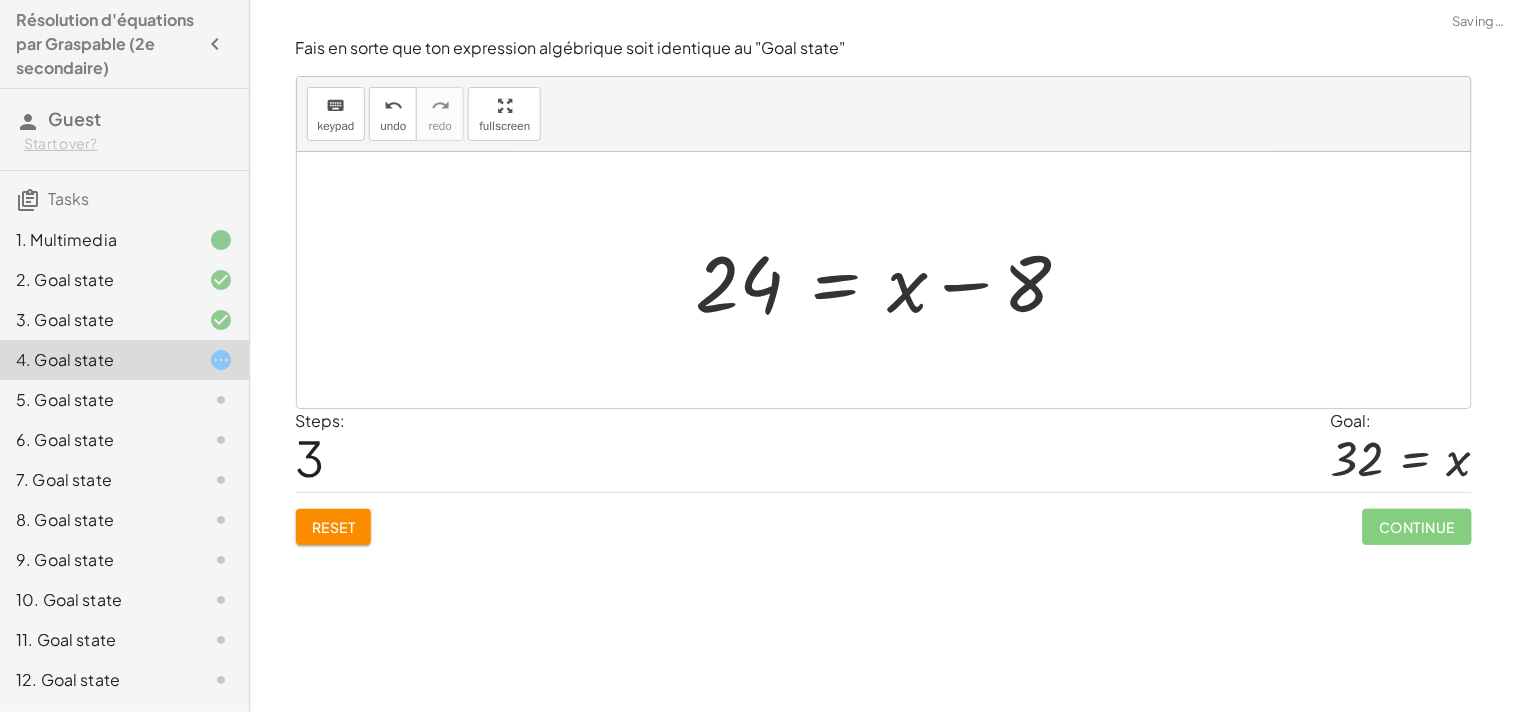 click at bounding box center (891, 280) 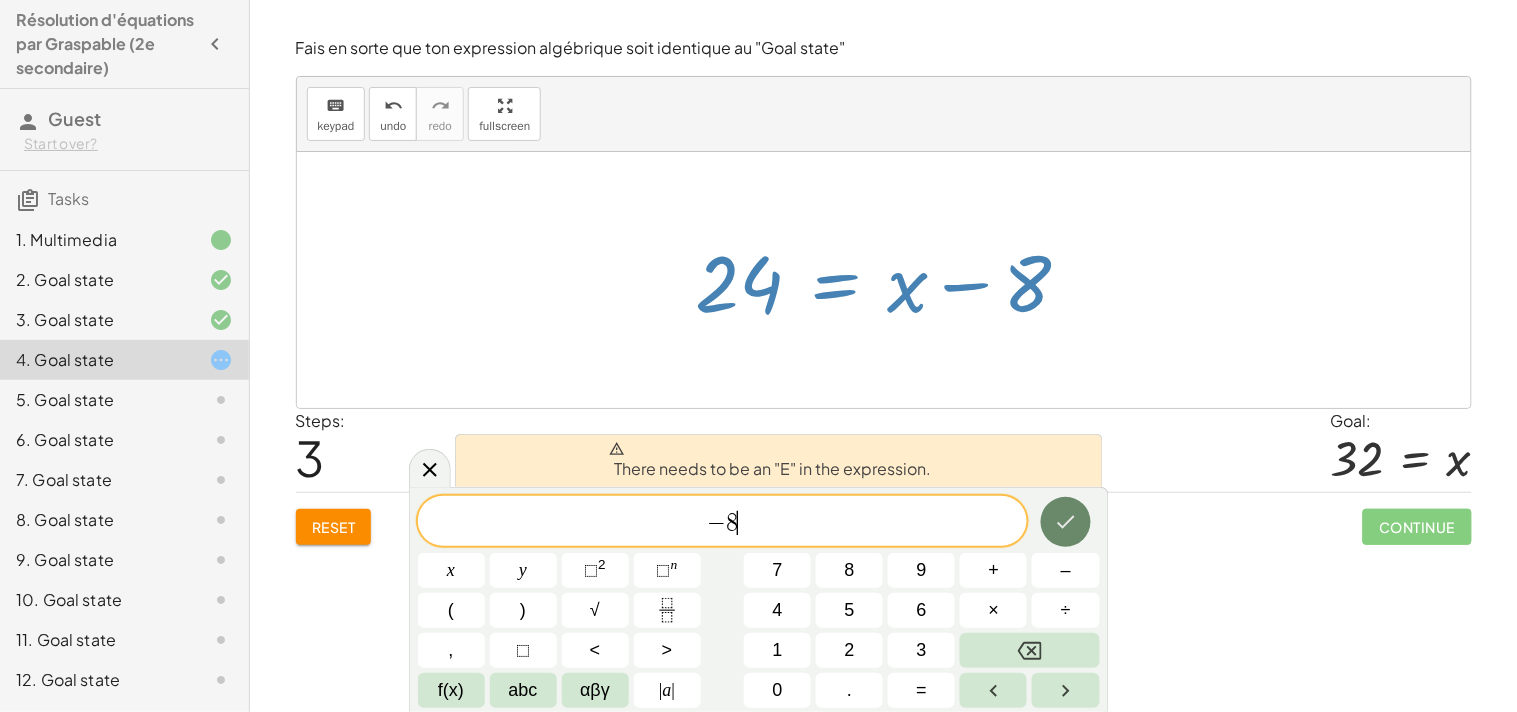 click at bounding box center (1066, 522) 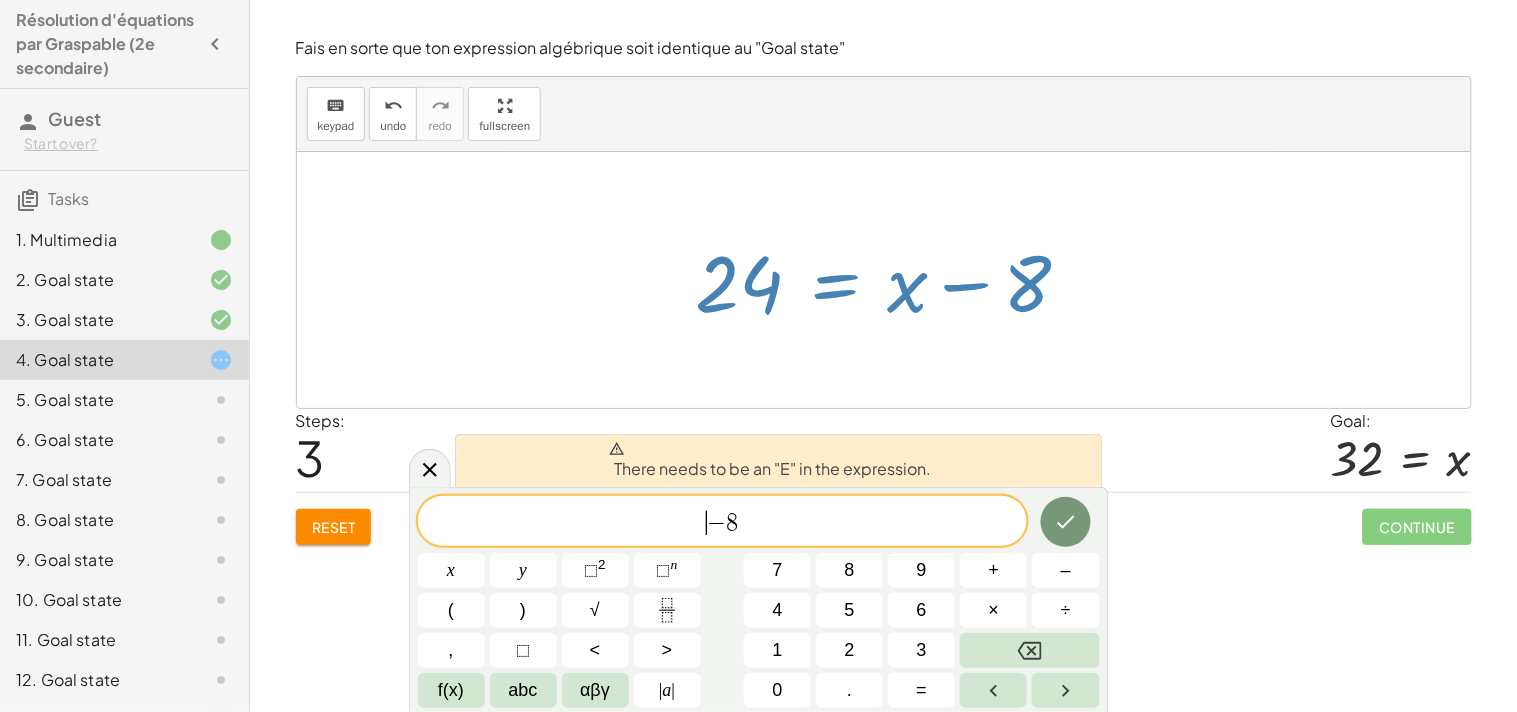 click on "​ − 8" at bounding box center (723, 523) 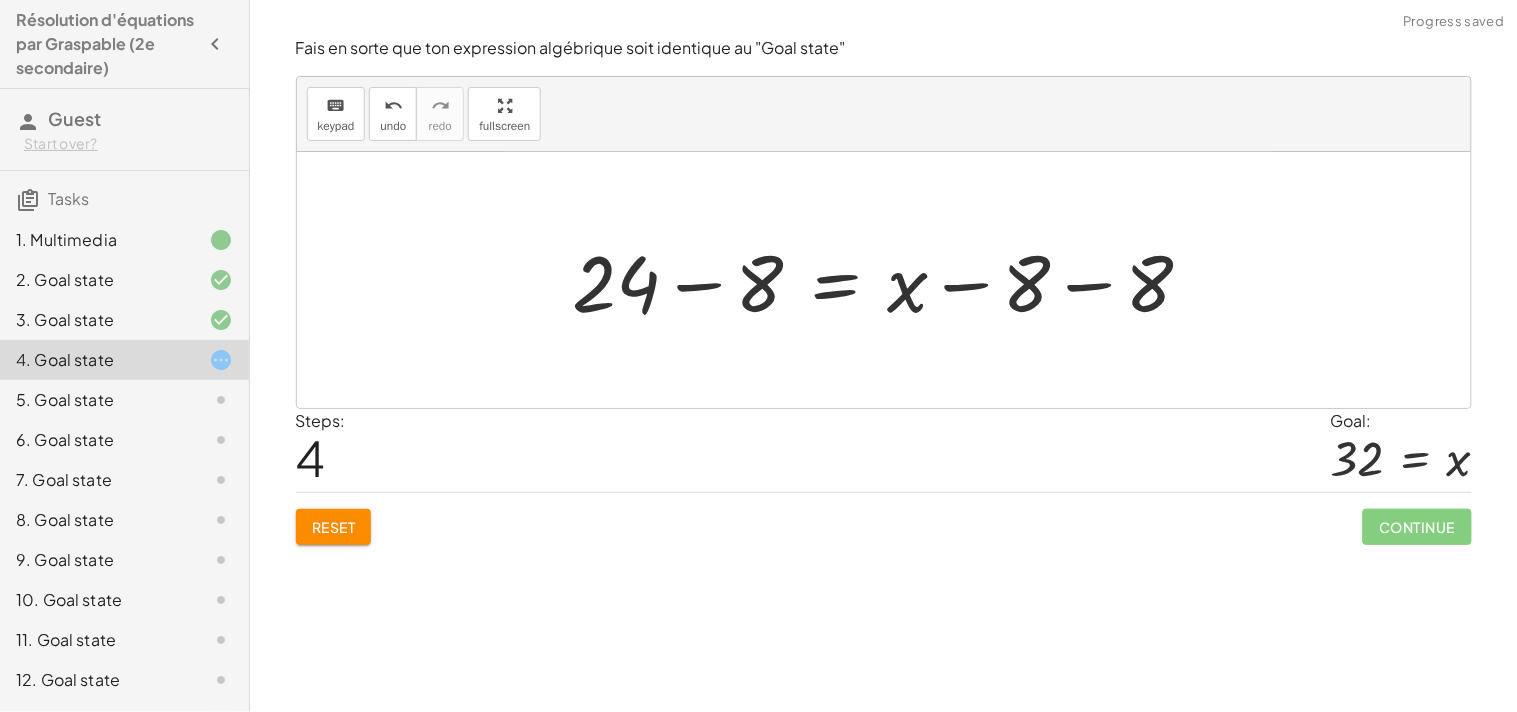 click at bounding box center [891, 280] 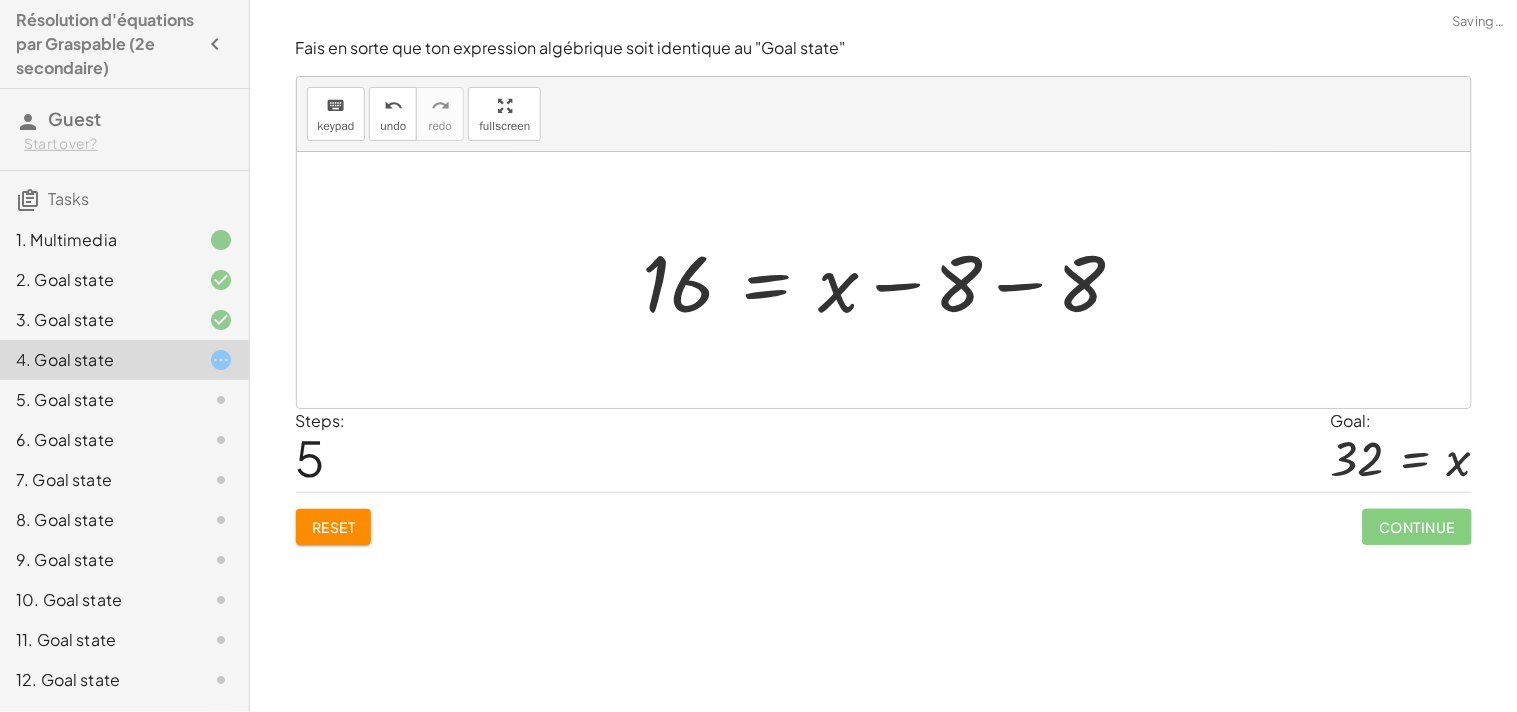 click at bounding box center [892, 280] 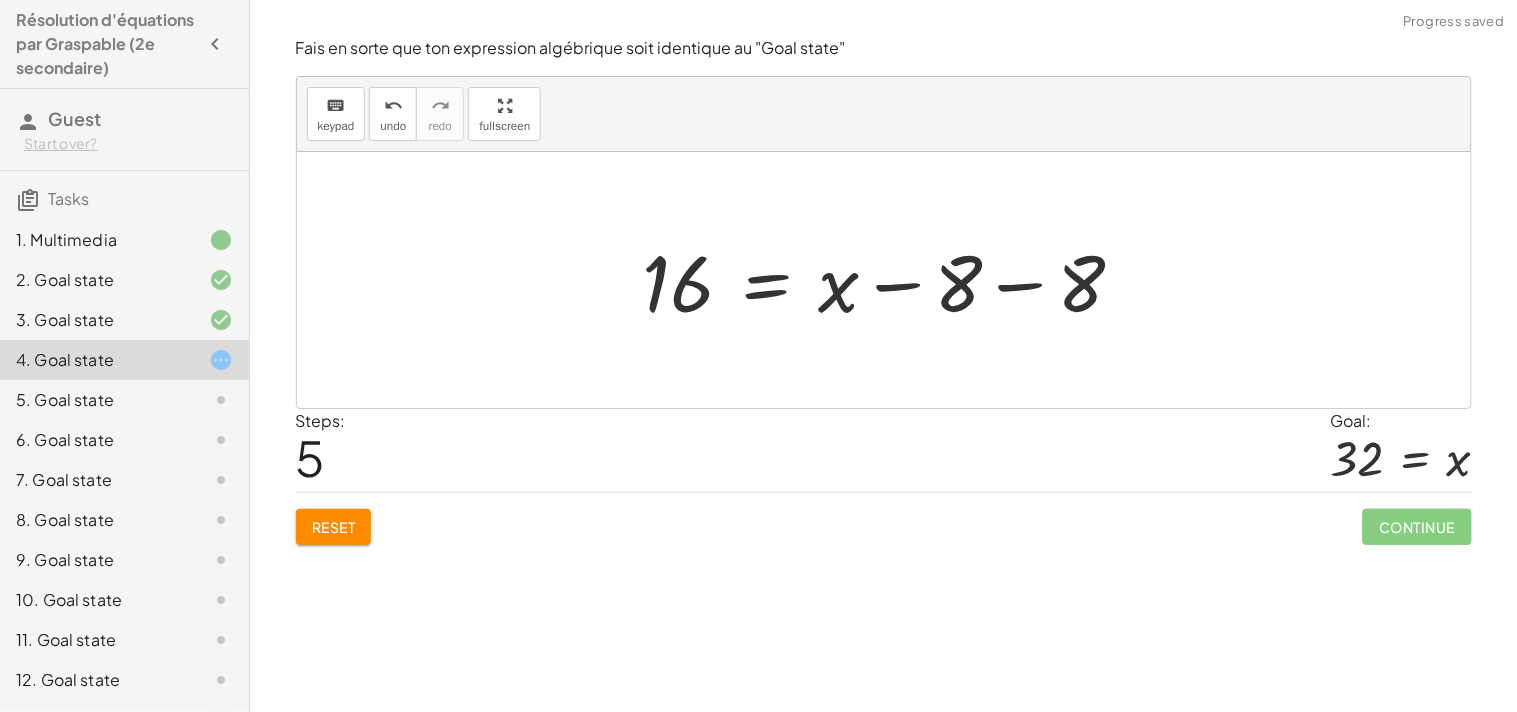 click at bounding box center [892, 280] 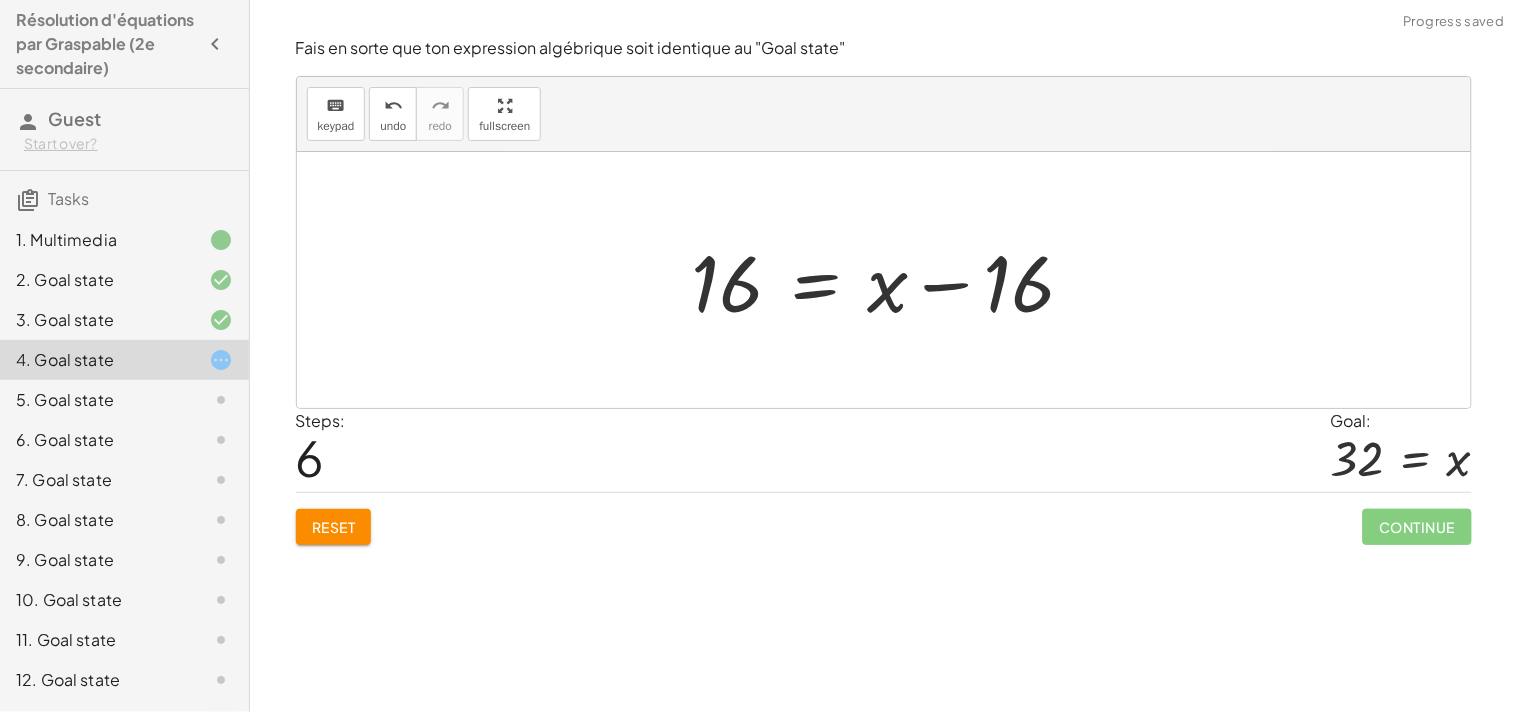 click at bounding box center [891, 280] 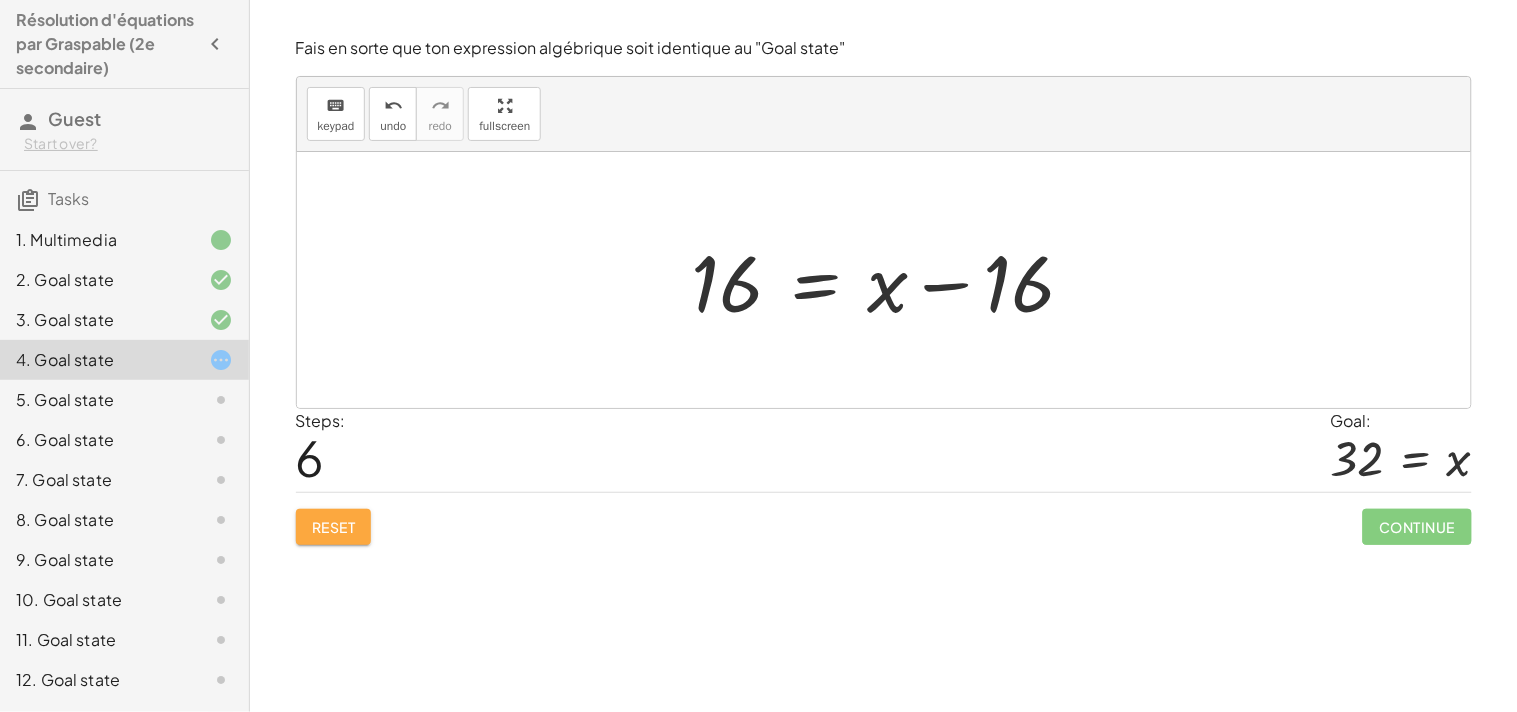 click on "Reset" 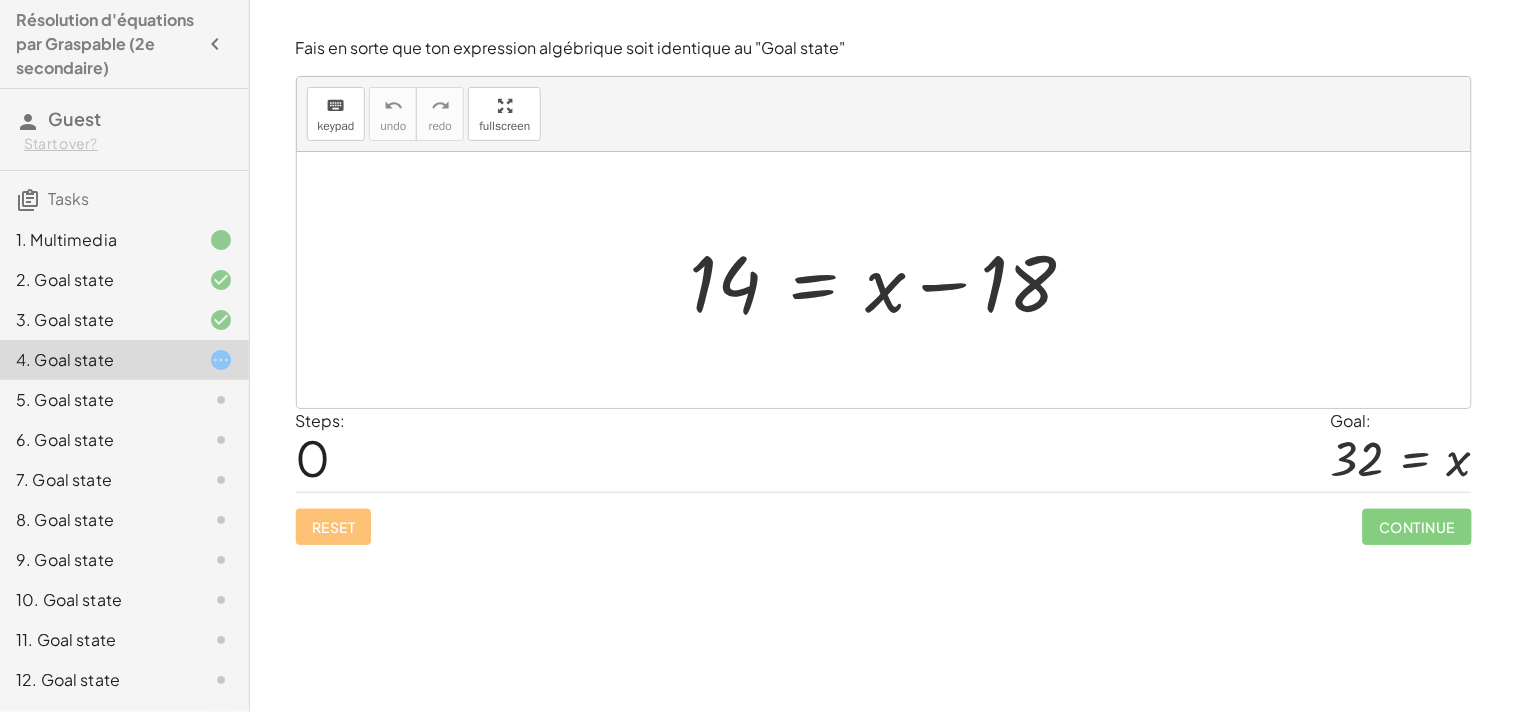 click at bounding box center (891, 280) 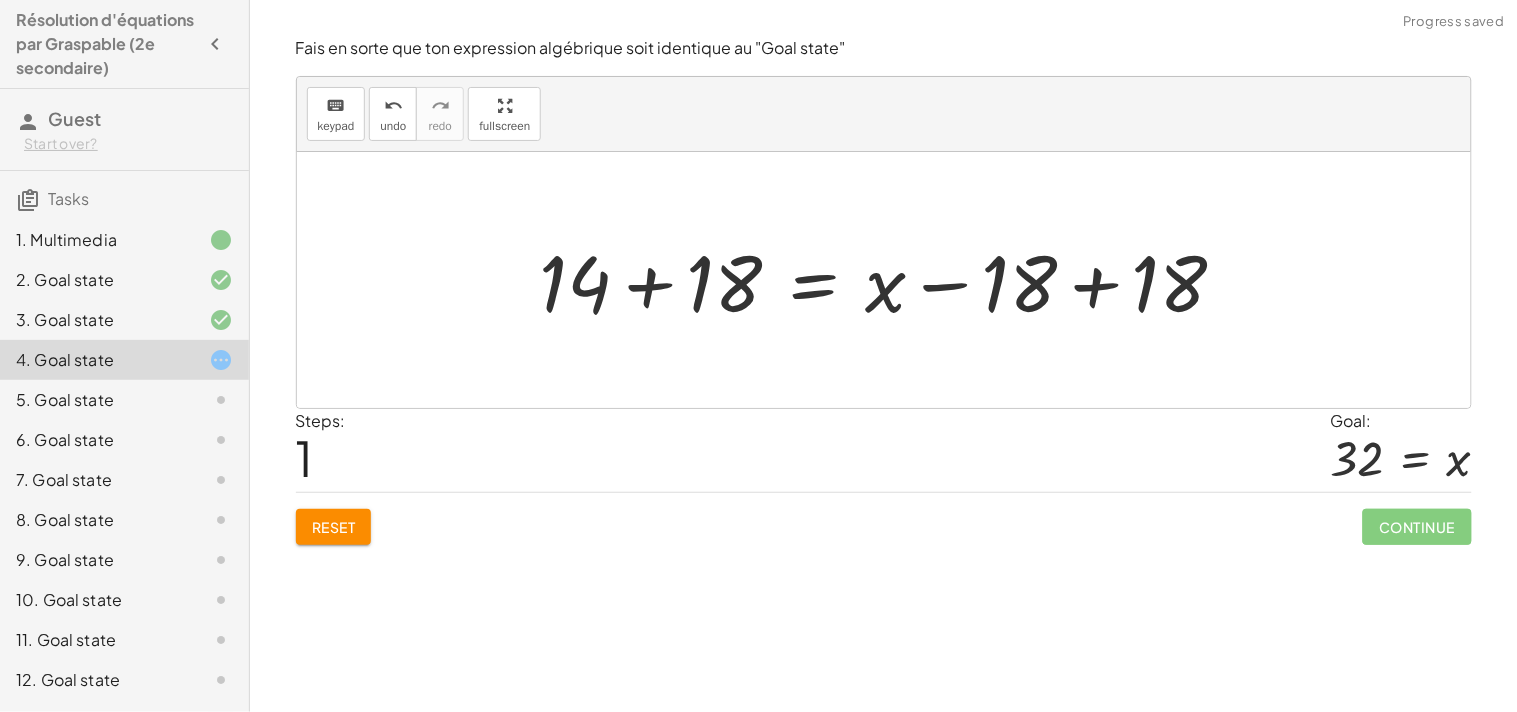 click at bounding box center [891, 280] 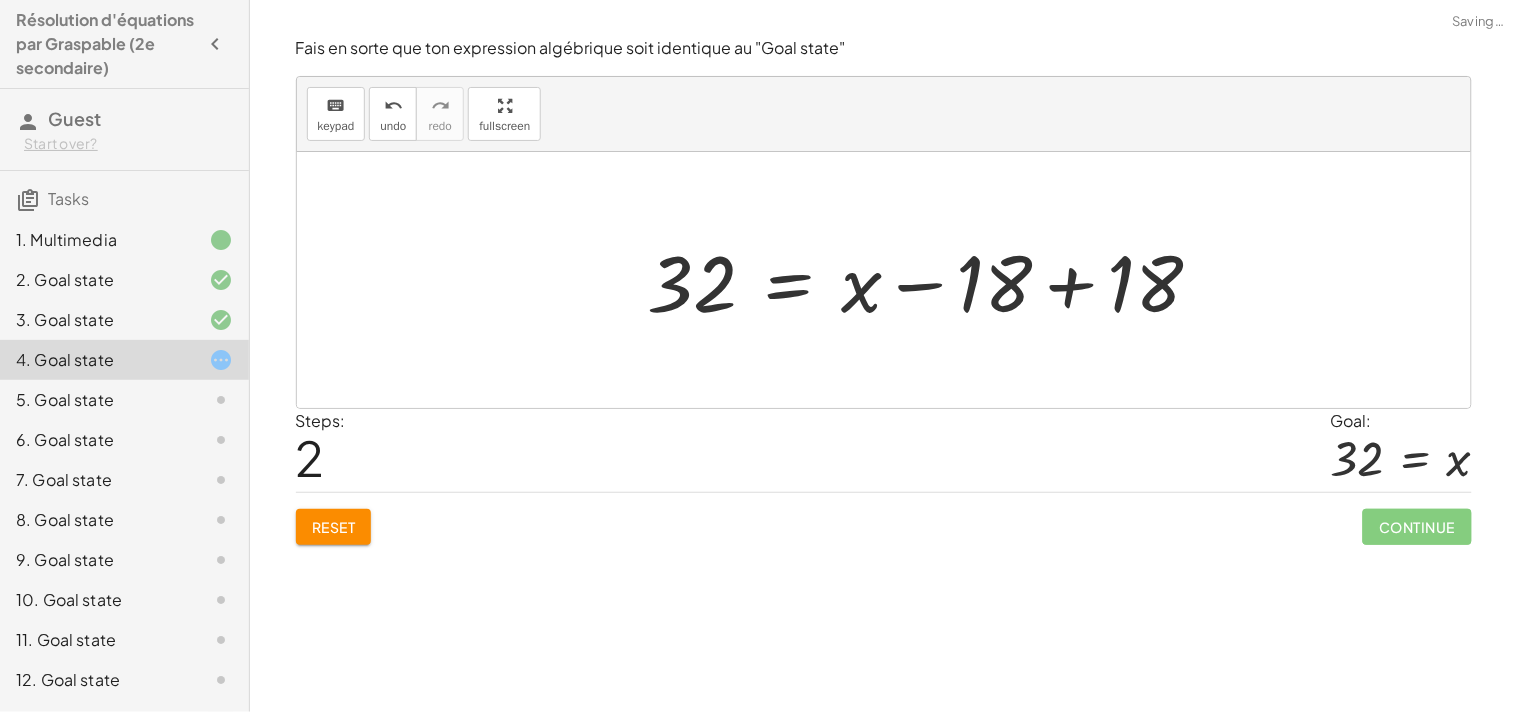 click at bounding box center (933, 280) 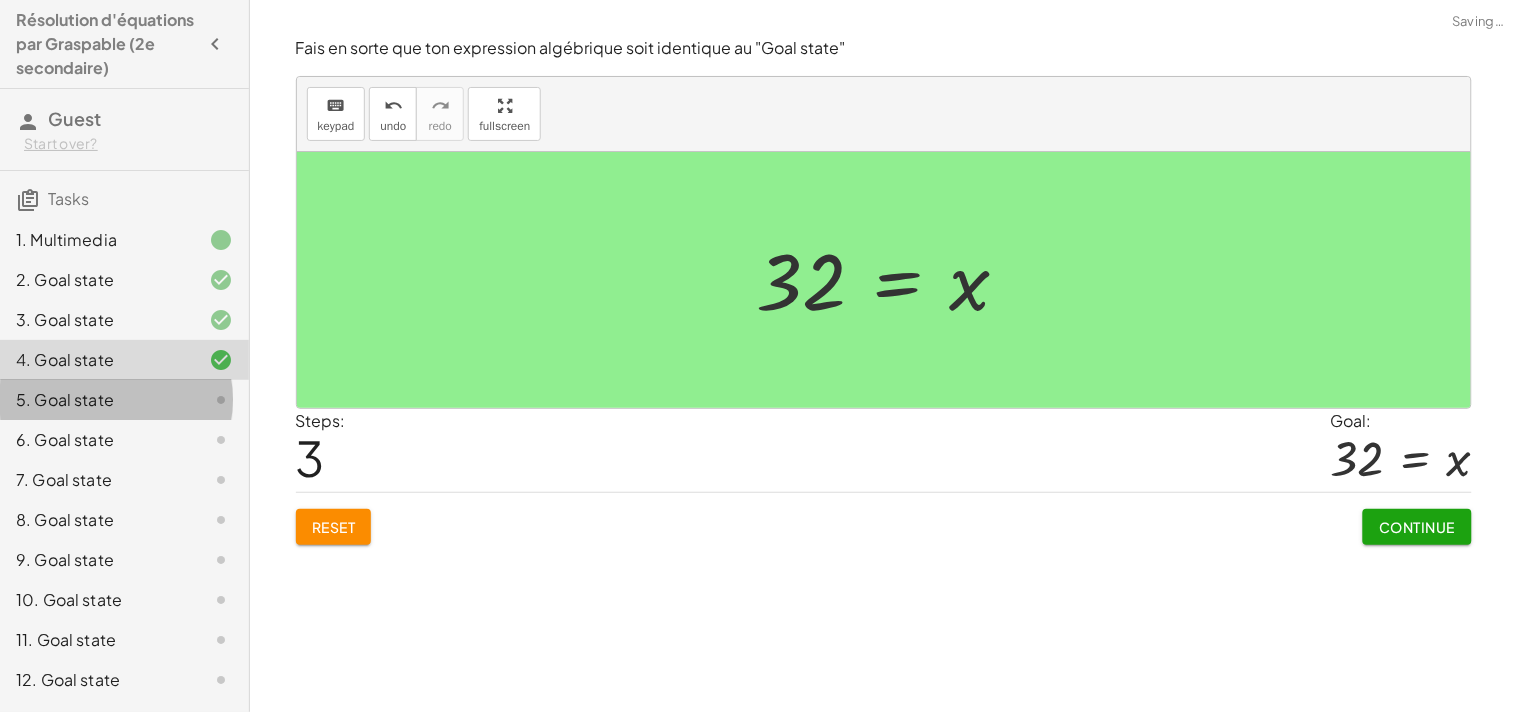 click on "5. Goal state" 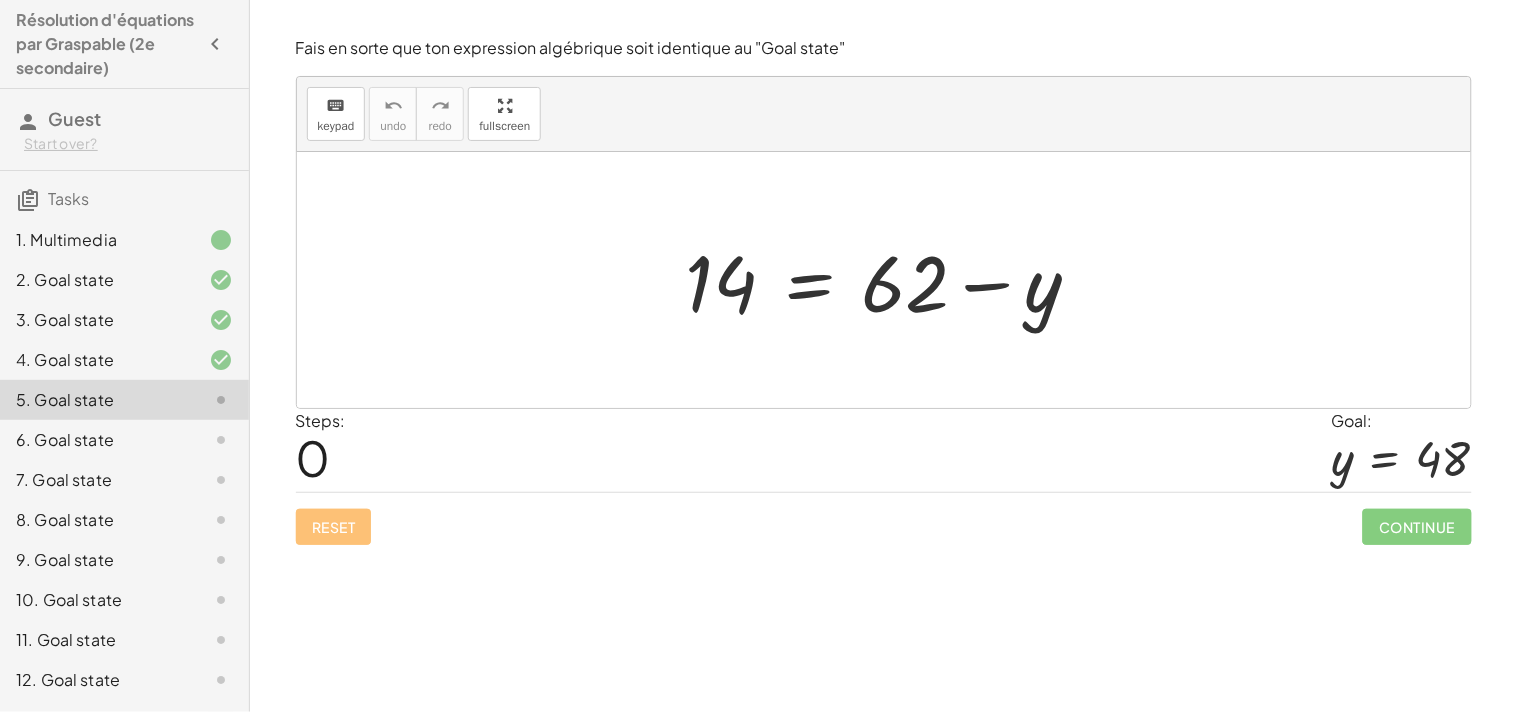 click at bounding box center [891, 280] 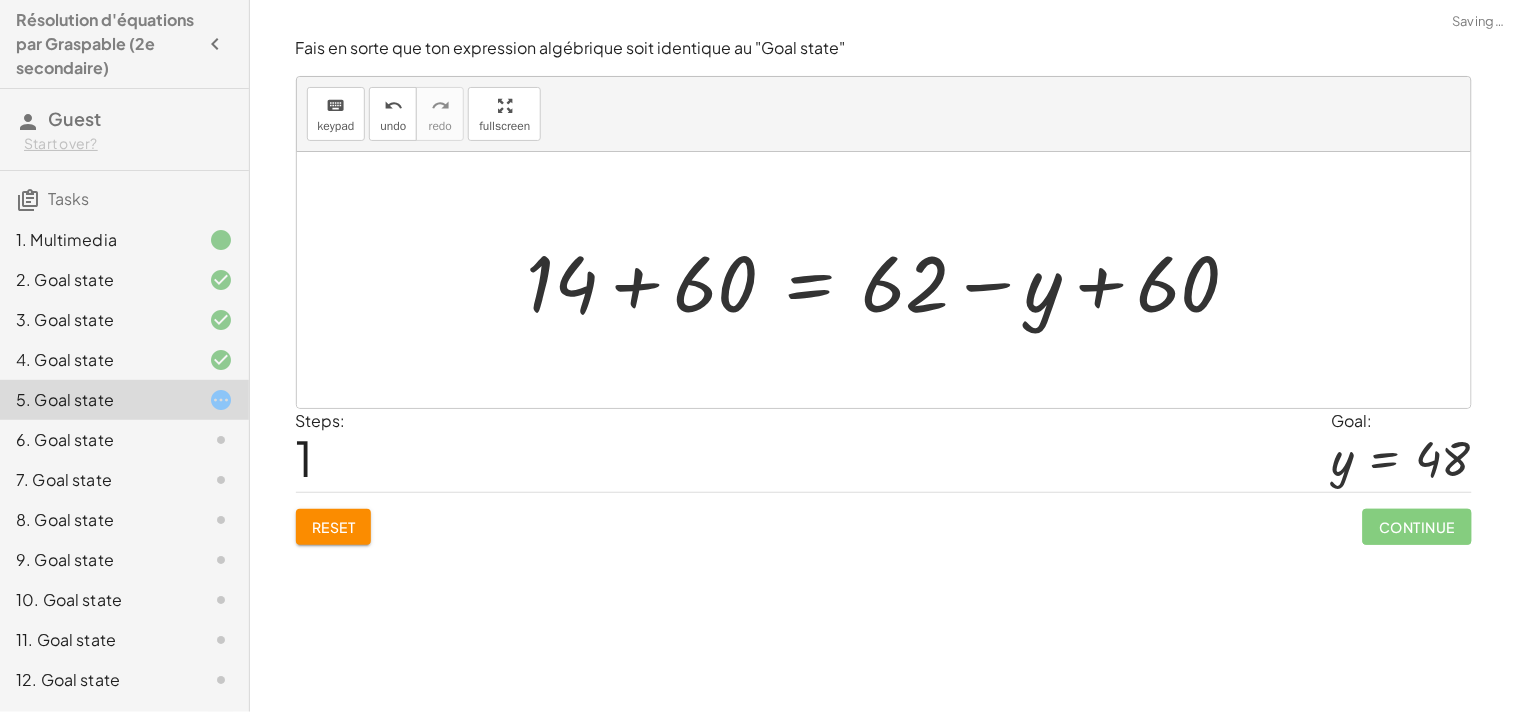click at bounding box center [892, 280] 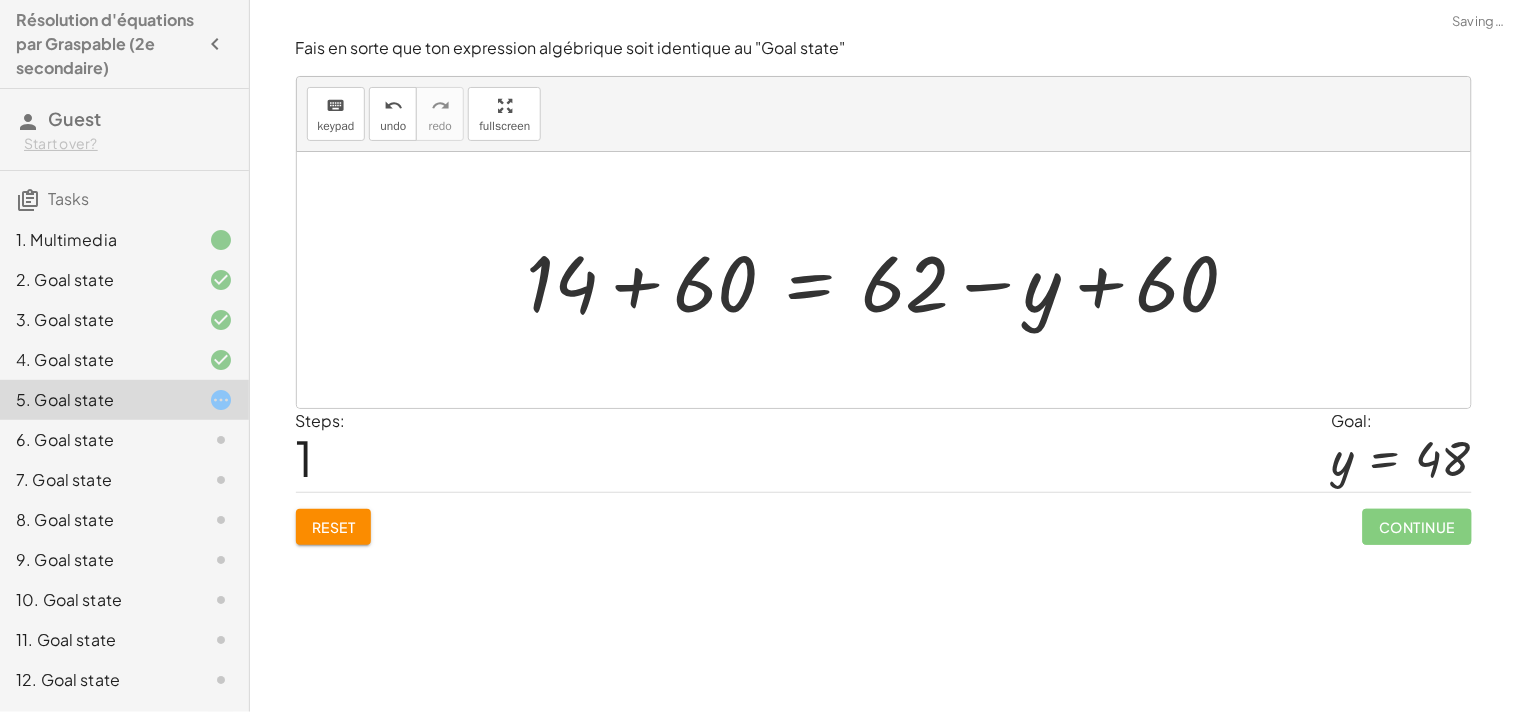 click at bounding box center [892, 280] 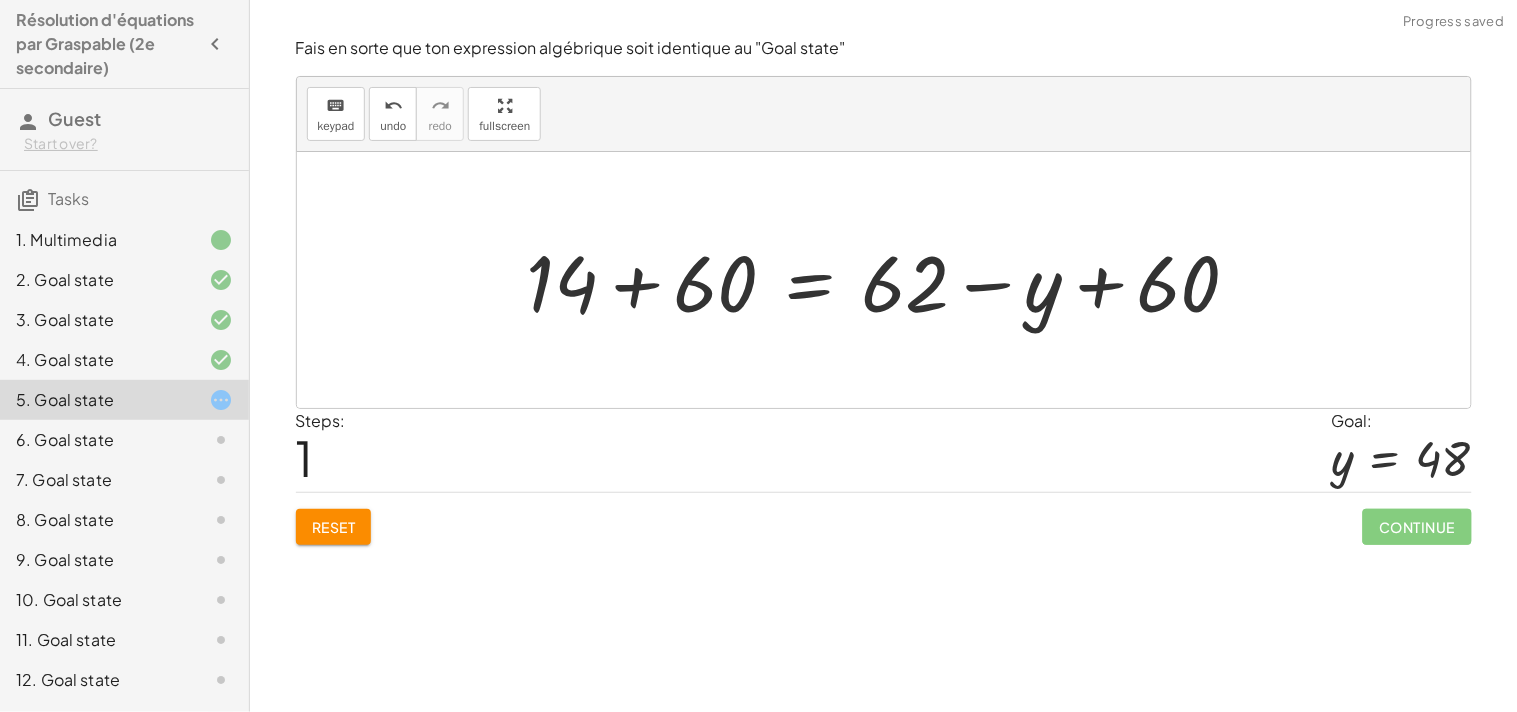 click on "Reset" 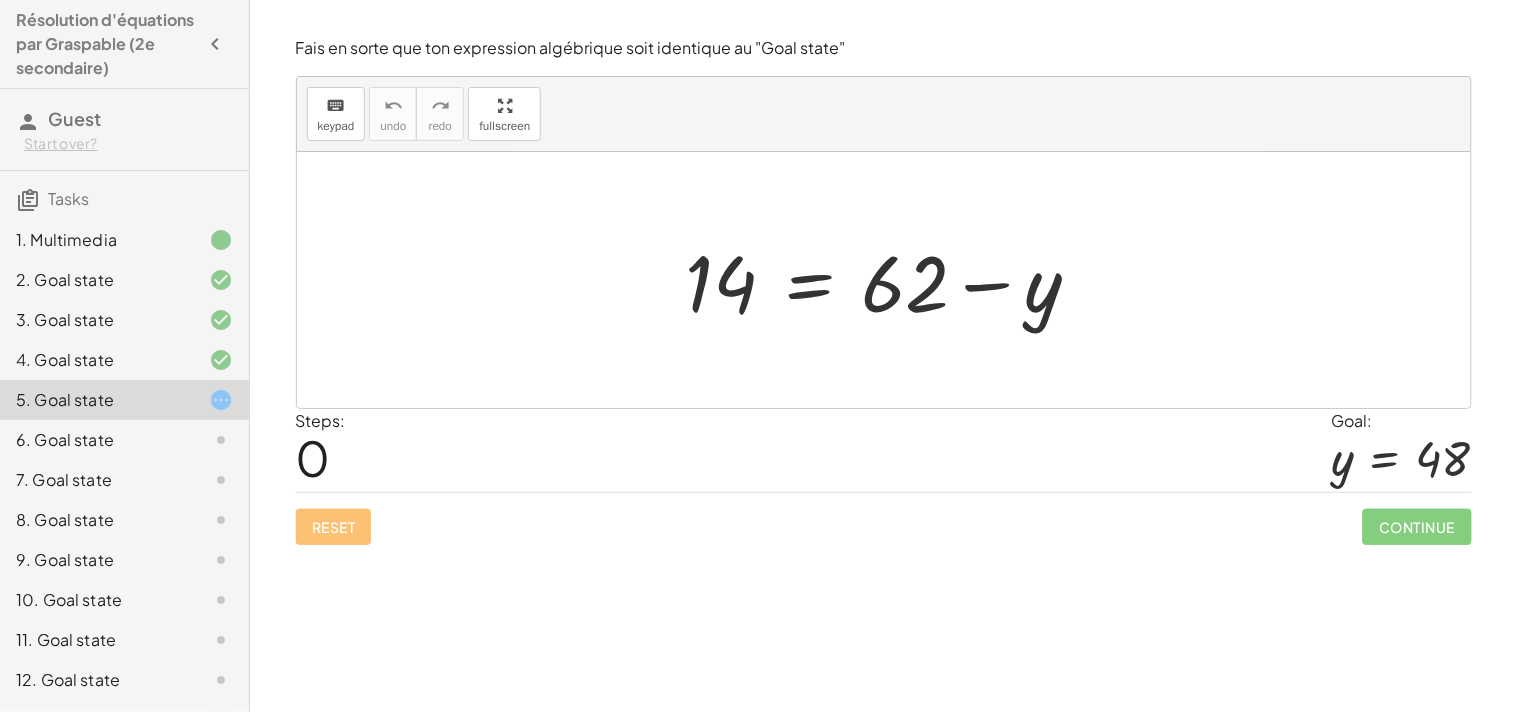 click at bounding box center (891, 280) 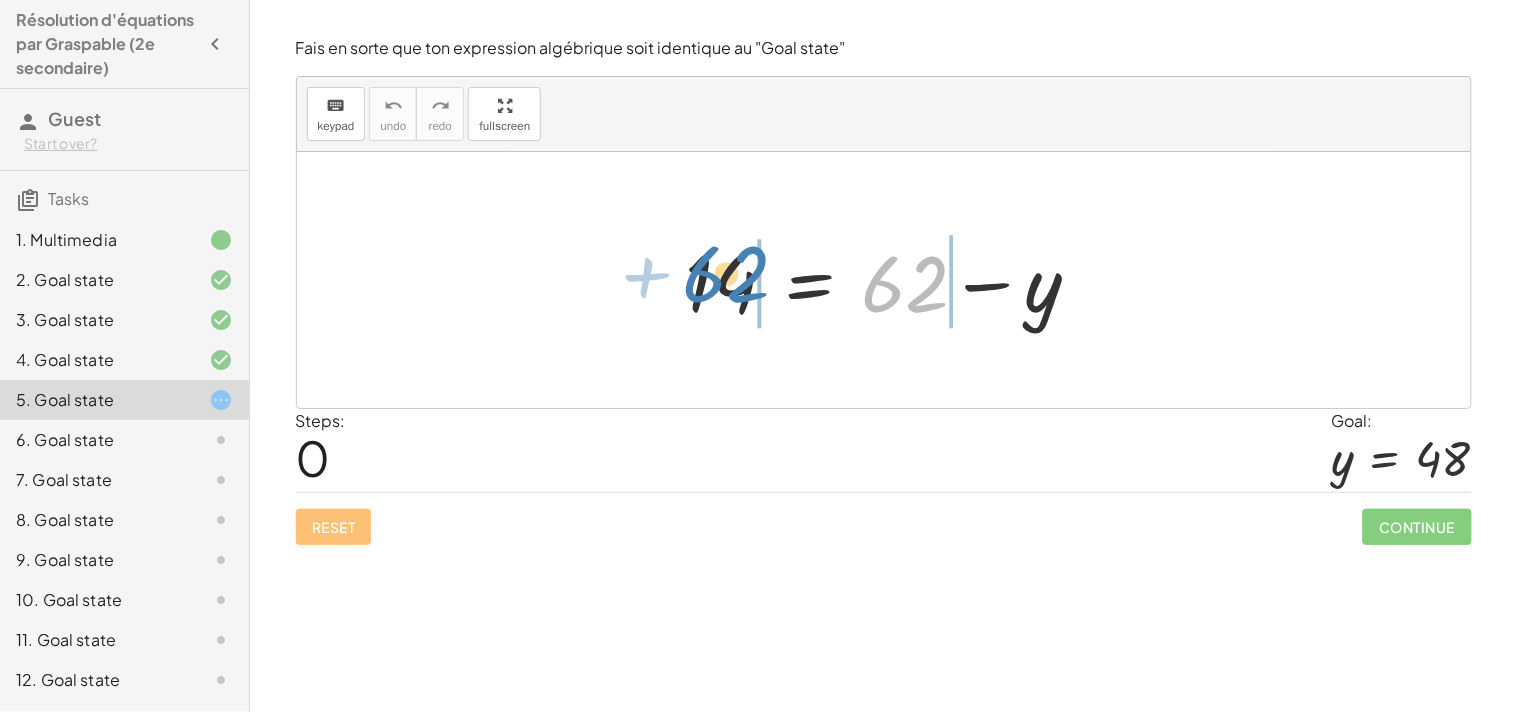 drag, startPoint x: 898, startPoint y: 278, endPoint x: 718, endPoint y: 271, distance: 180.13606 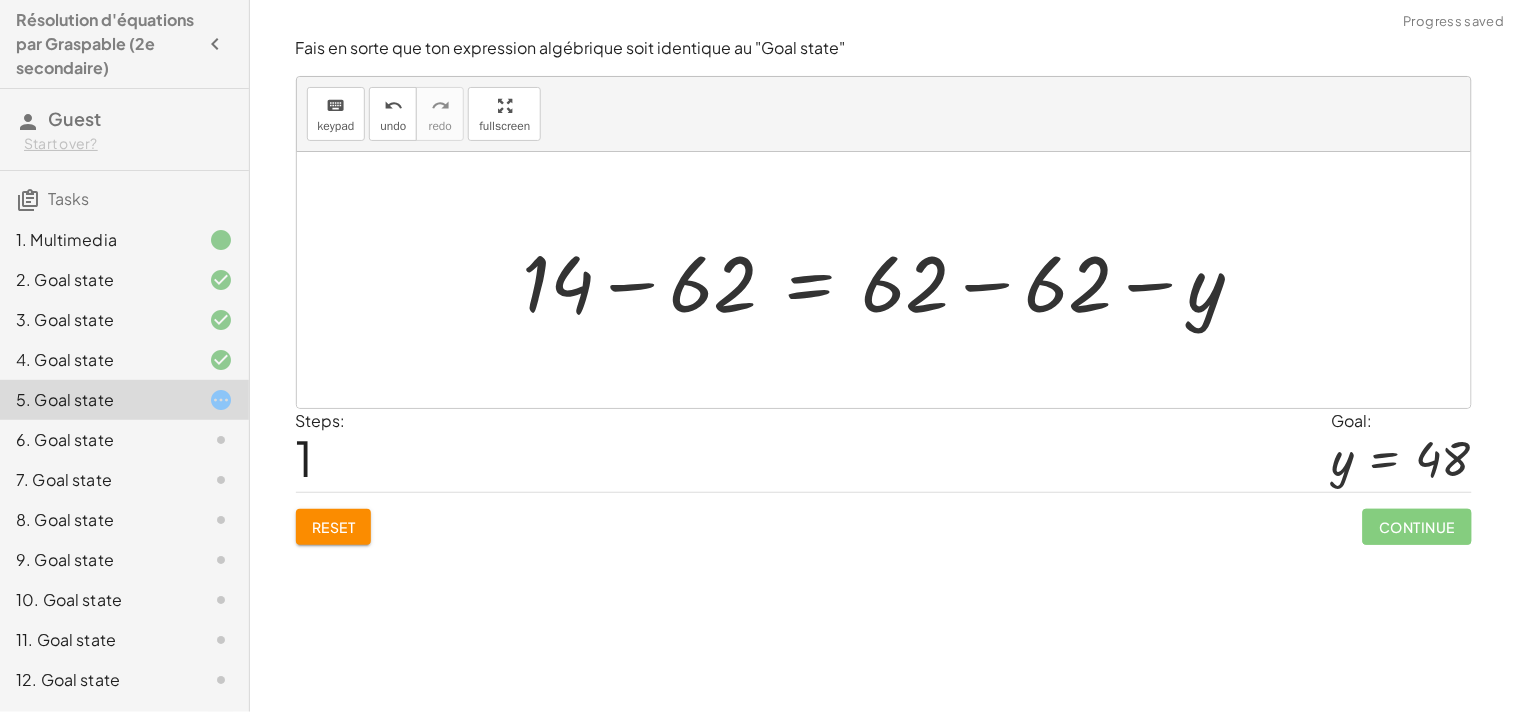click at bounding box center (891, 280) 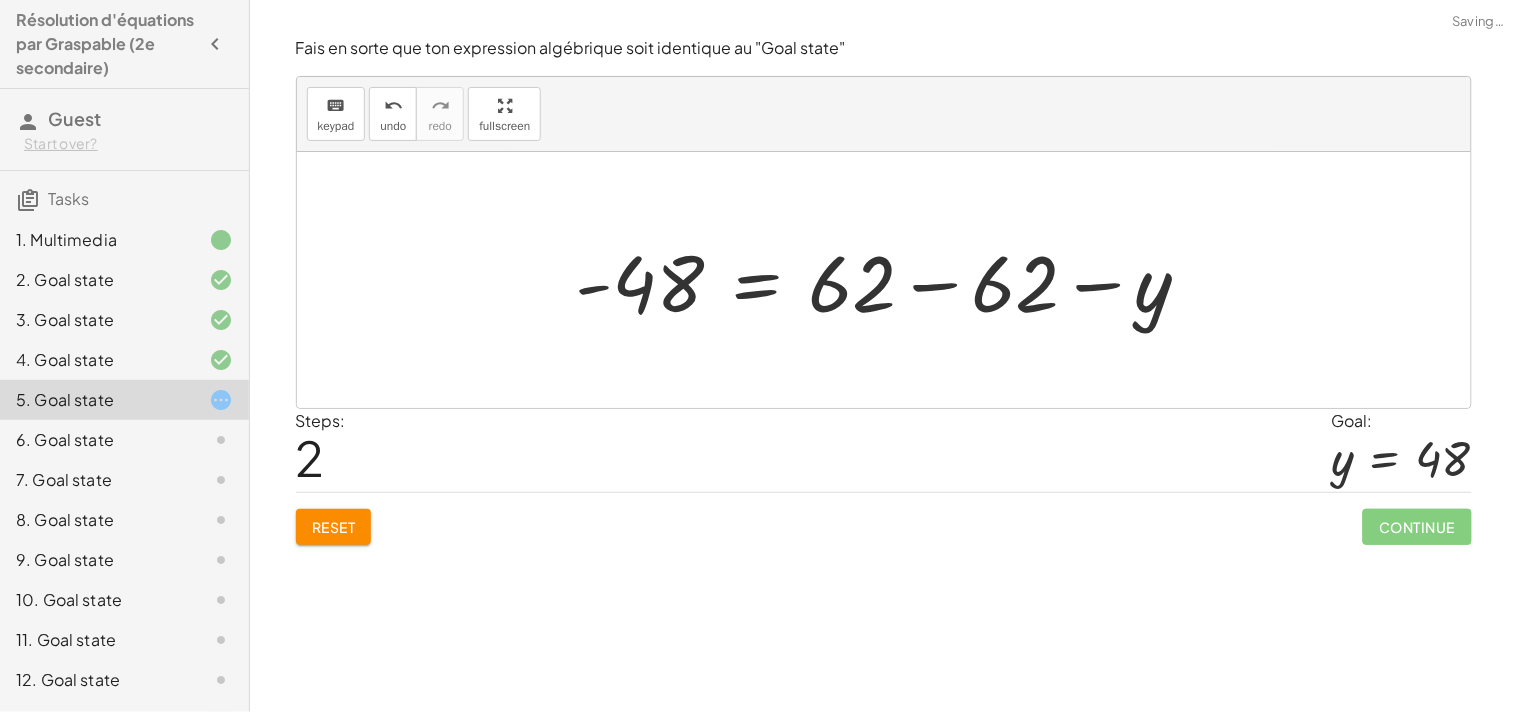 click at bounding box center [891, 280] 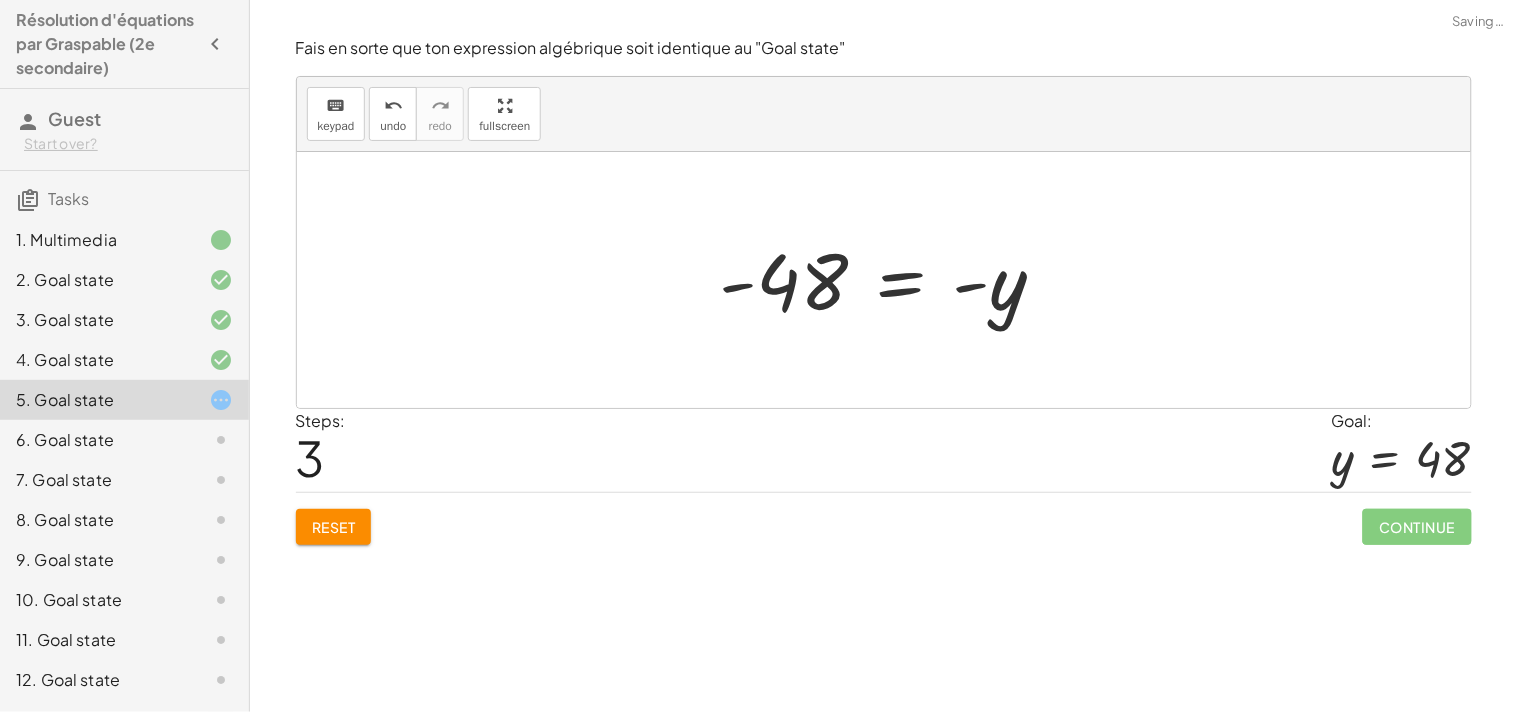 click at bounding box center [891, 280] 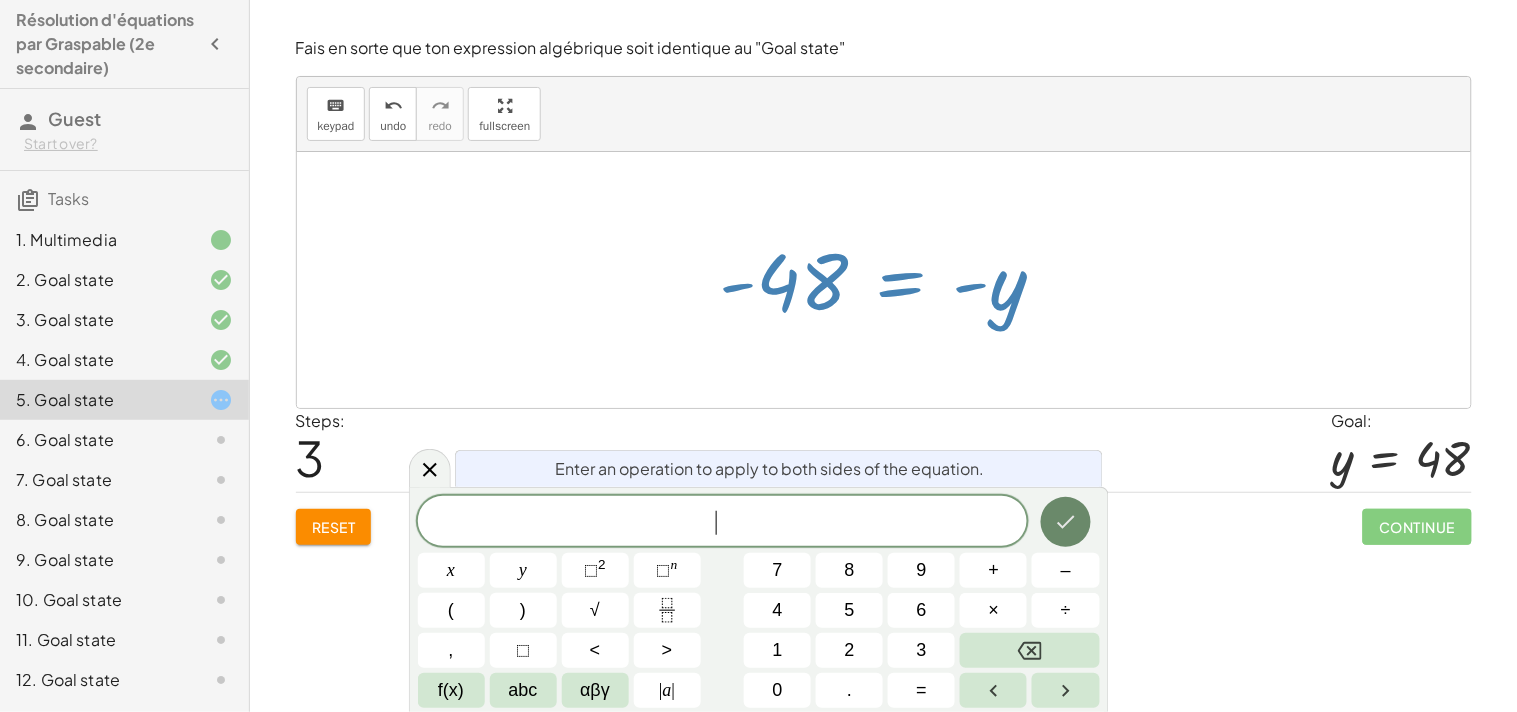 click 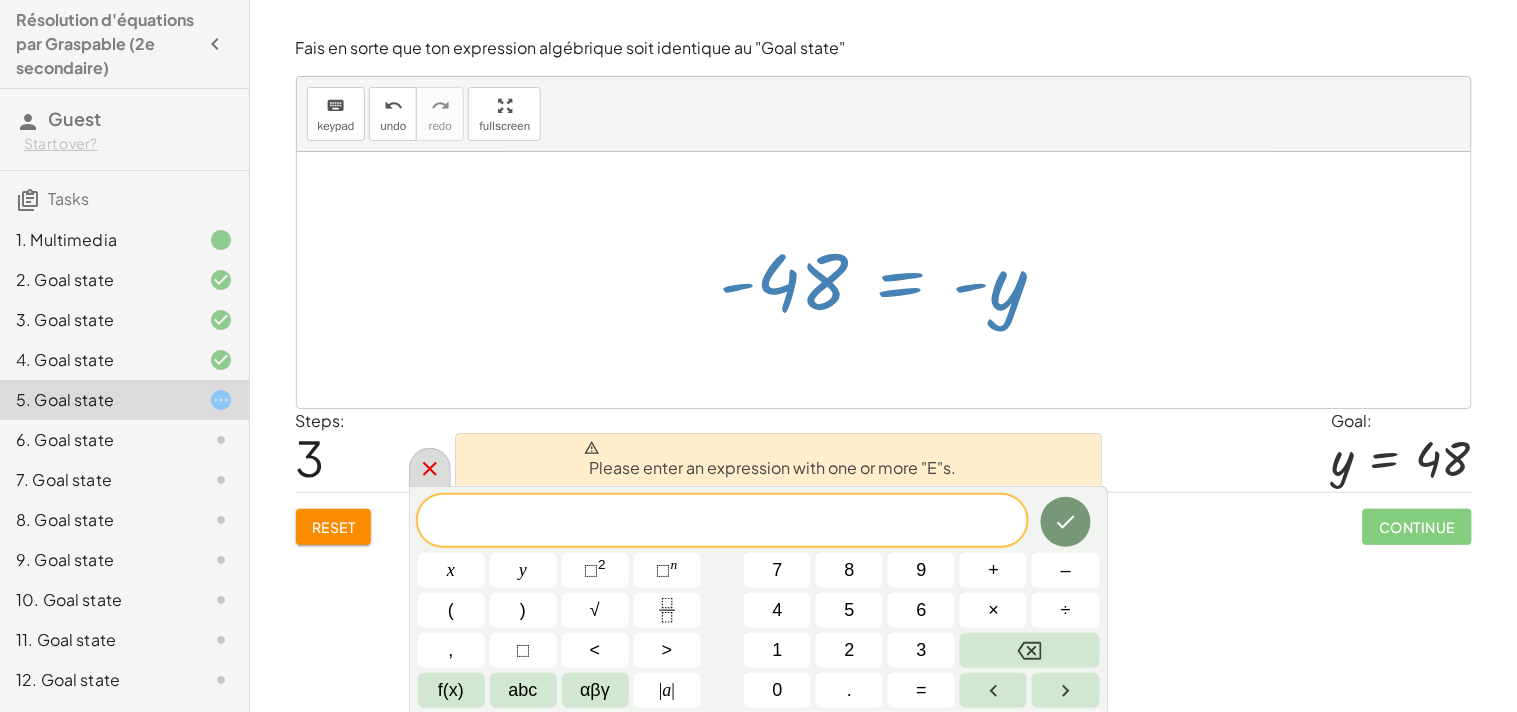 click 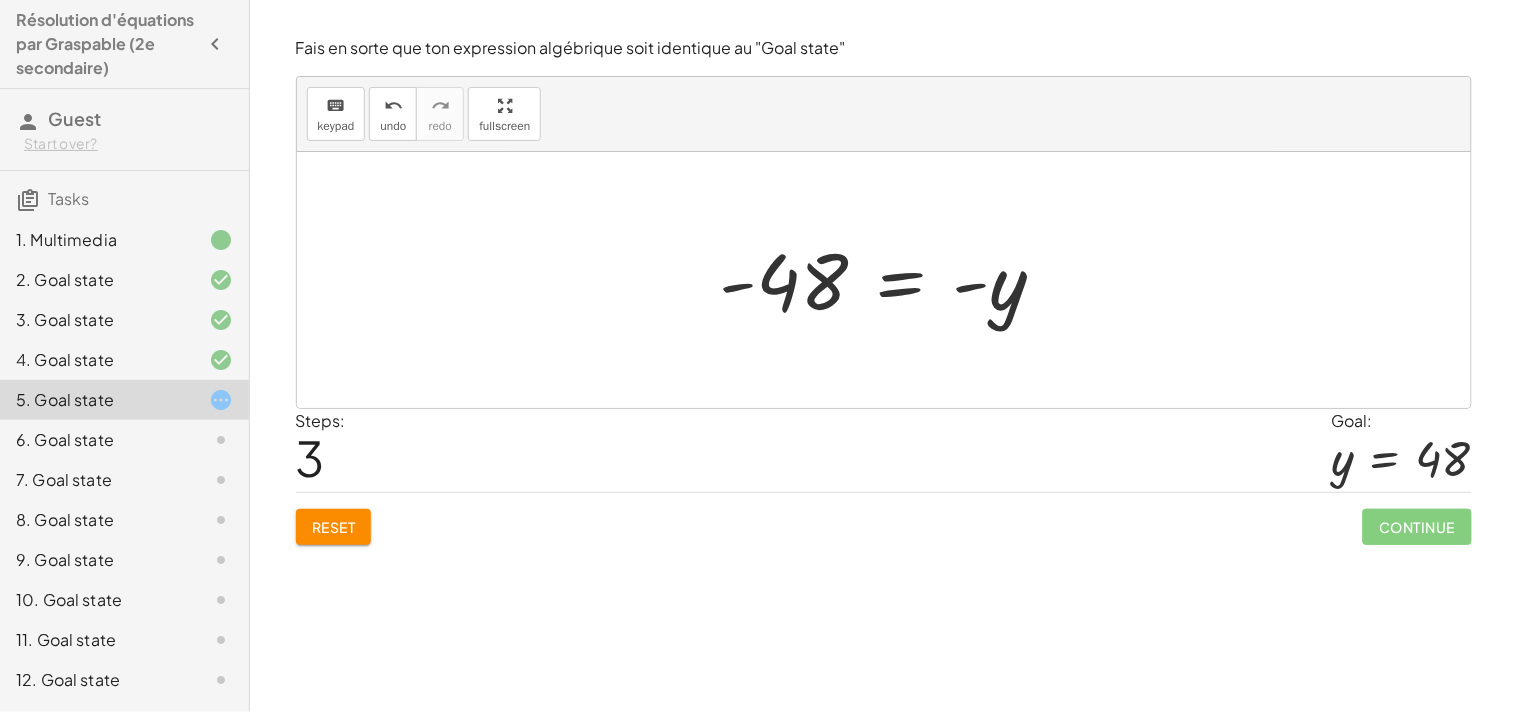 click on "Reset" 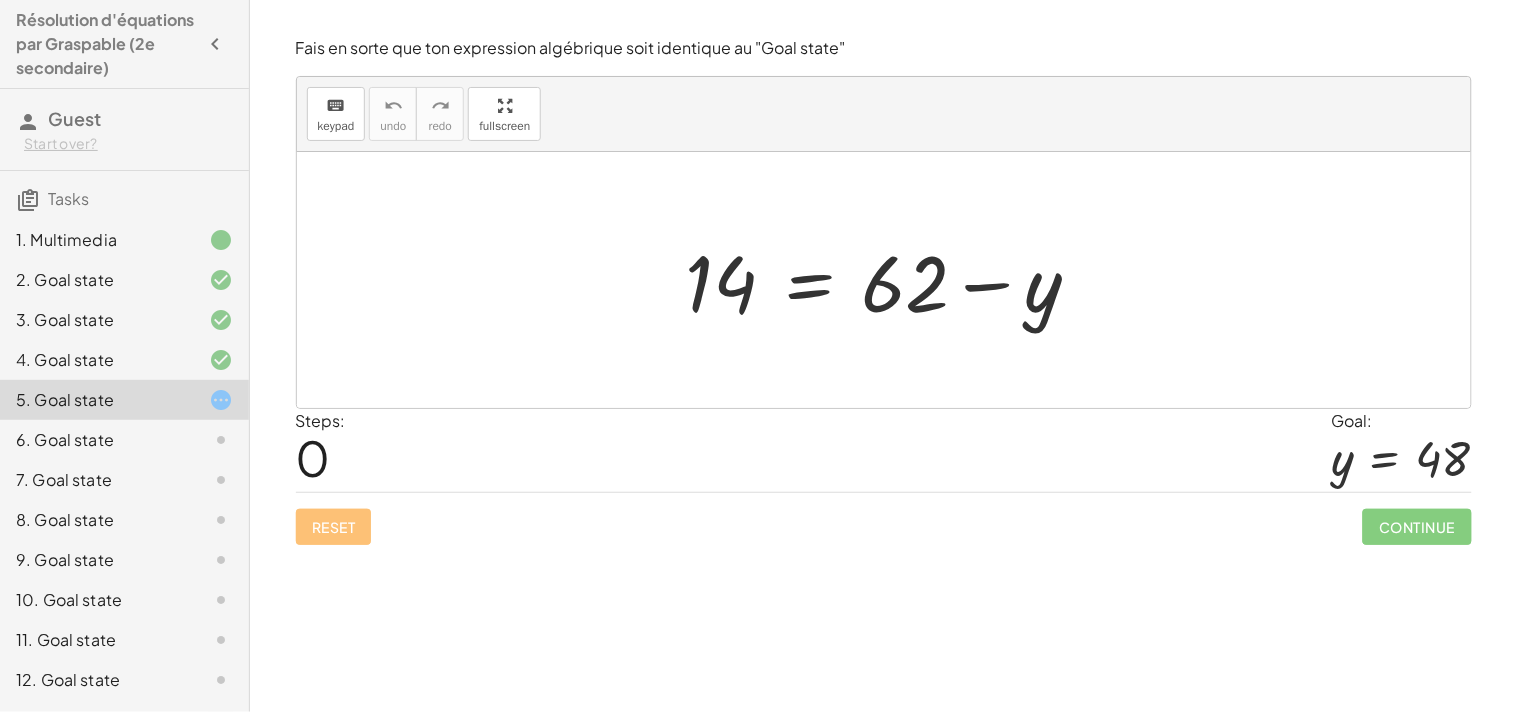 click at bounding box center [891, 280] 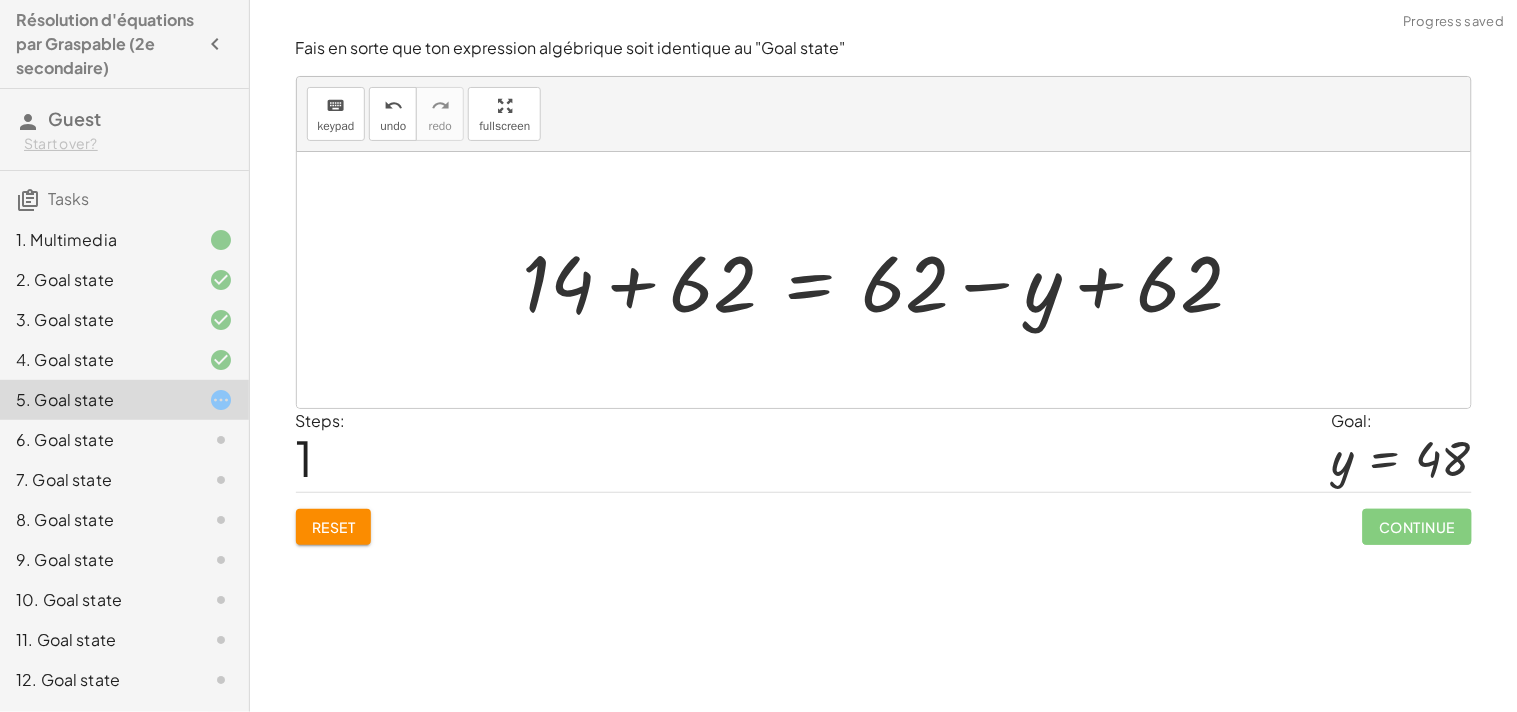click at bounding box center [891, 280] 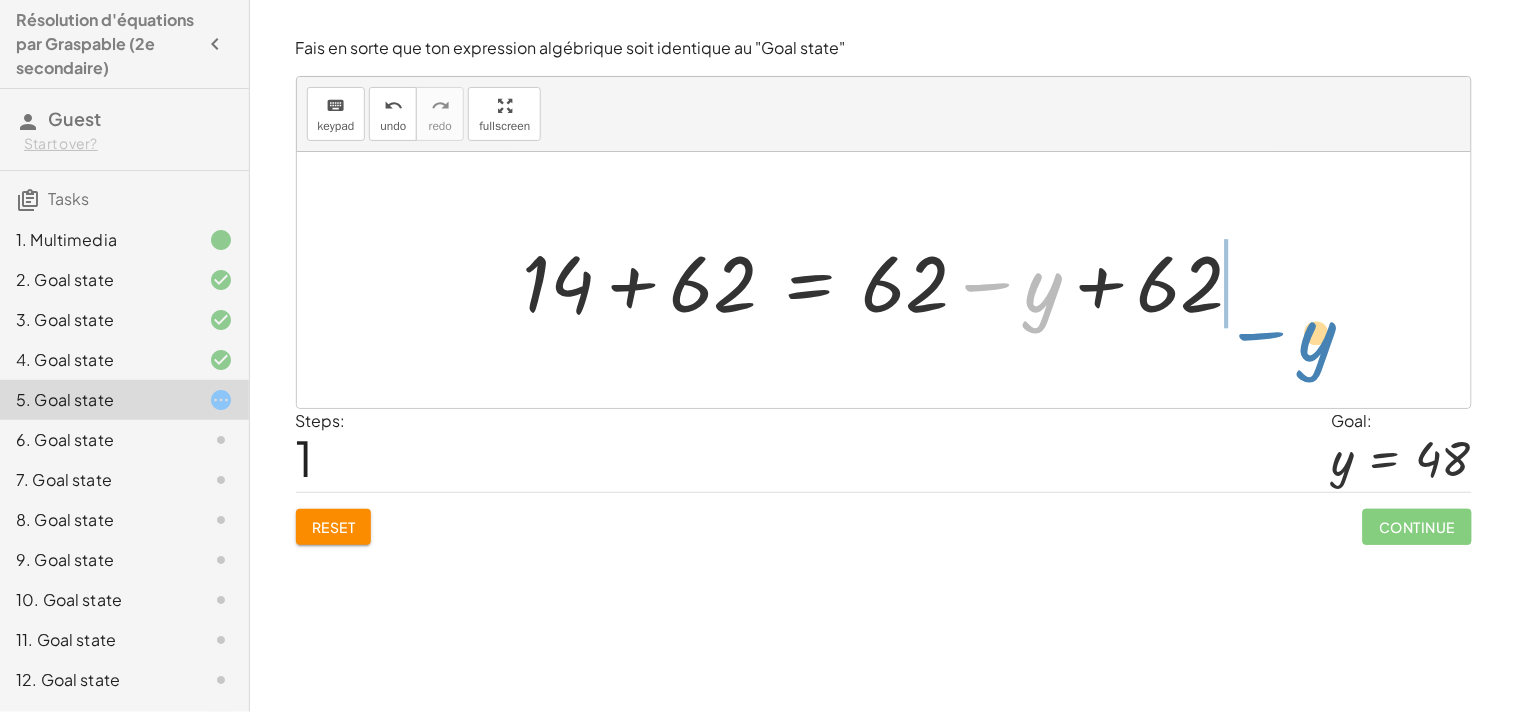 drag, startPoint x: 1046, startPoint y: 300, endPoint x: 1324, endPoint y: 352, distance: 282.8215 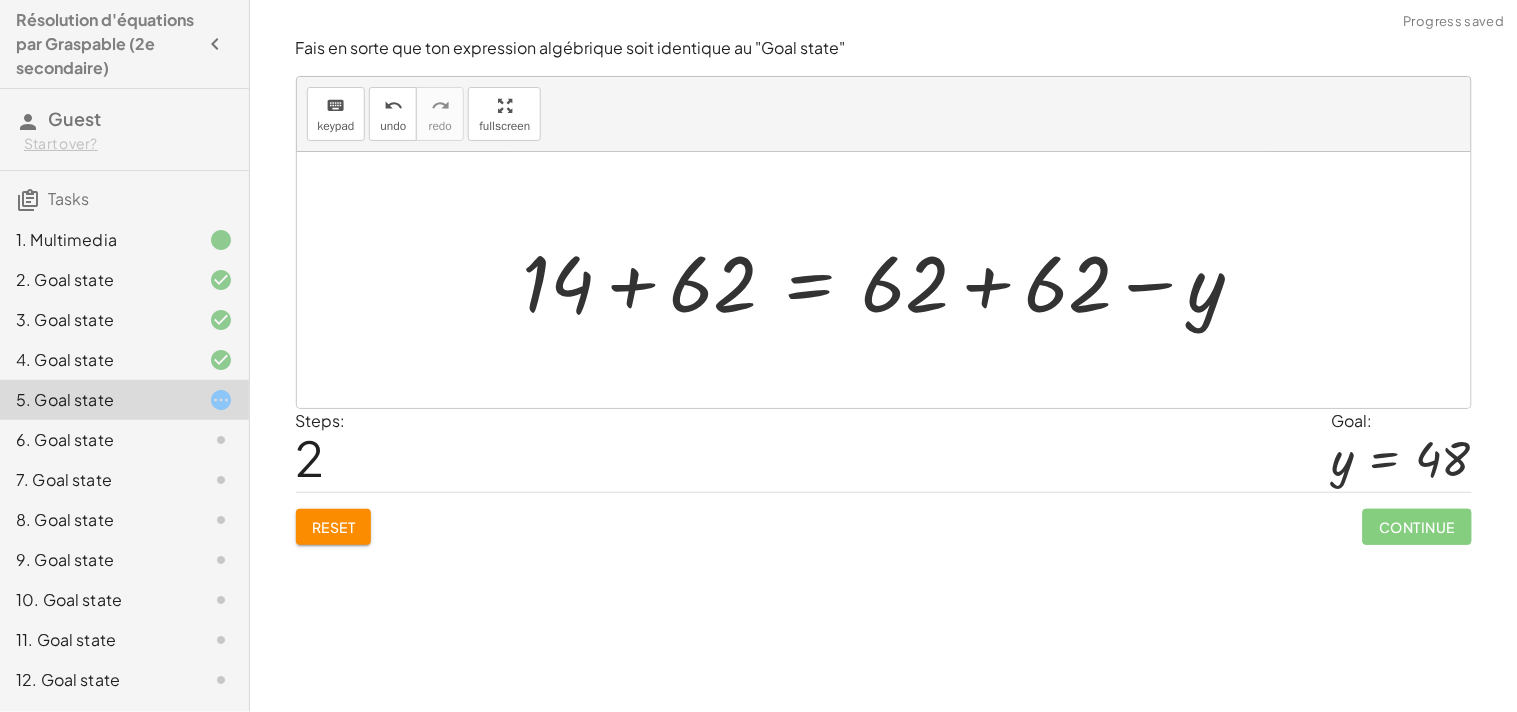 click at bounding box center [891, 280] 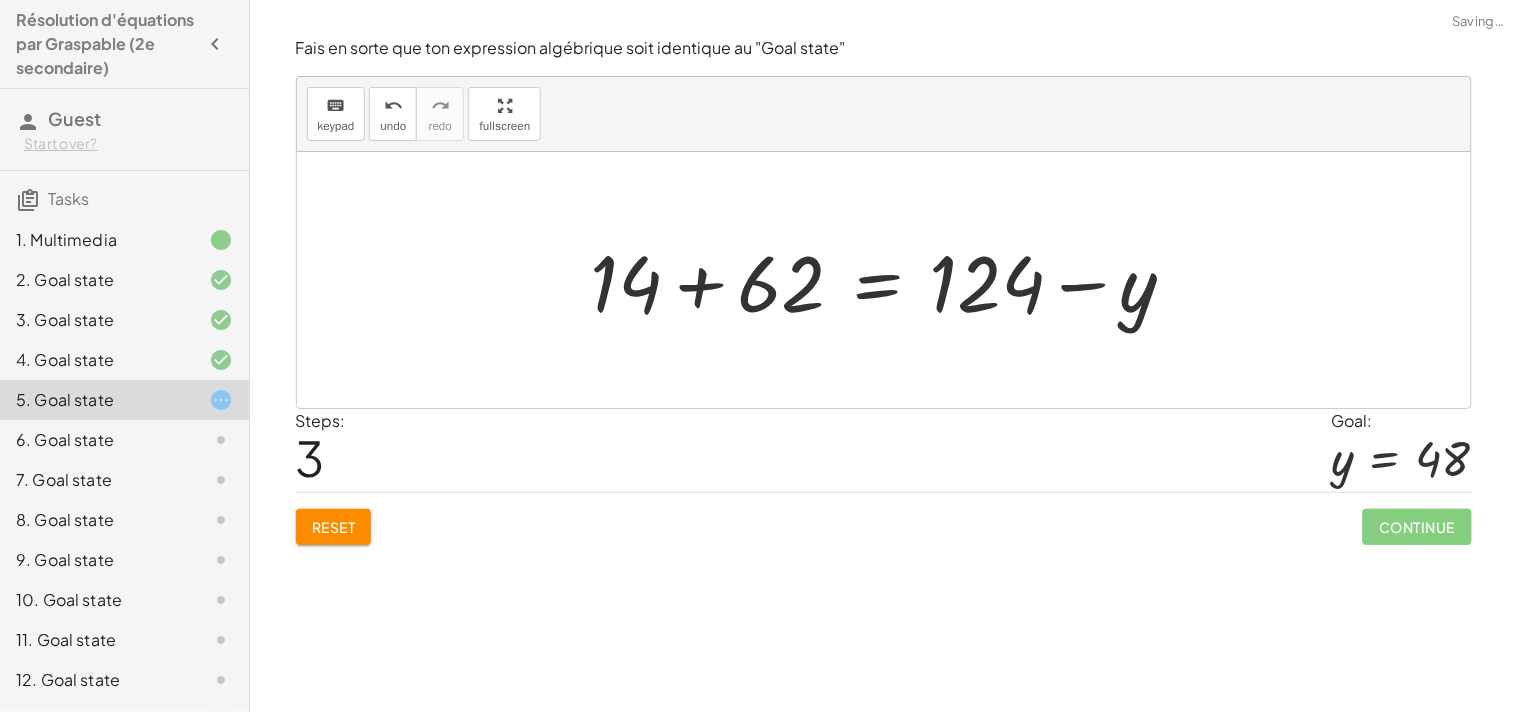 click at bounding box center [892, 280] 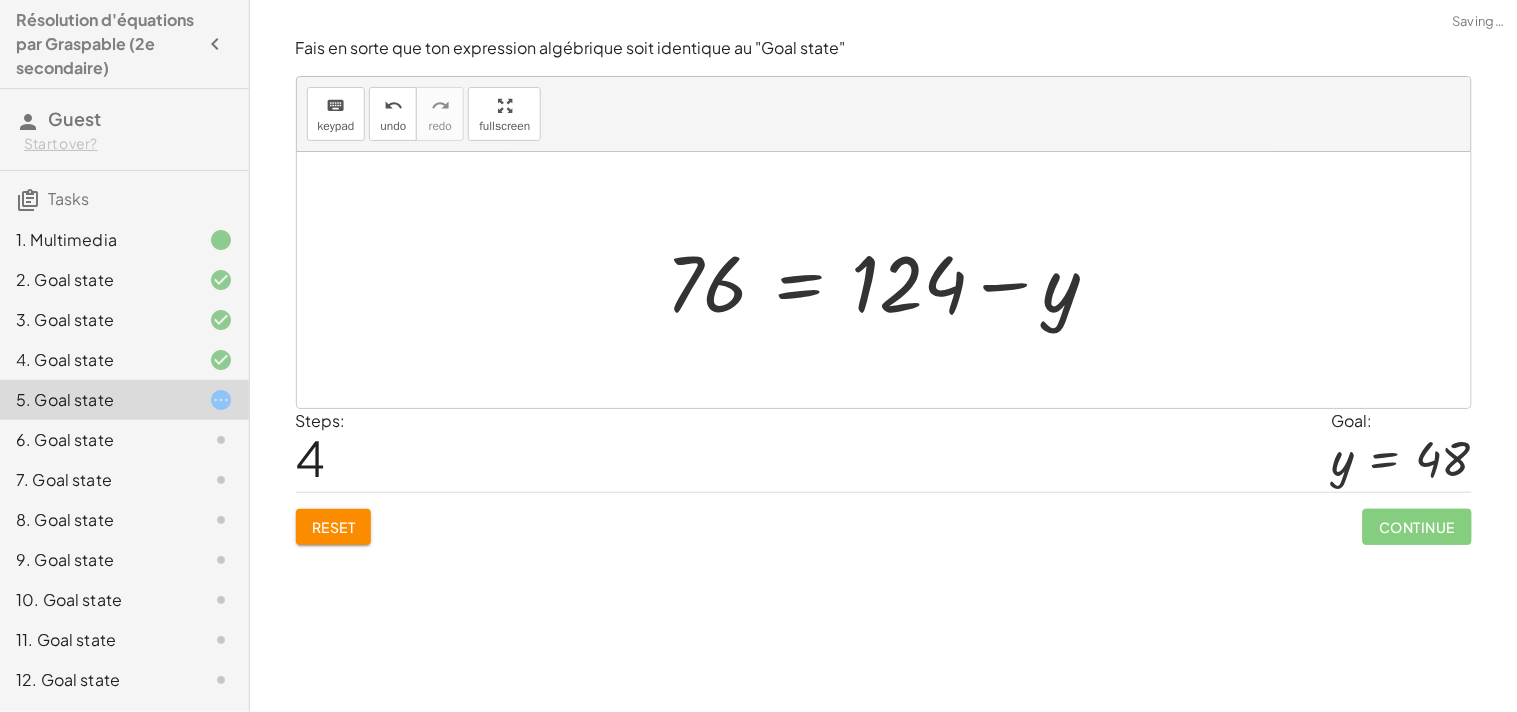 click on "Reset" at bounding box center [334, 527] 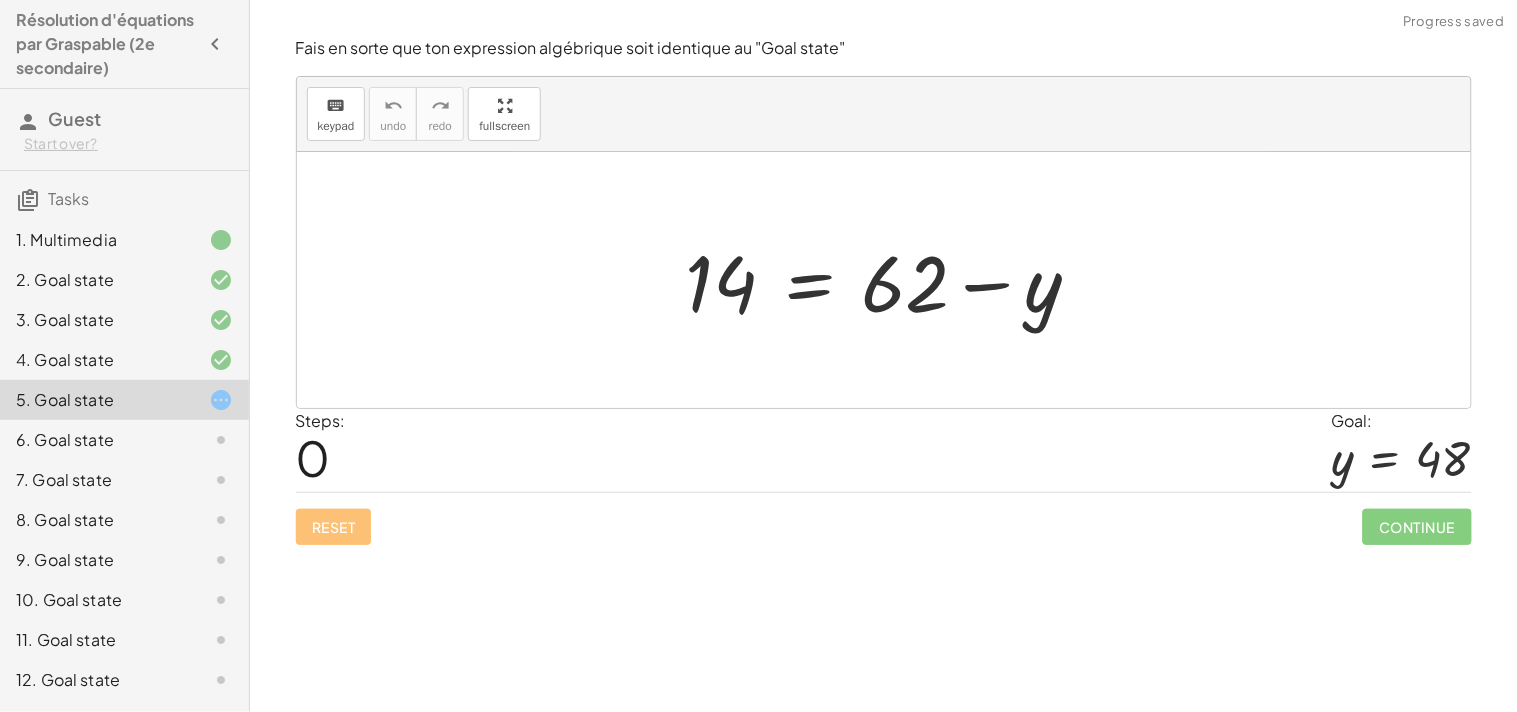 click at bounding box center [891, 280] 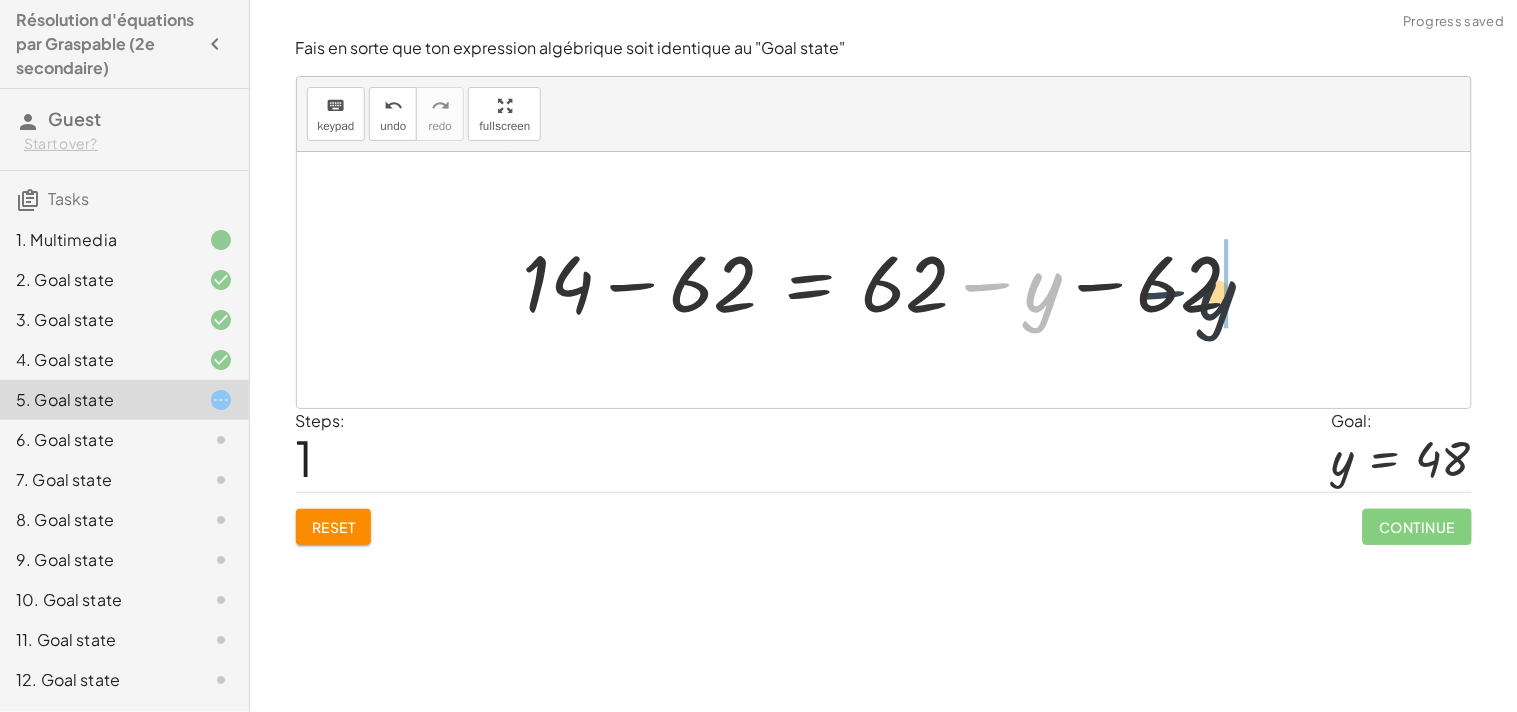 drag, startPoint x: 1021, startPoint y: 311, endPoint x: 1278, endPoint y: 304, distance: 257.0953 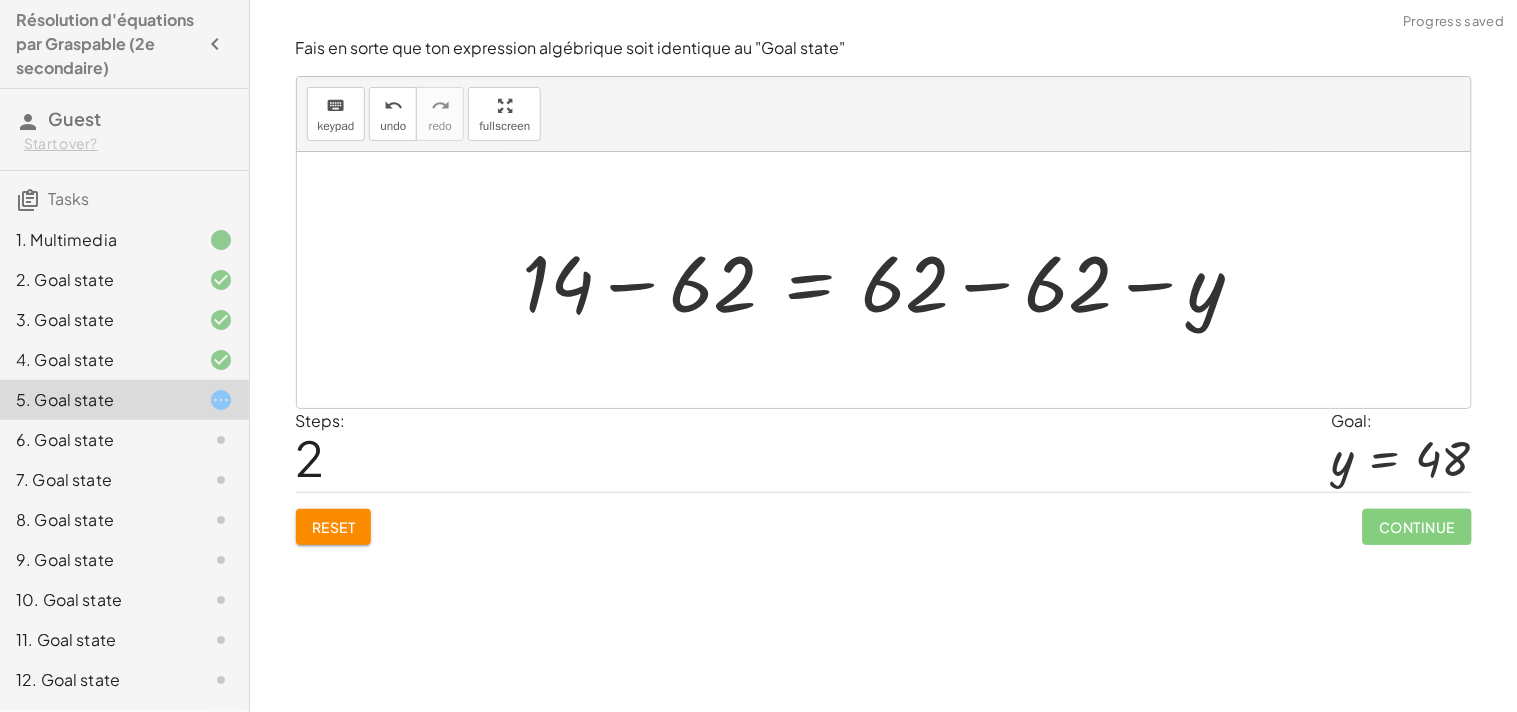 click at bounding box center [891, 280] 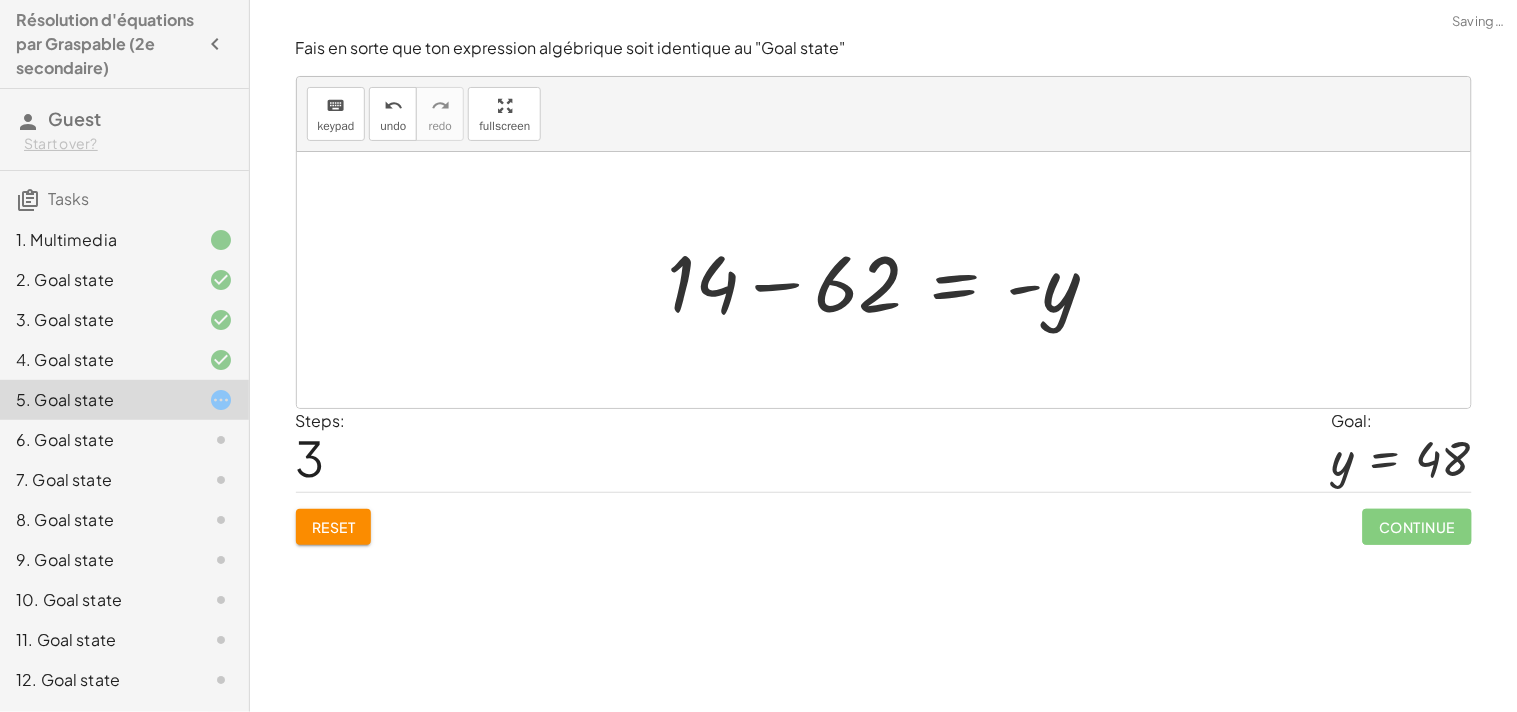 click at bounding box center (892, 280) 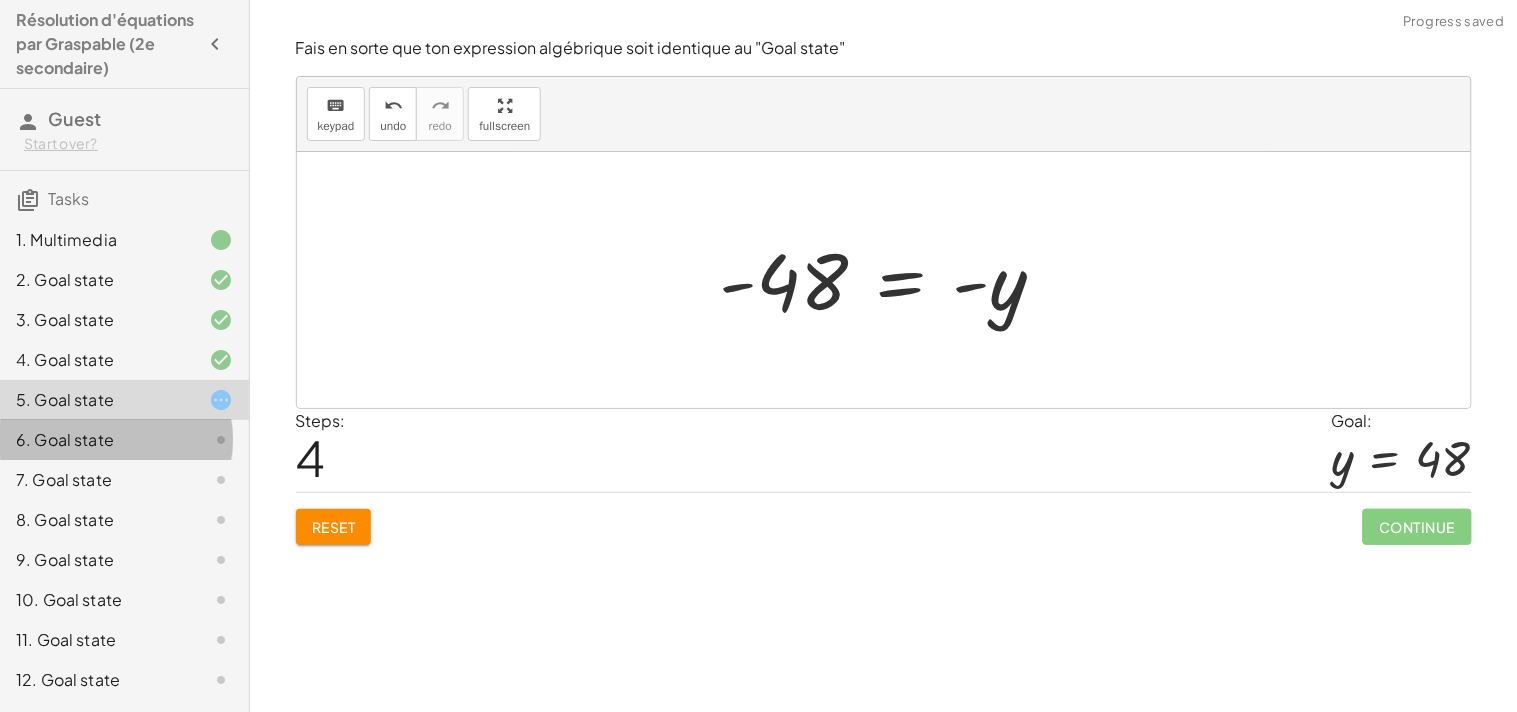 click on "6. Goal state" 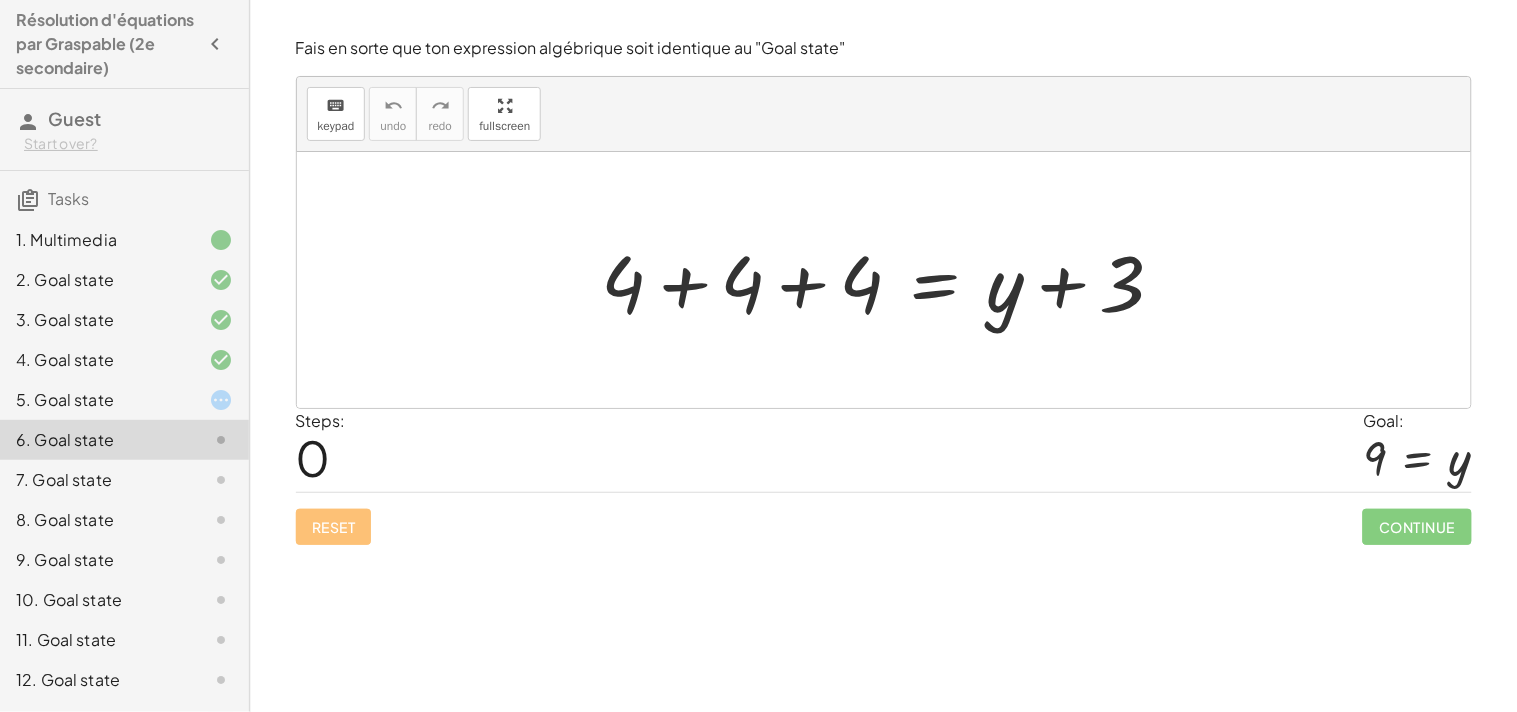 click at bounding box center [891, 280] 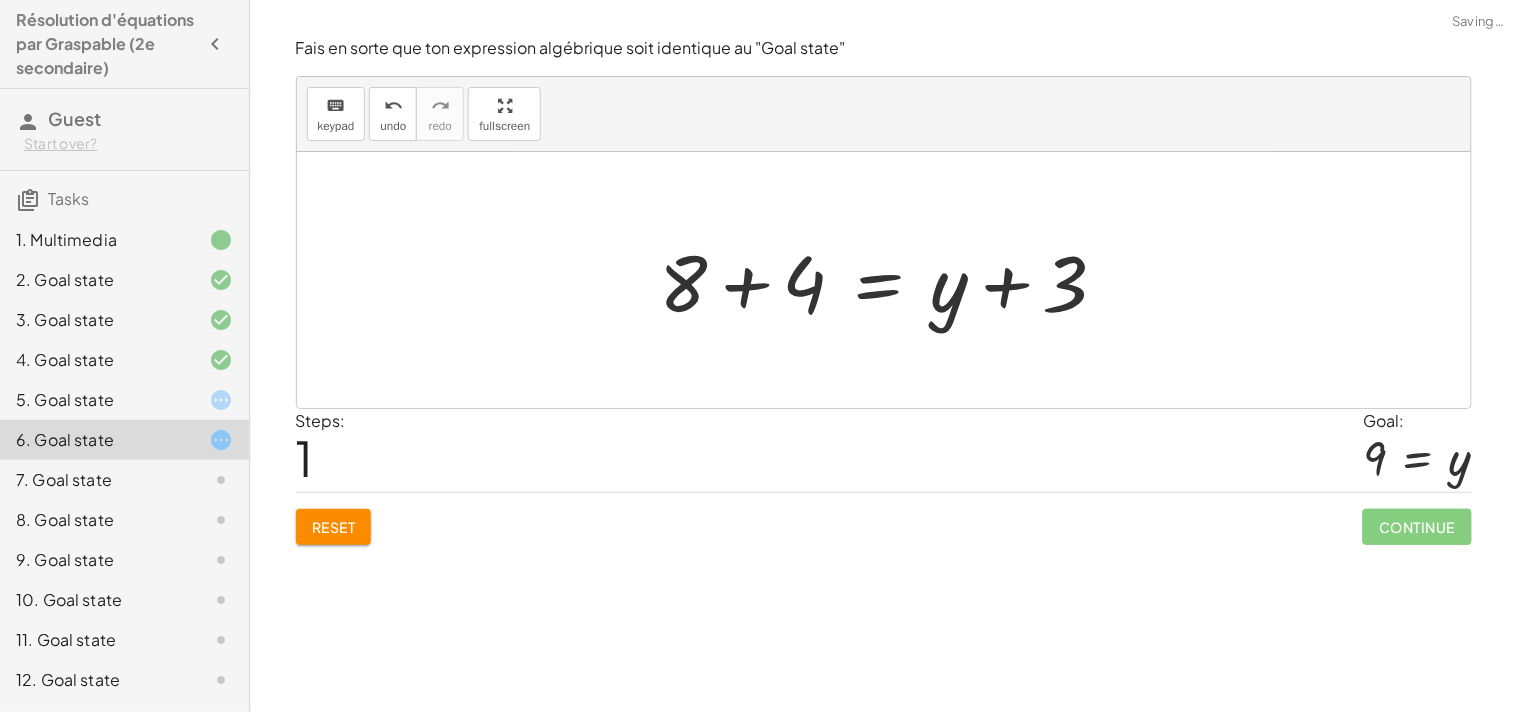 click at bounding box center [892, 280] 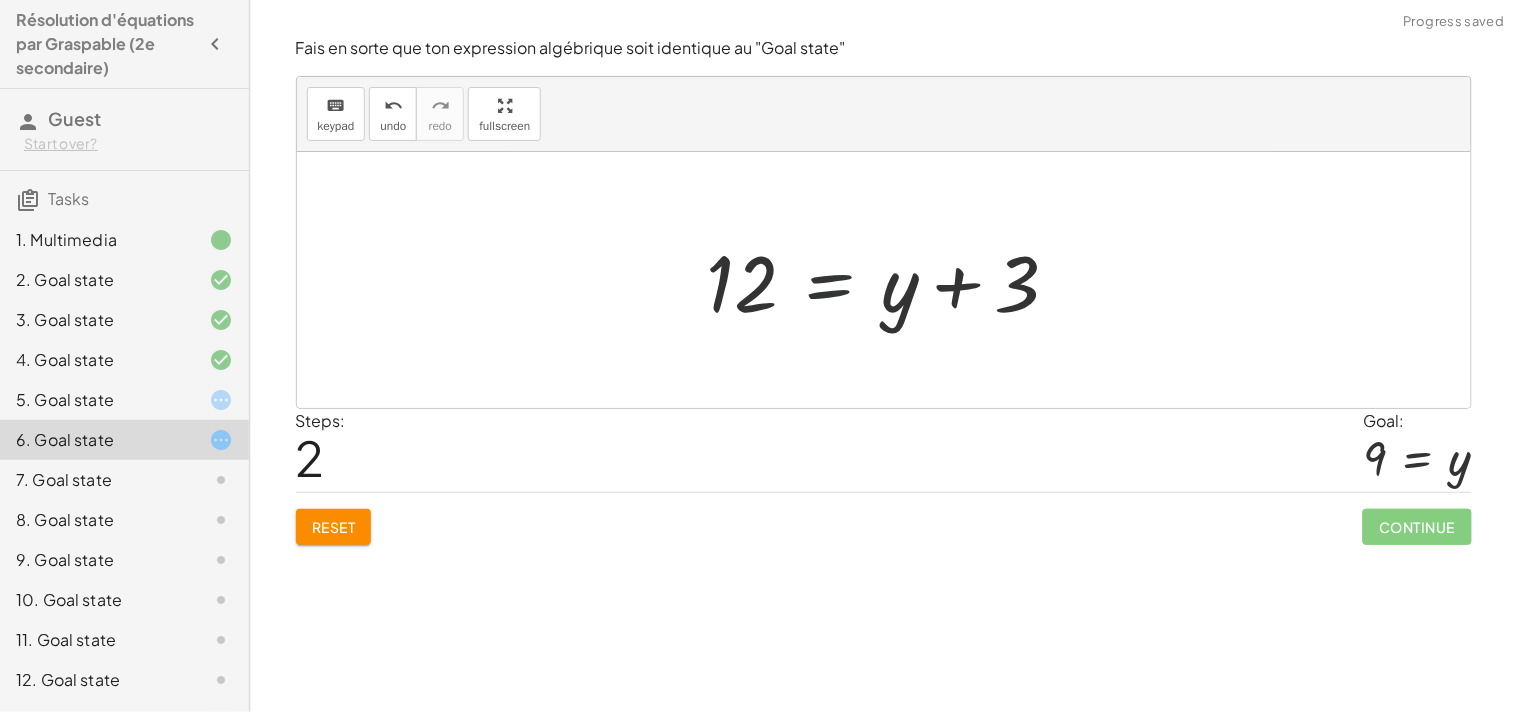 click at bounding box center (891, 280) 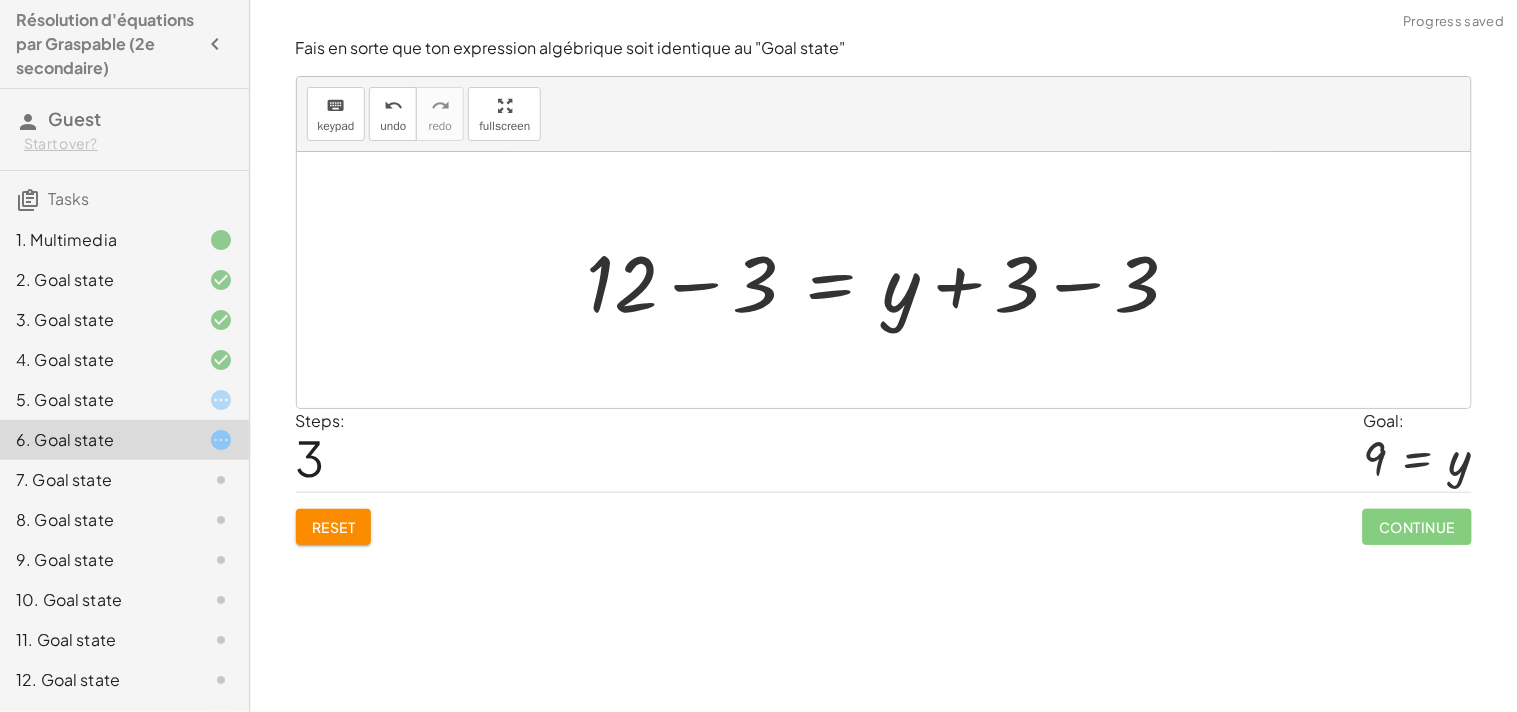click at bounding box center (891, 280) 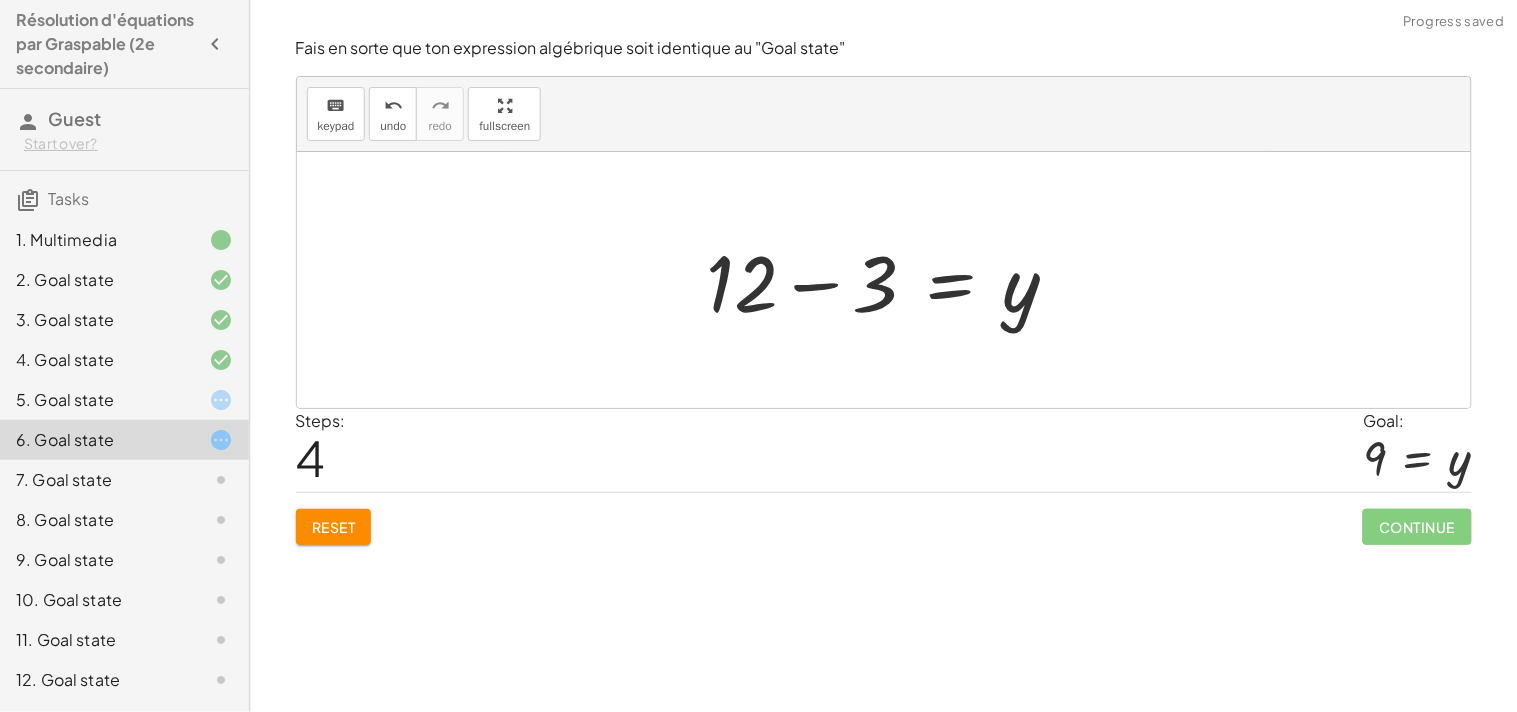 click at bounding box center [891, 280] 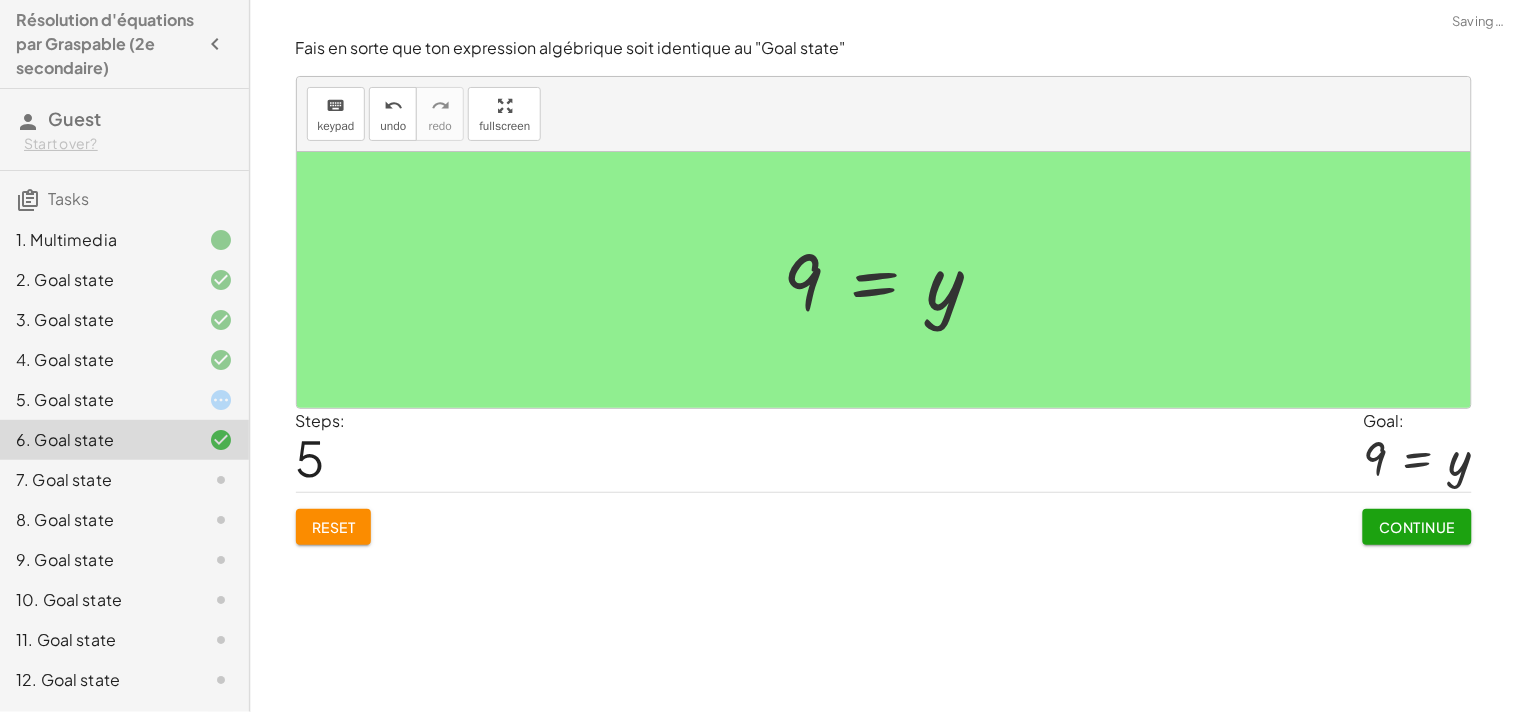 click on "Continue" 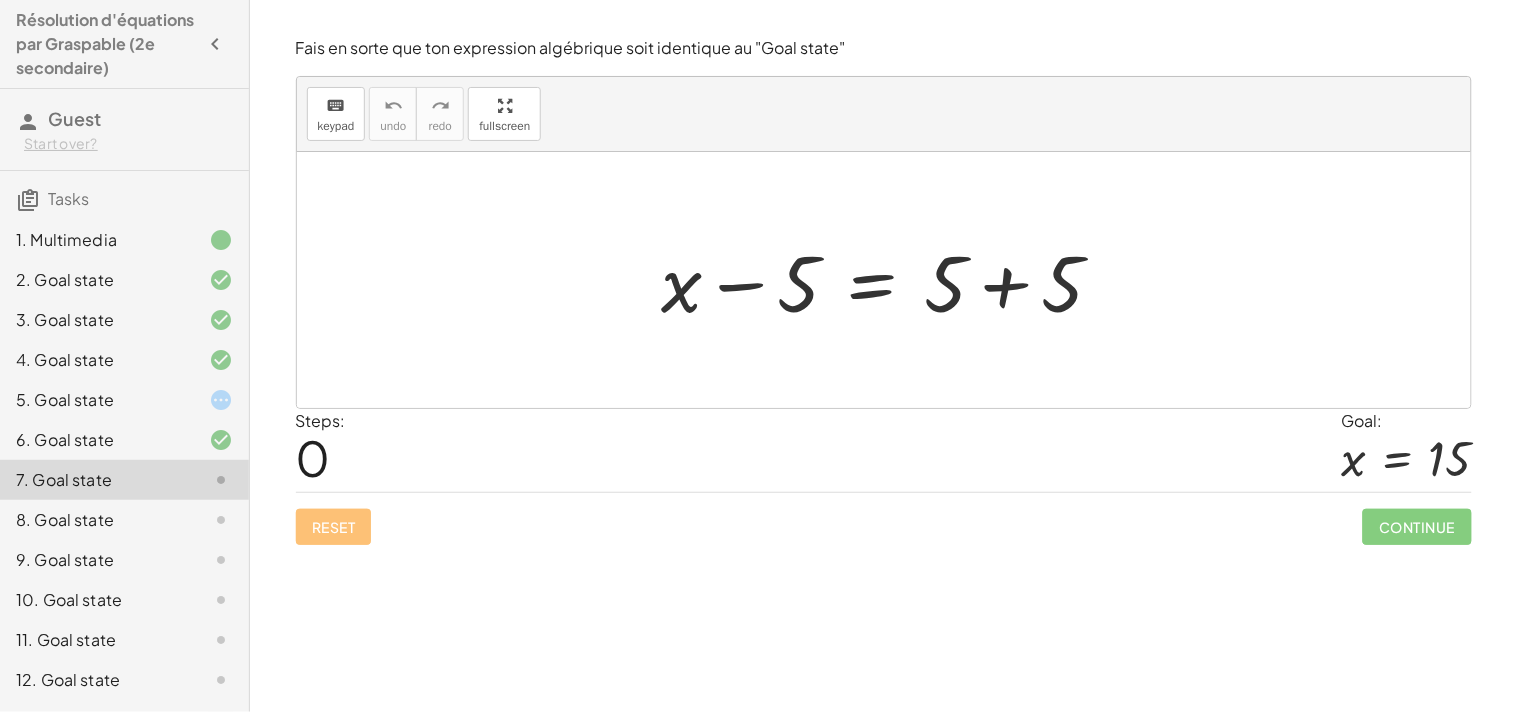 click at bounding box center [891, 280] 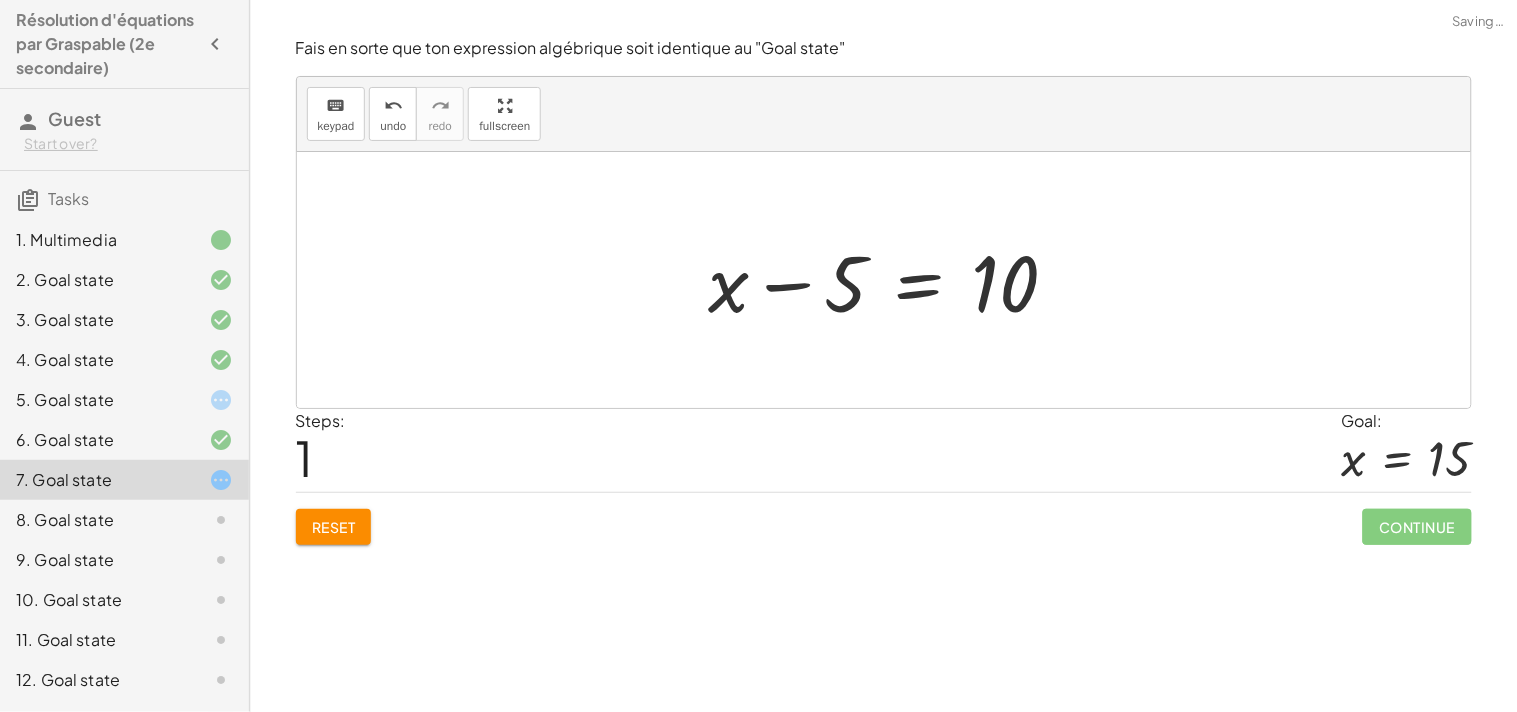 click at bounding box center [891, 280] 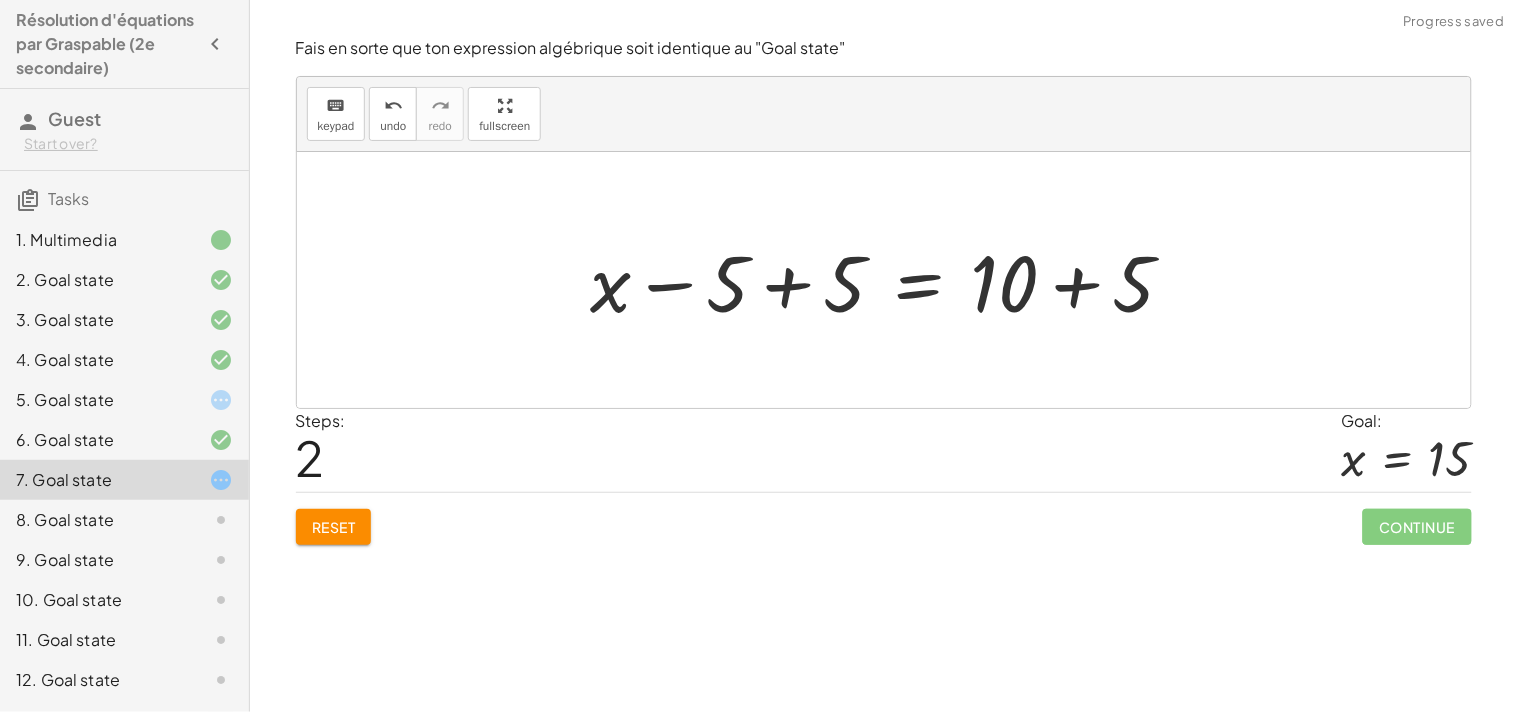 click at bounding box center [891, 280] 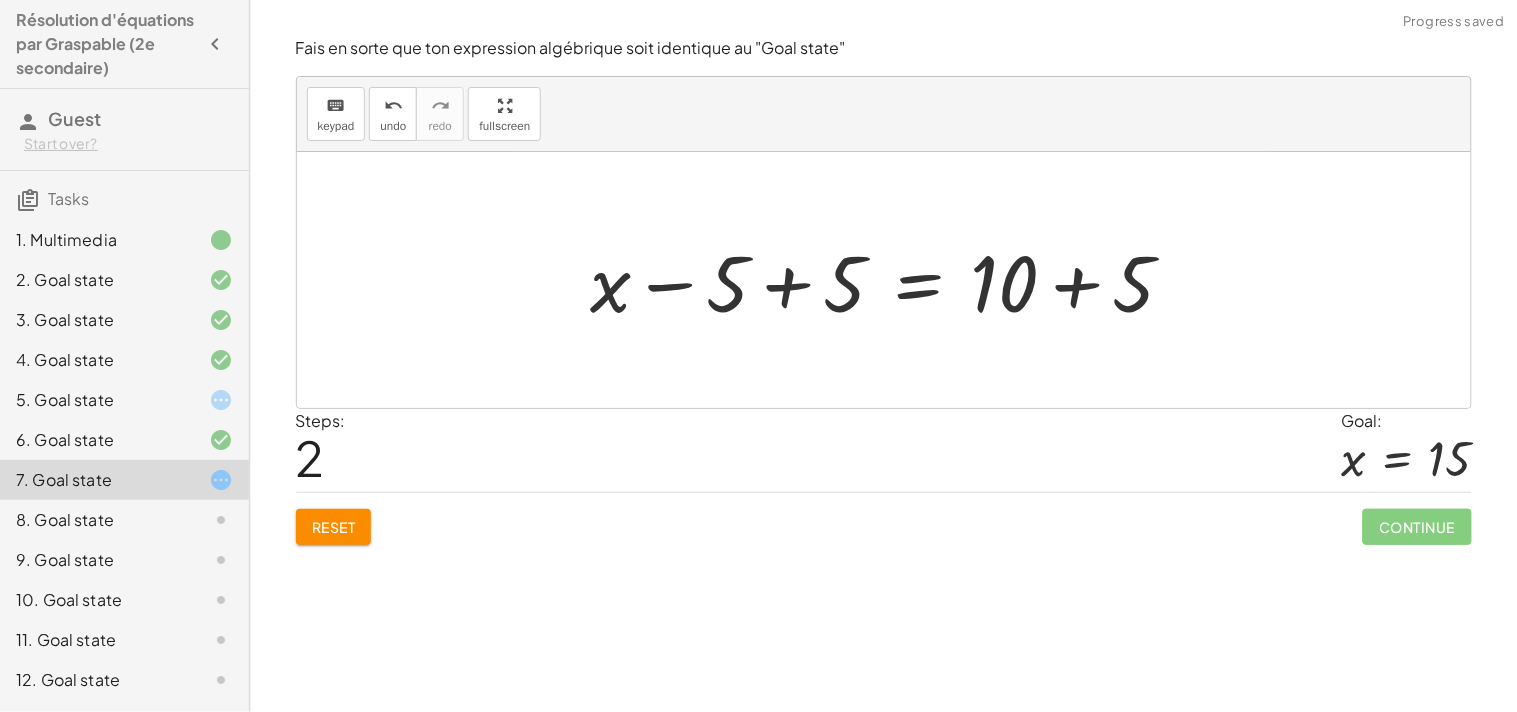click at bounding box center [891, 280] 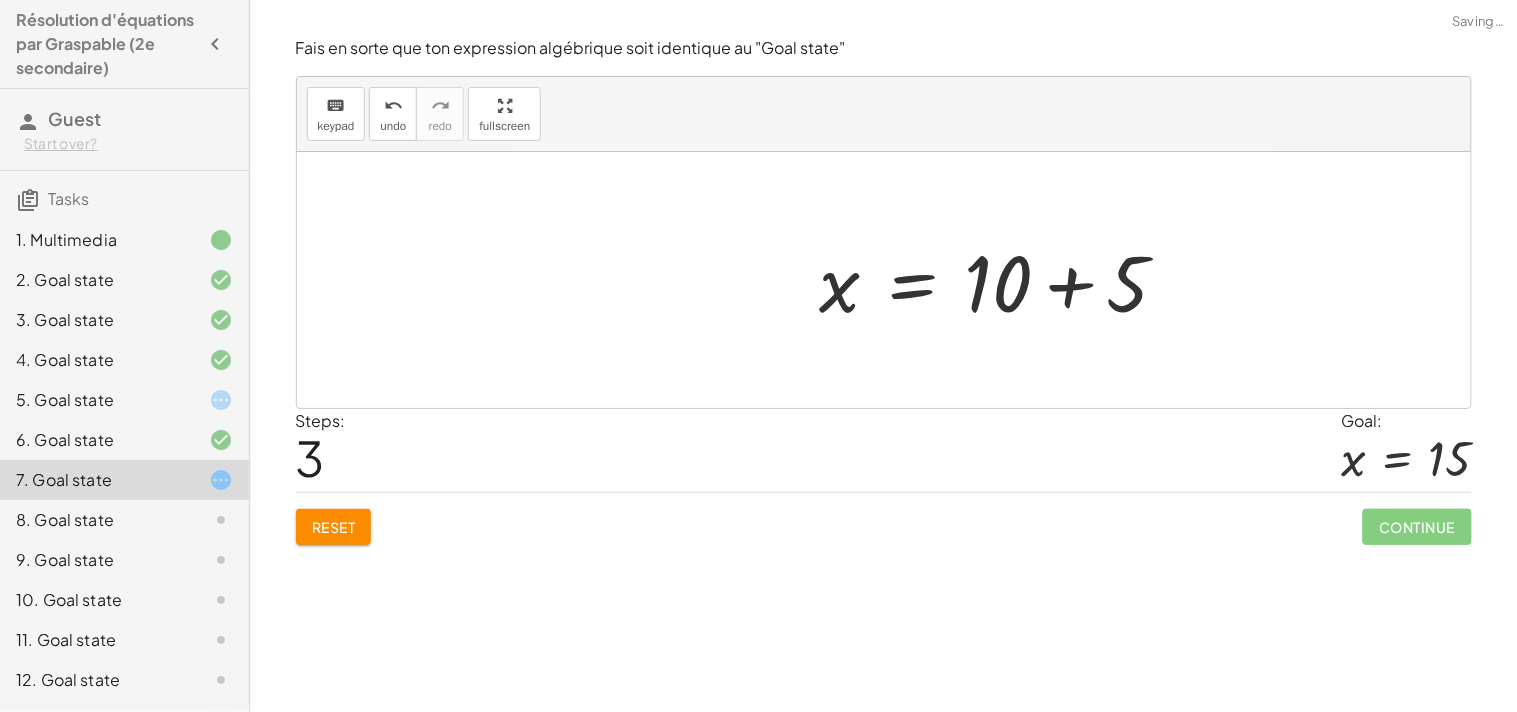 click at bounding box center [1002, 280] 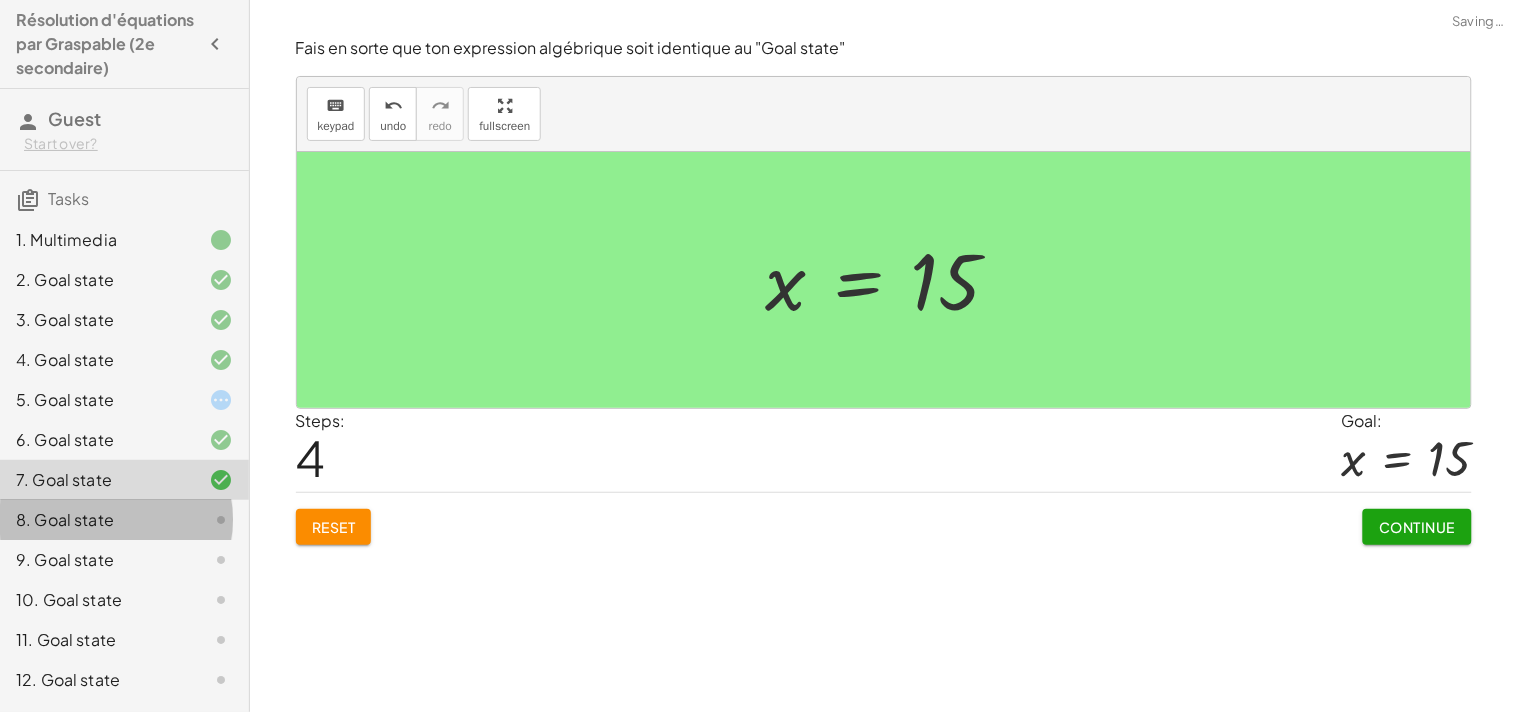 click on "8. Goal state" 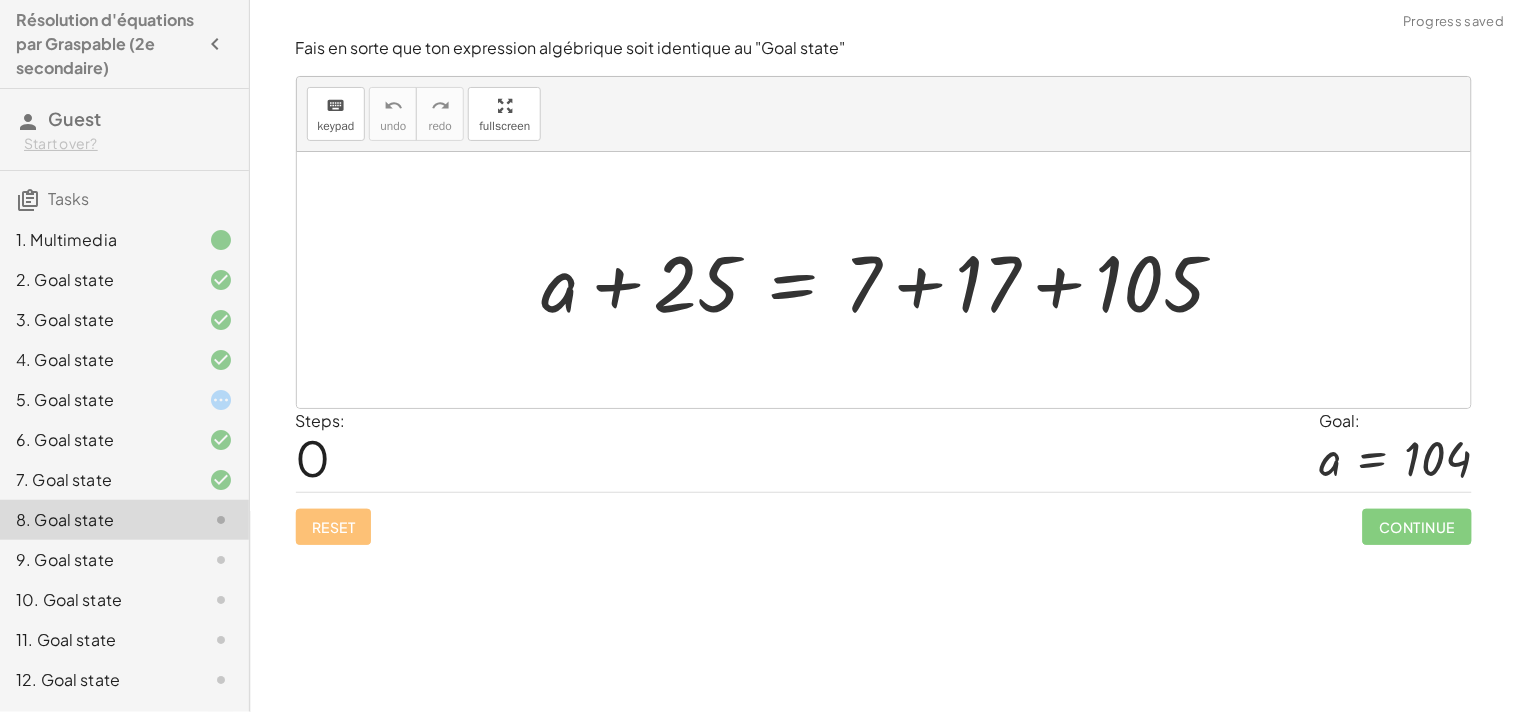 click at bounding box center [891, 280] 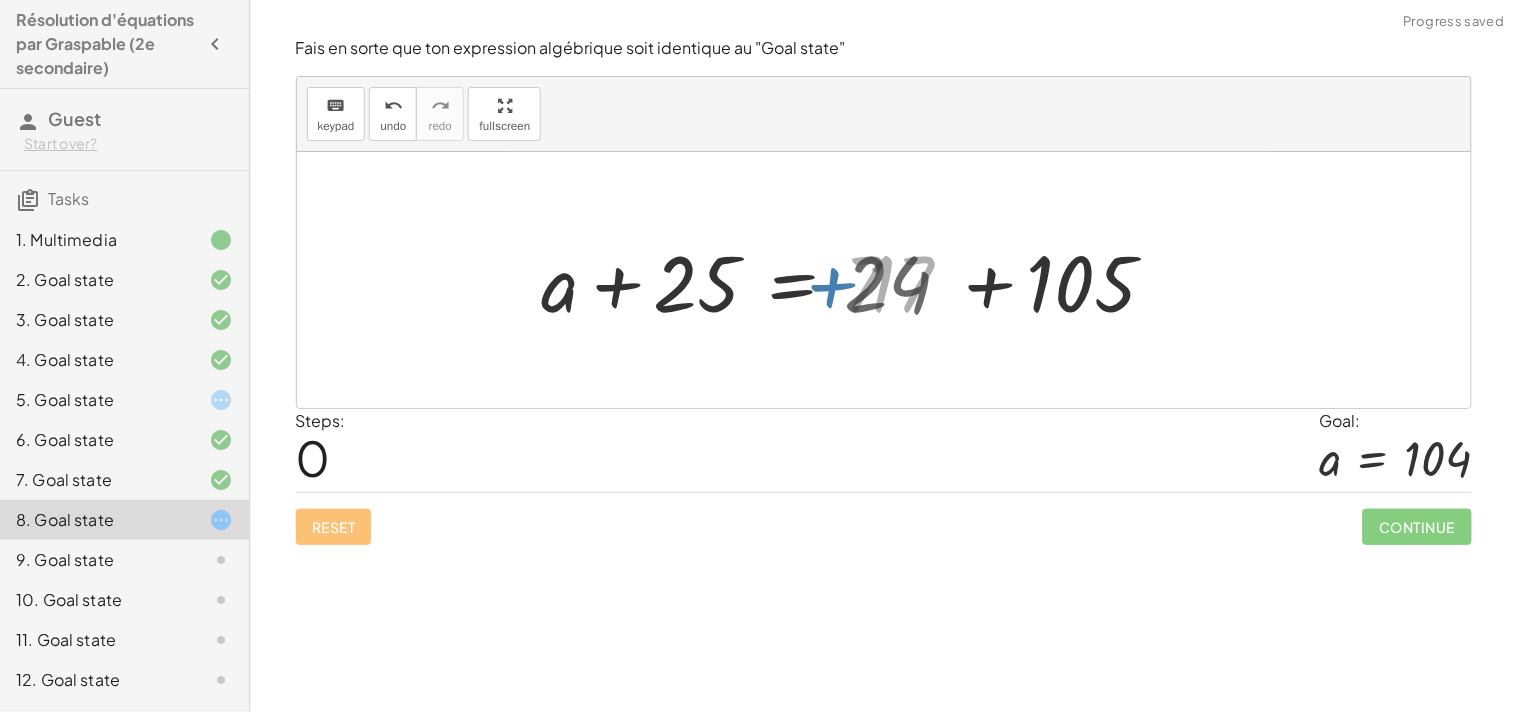 click at bounding box center (847, 280) 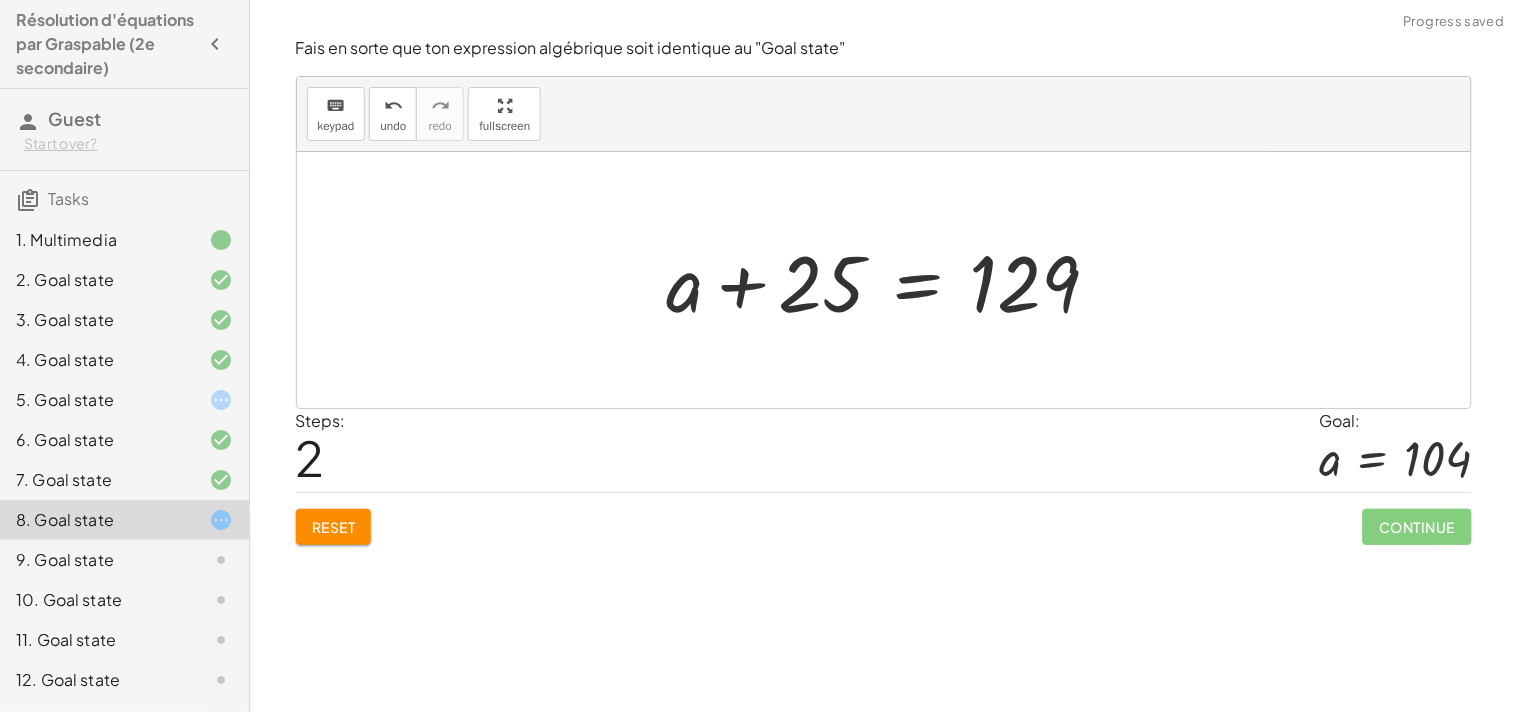 click at bounding box center [891, 280] 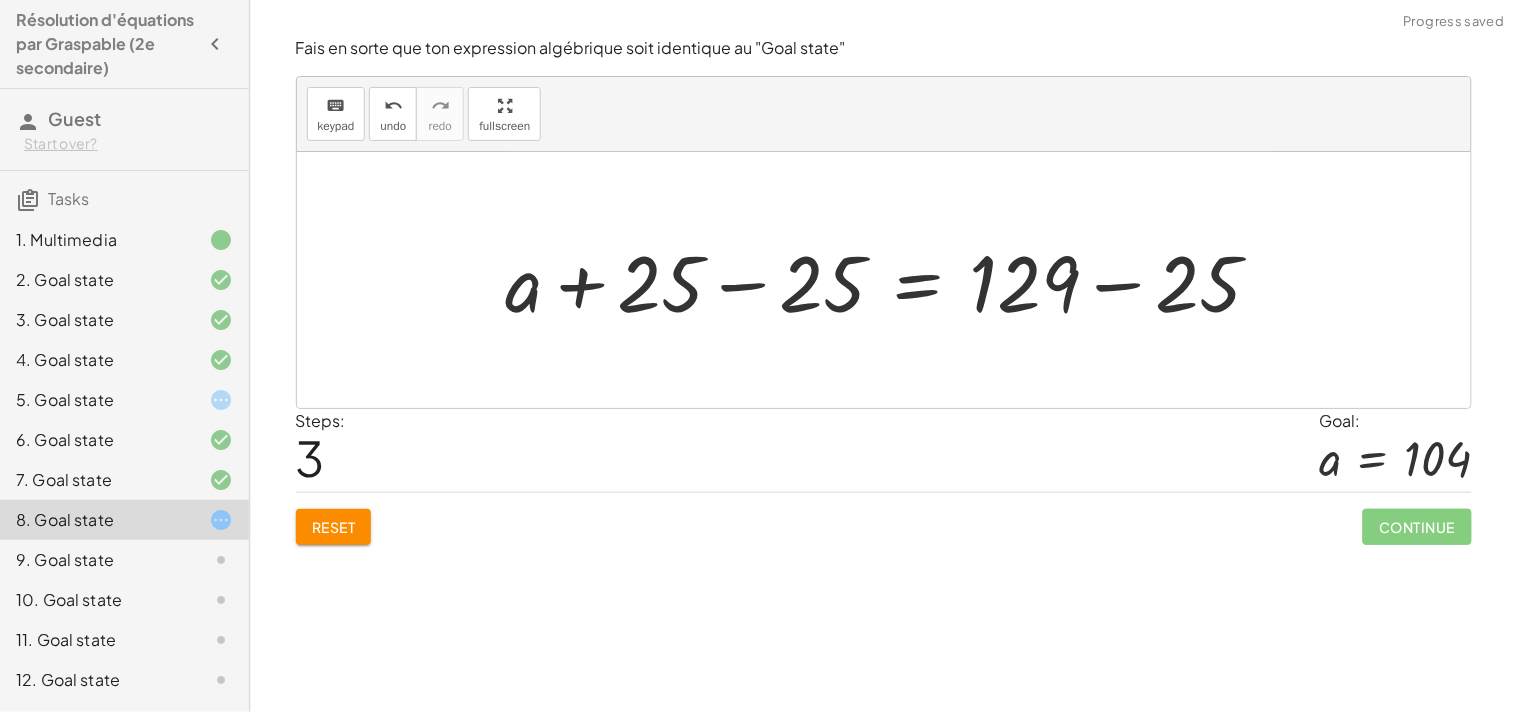 click at bounding box center (892, 280) 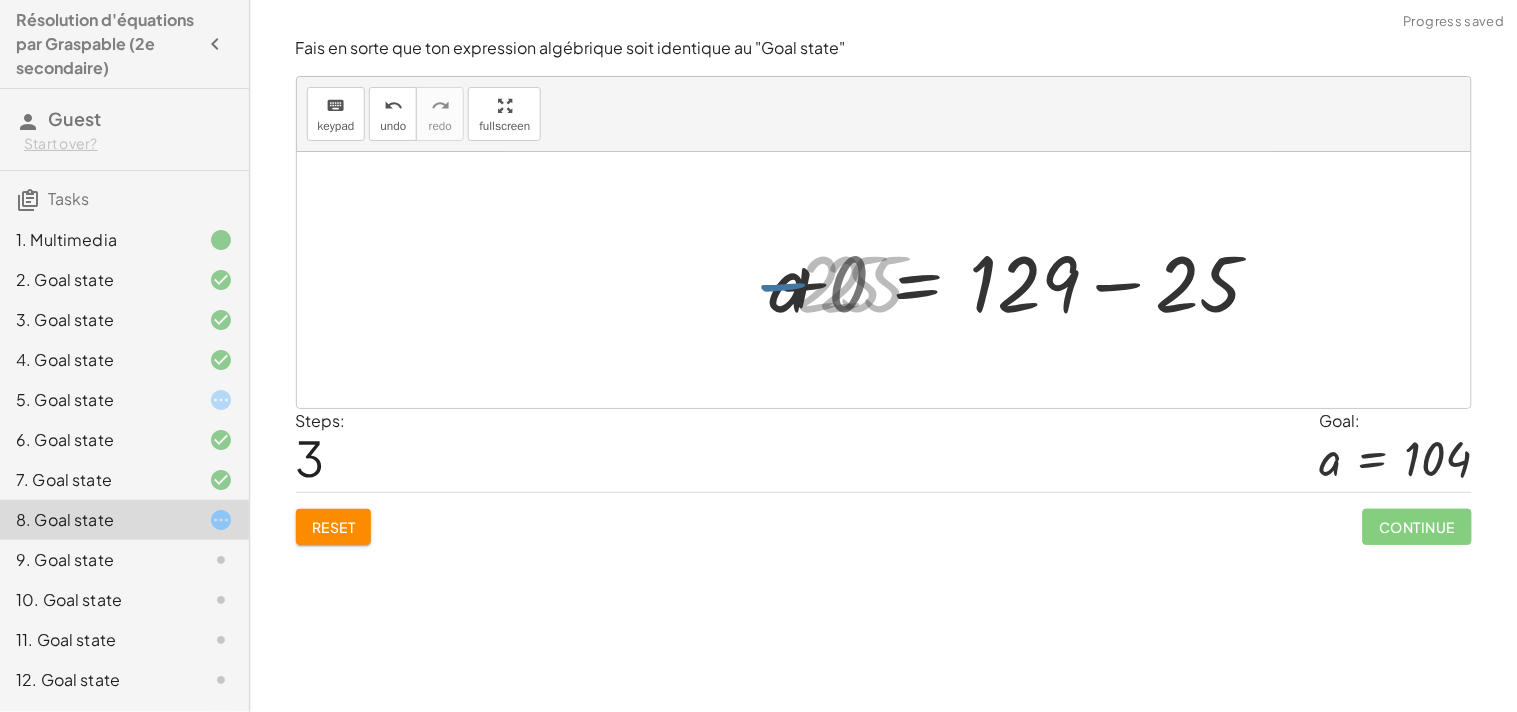 click at bounding box center (884, 280) 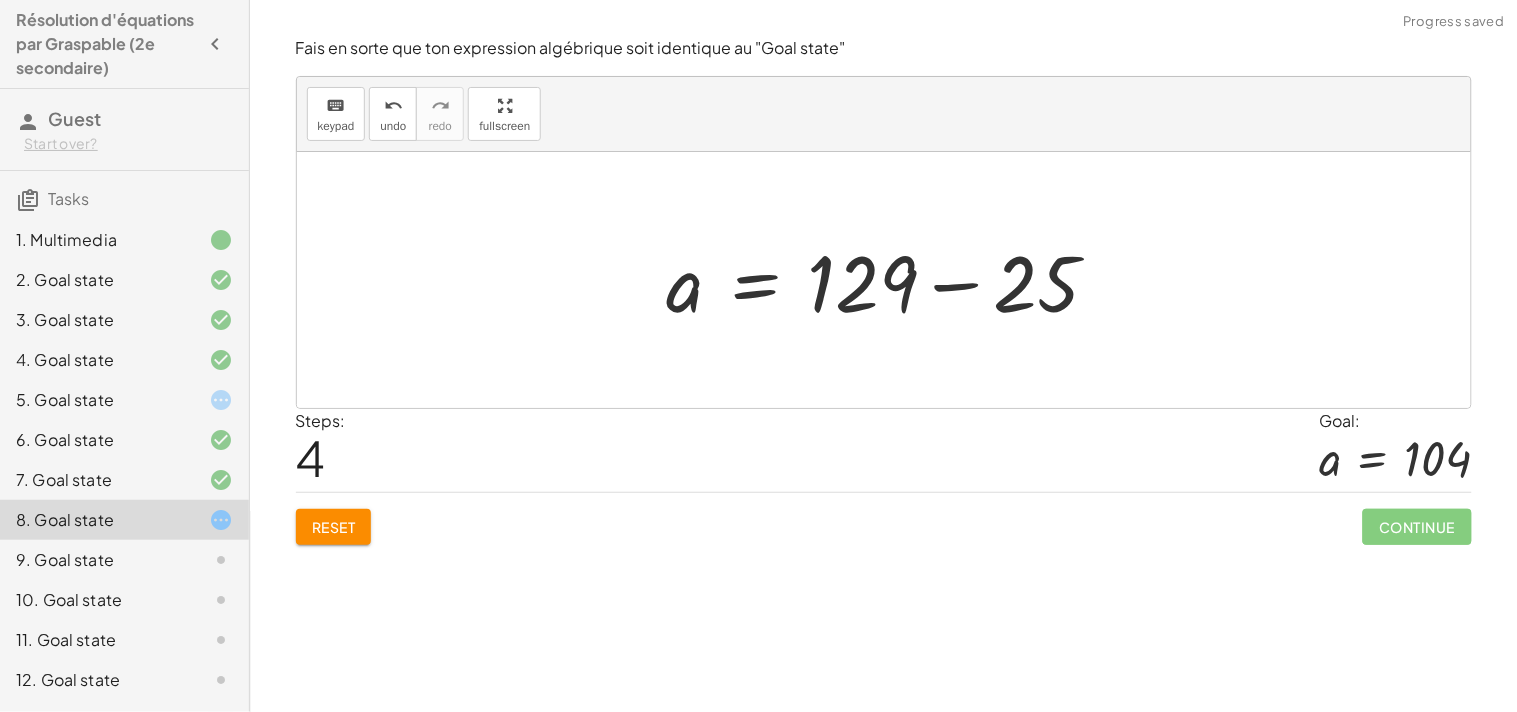 click at bounding box center (891, 280) 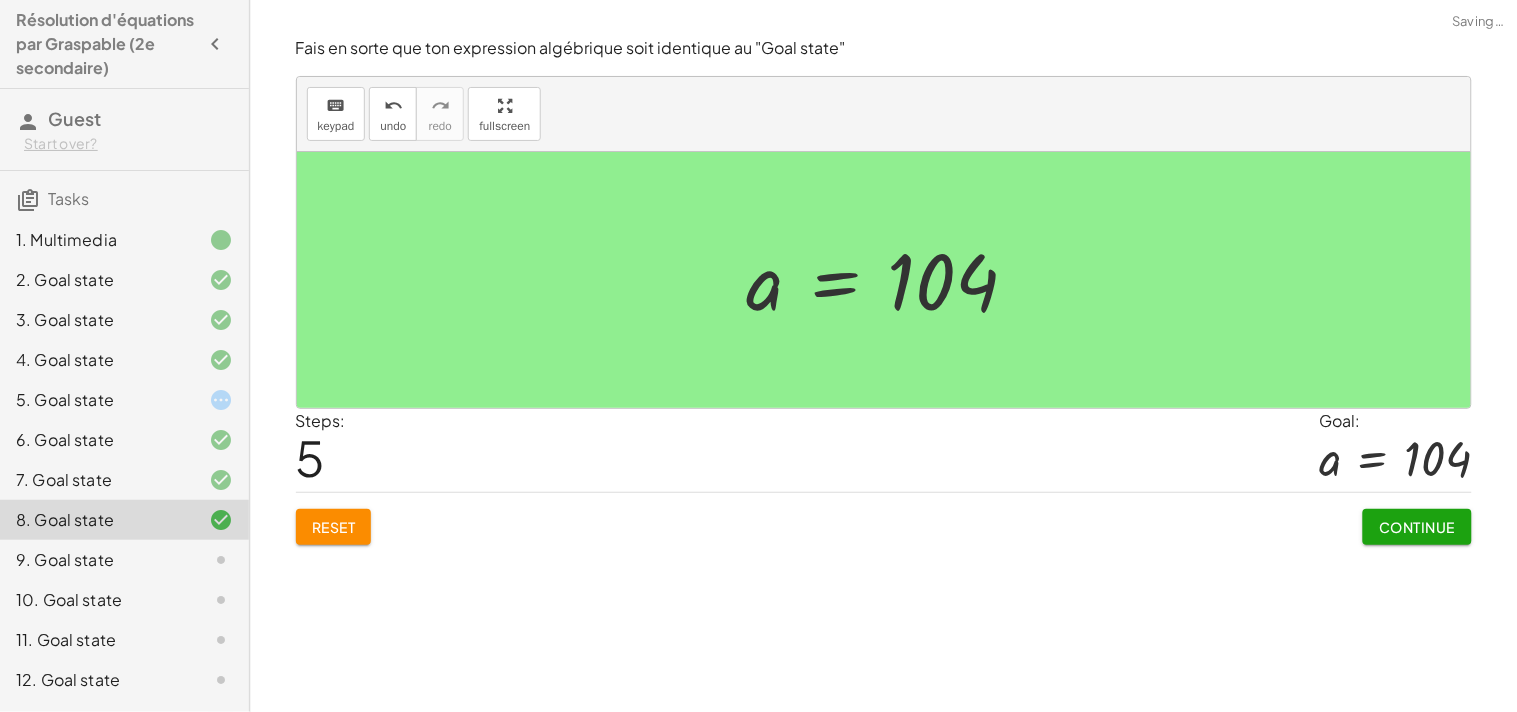 click on "9. Goal state" 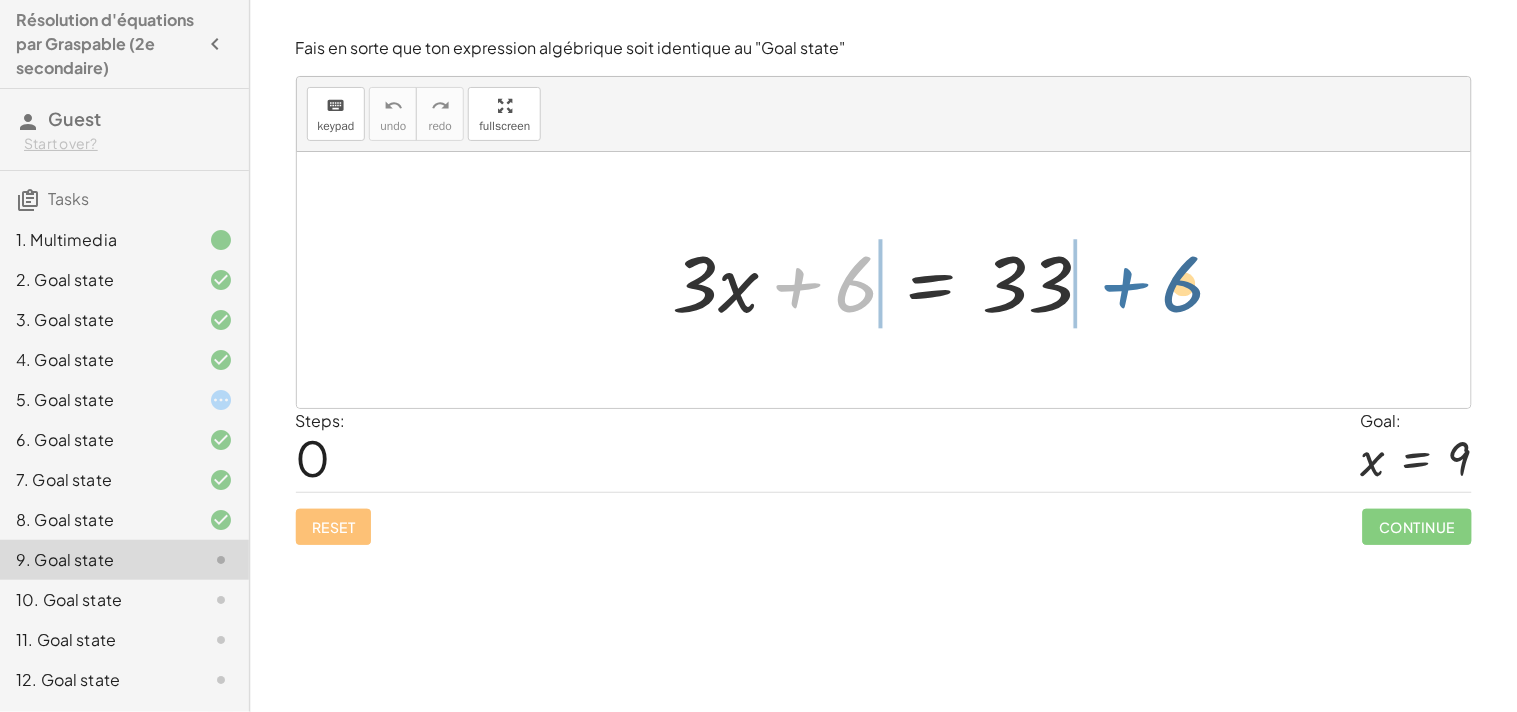 drag, startPoint x: 795, startPoint y: 284, endPoint x: 1125, endPoint y: 283, distance: 330.00153 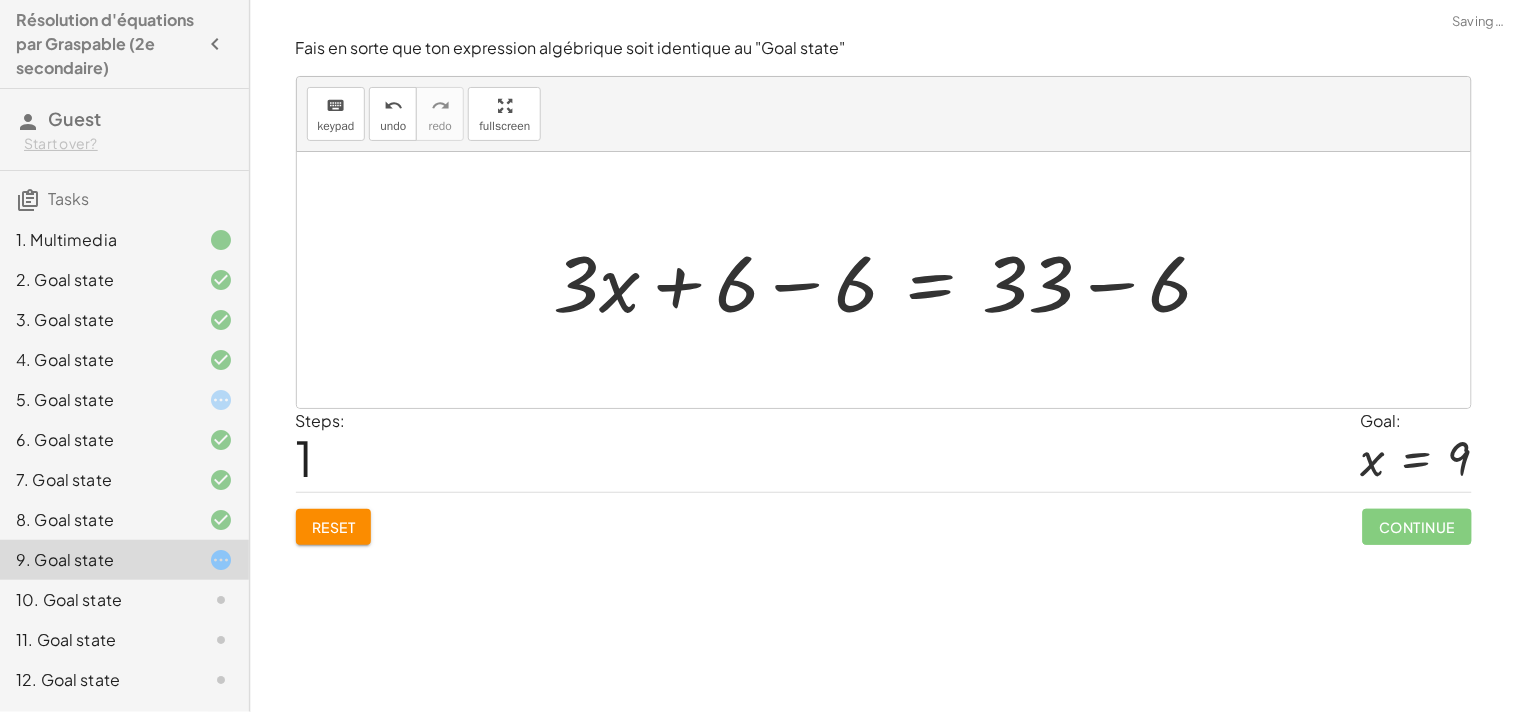 click at bounding box center [891, 280] 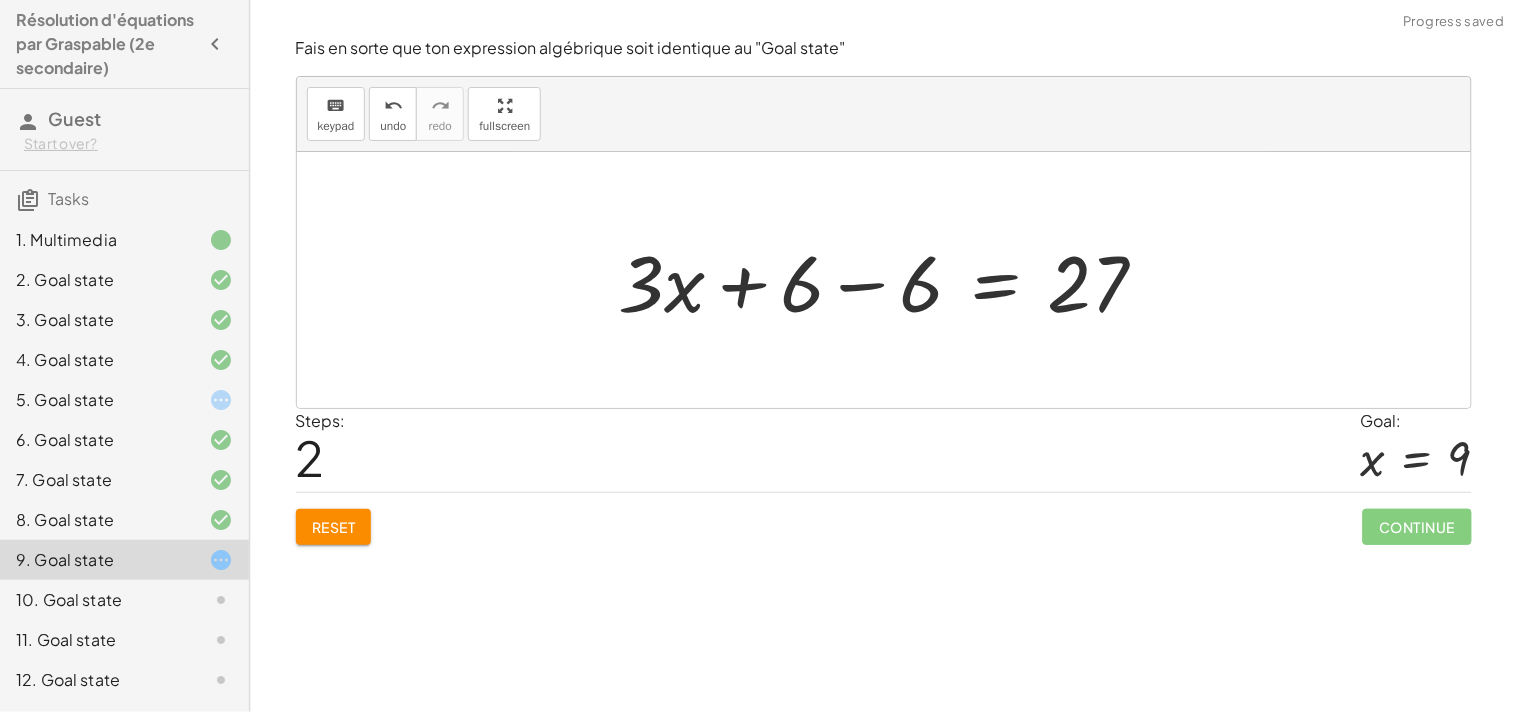 click at bounding box center [891, 280] 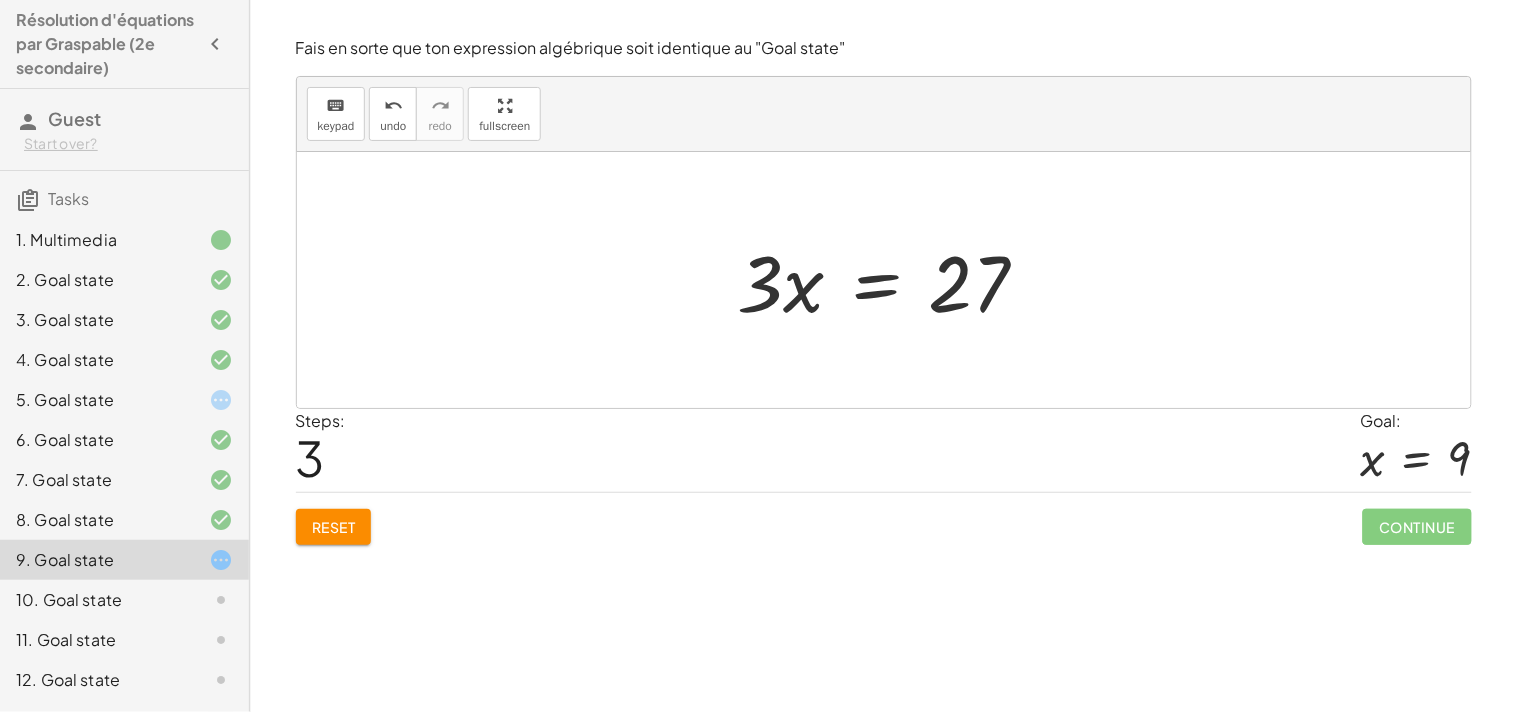 click at bounding box center [891, 280] 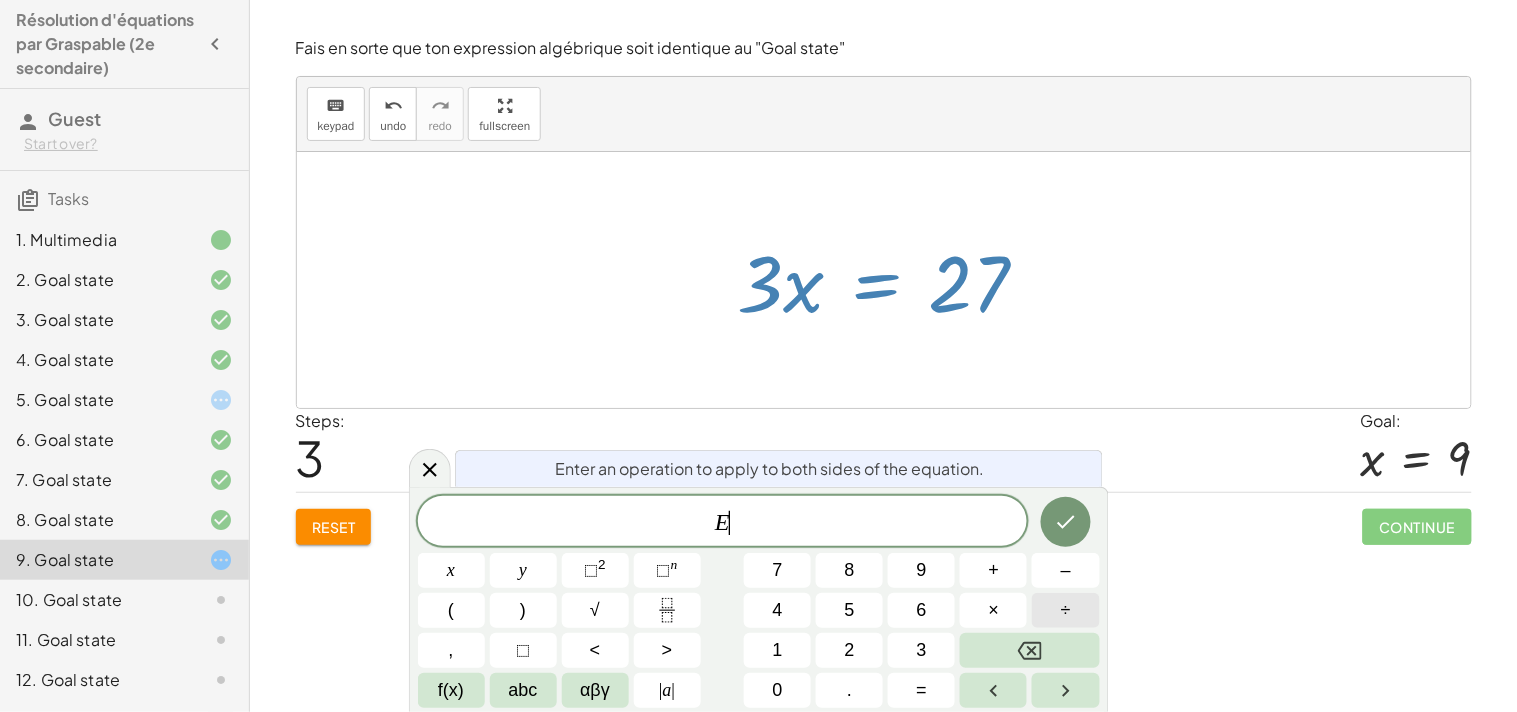click on "÷" at bounding box center [1065, 610] 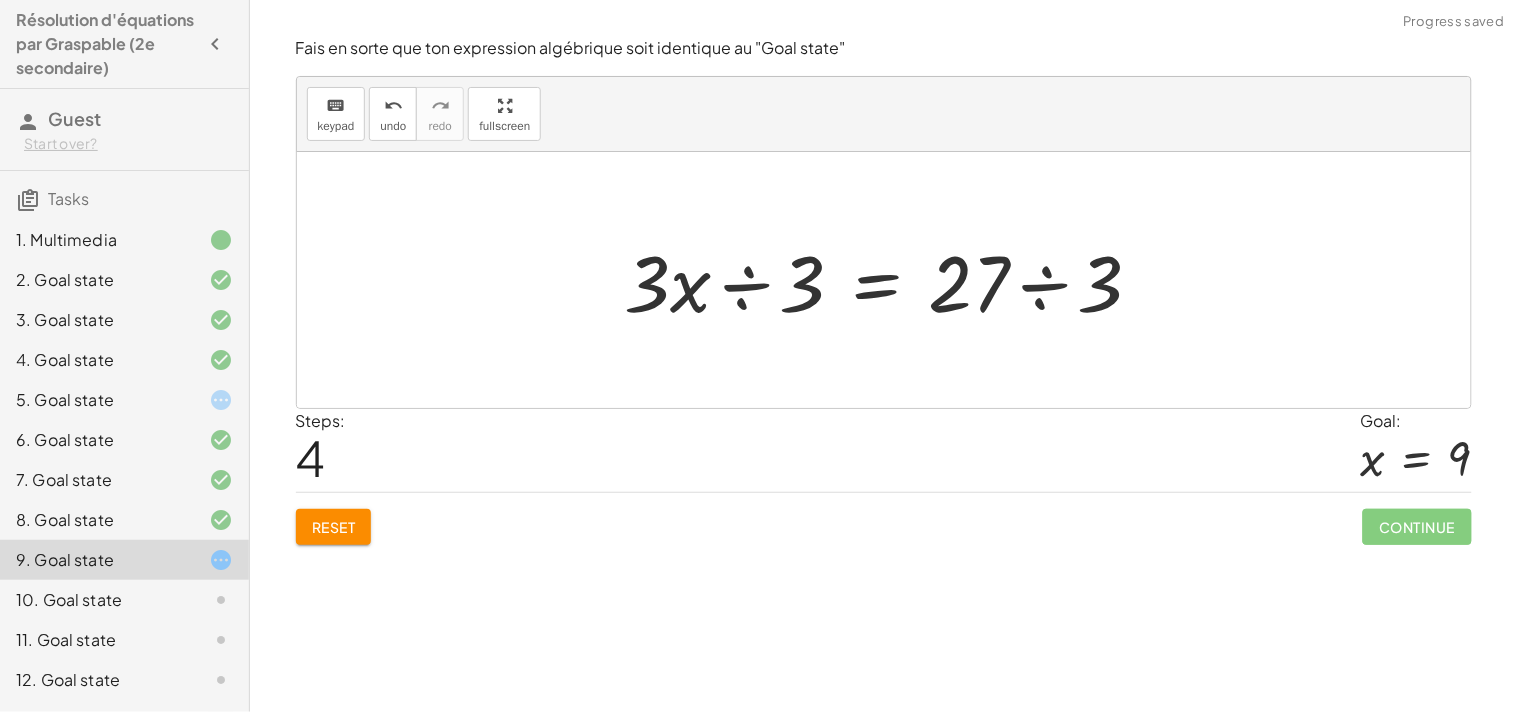 click at bounding box center [892, 280] 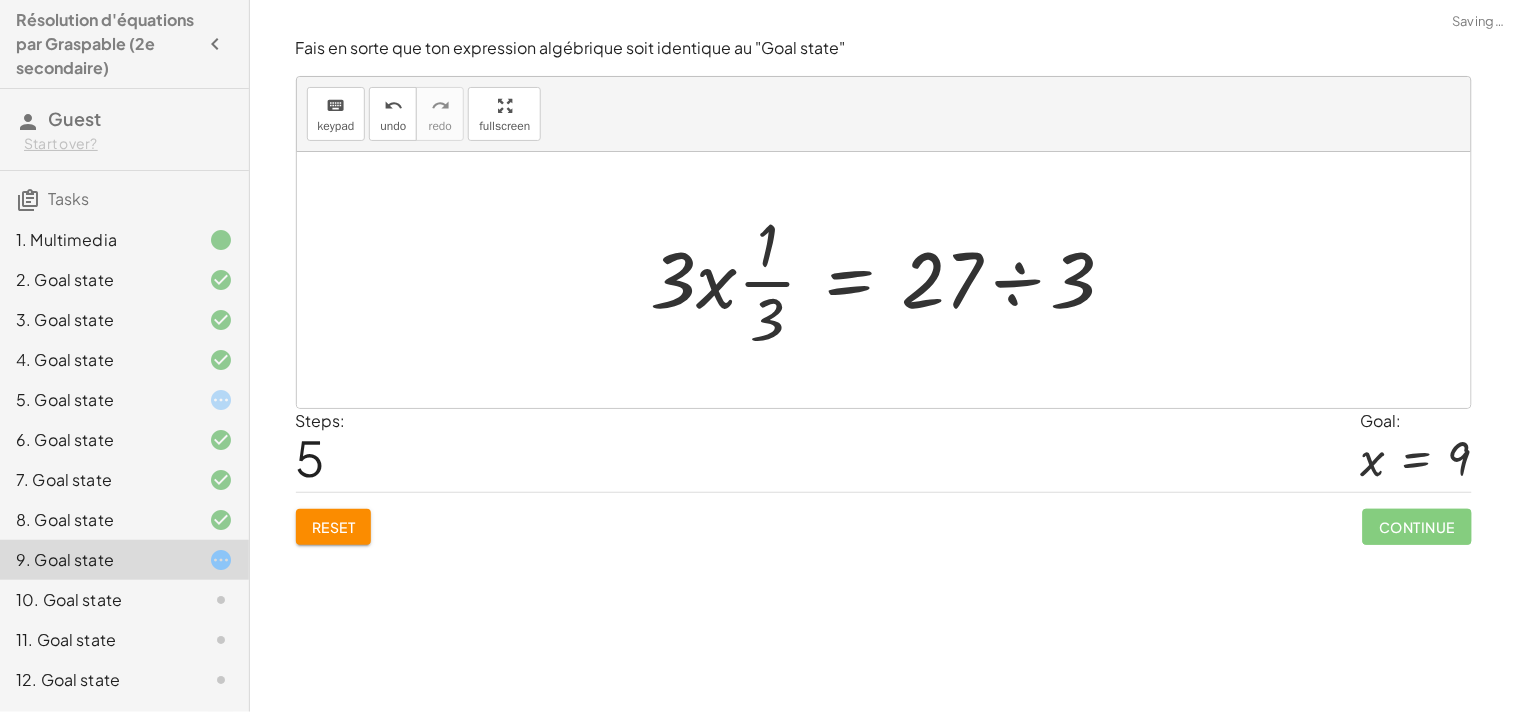 click at bounding box center [891, 280] 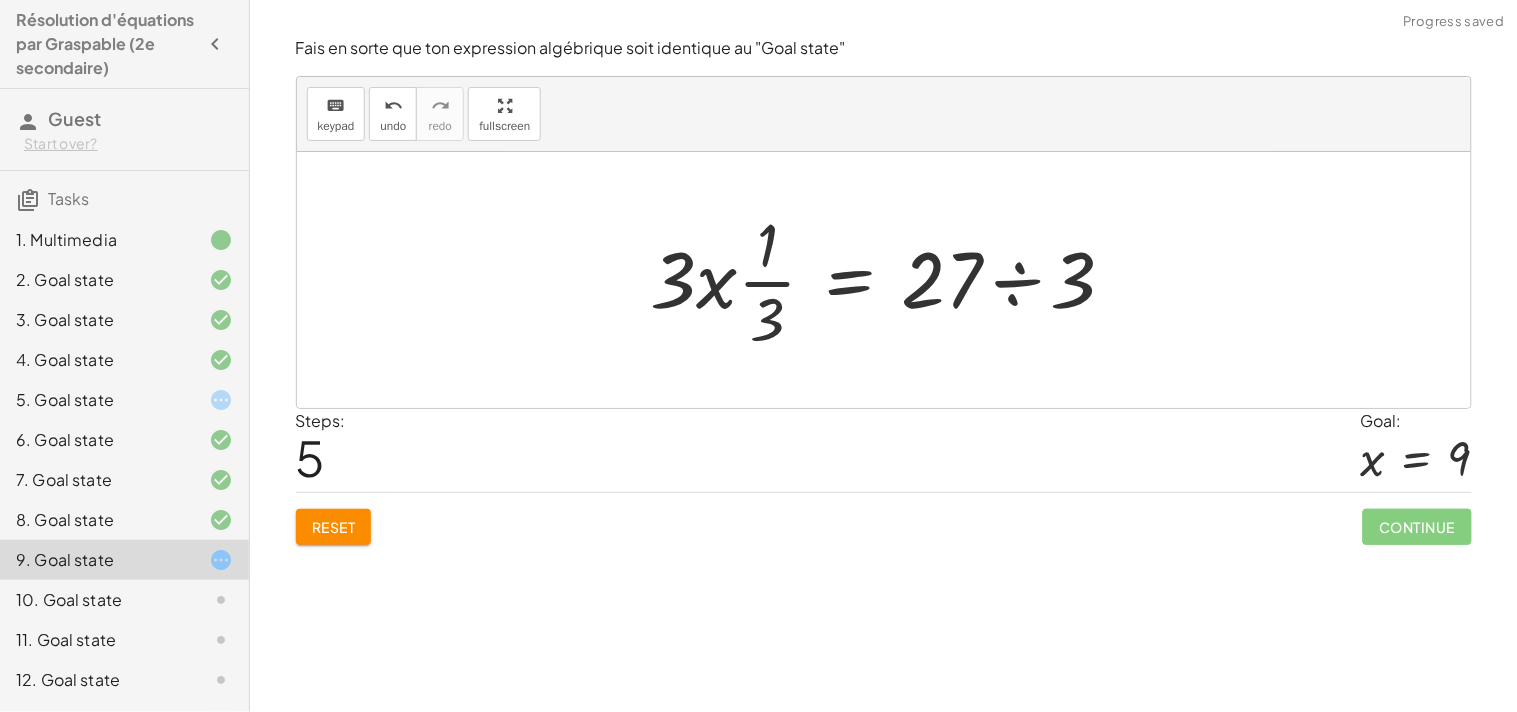 click at bounding box center [891, 280] 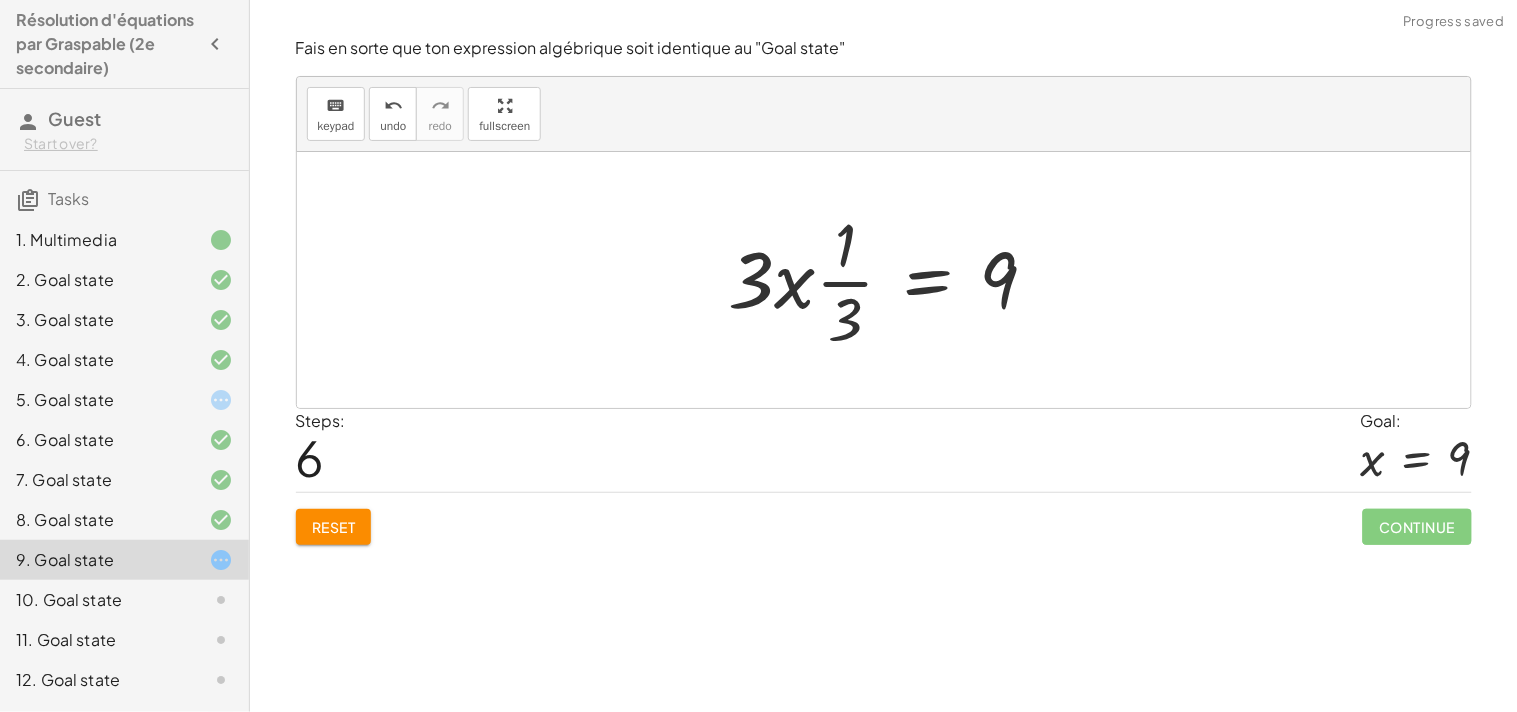 click at bounding box center [891, 280] 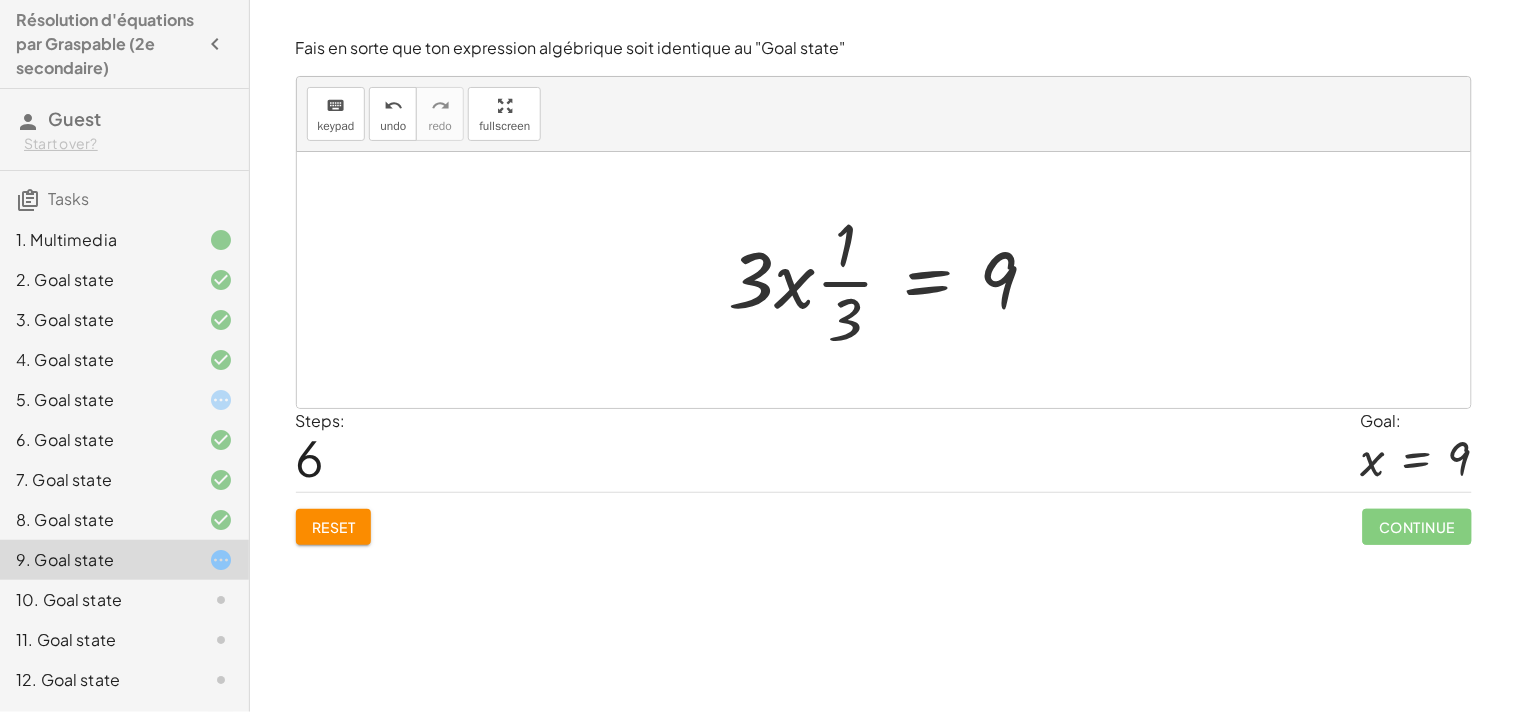 click on "Reset" 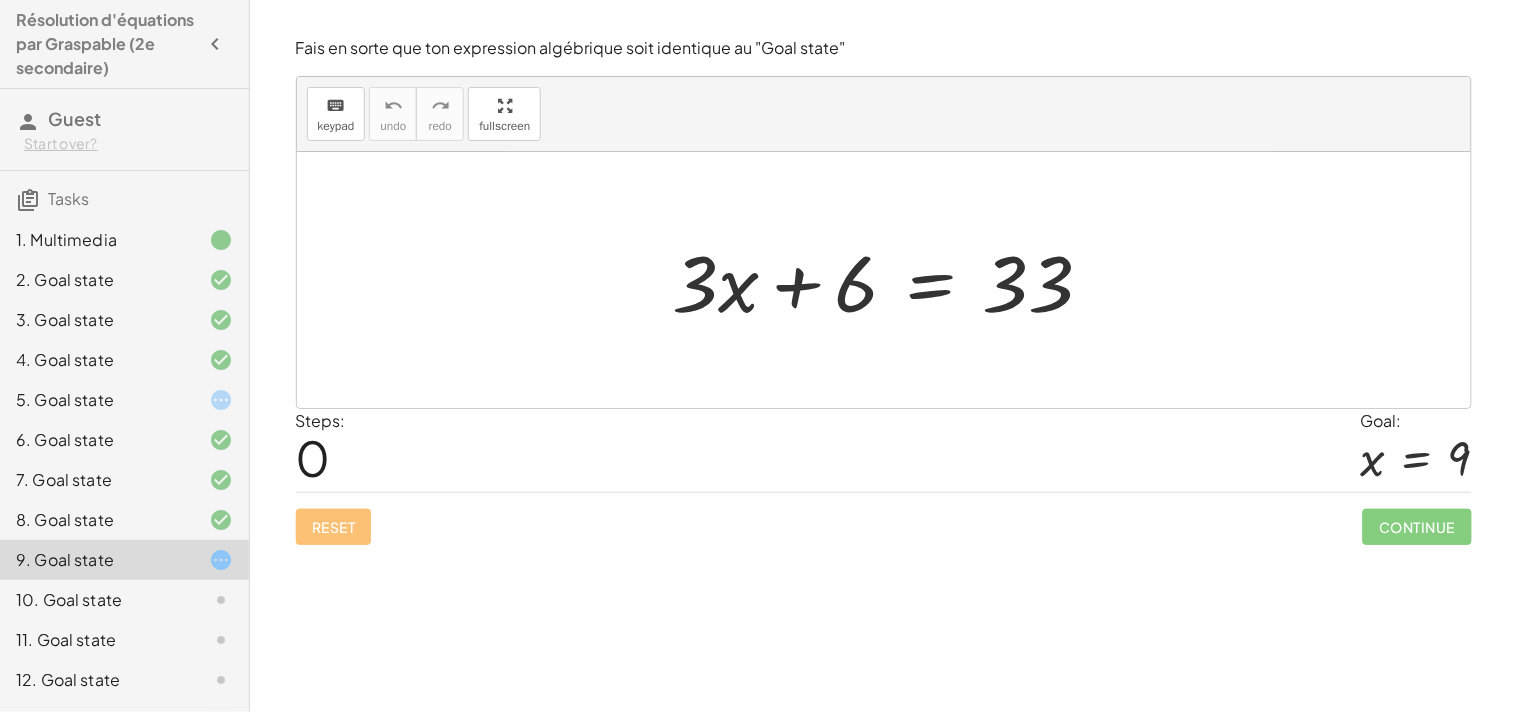 click at bounding box center [891, 280] 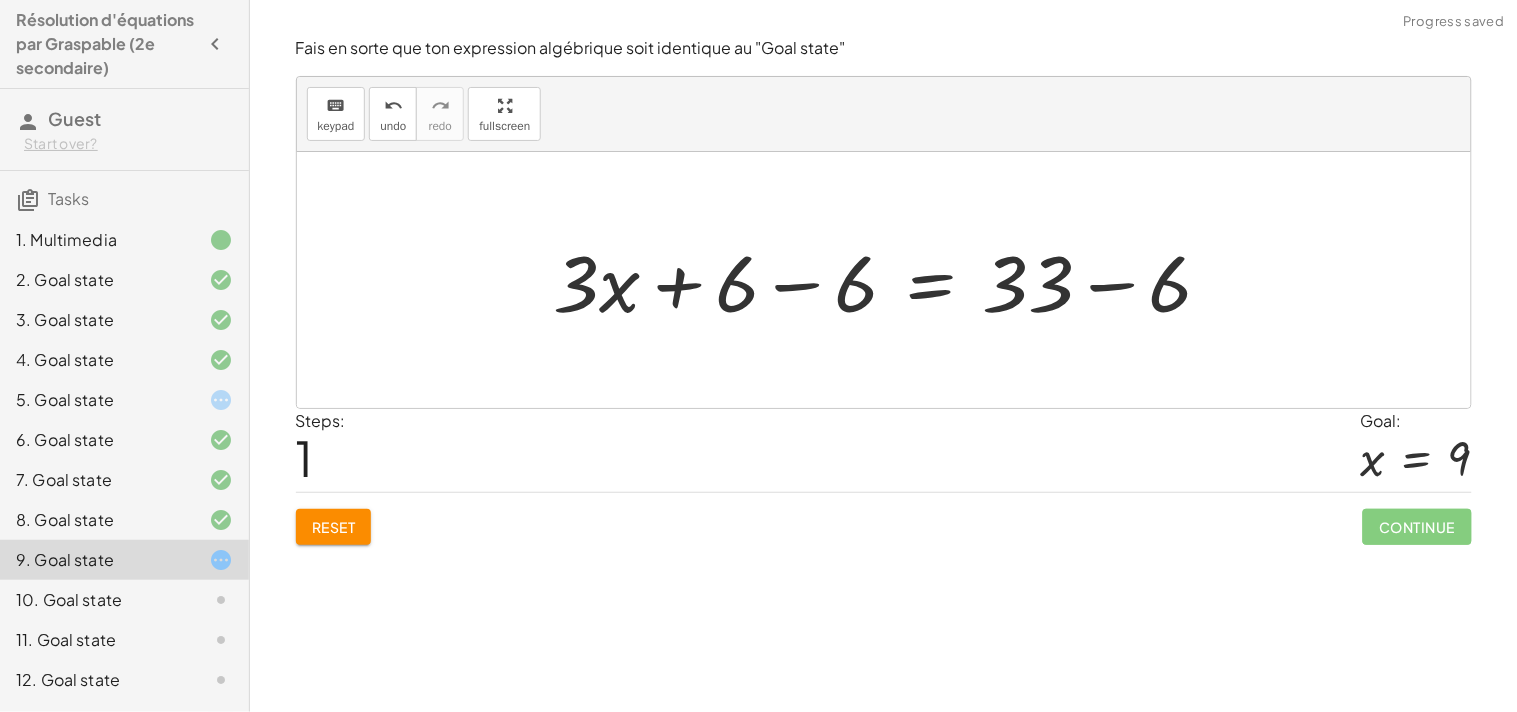 click at bounding box center (891, 280) 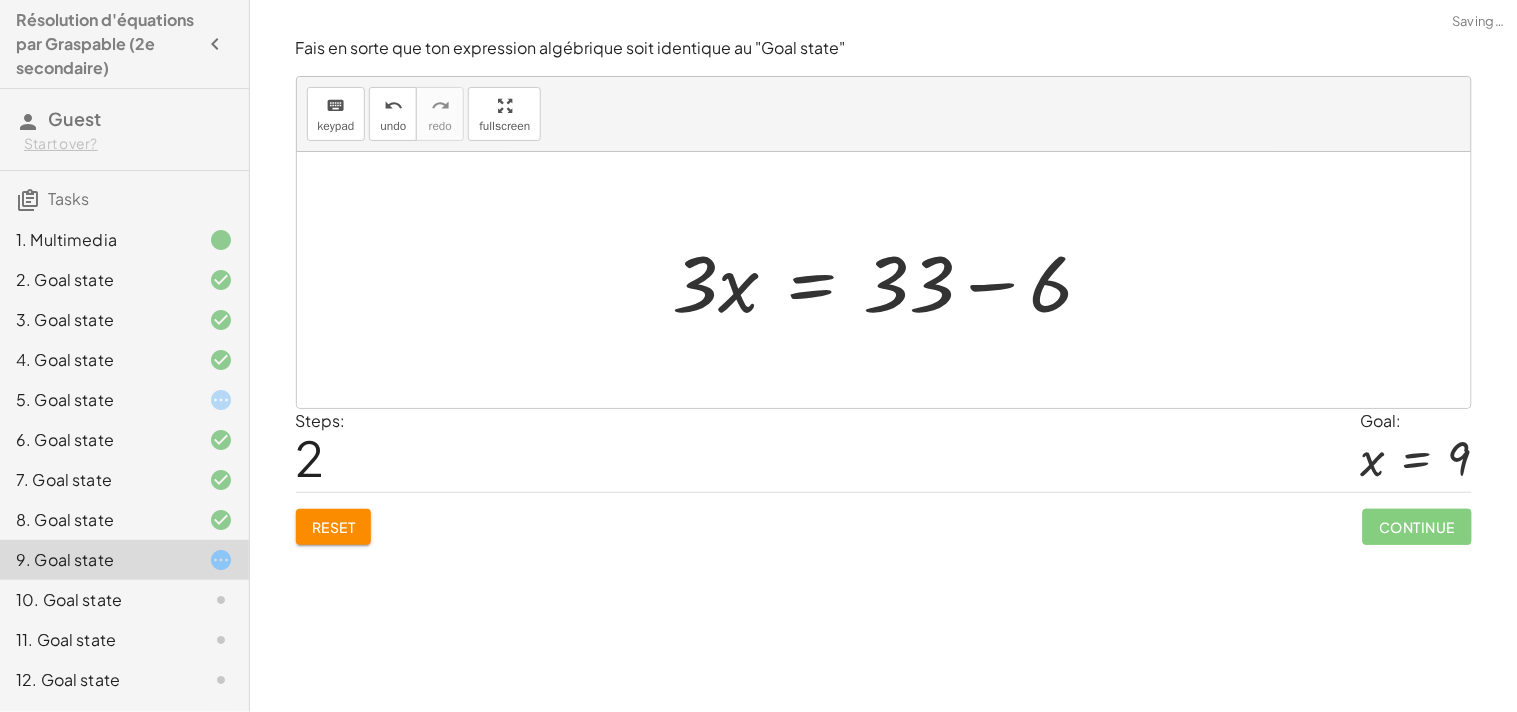 click at bounding box center [891, 280] 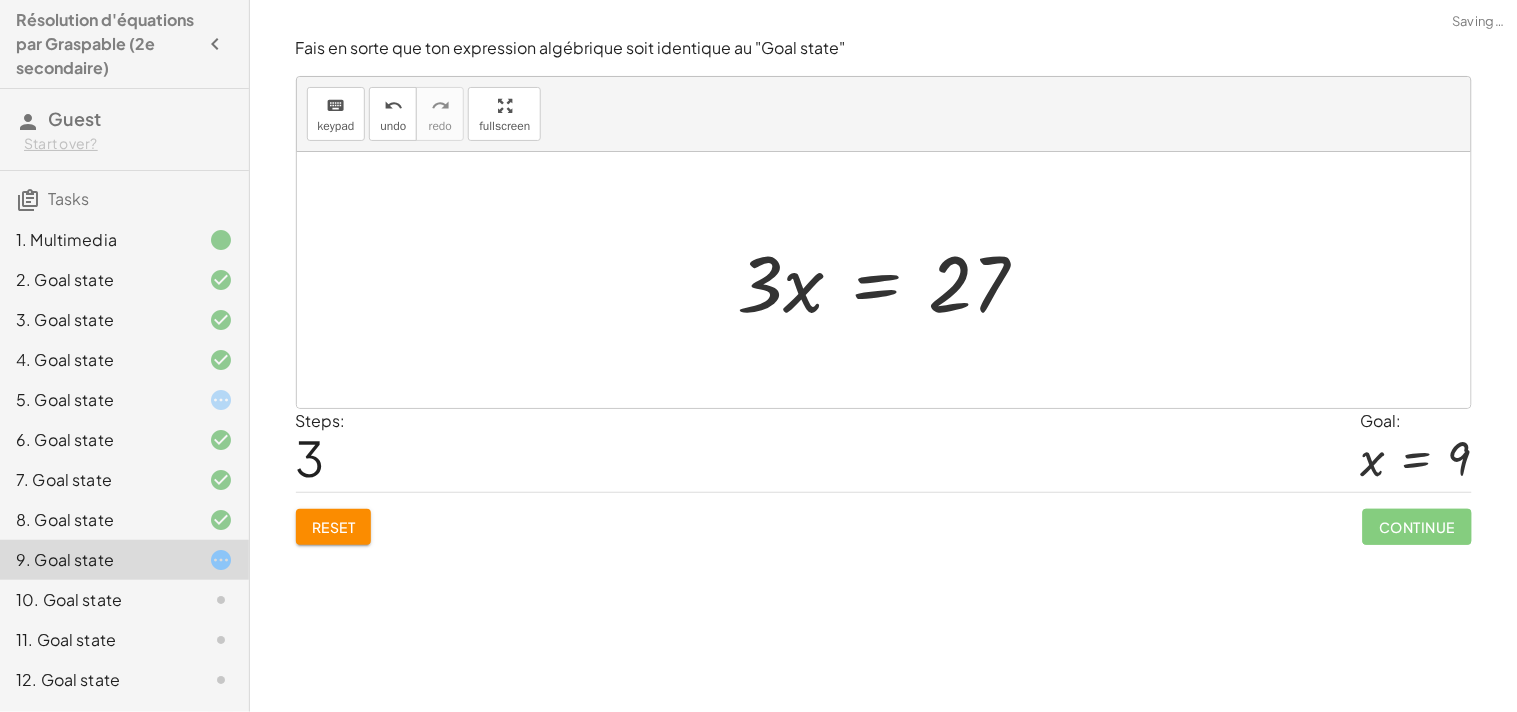 click at bounding box center [891, 280] 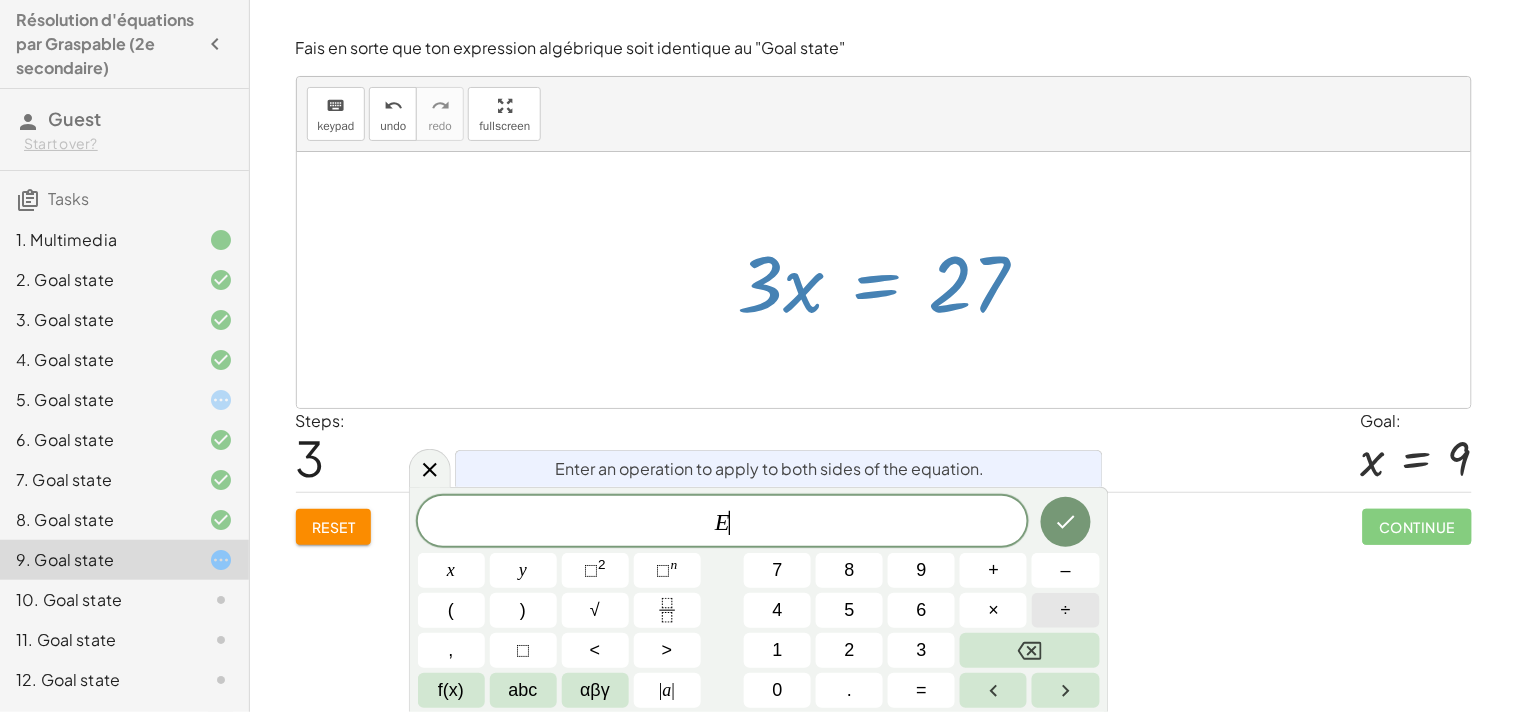 click on "÷" at bounding box center (1065, 610) 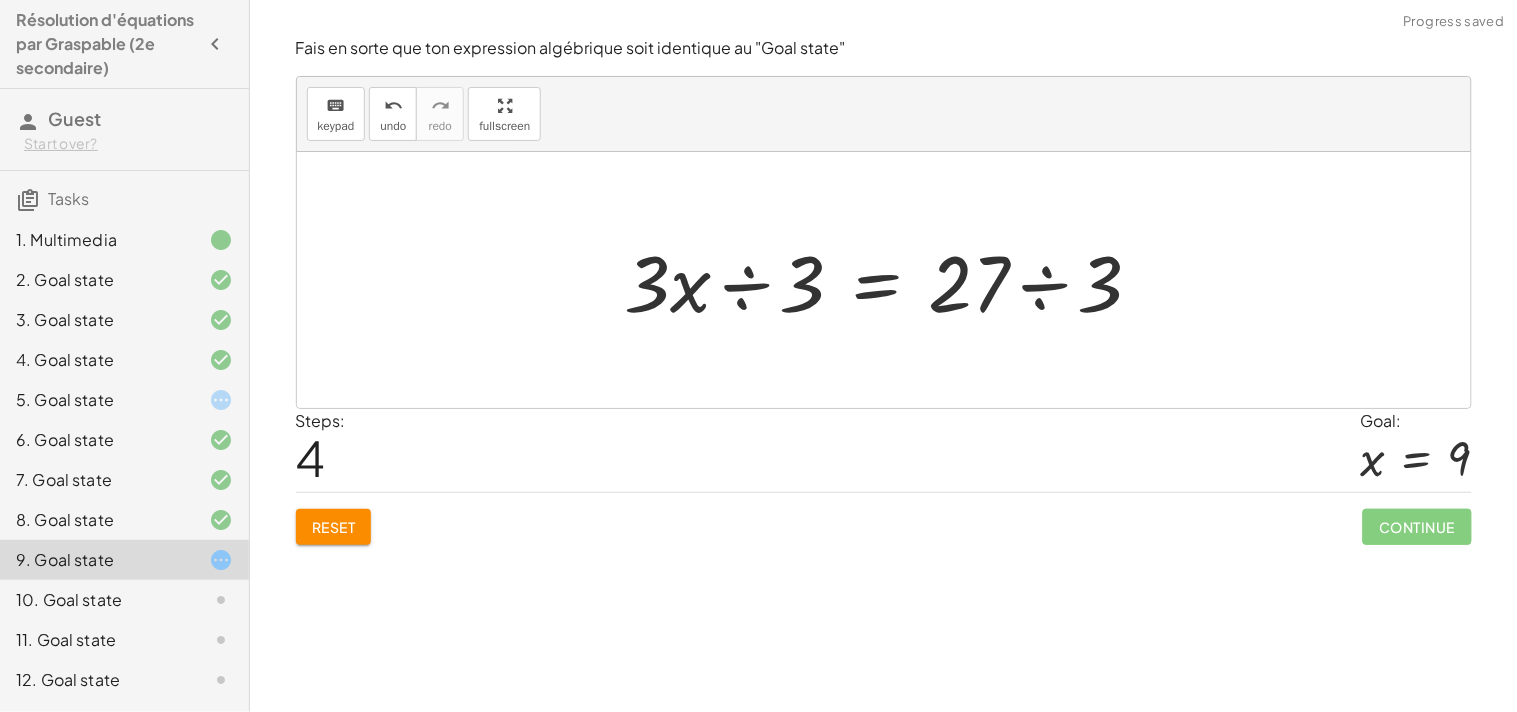 click at bounding box center (892, 280) 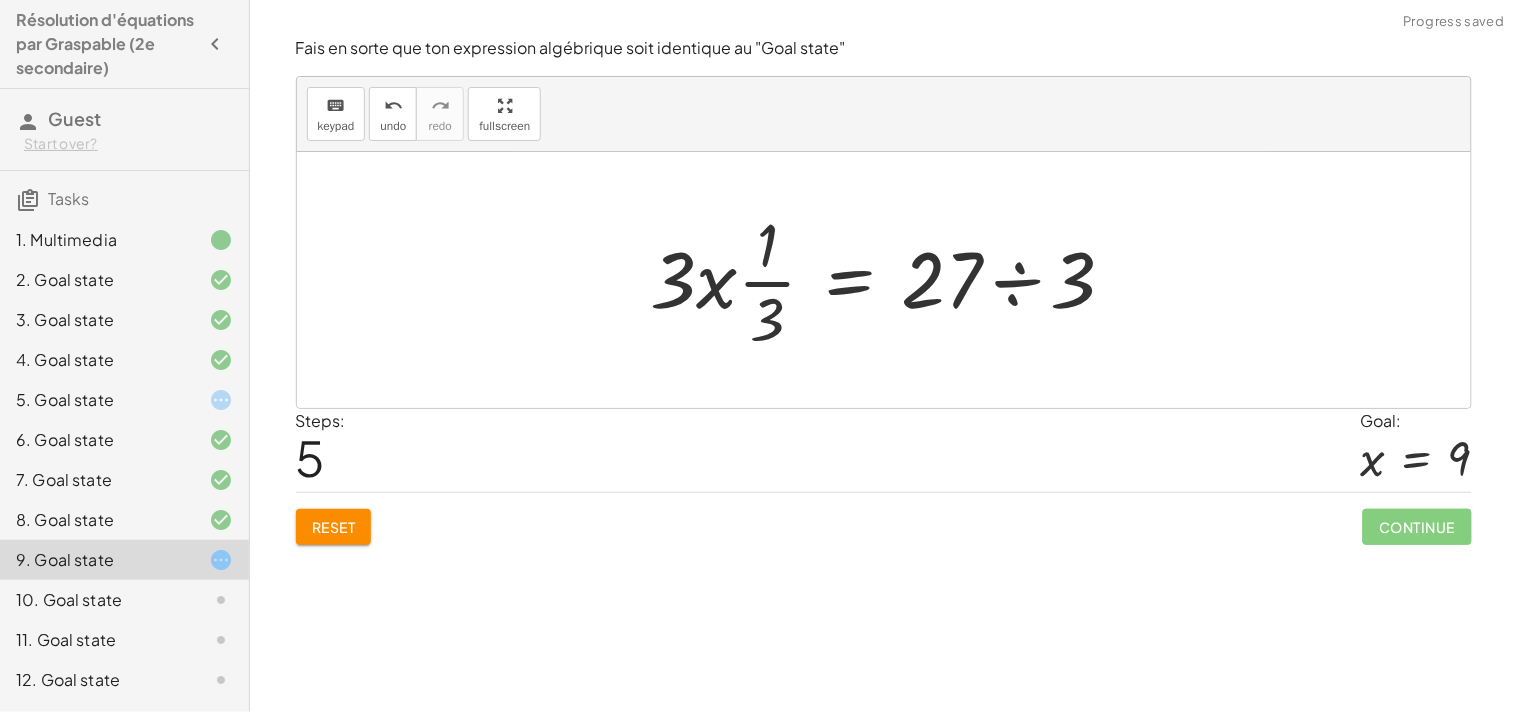 click at bounding box center [891, 280] 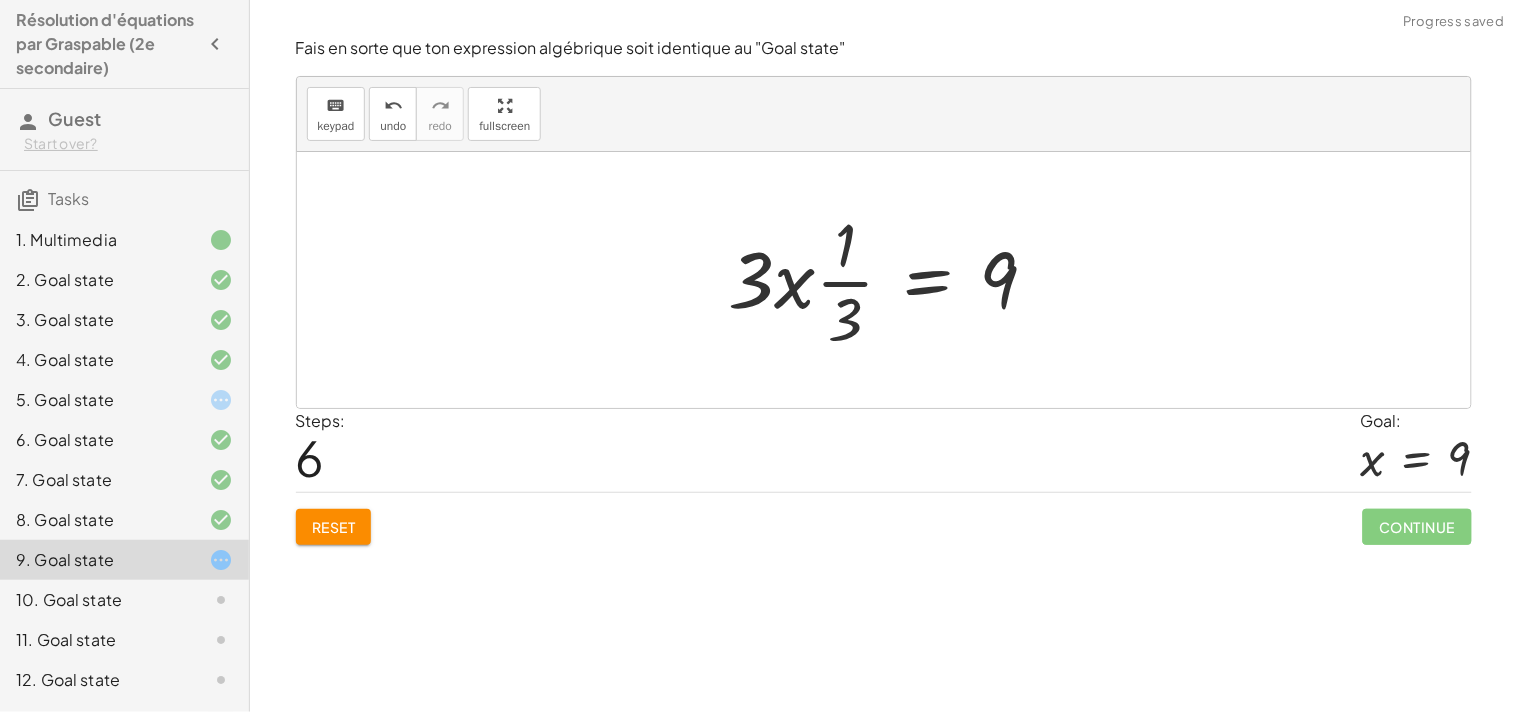 click at bounding box center [891, 280] 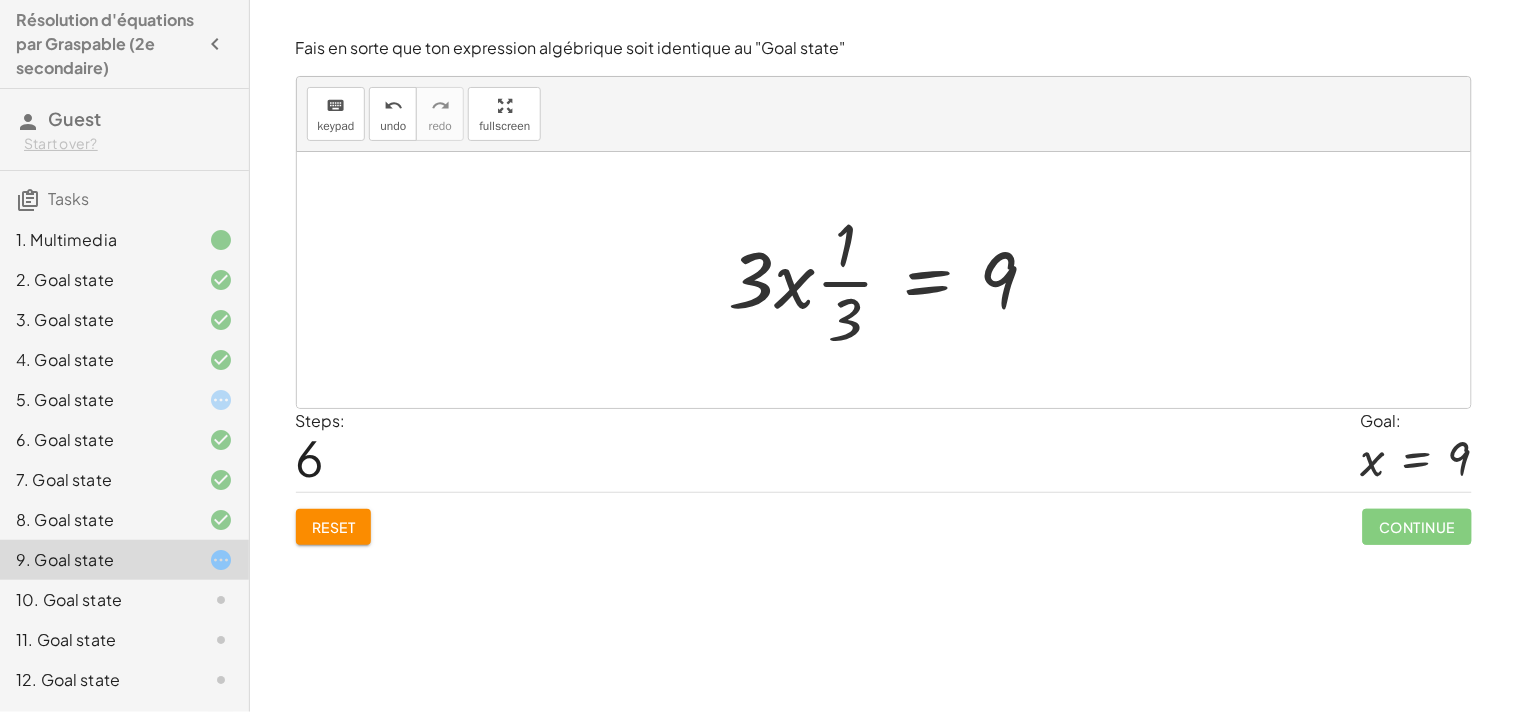click at bounding box center (891, 280) 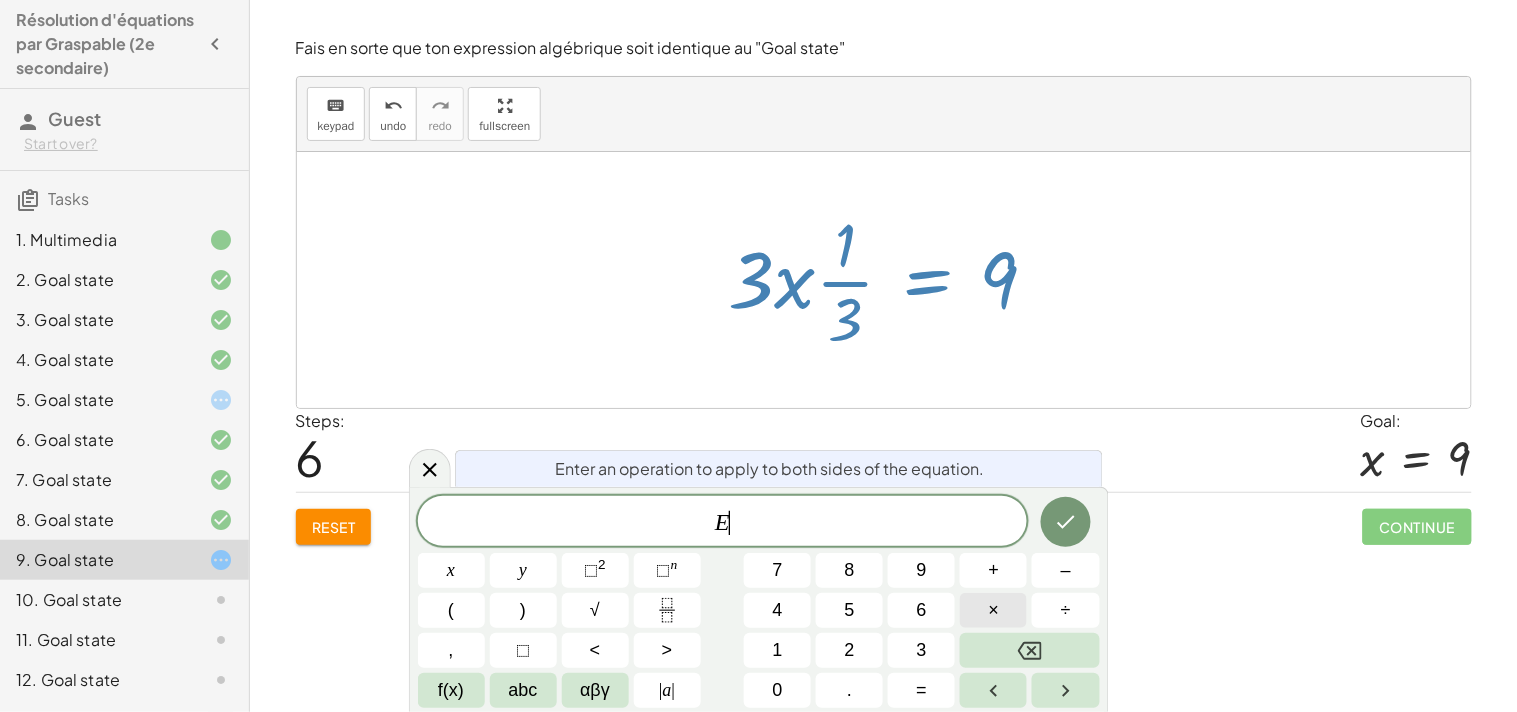 click on "×" at bounding box center [993, 610] 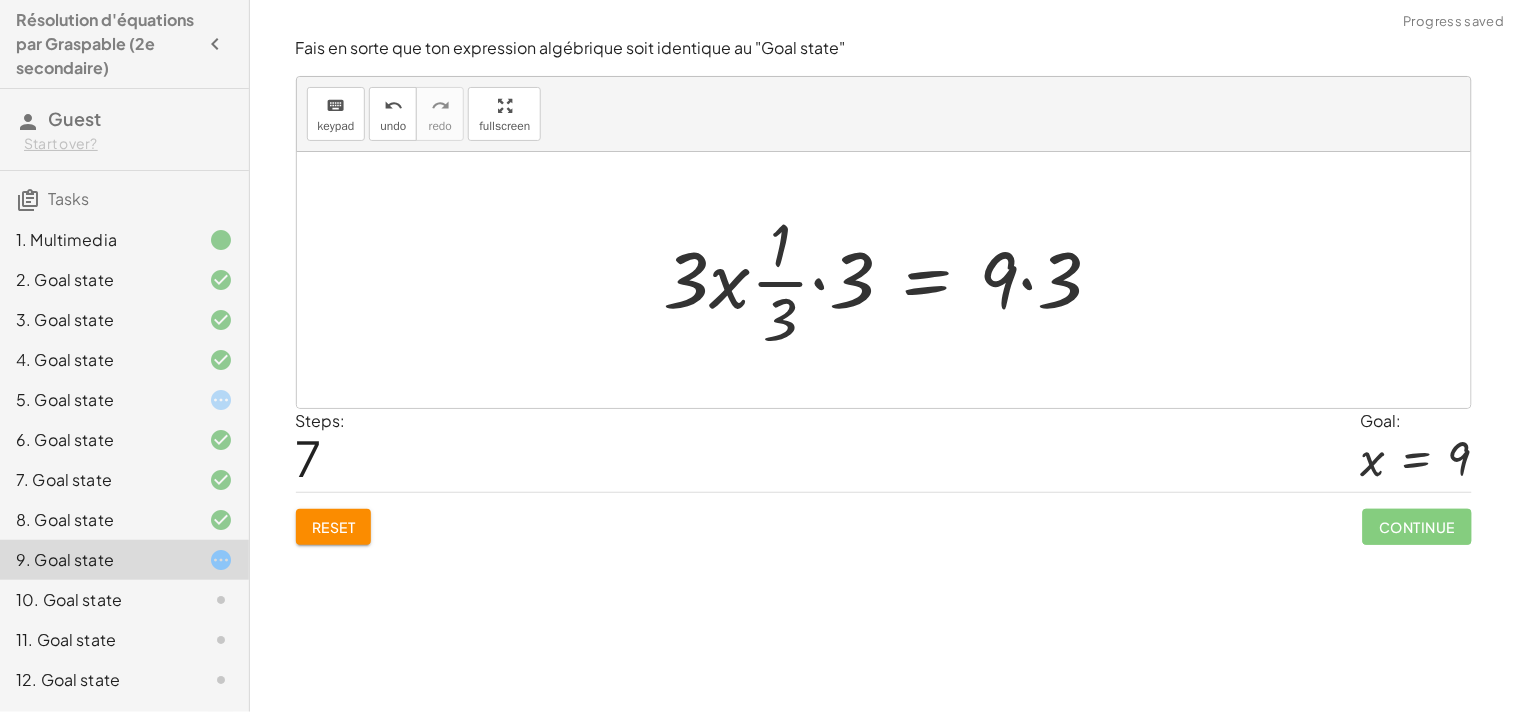 click at bounding box center [891, 280] 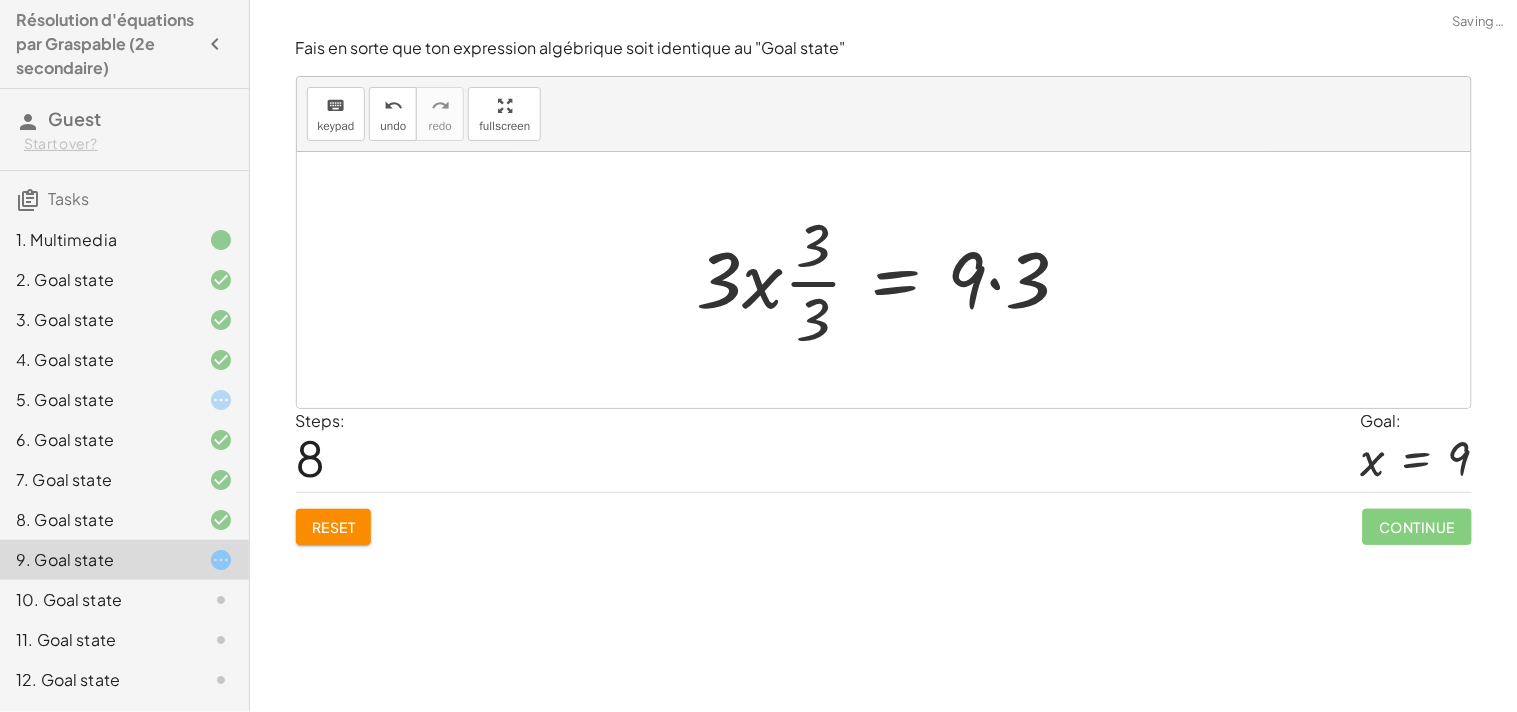 click at bounding box center [892, 280] 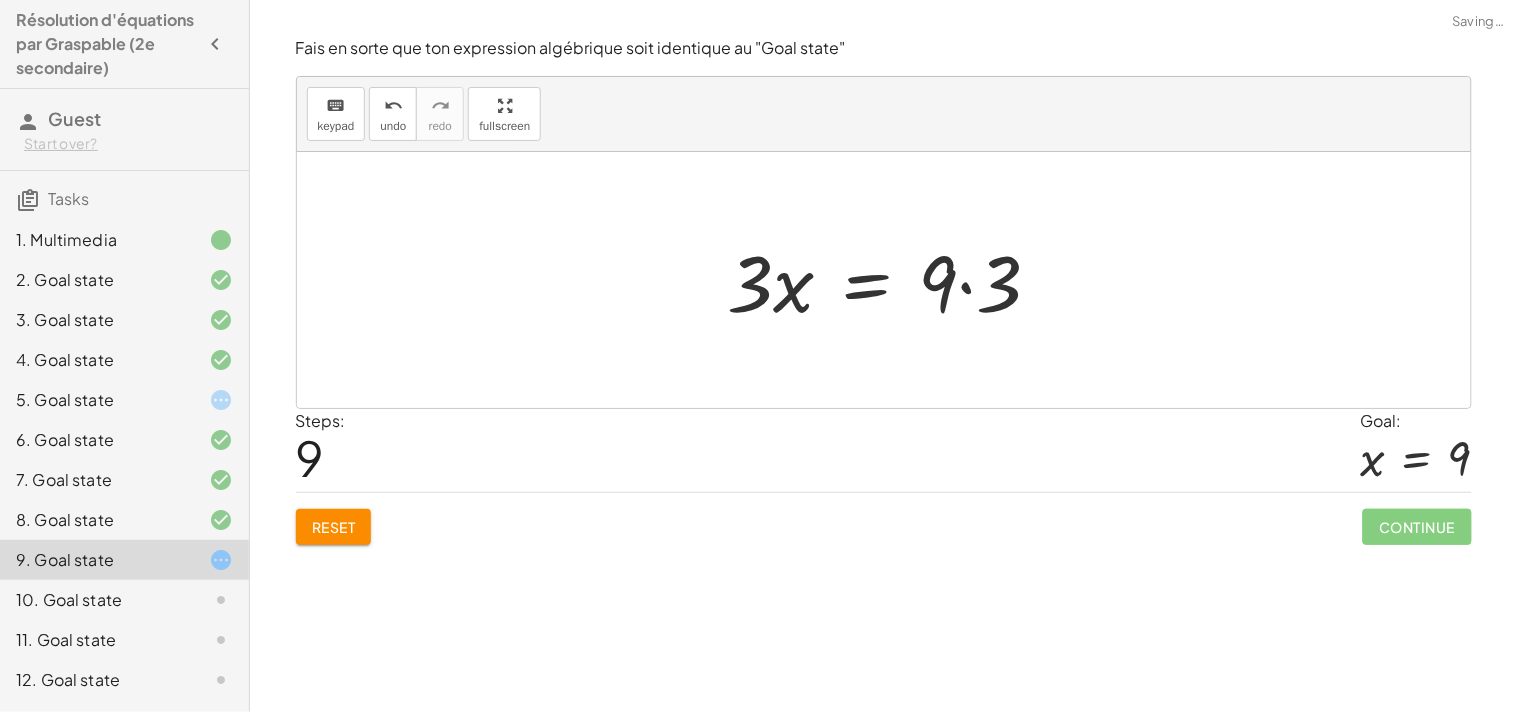 click on "Reset" at bounding box center (334, 527) 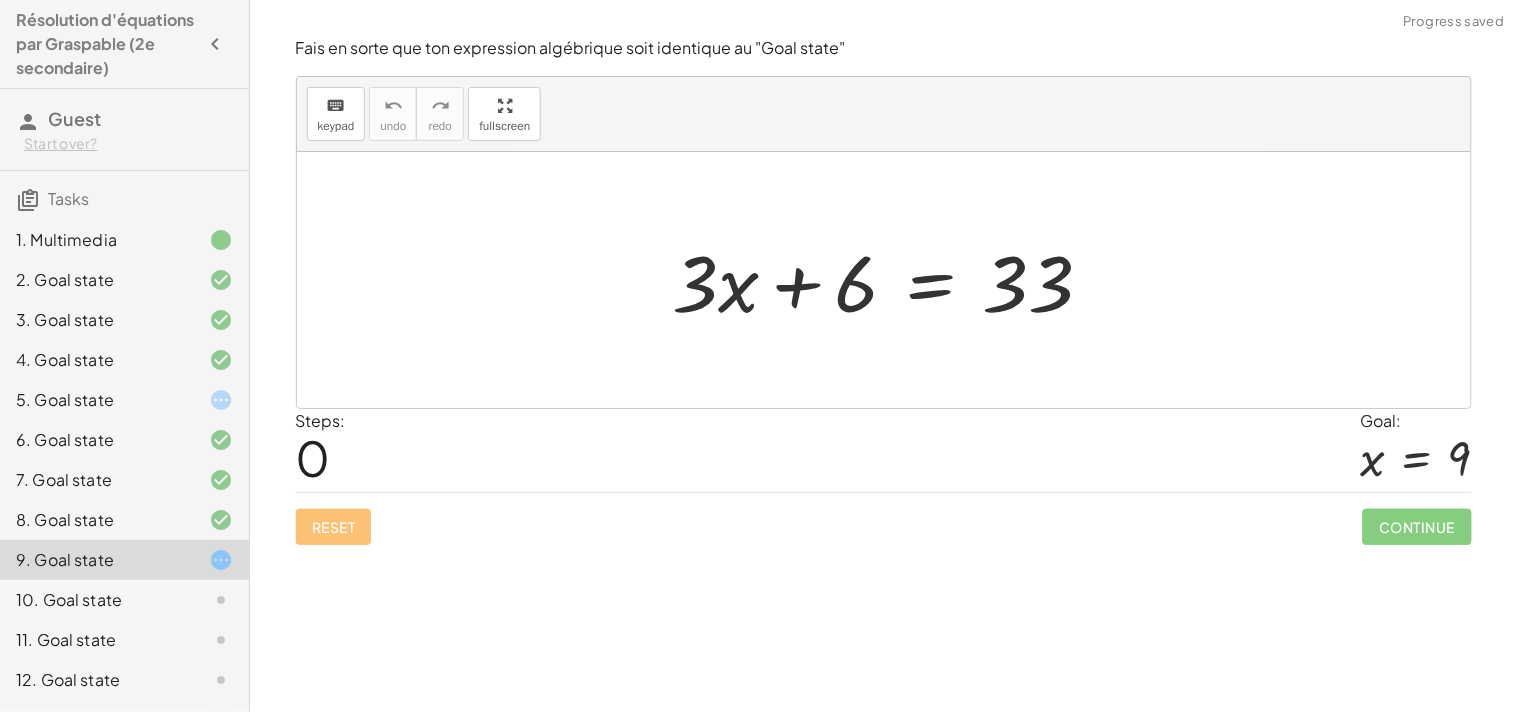click at bounding box center (891, 280) 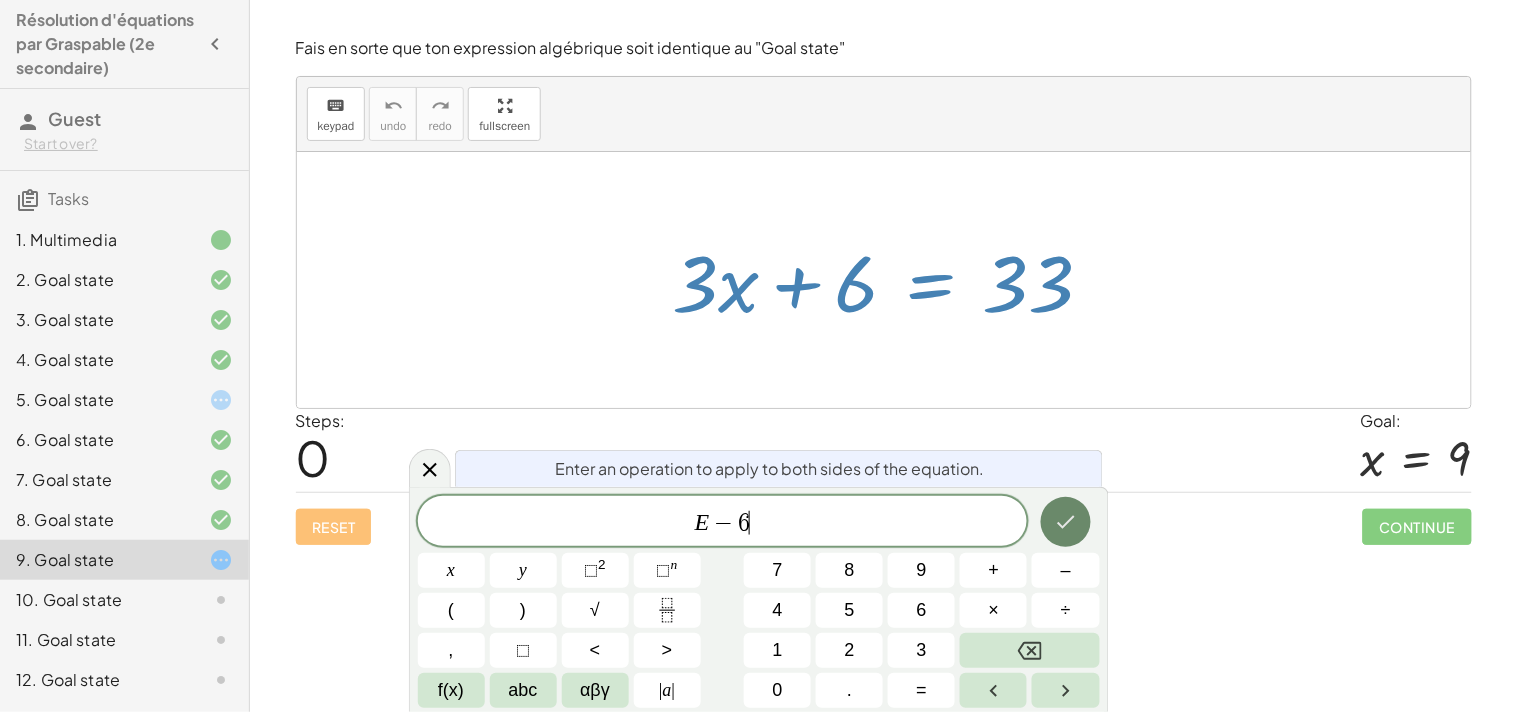 click 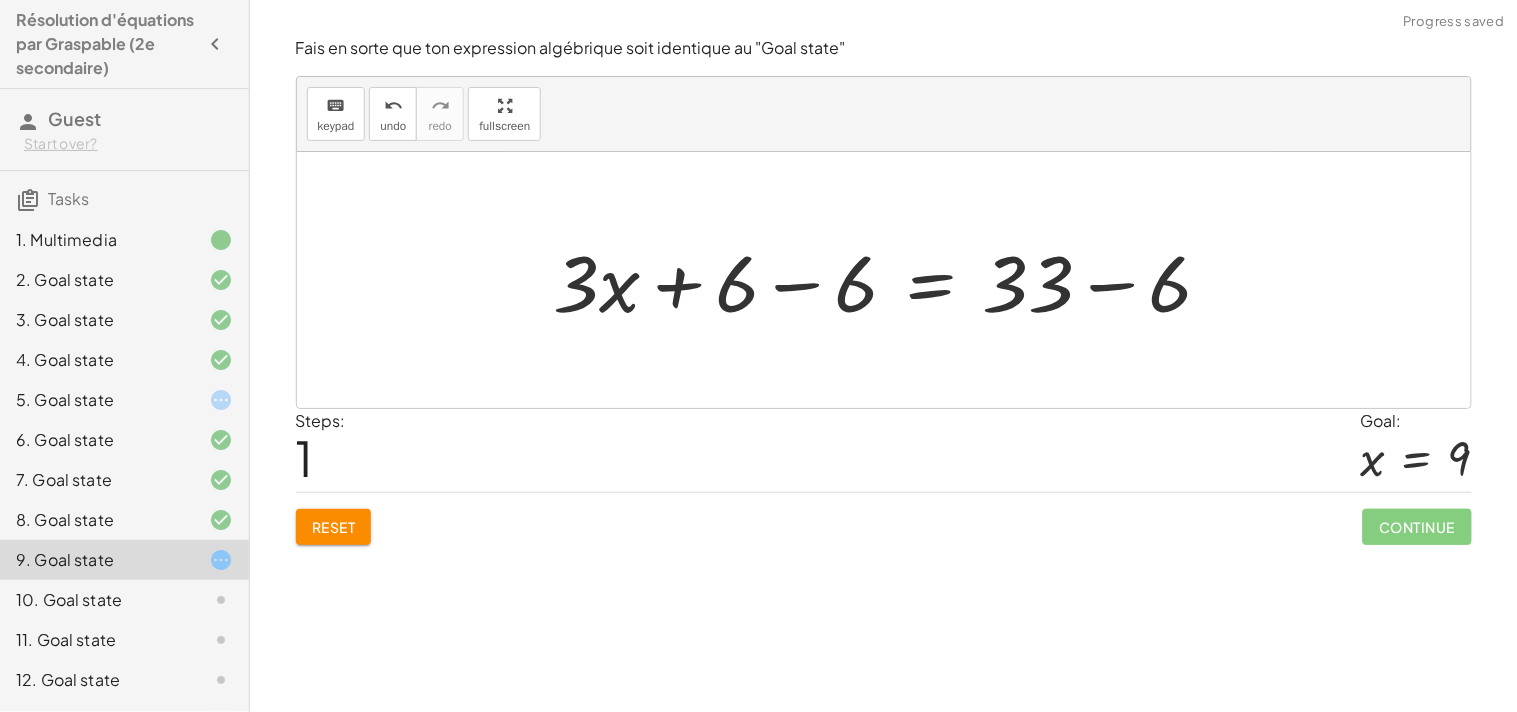 click at bounding box center (891, 280) 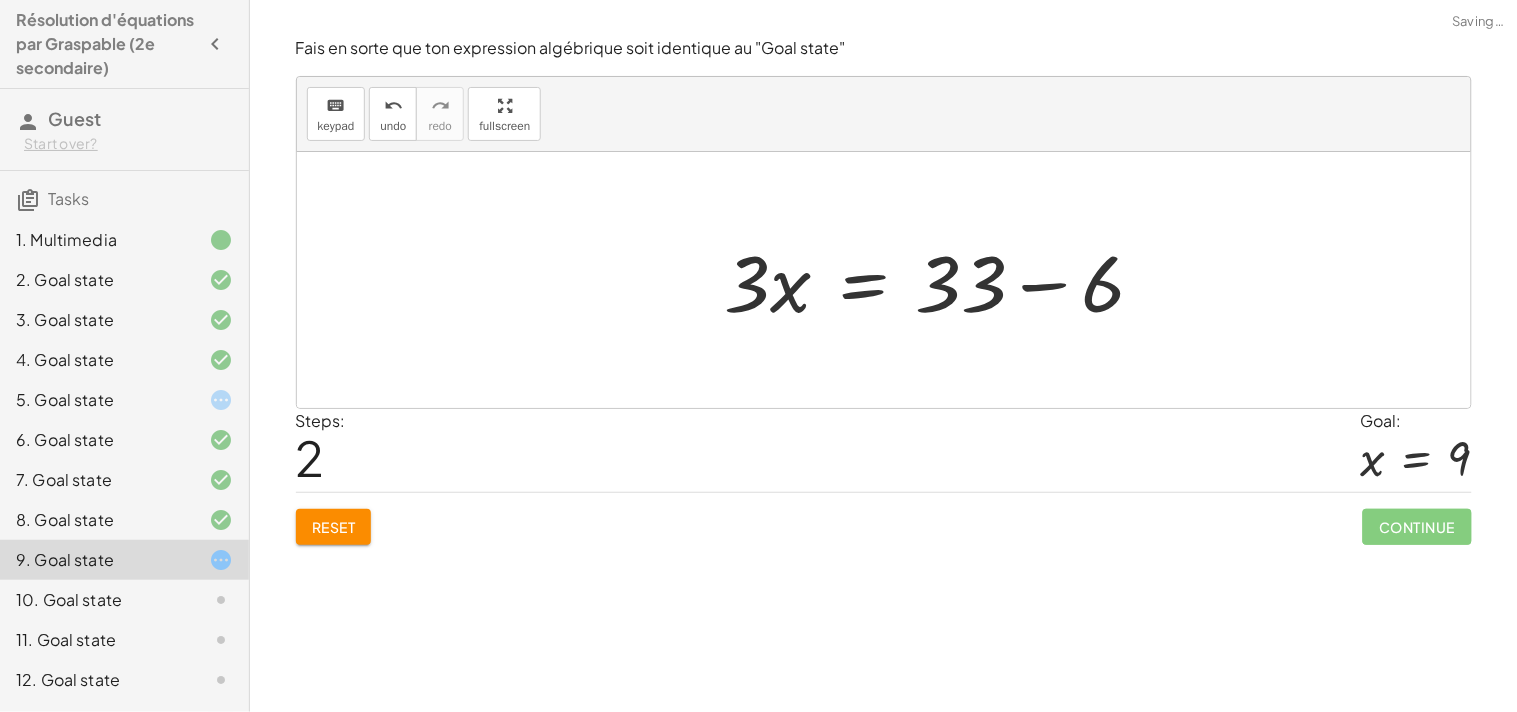 click at bounding box center [943, 280] 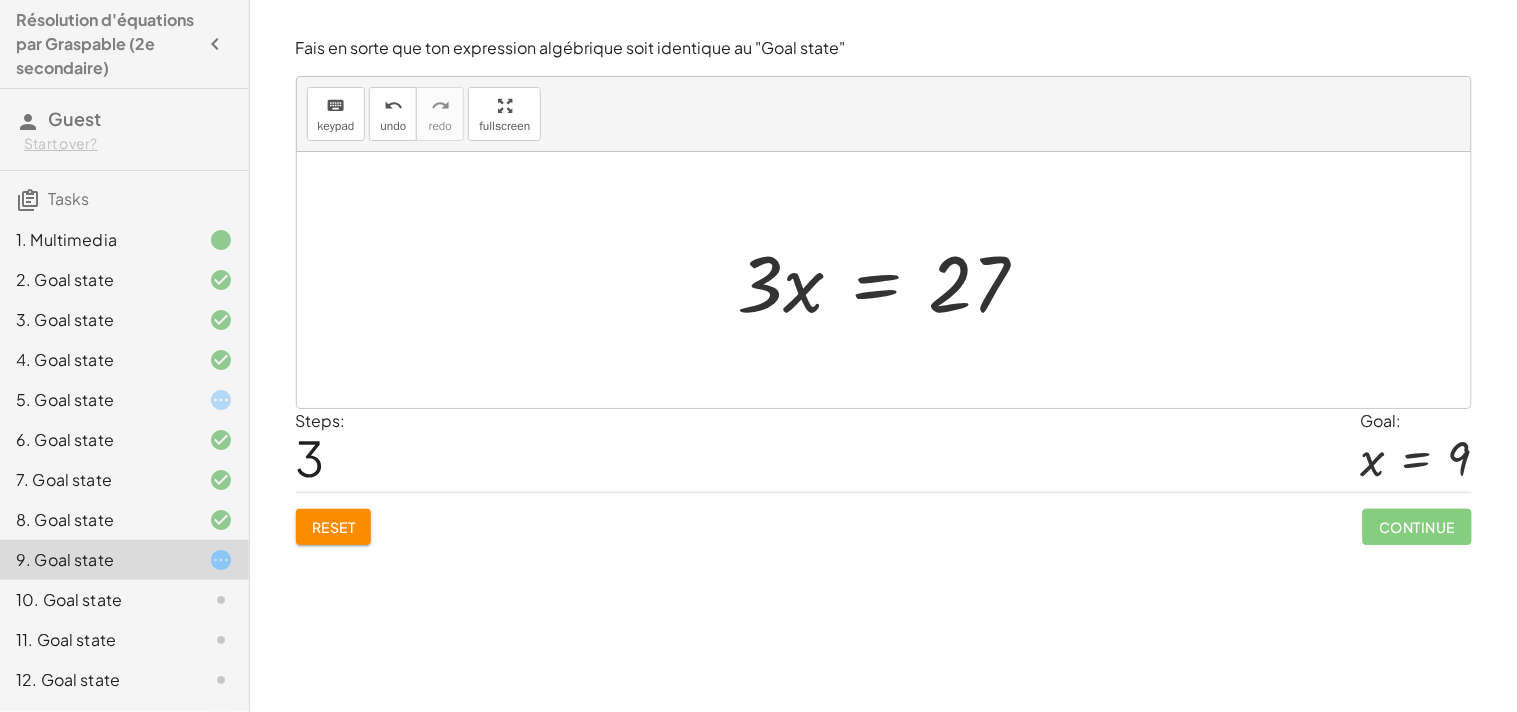 click at bounding box center (891, 280) 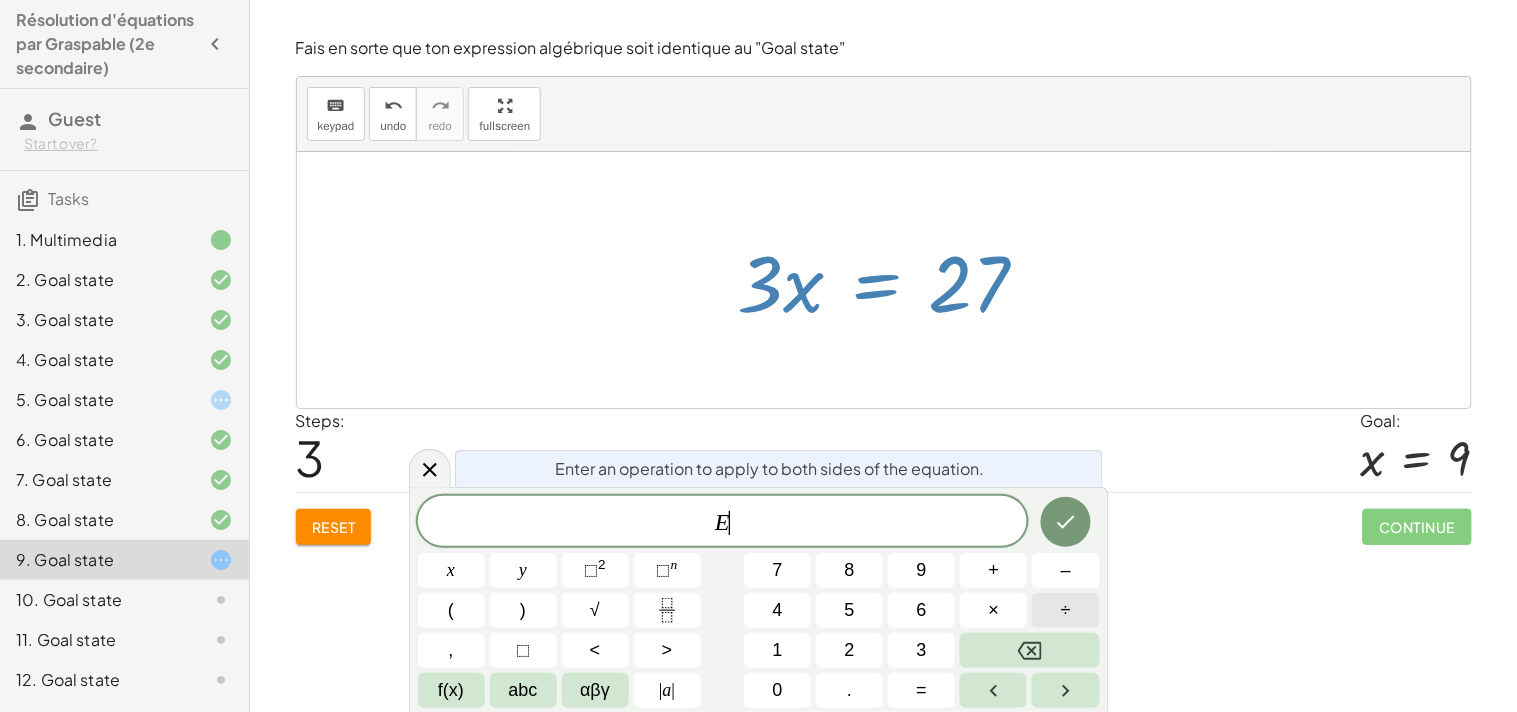 click on "÷" at bounding box center (1066, 610) 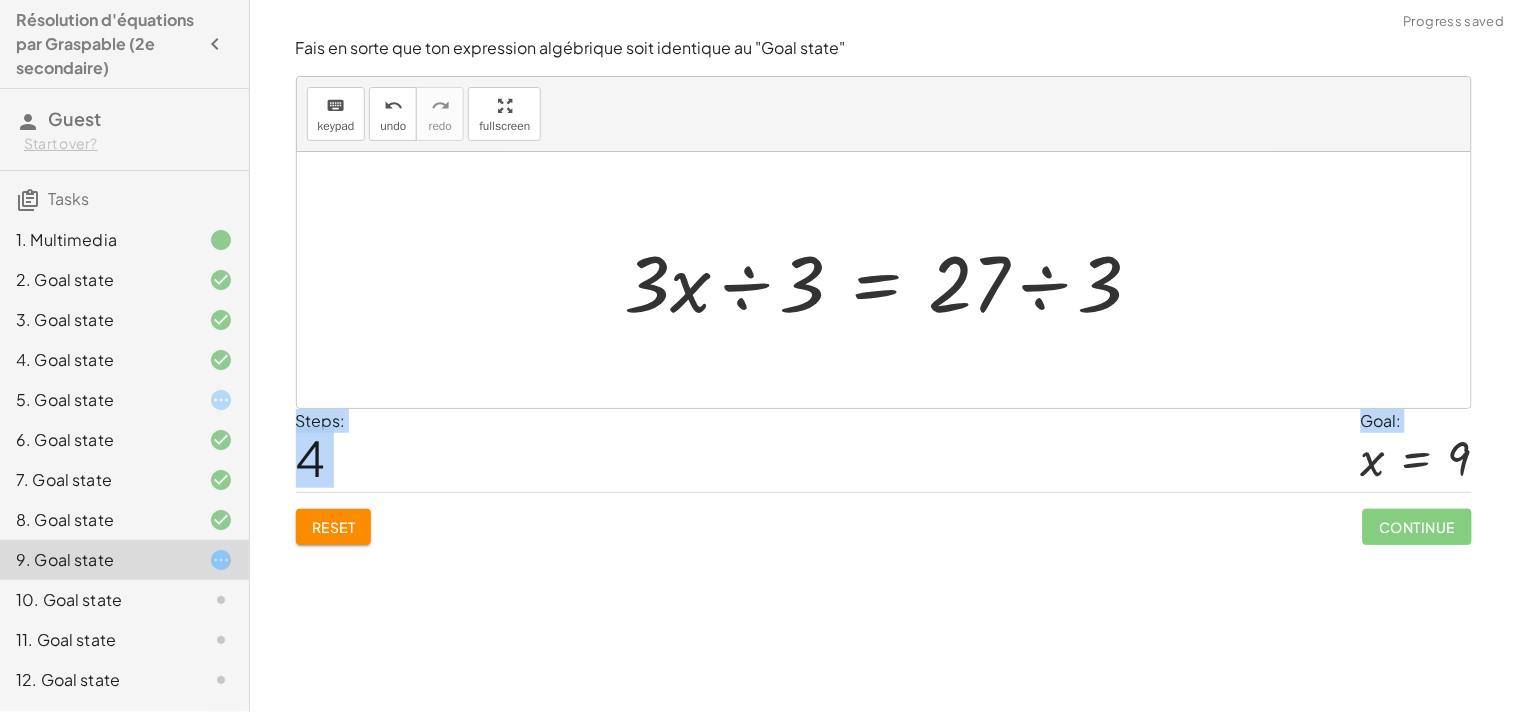 drag, startPoint x: 1062, startPoint y: 602, endPoint x: 725, endPoint y: 321, distance: 438.7824 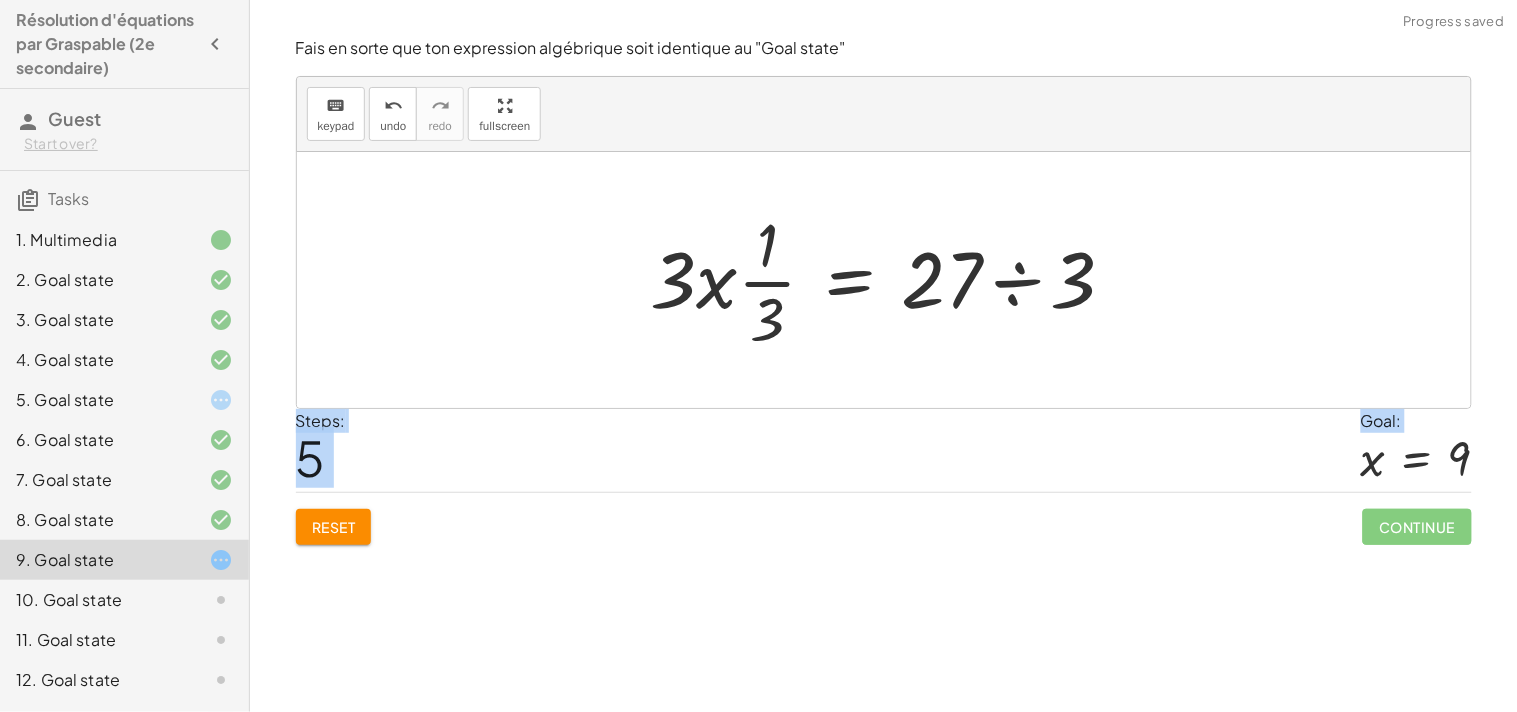 click at bounding box center (891, 280) 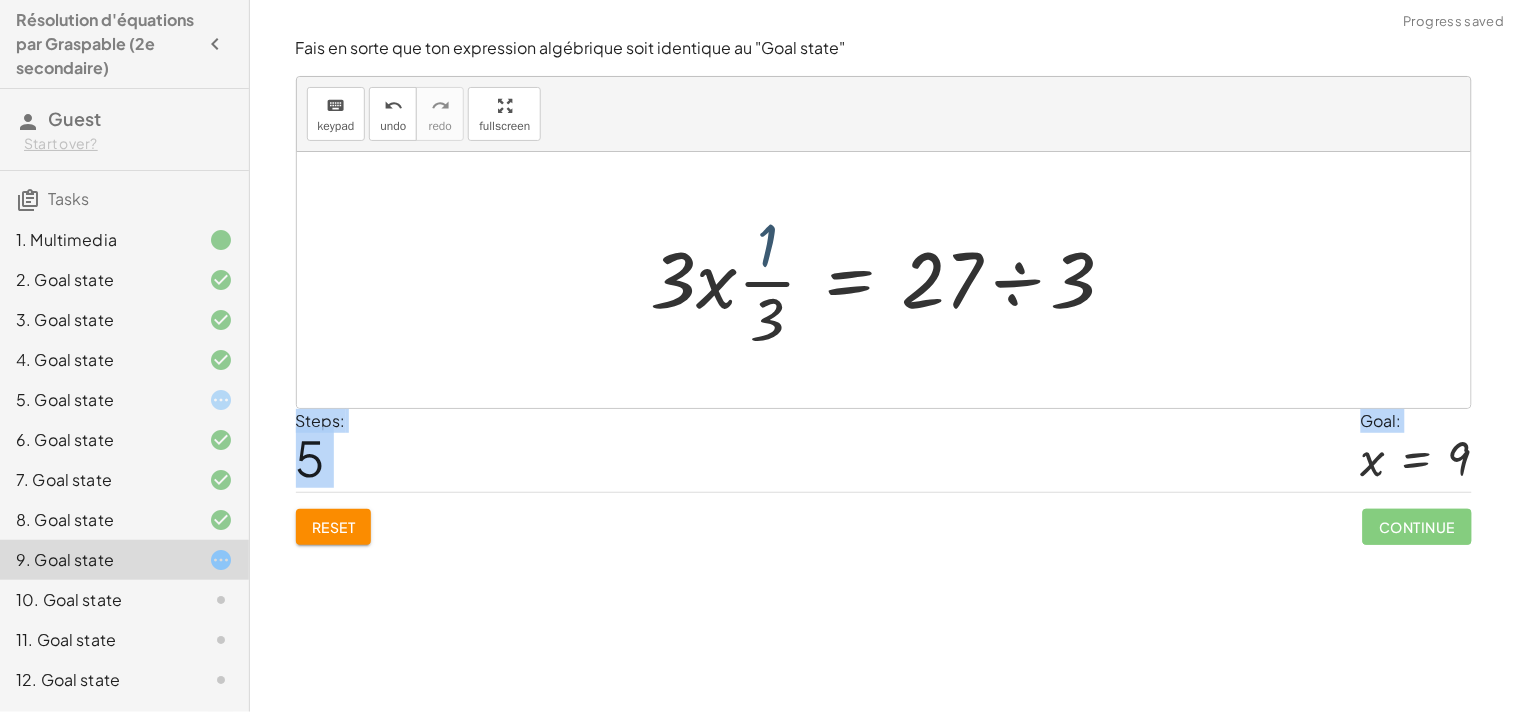 click at bounding box center (891, 280) 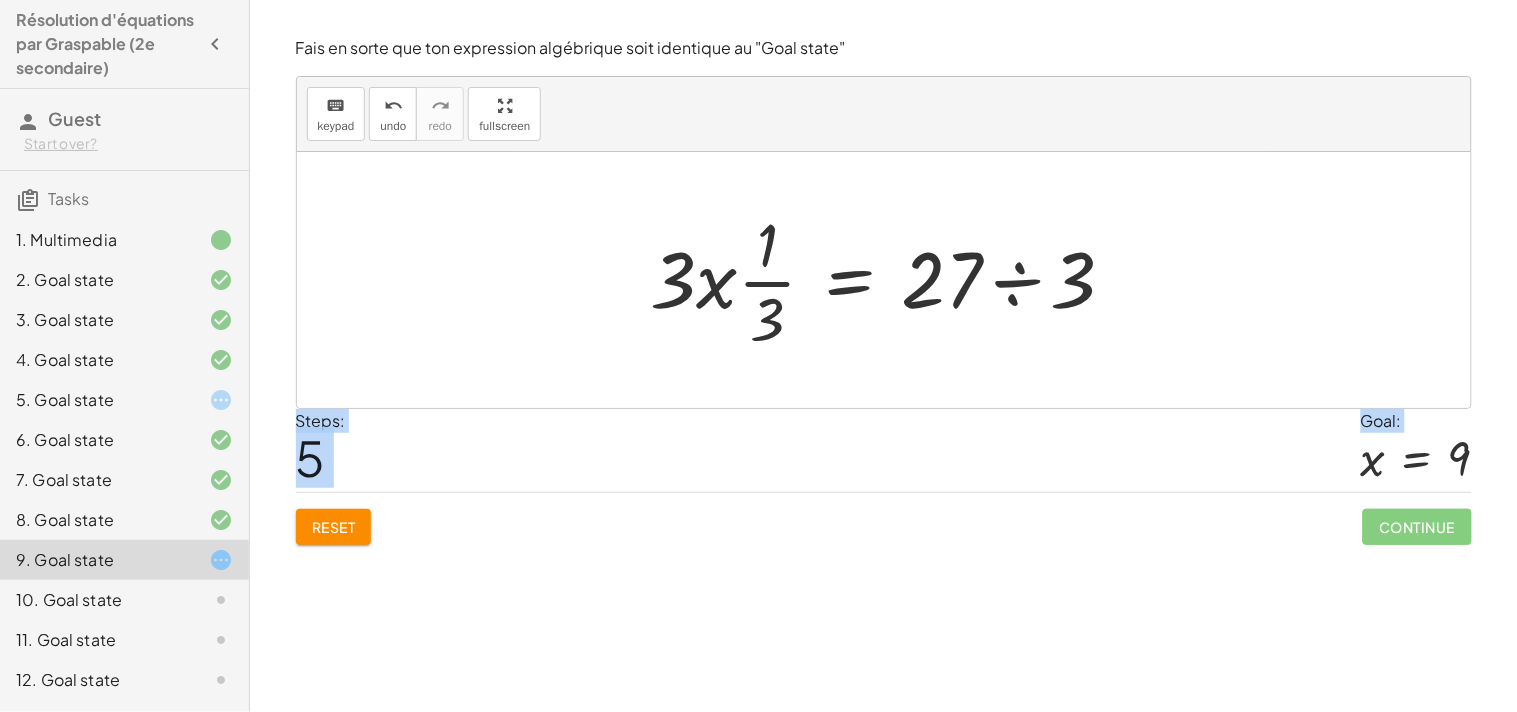 click at bounding box center (891, 280) 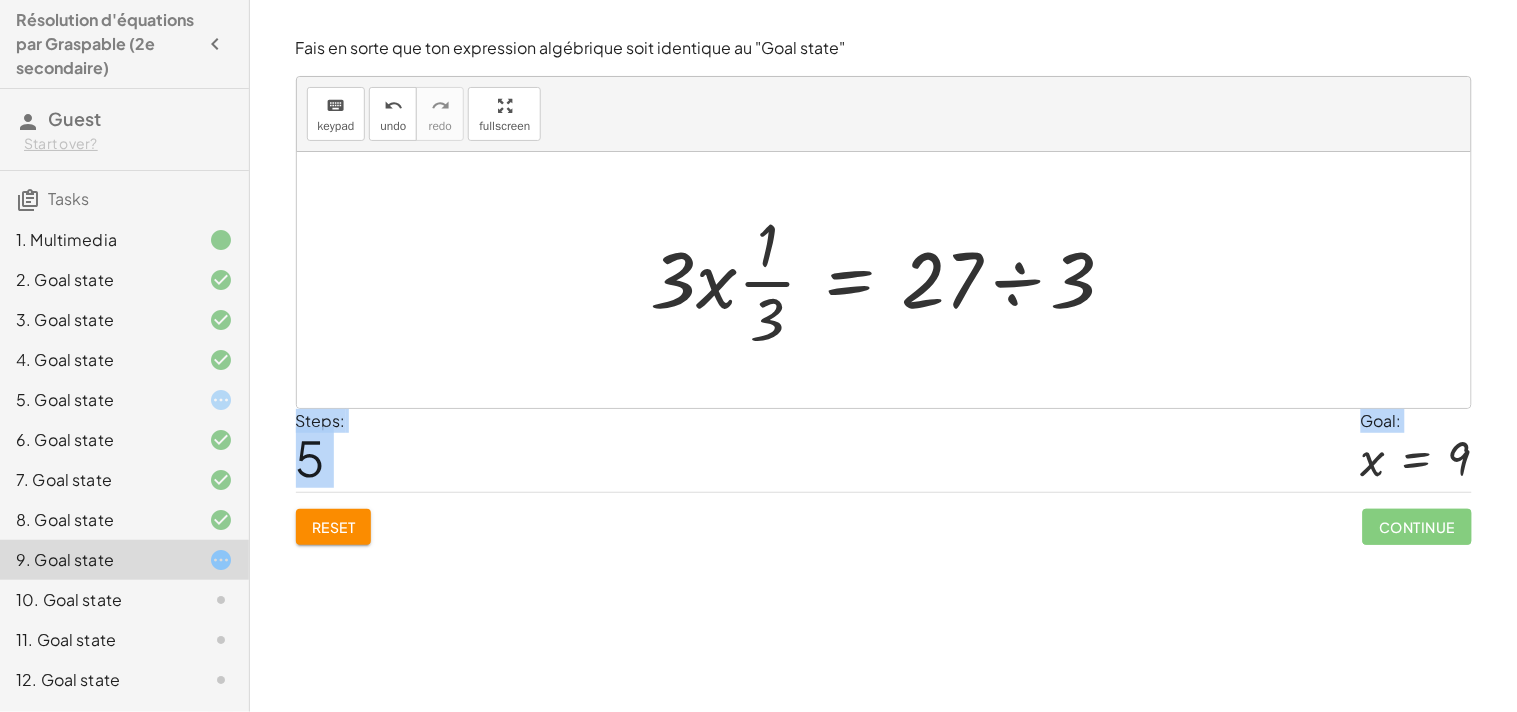 click on "Steps:  5 Goal: x = 9" at bounding box center [884, 450] 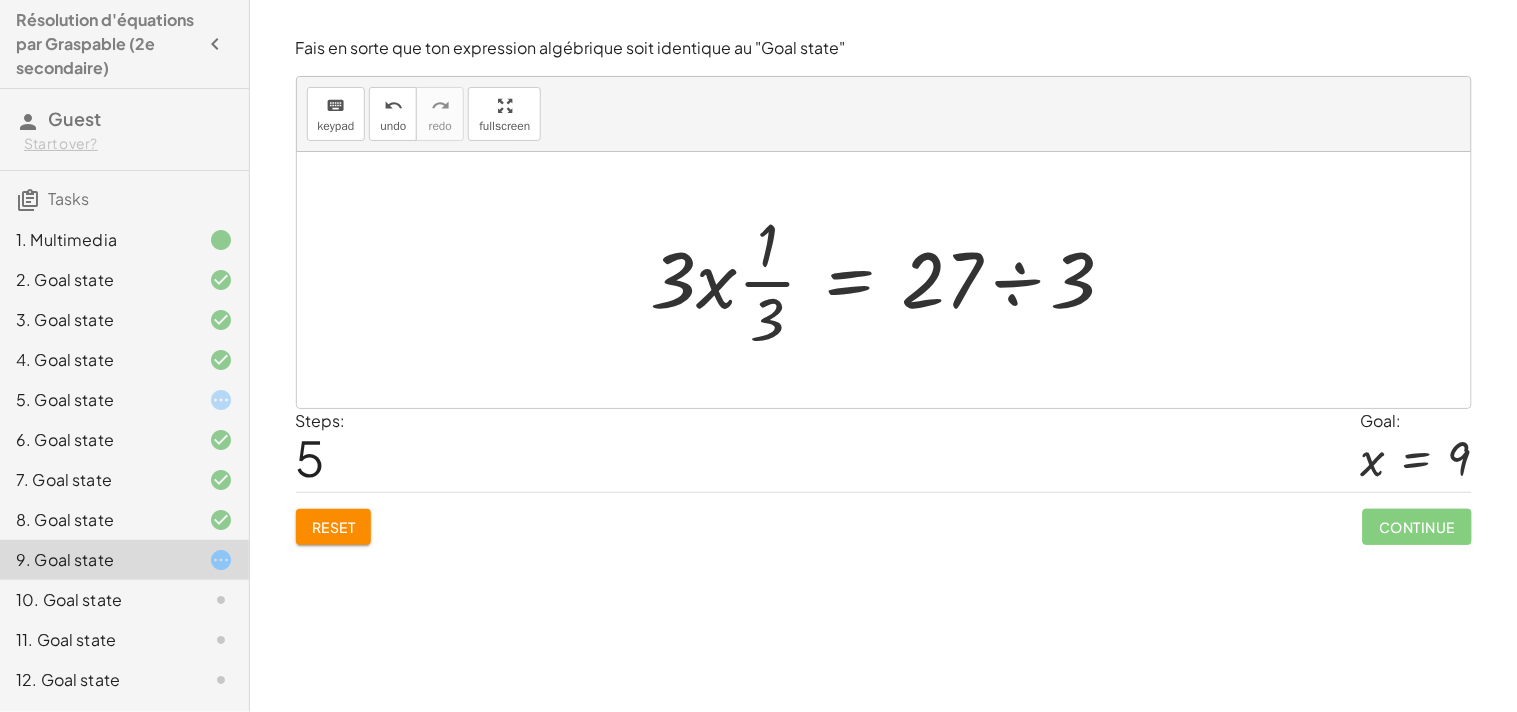 click at bounding box center (891, 280) 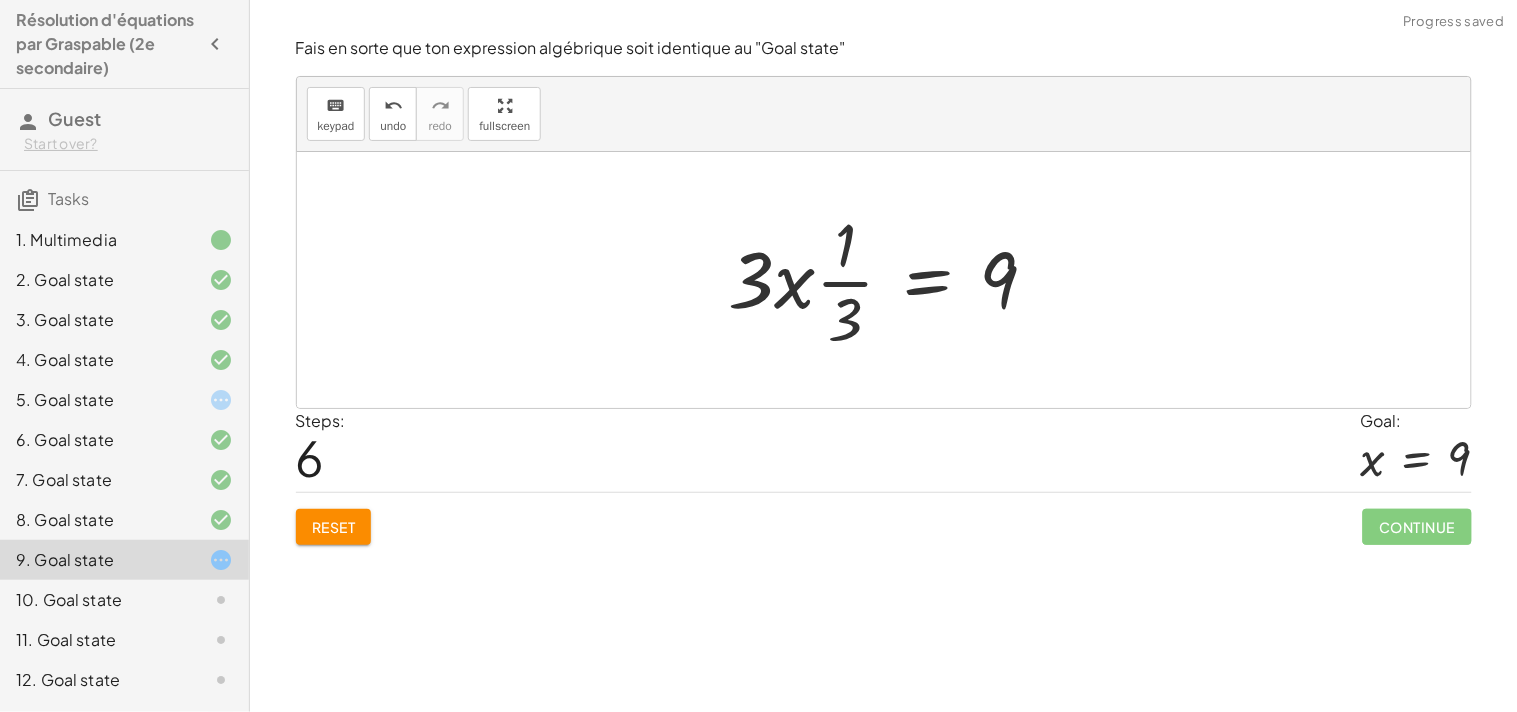 click at bounding box center (891, 280) 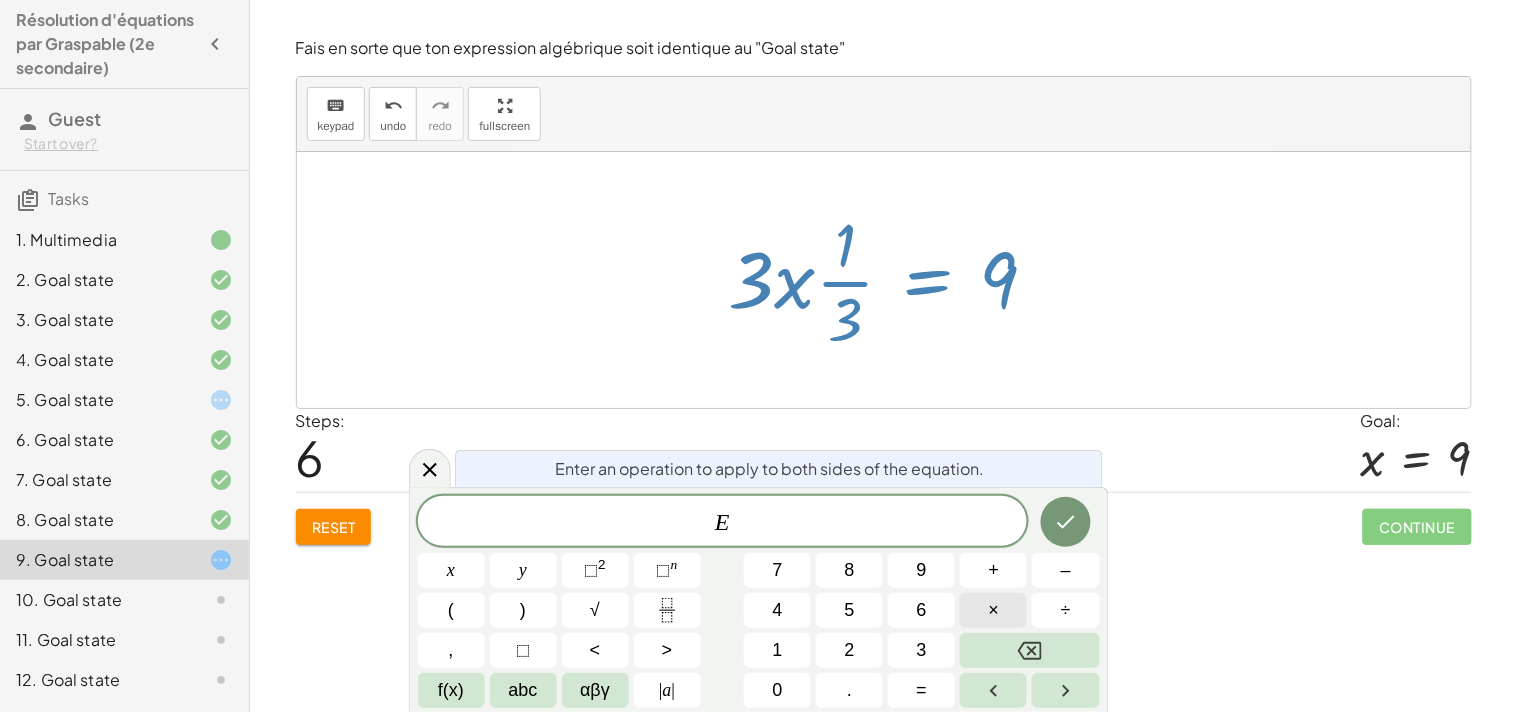 click on "×" at bounding box center (993, 610) 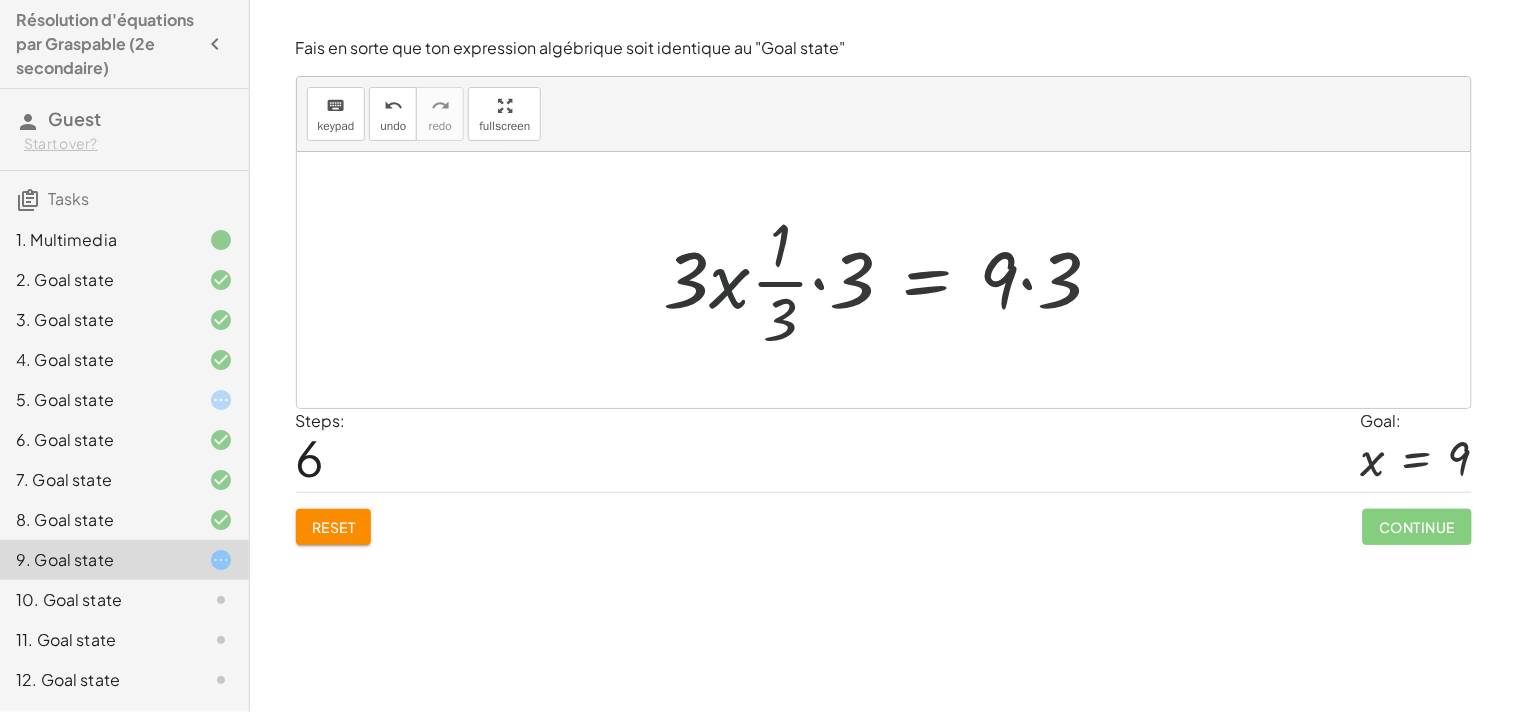 click at bounding box center (891, 280) 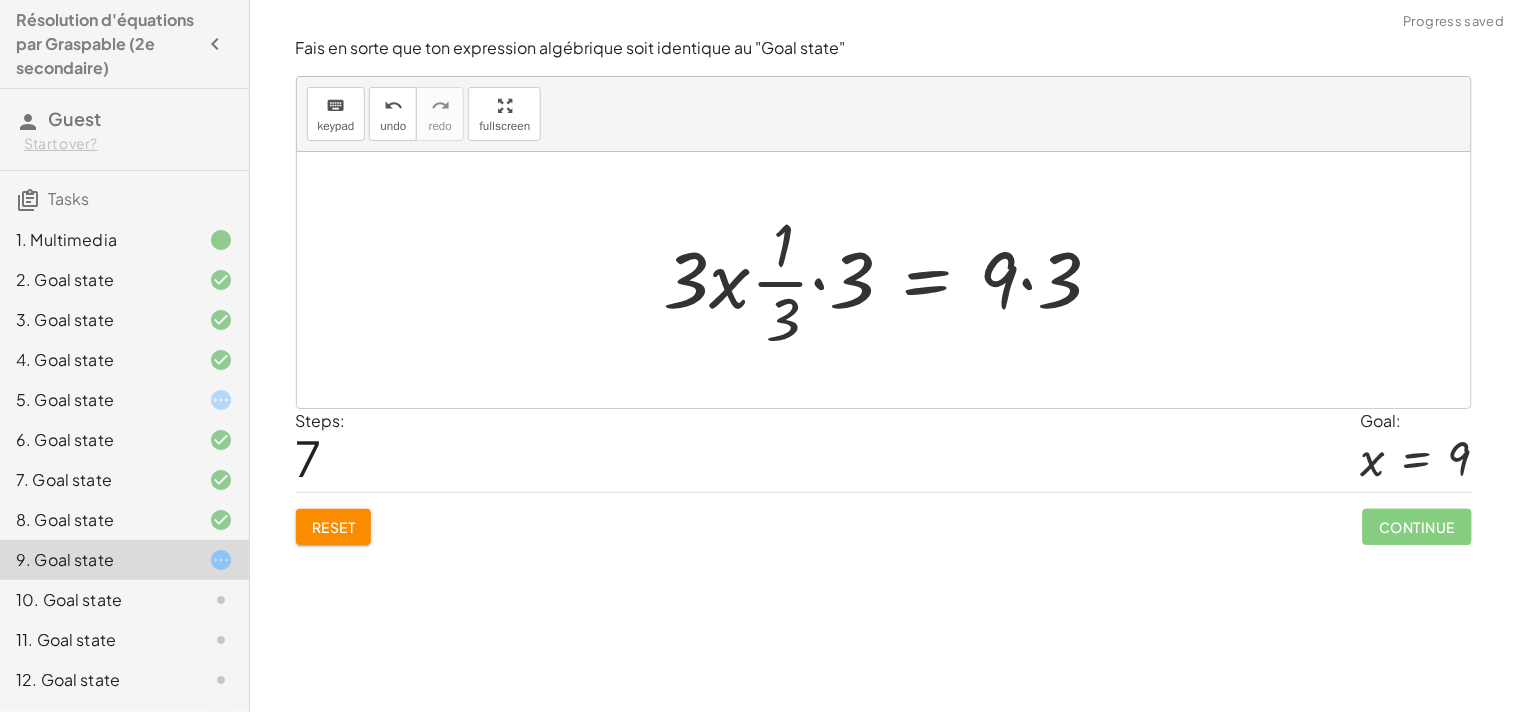 click at bounding box center (891, 280) 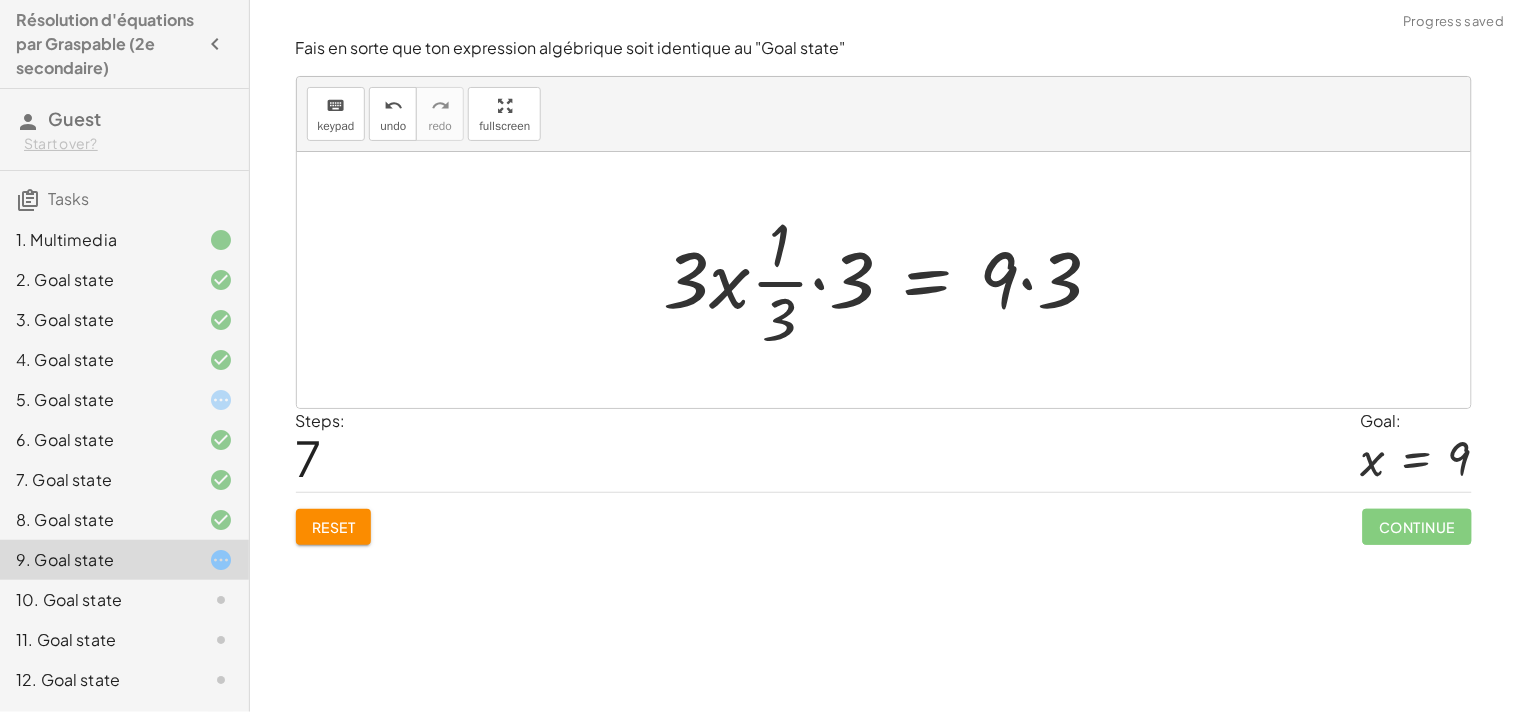 click at bounding box center [891, 280] 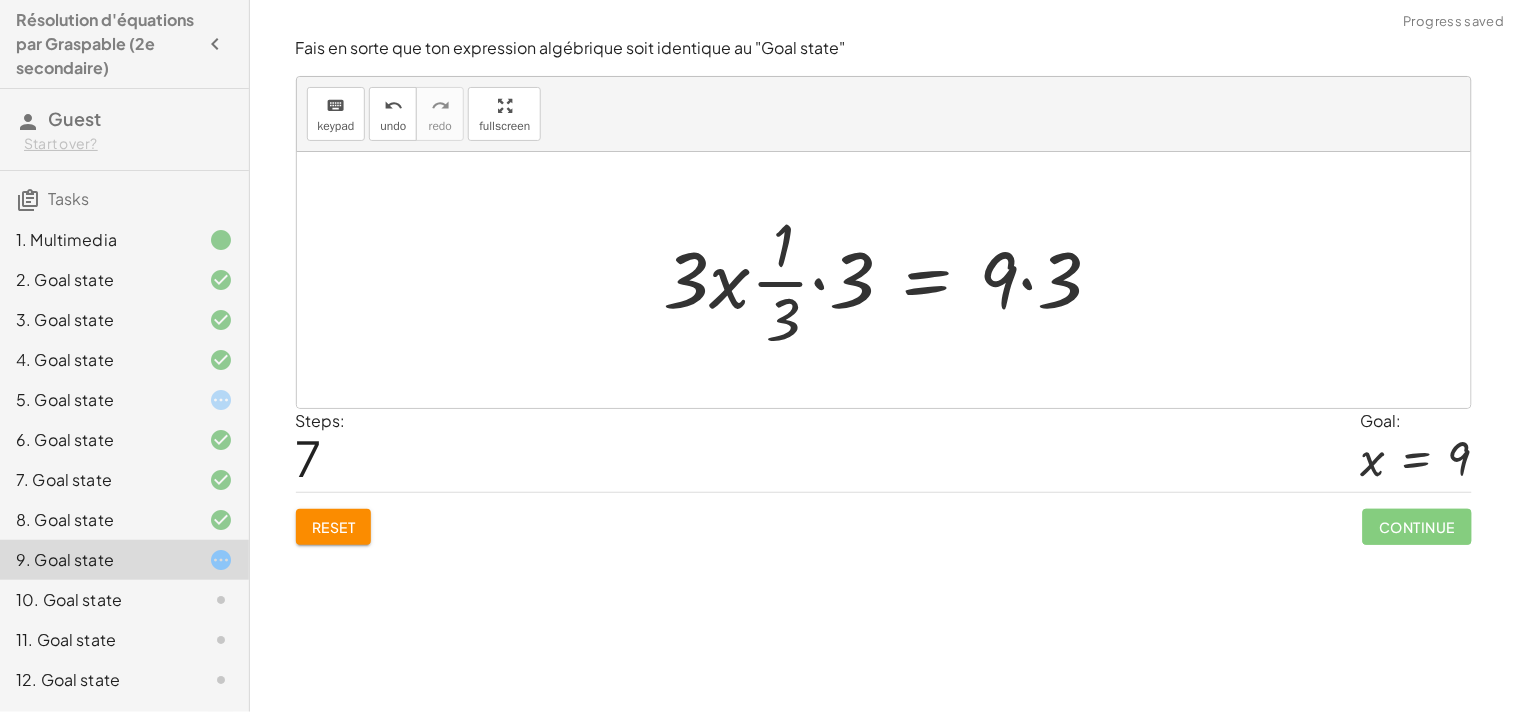 click at bounding box center (891, 280) 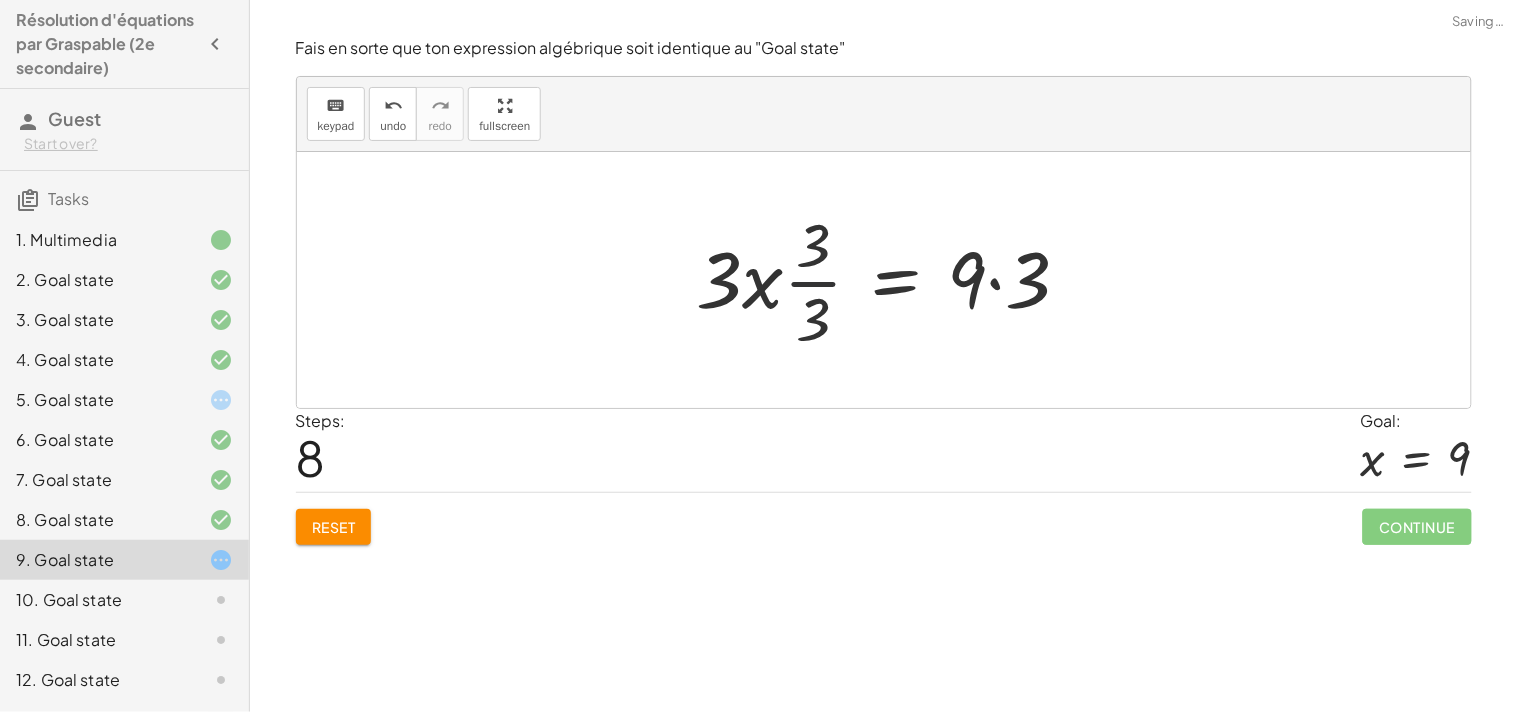 click at bounding box center [892, 280] 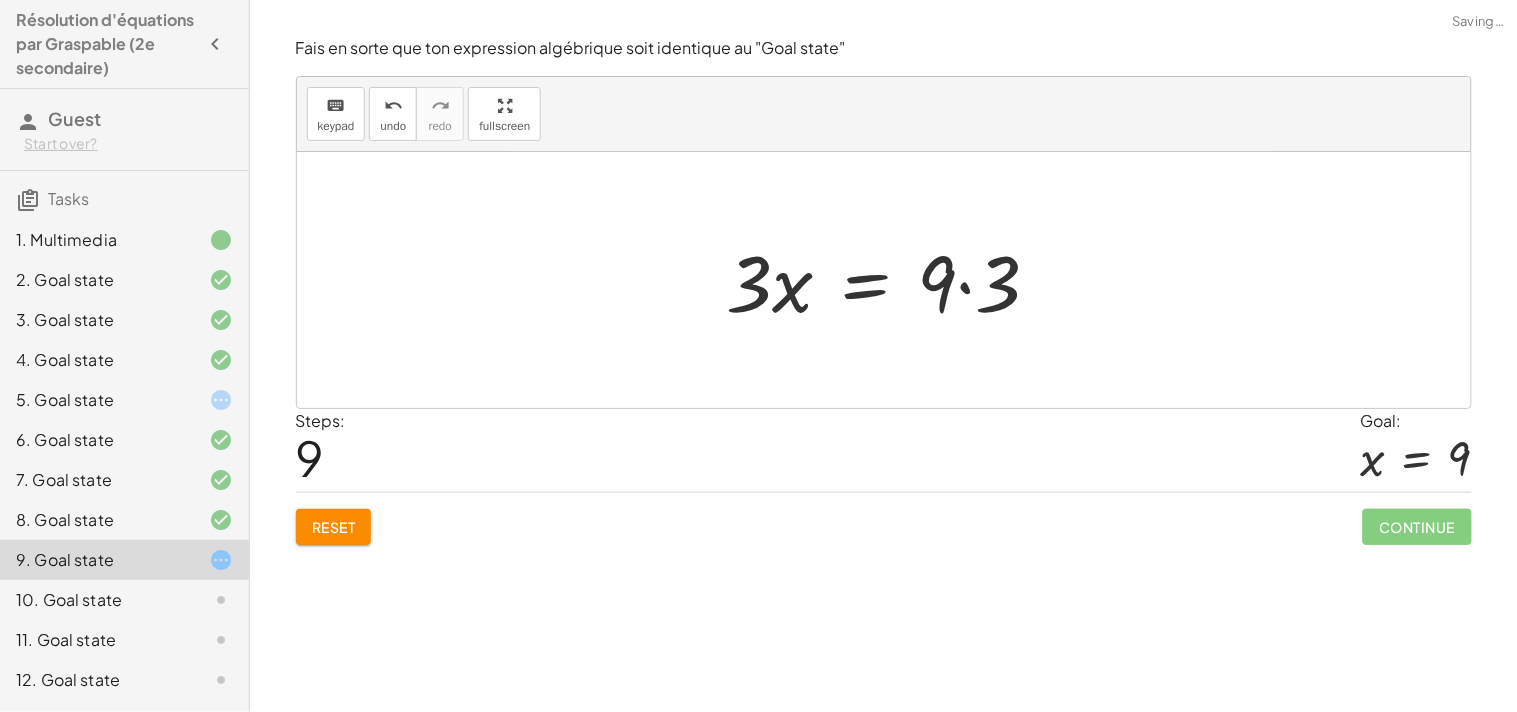 click at bounding box center [891, 280] 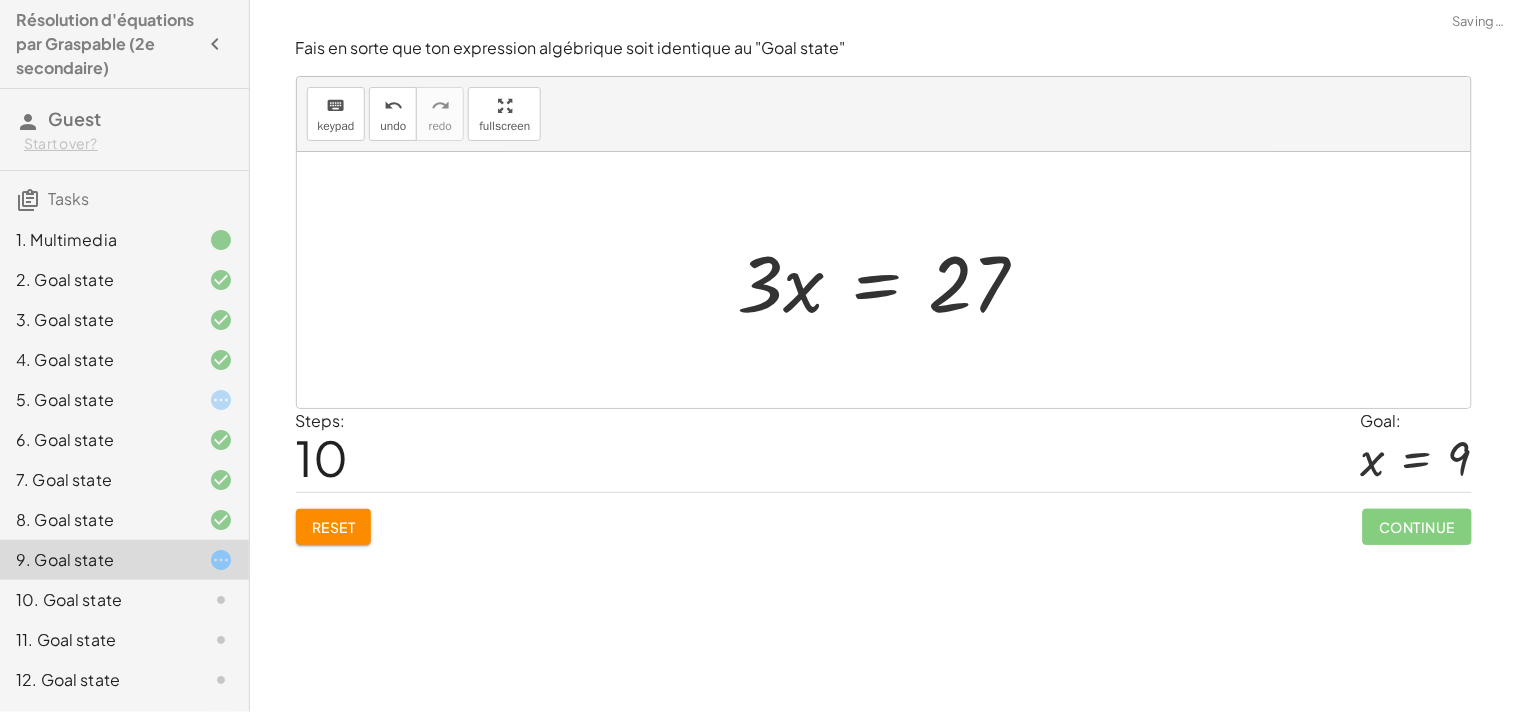 click at bounding box center [891, 280] 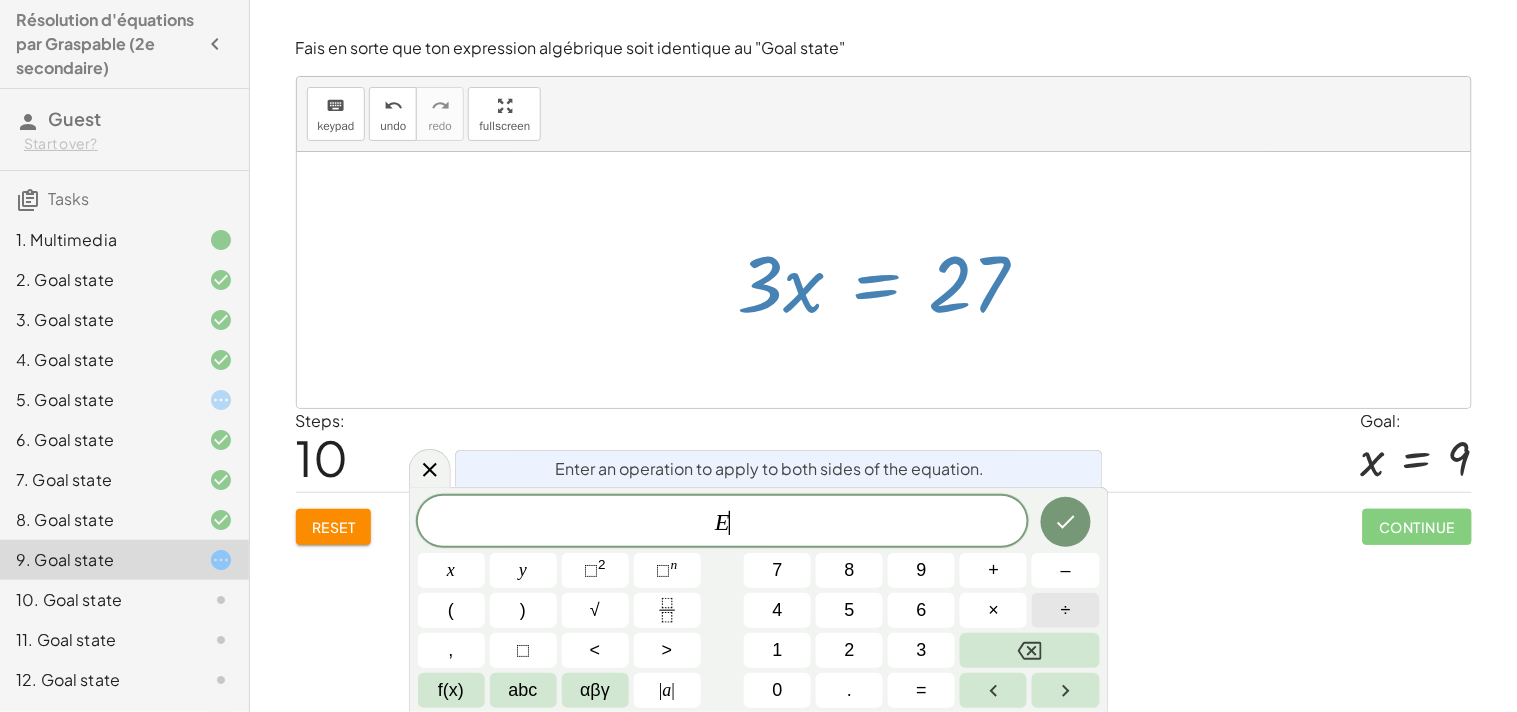 click on "÷" at bounding box center (1066, 610) 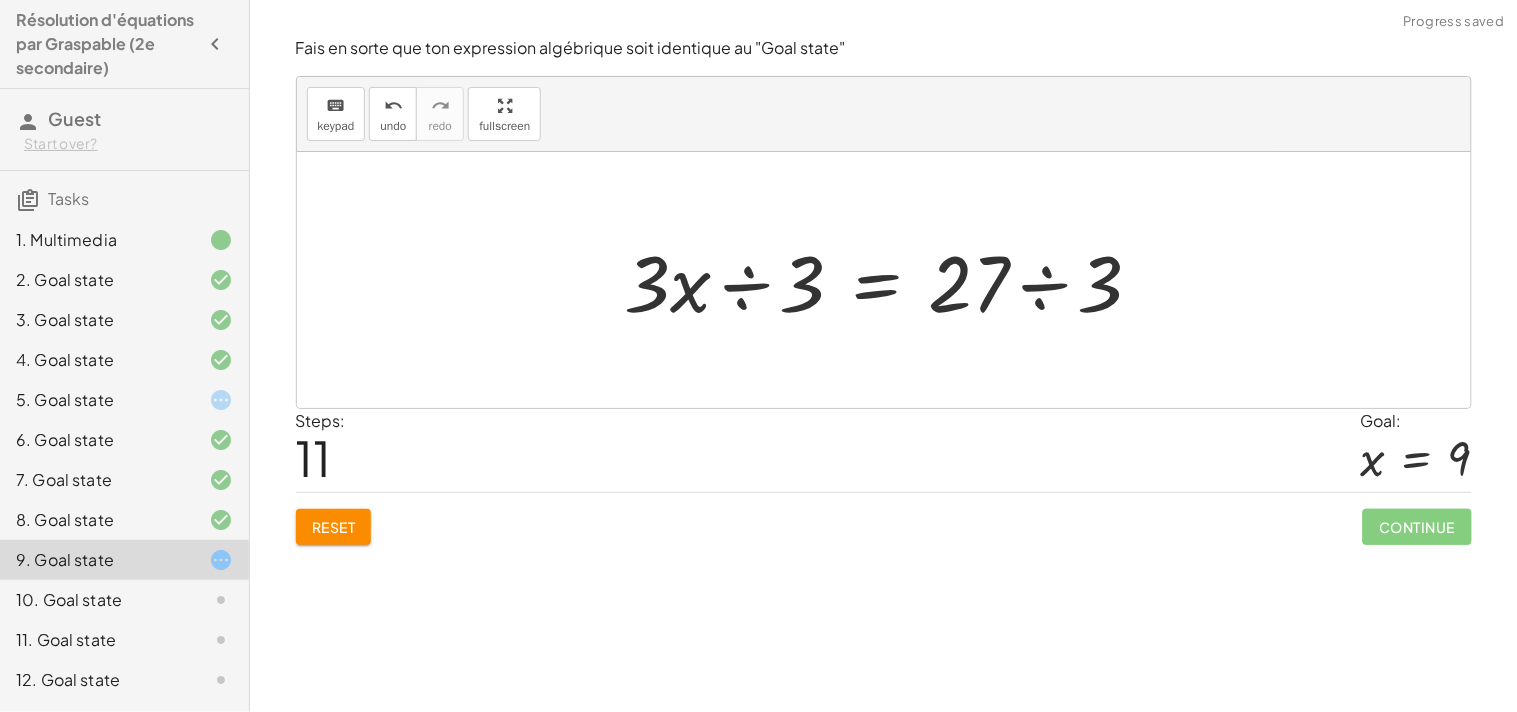 click at bounding box center [892, 280] 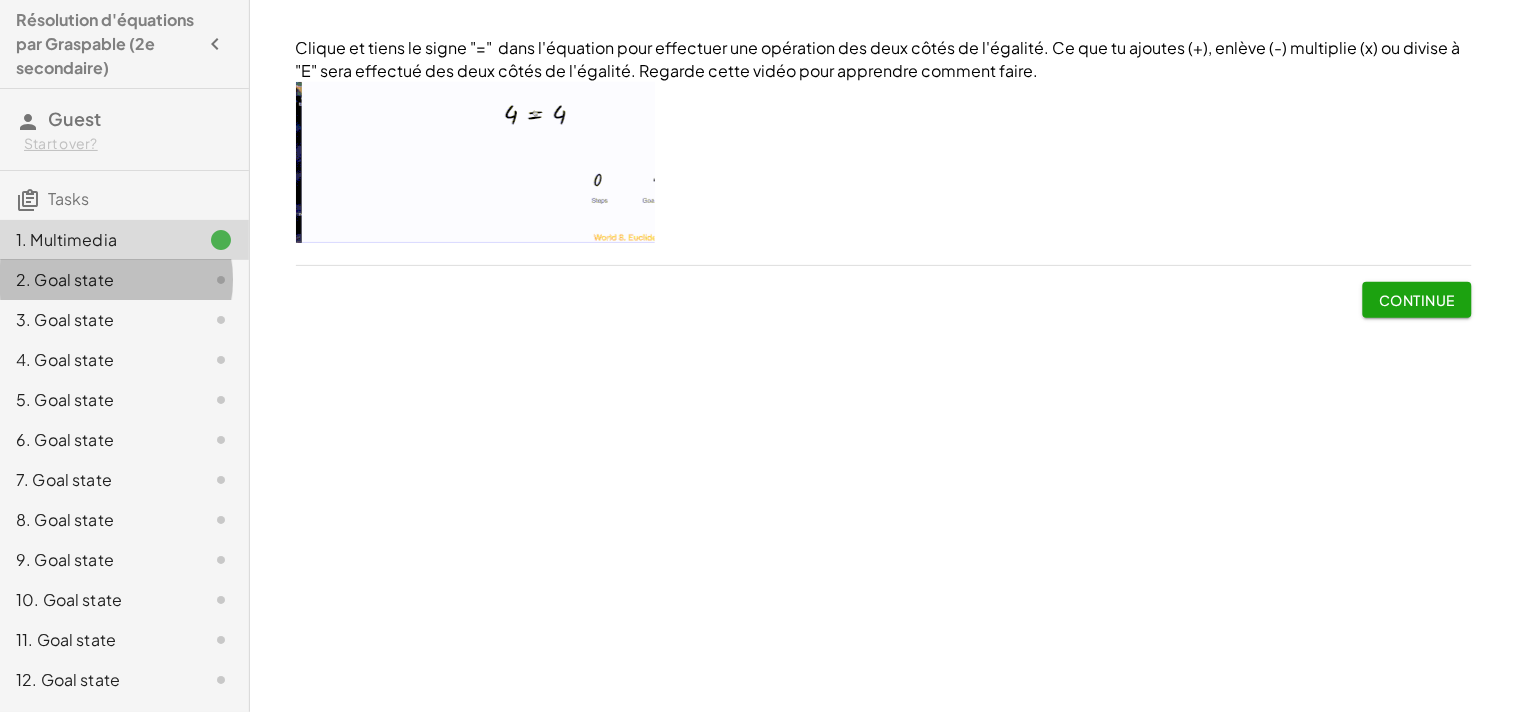 click on "2. Goal state" 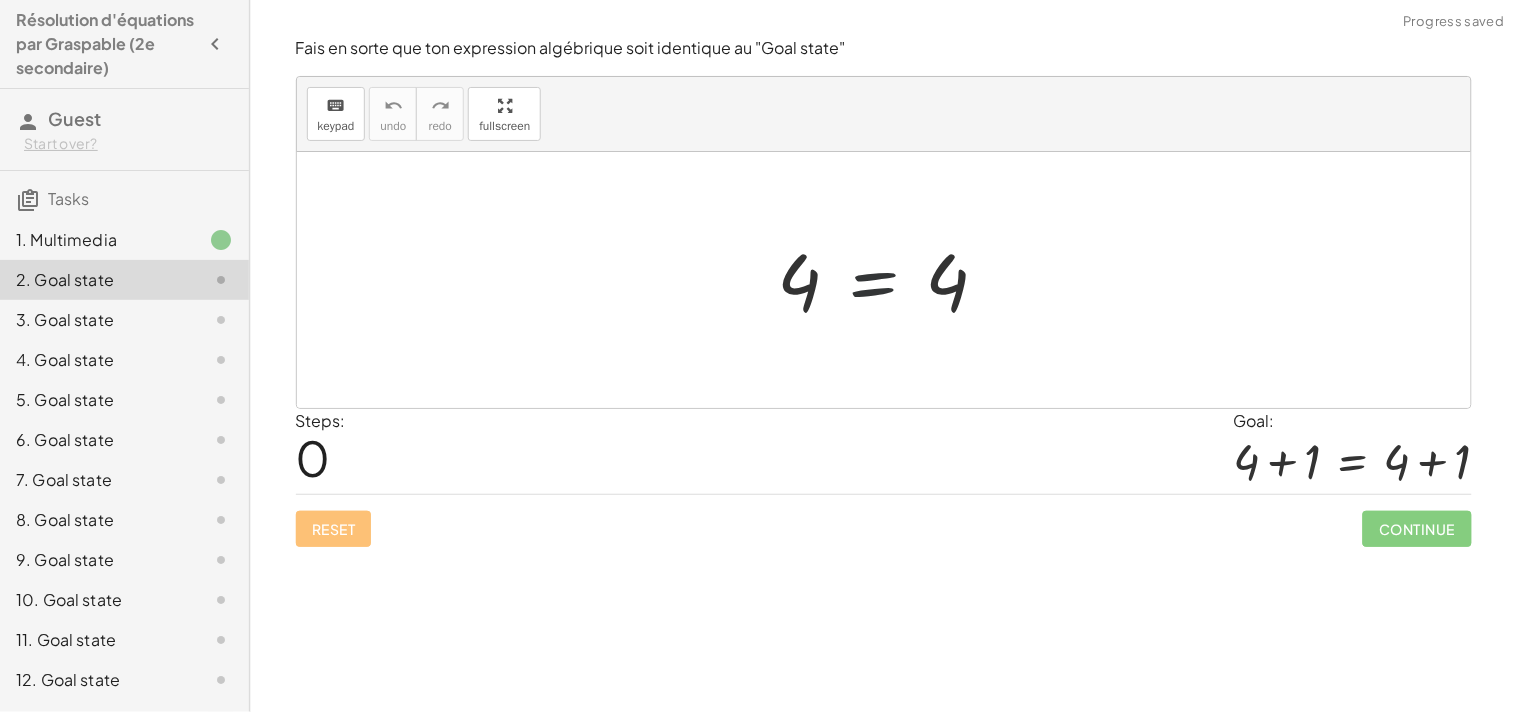 click at bounding box center [891, 280] 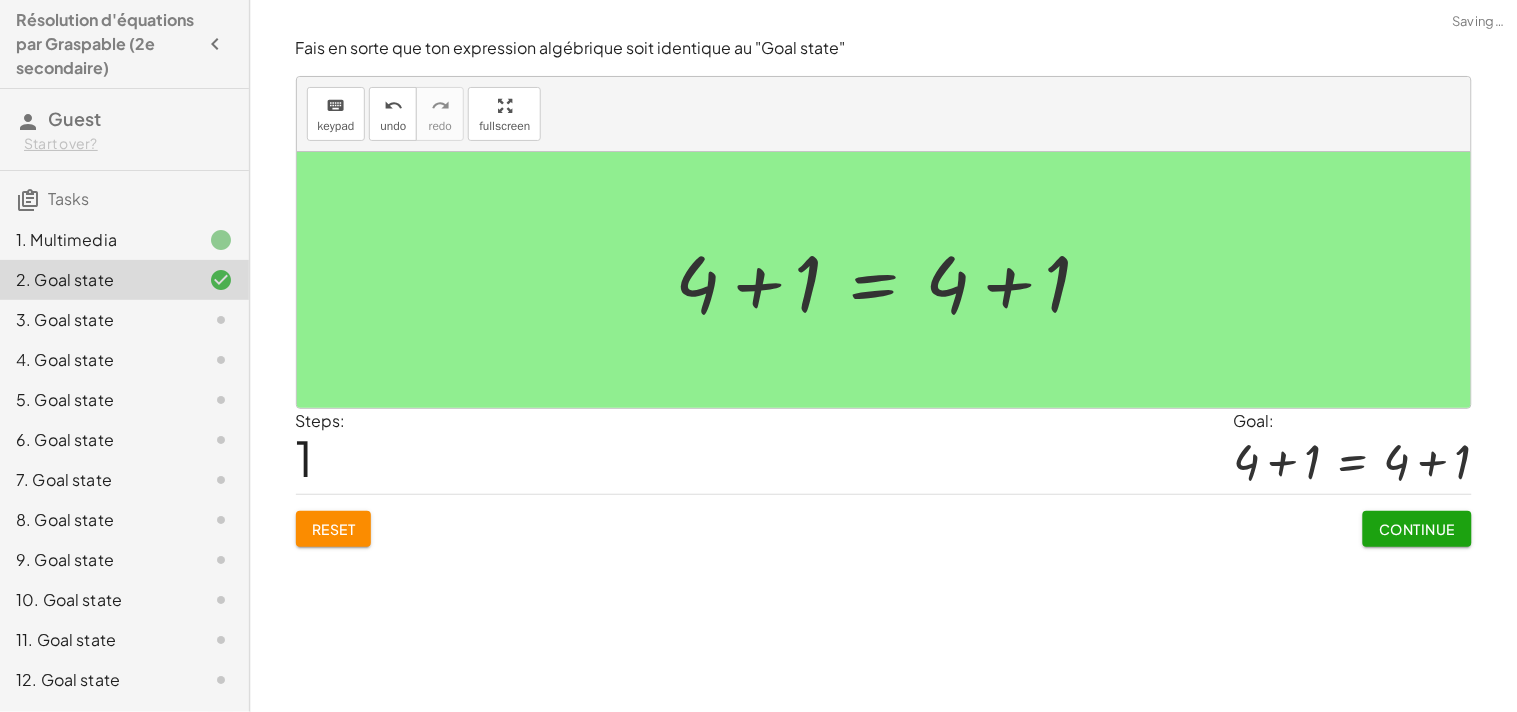 click on "3. Goal state" 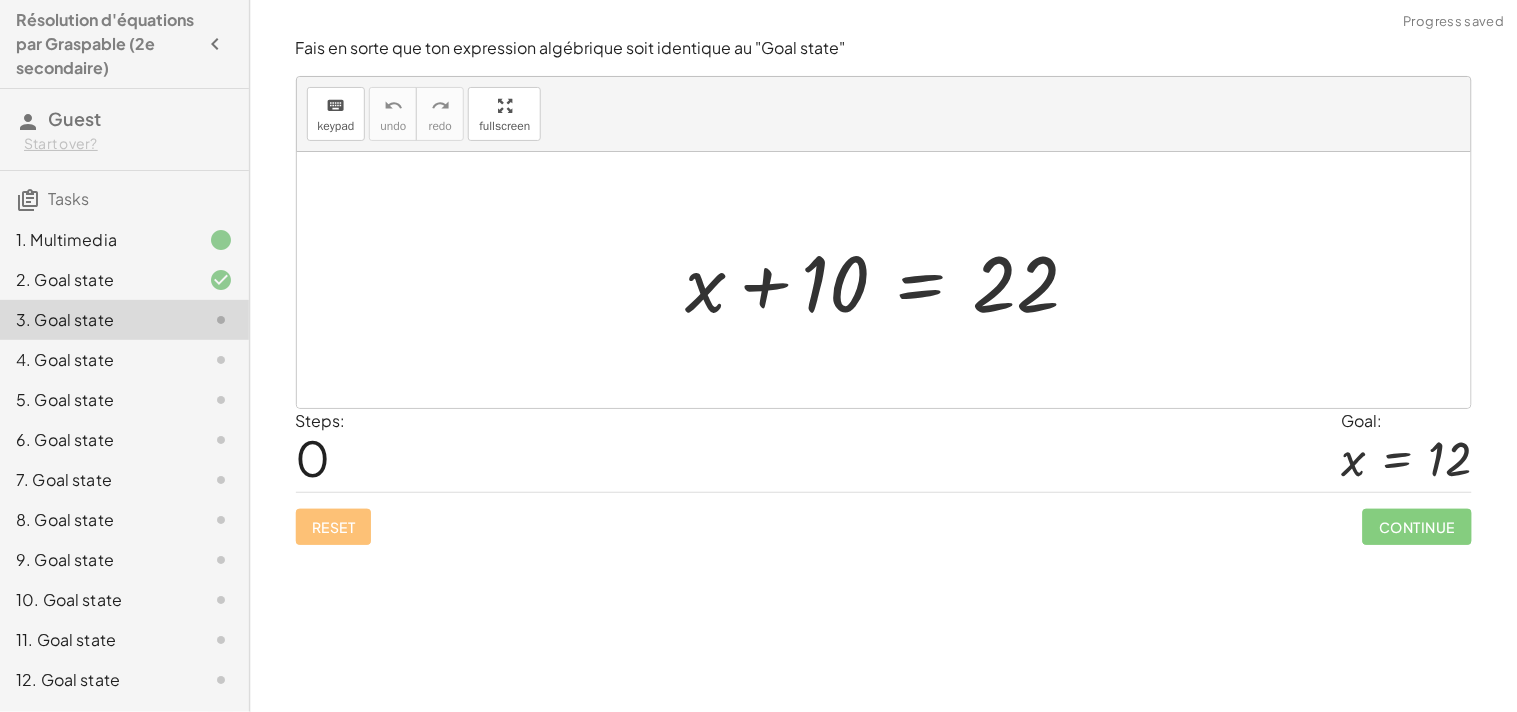 click at bounding box center (891, 280) 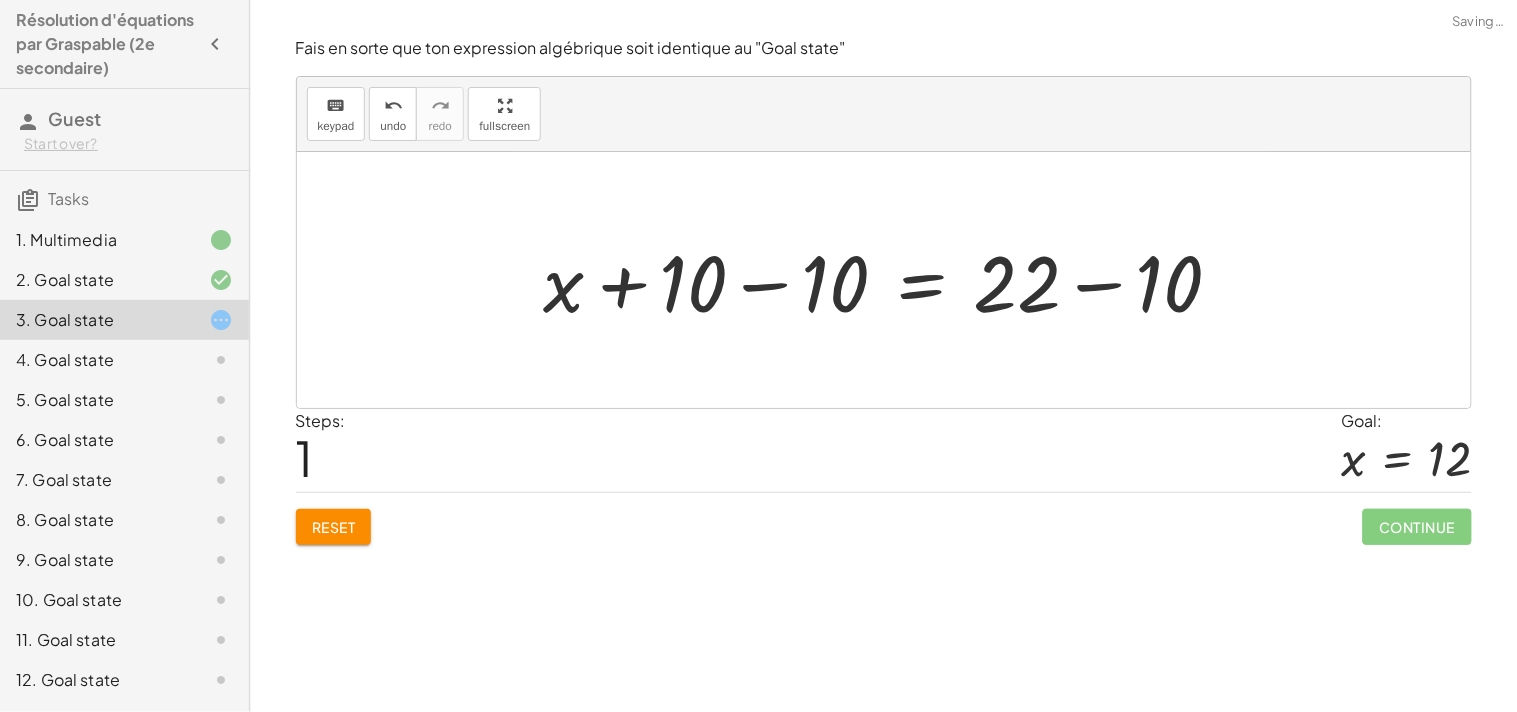 click at bounding box center [891, 280] 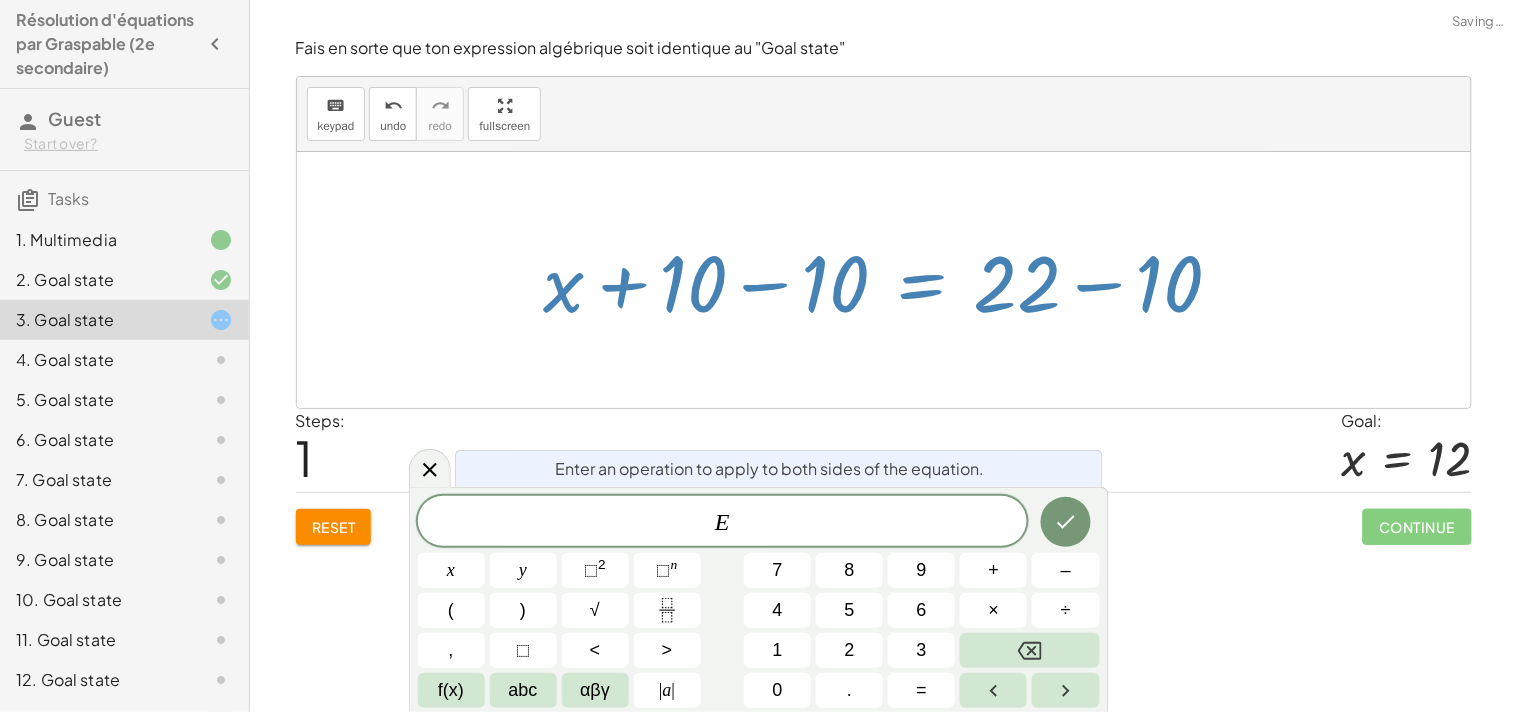 click at bounding box center [891, 280] 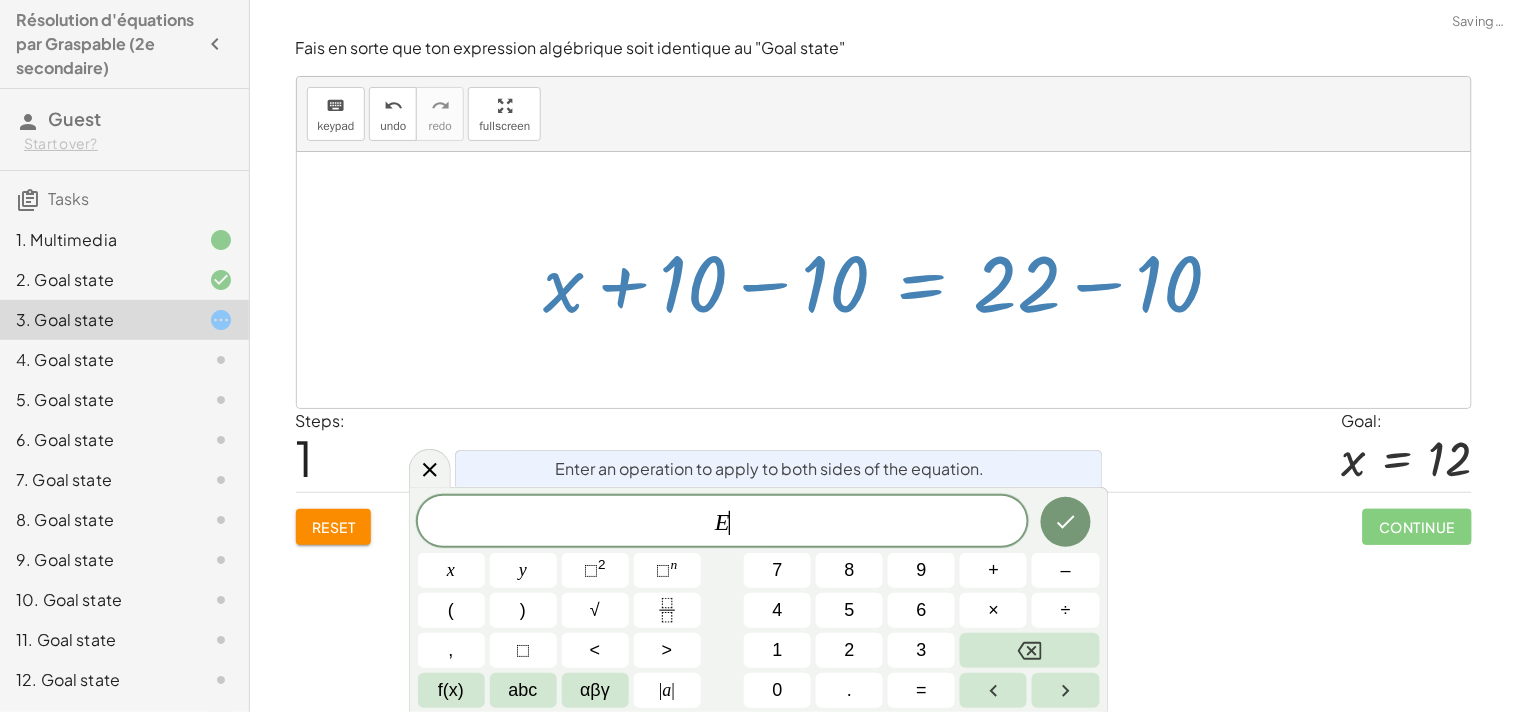 click at bounding box center [891, 280] 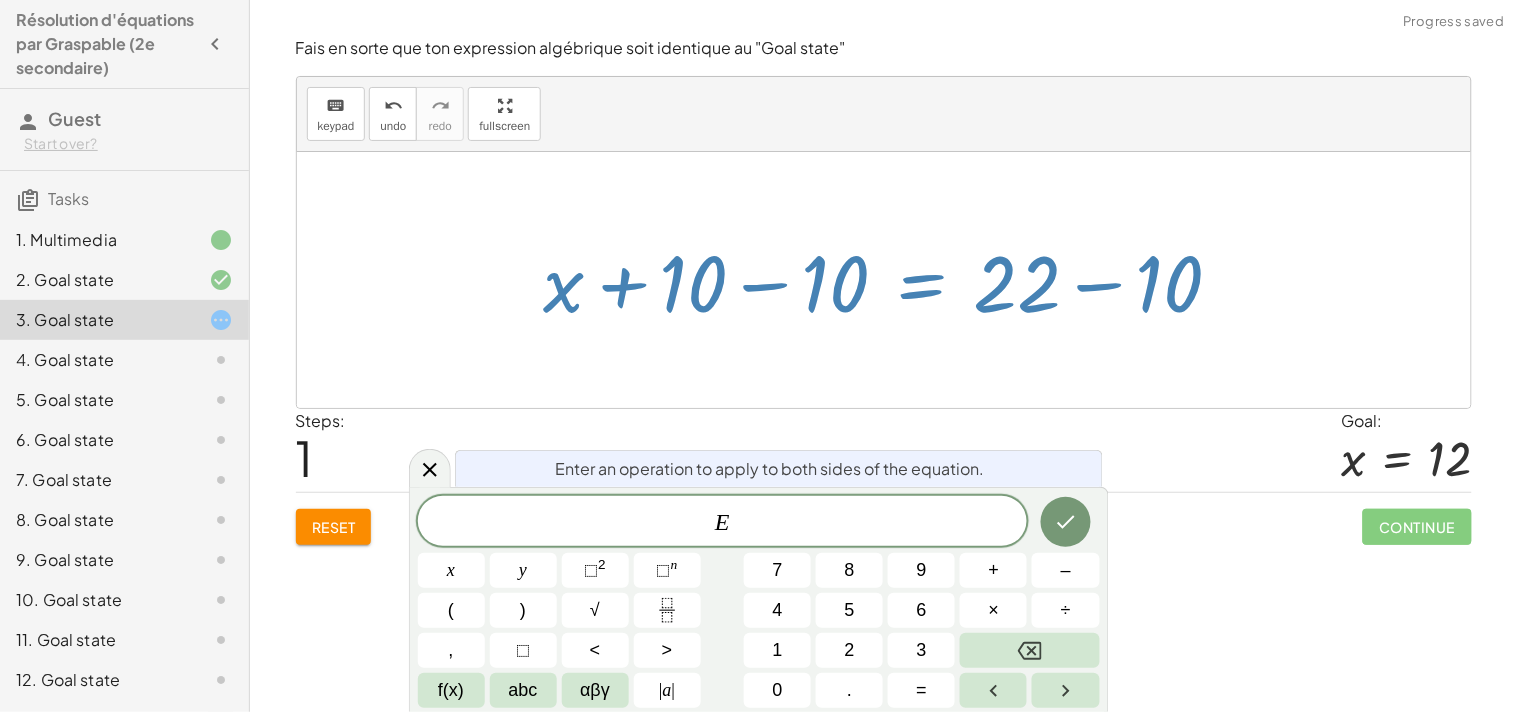 click on "Clique et tiens le signe "="  dans l'équation pour effectuer une opération des deux côtés de l'égalité. Ce que tu ajoutes (+), enlève (-) multiplie (x) ou divise à "E" sera effectué des deux côtés de l'égalité. Regarde cette vidéo pour apprendre comment faire.  Continue Fais en sorte que ton expression algébrique soit identique au "Goal state" keyboard keypad undo undo redo redo fullscreen 4 = 4 4 = 4 + + 1 + + 1 × Steps:  1 Goal: + 4 + 1 = + 4 + 1 Reset   Continue  Fais en sorte que ton expression algébrique soit identique au "Goal state" keyboard keypad undo undo redo redo fullscreen + x + 10 = 22 + x + 10 = 22 − 10 + − 10 × Steps:  1 Goal: x = 12 Reset   Continue  Fais en sorte que ton expression algébrique soit identique au "Goal state" keyboard keypad undo undo redo redo fullscreen × Steps:  0 Goal: 32 = x Reset   Continue  Fais en sorte que ton expression algébrique soit identique au "Goal state" keyboard keypad undo undo redo redo fullscreen × Steps:  0 Goal: y = 48 Reset" 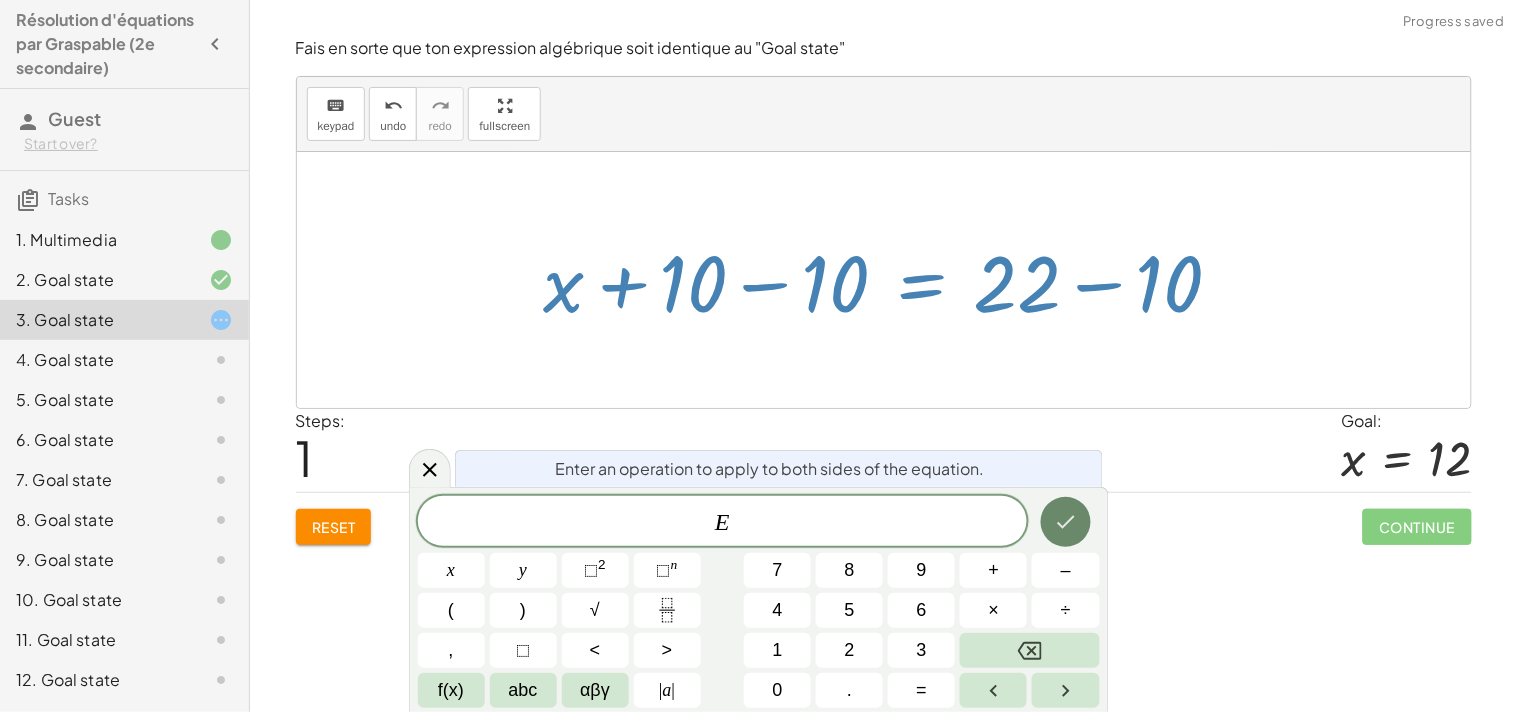 click 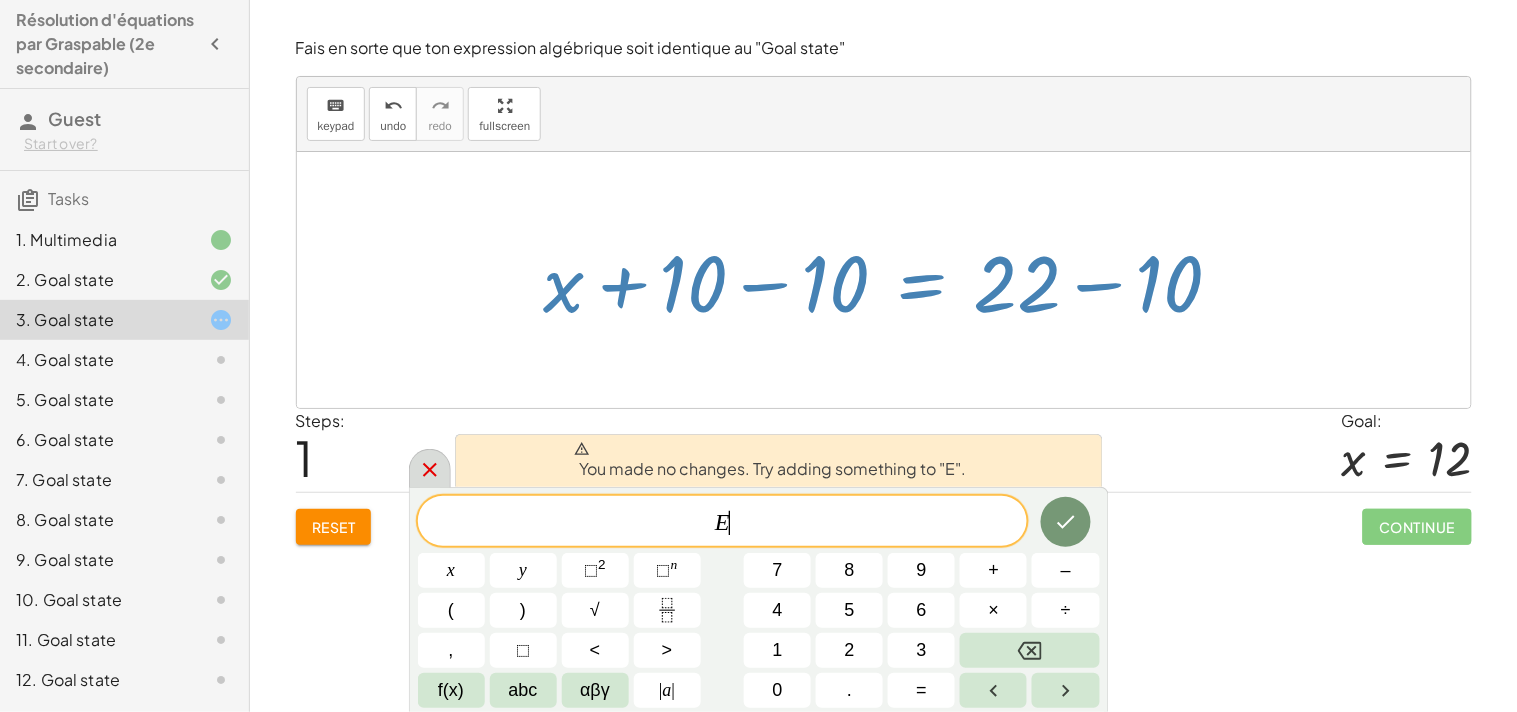 click at bounding box center [430, 468] 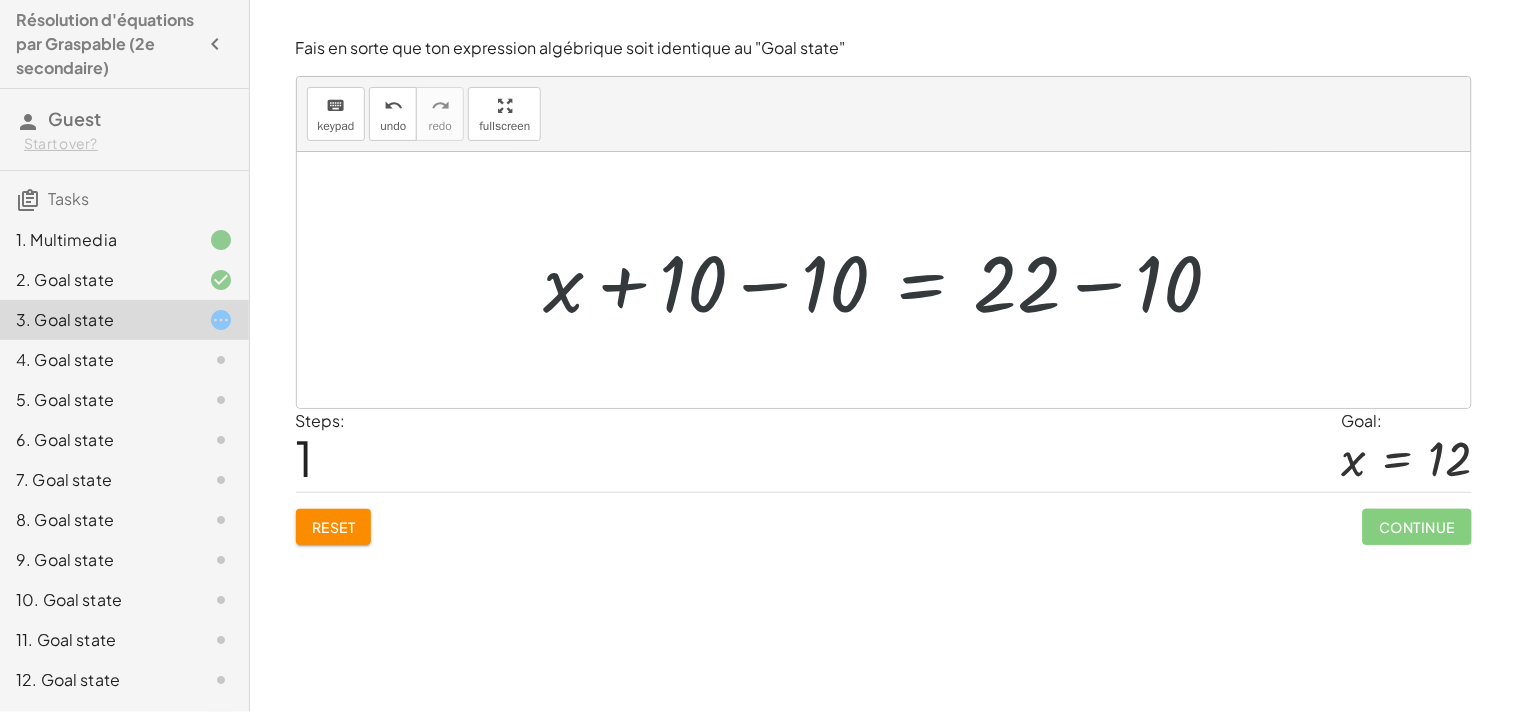 click at bounding box center (891, 280) 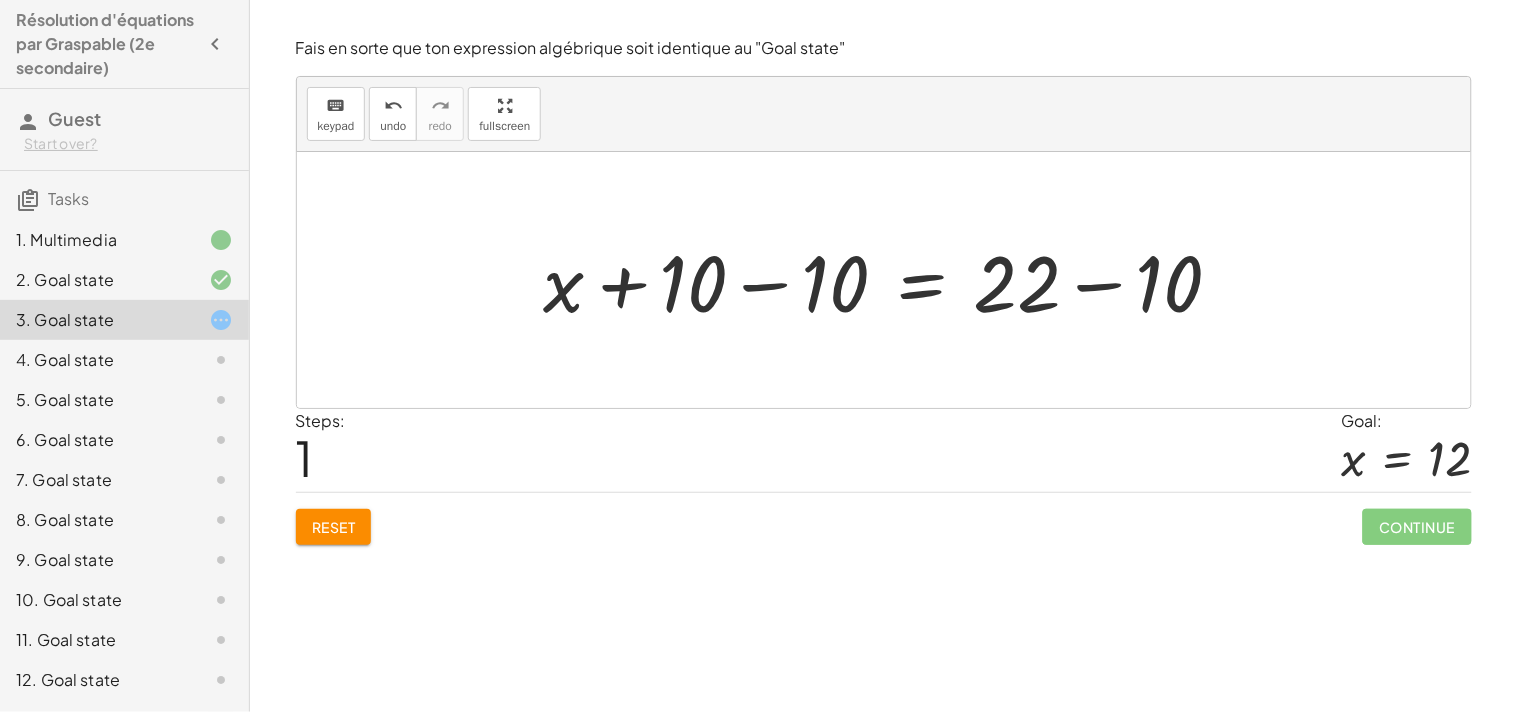 click at bounding box center (891, 280) 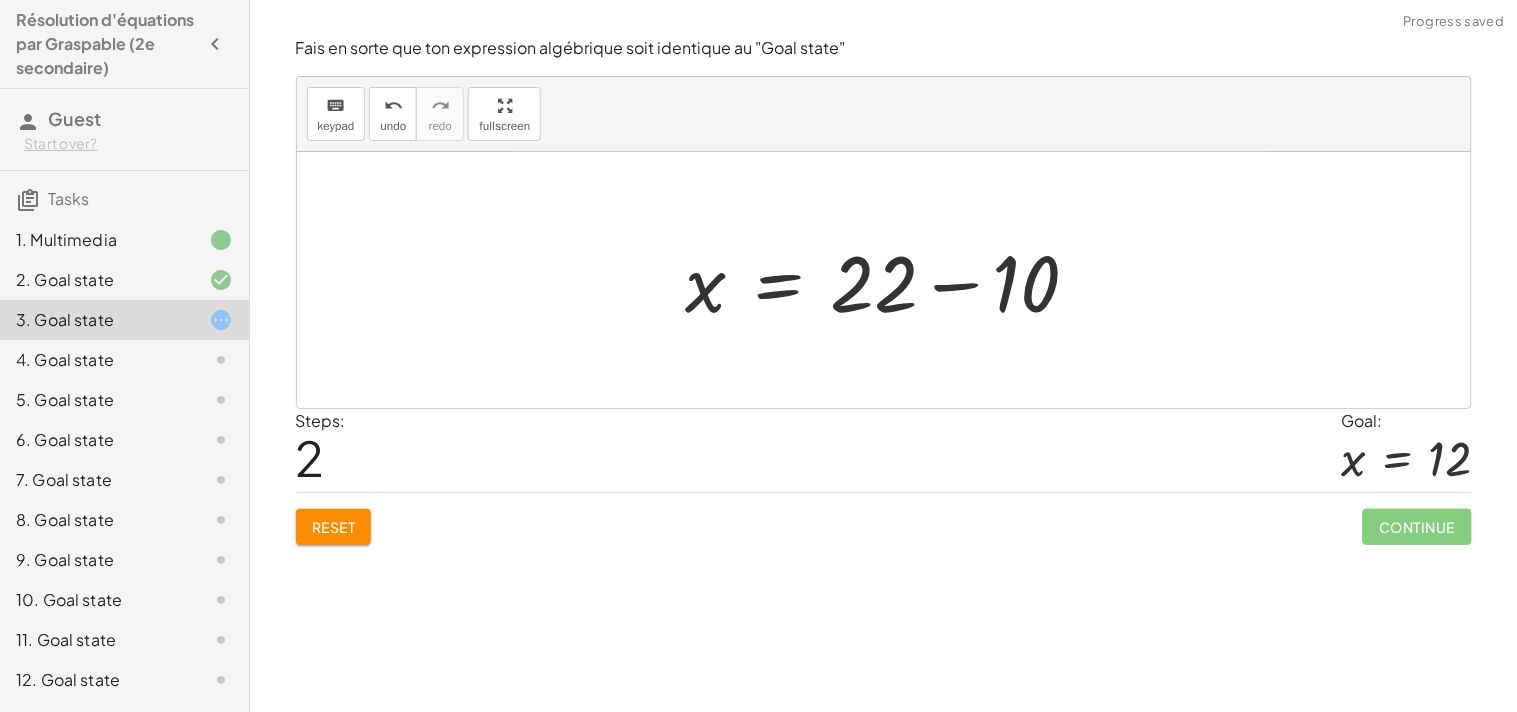 click at bounding box center (891, 280) 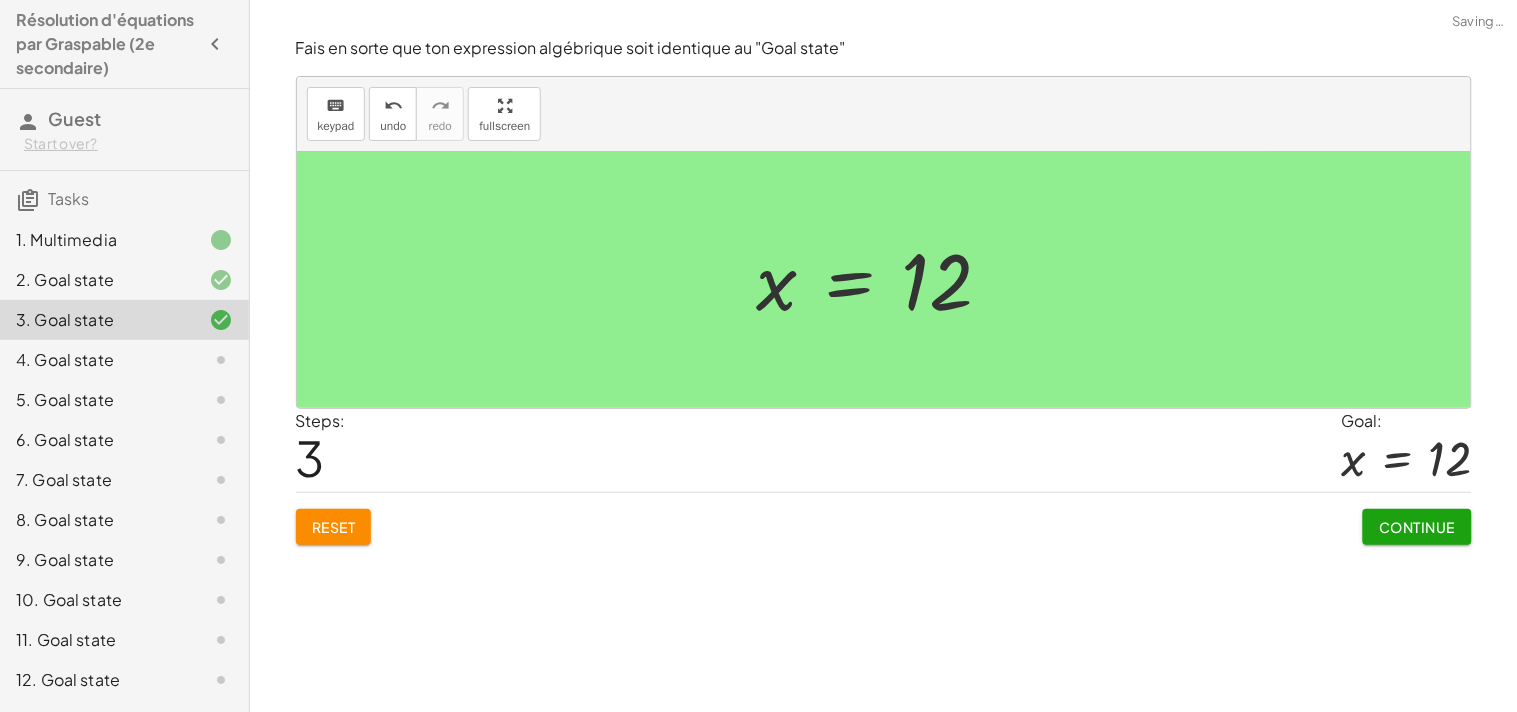 click on "4. Goal state" 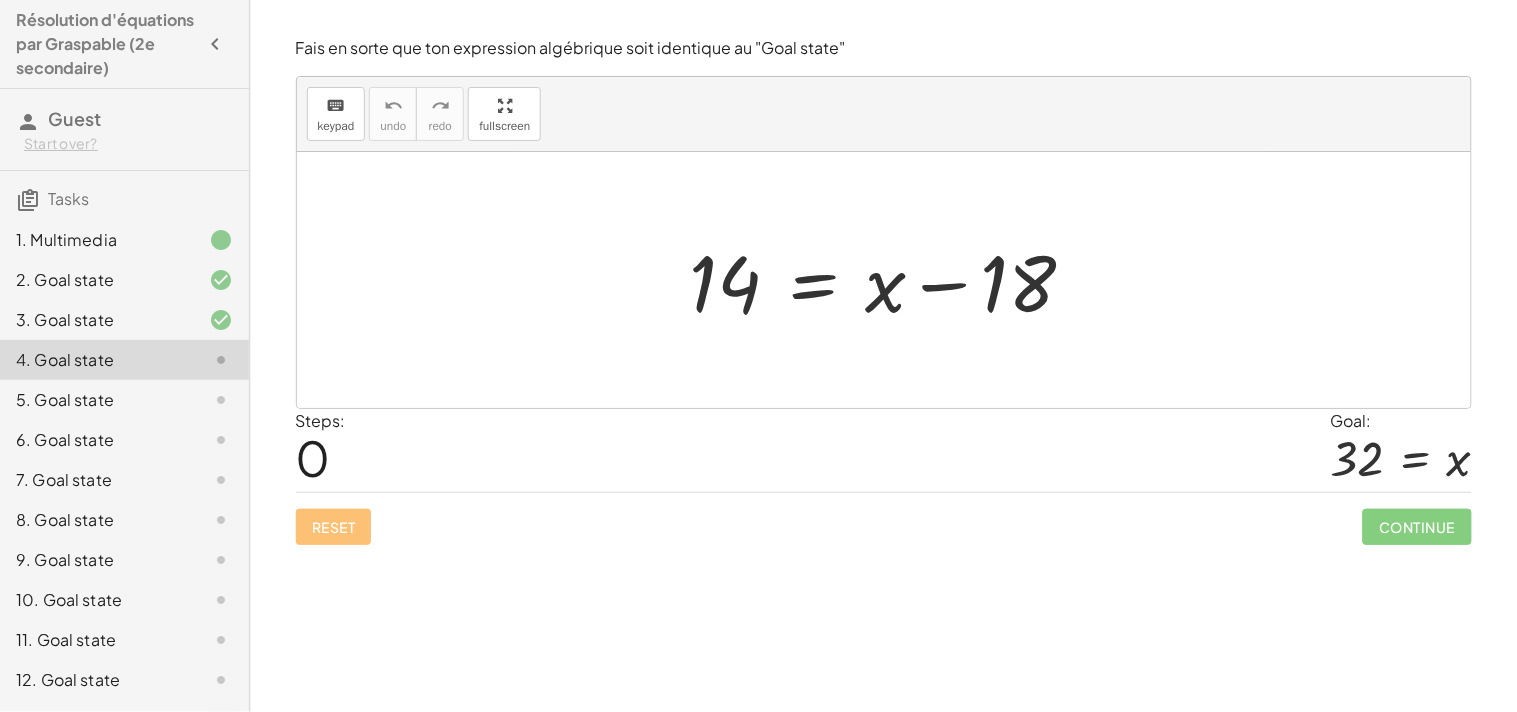 click at bounding box center (891, 280) 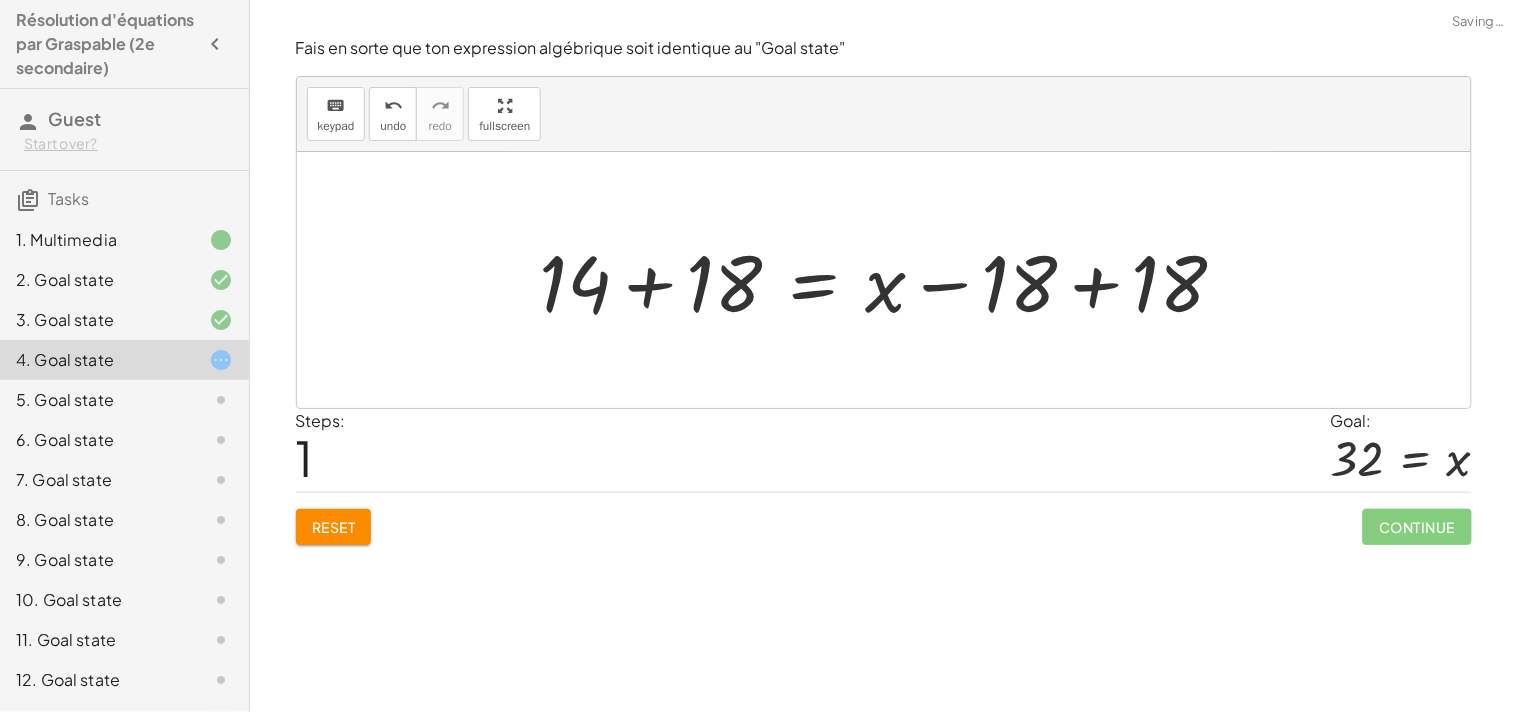 click at bounding box center [891, 280] 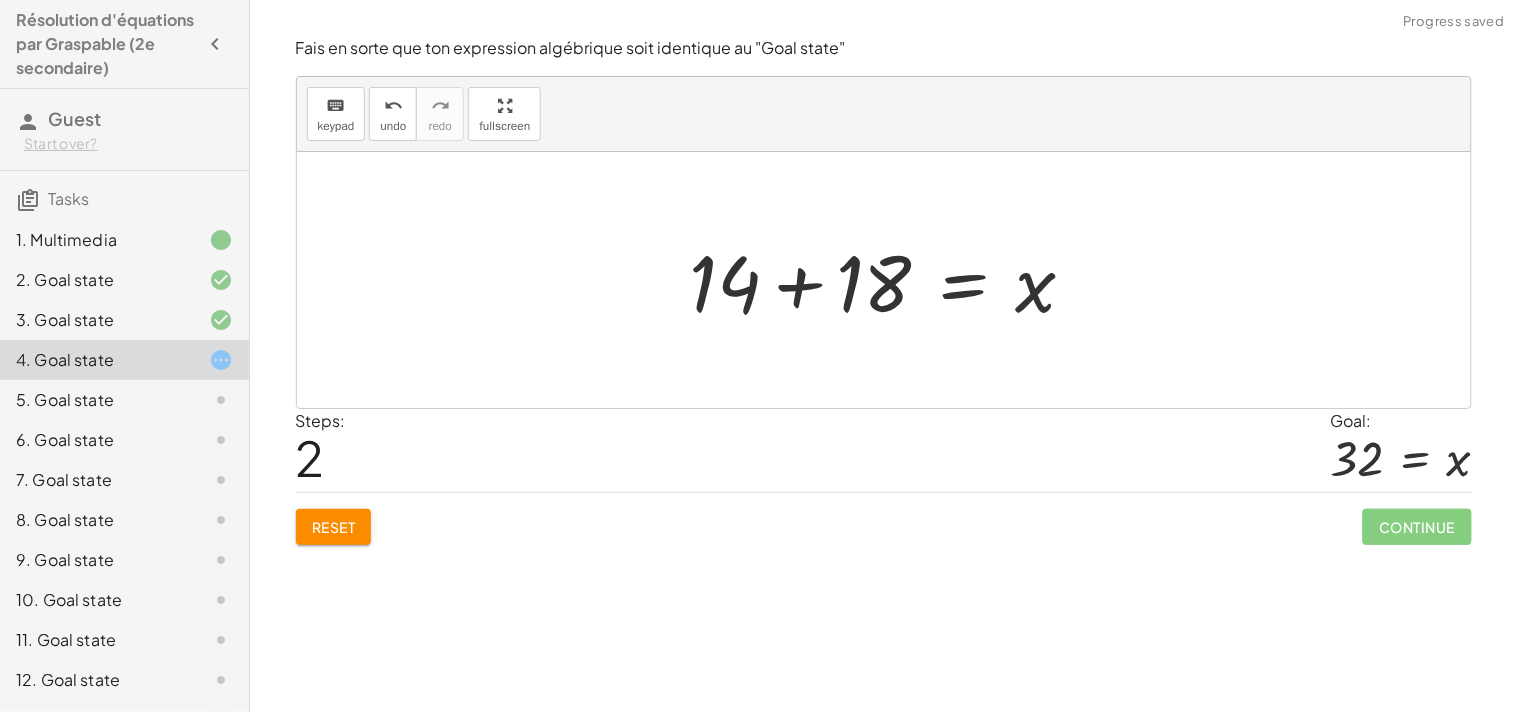click at bounding box center (891, 280) 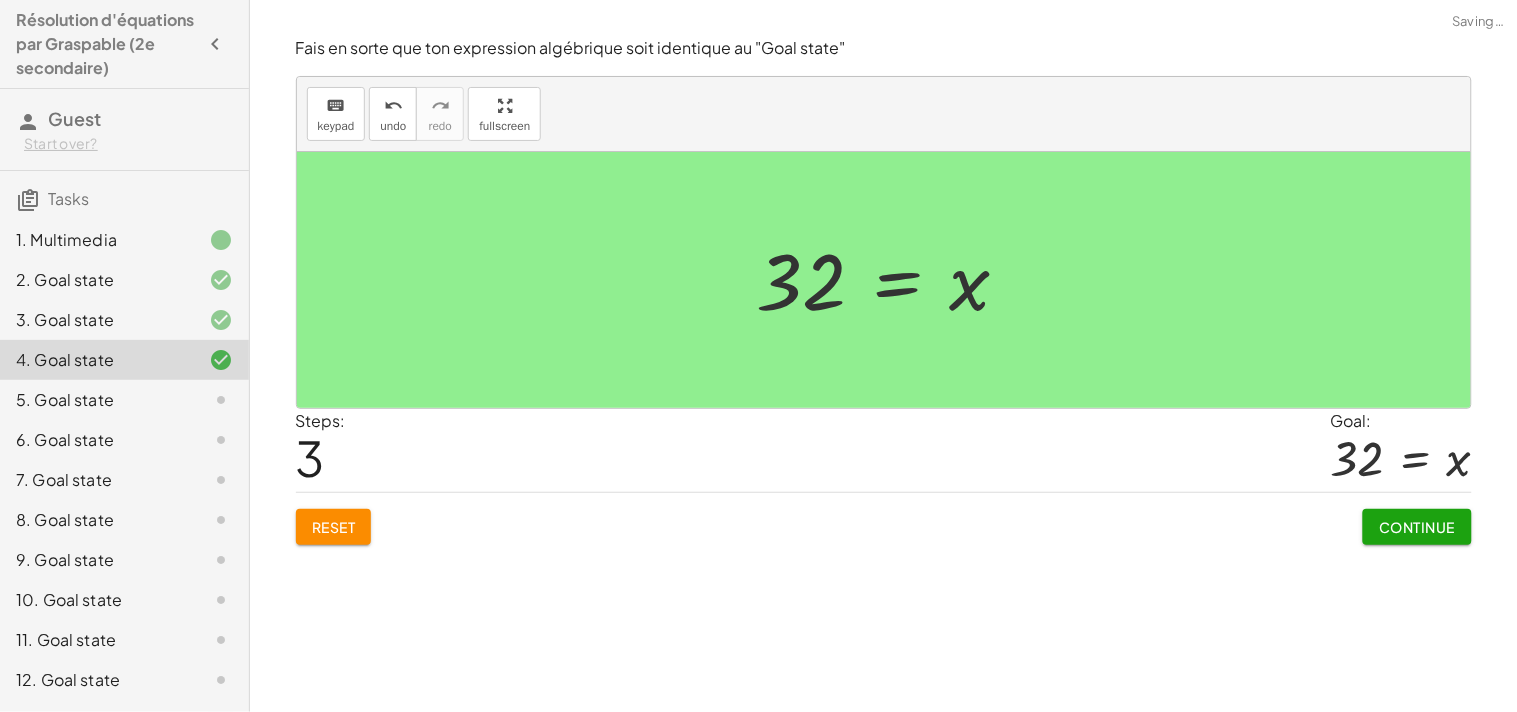click on "5. Goal state" 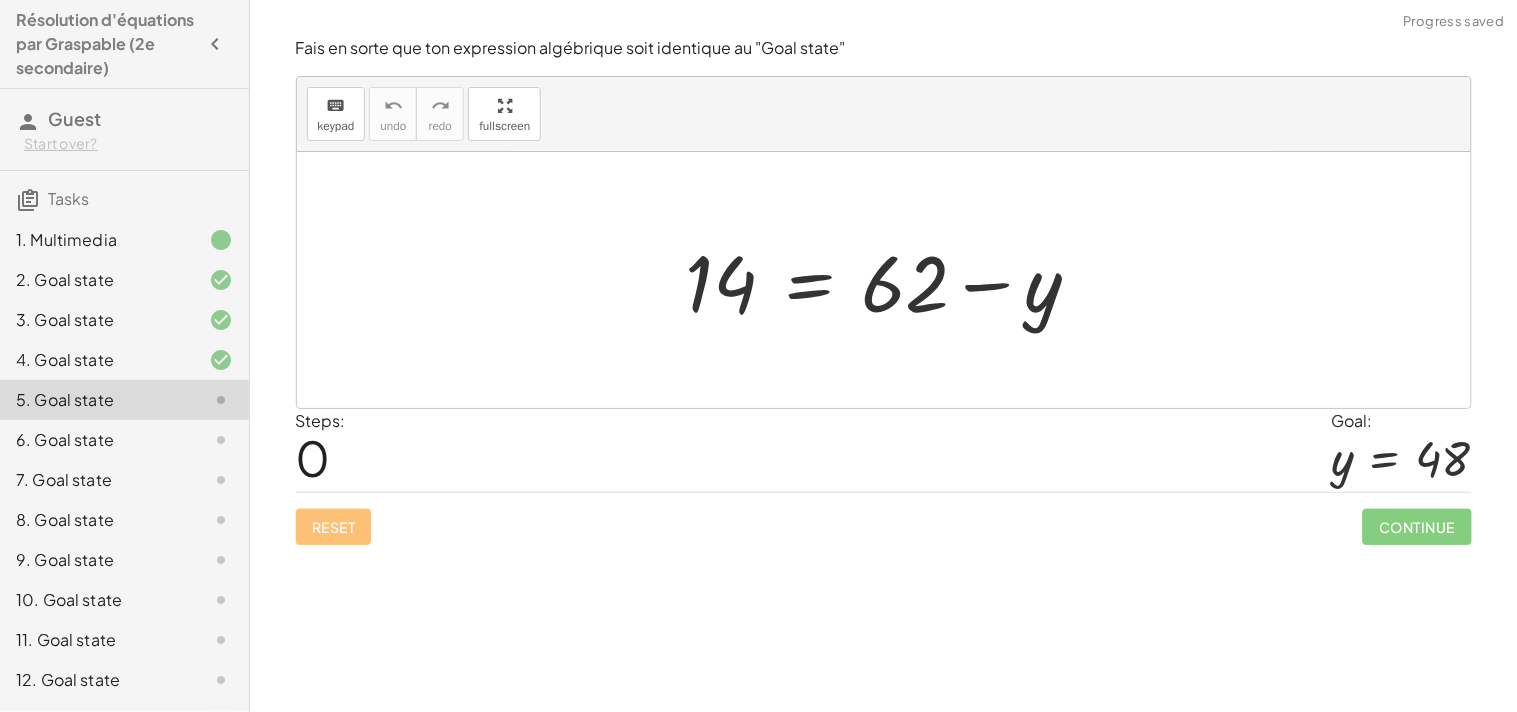click at bounding box center (891, 280) 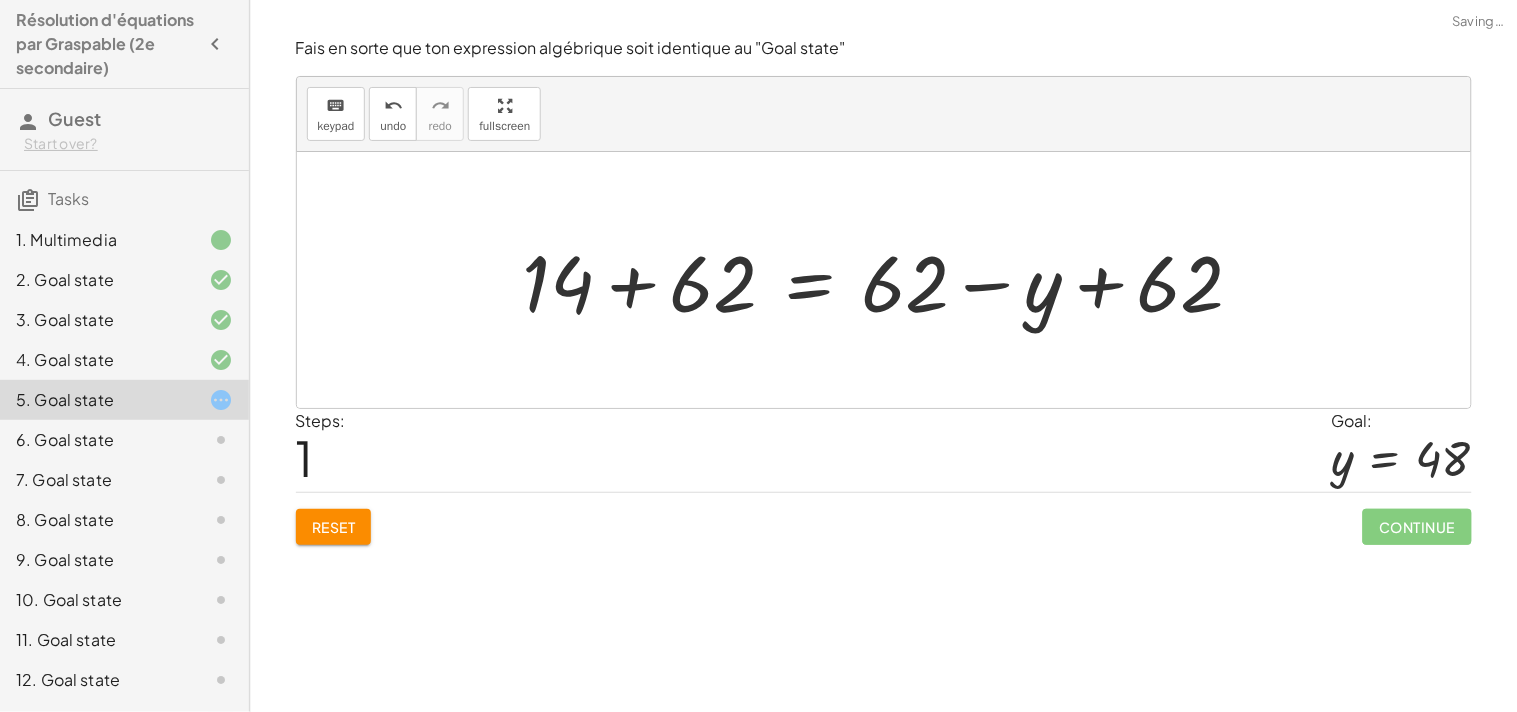 click at bounding box center (891, 280) 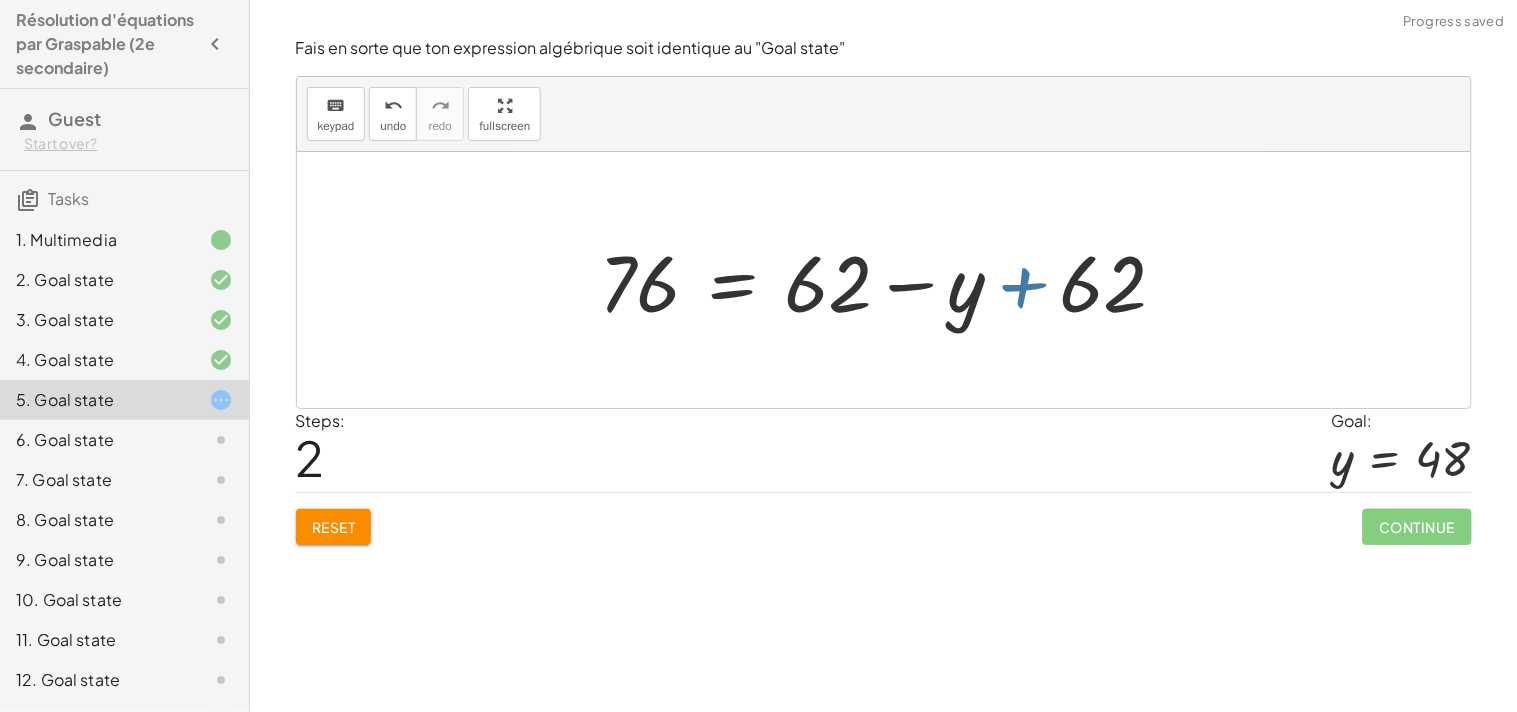 click at bounding box center (892, 280) 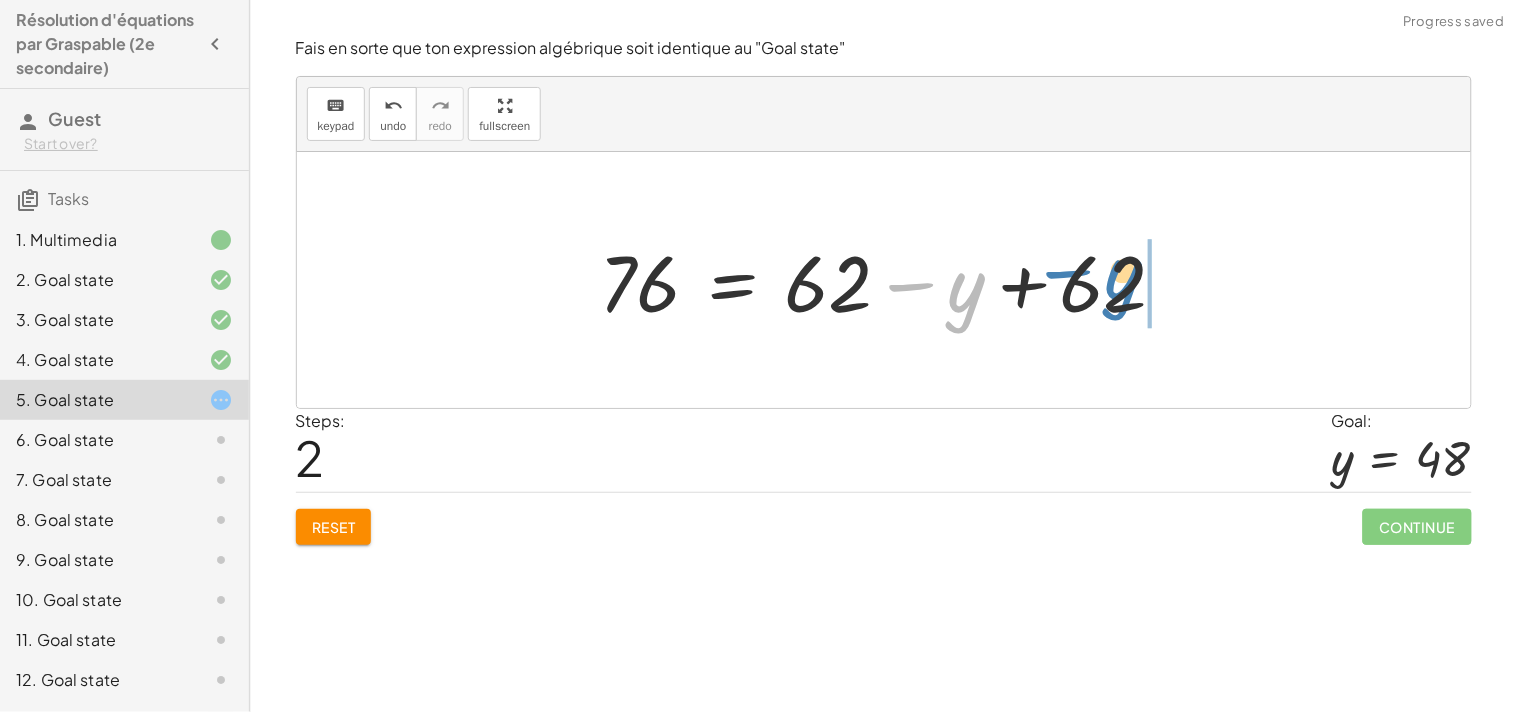 drag, startPoint x: 977, startPoint y: 305, endPoint x: 1134, endPoint y: 292, distance: 157.5373 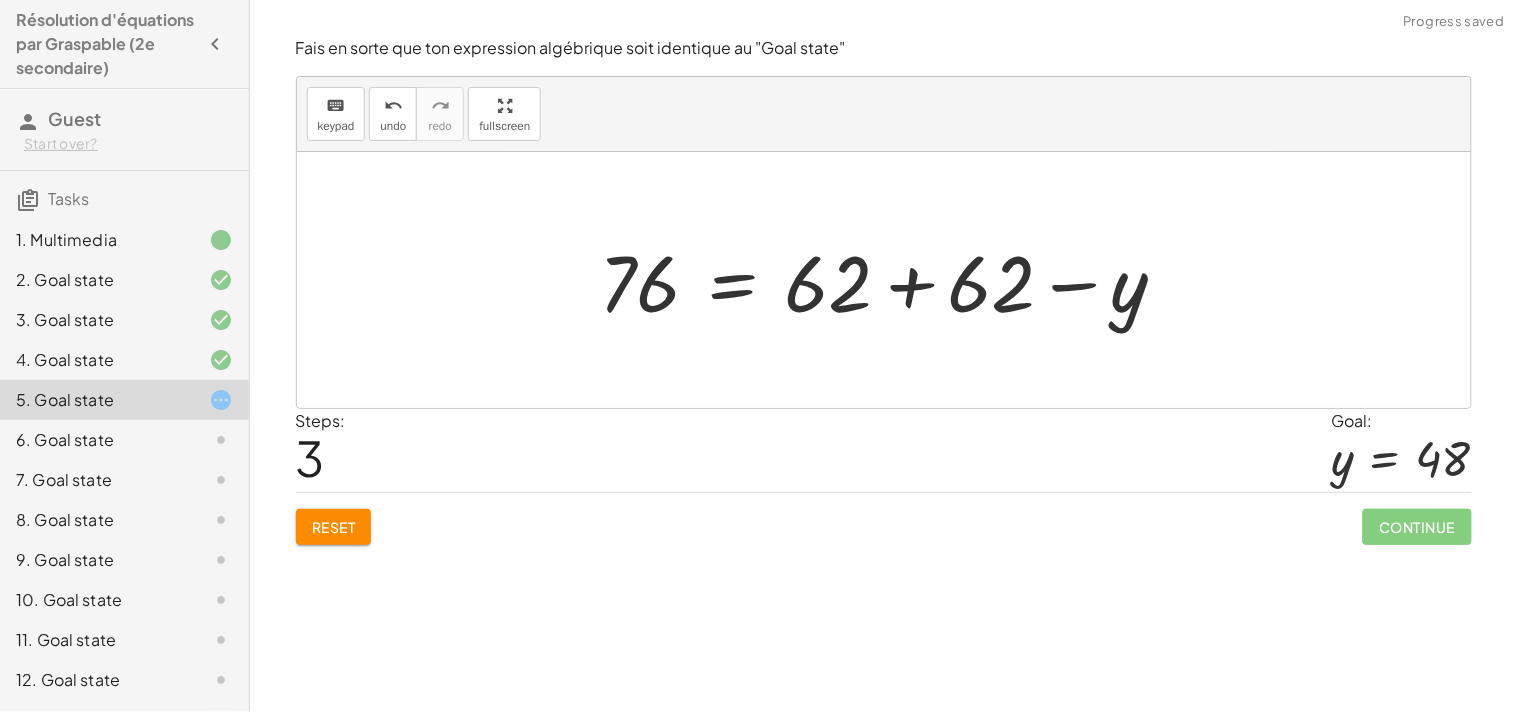 click at bounding box center (892, 280) 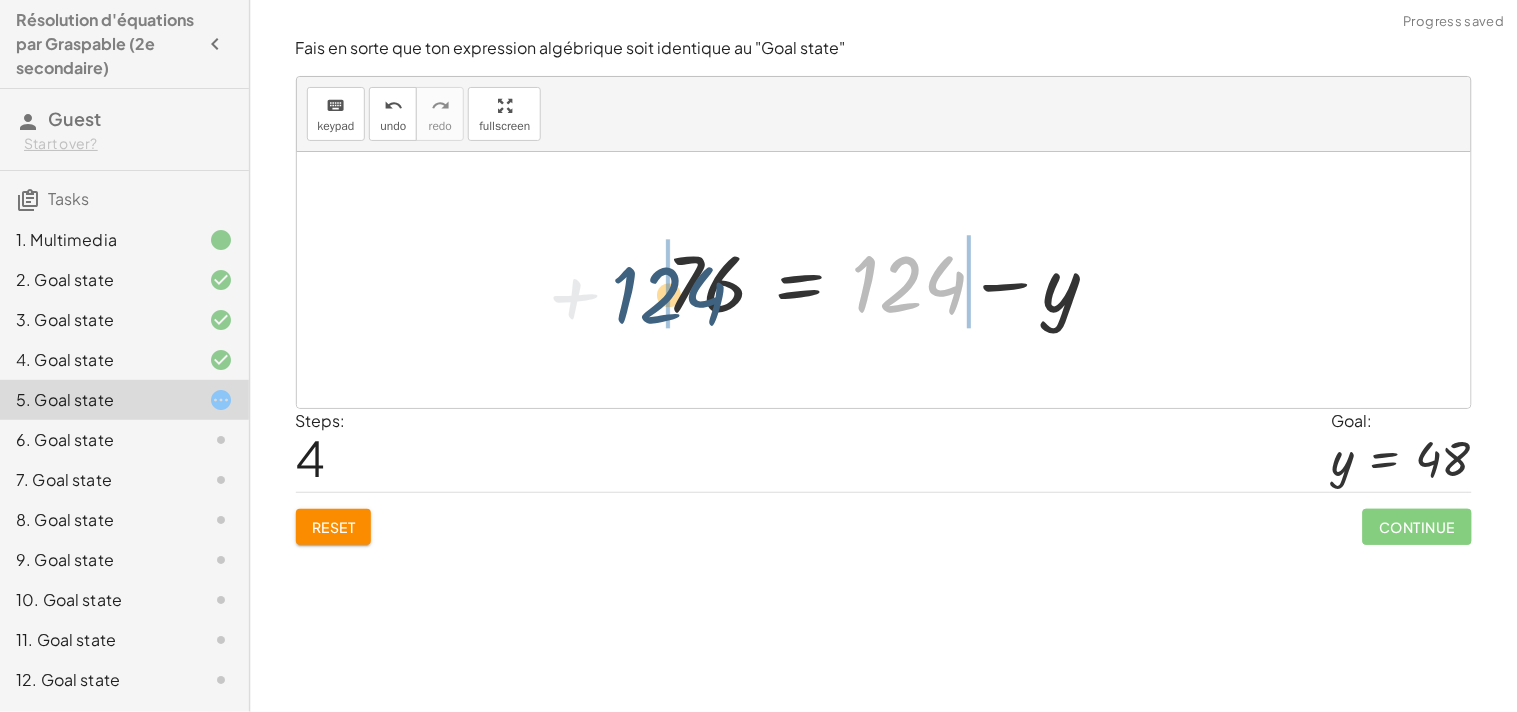 drag, startPoint x: 921, startPoint y: 288, endPoint x: 558, endPoint y: 341, distance: 366.84875 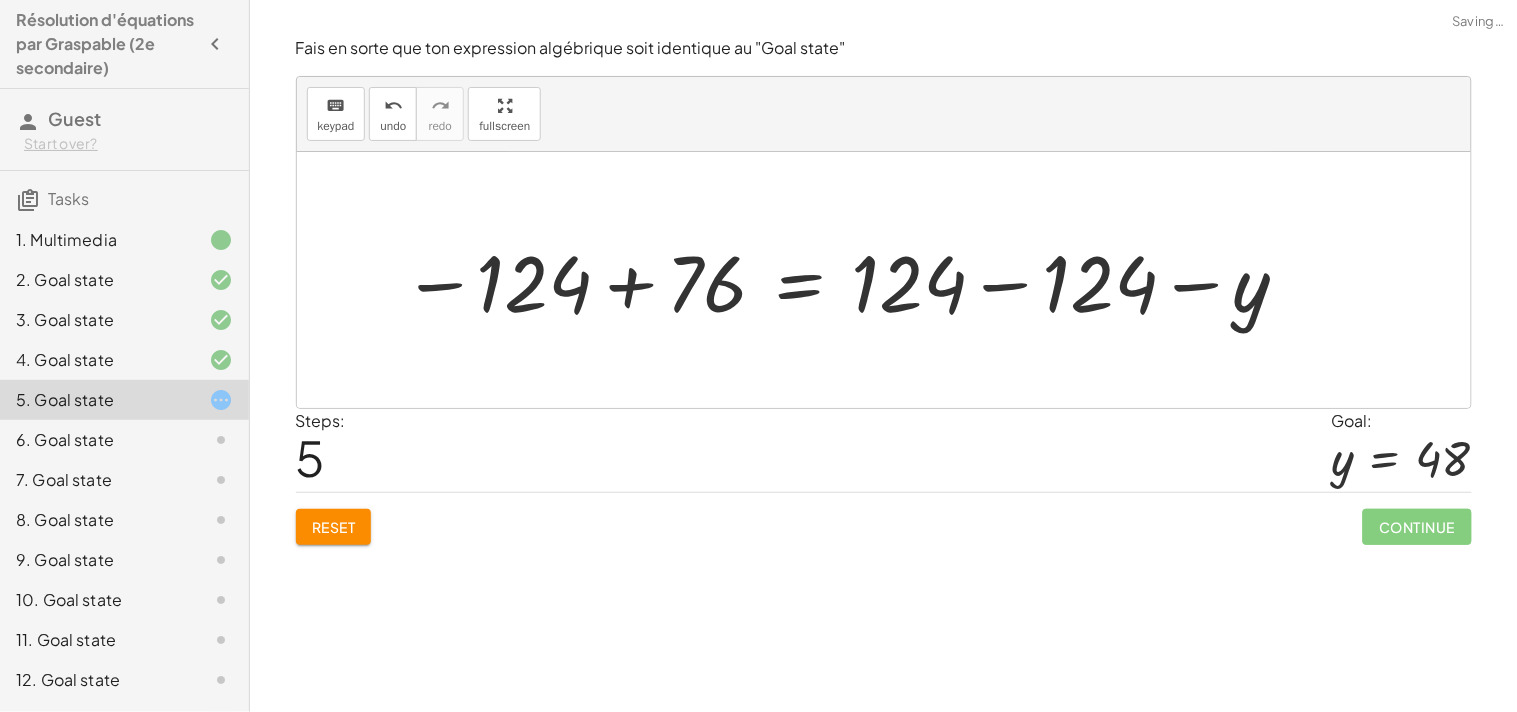click at bounding box center [847, 280] 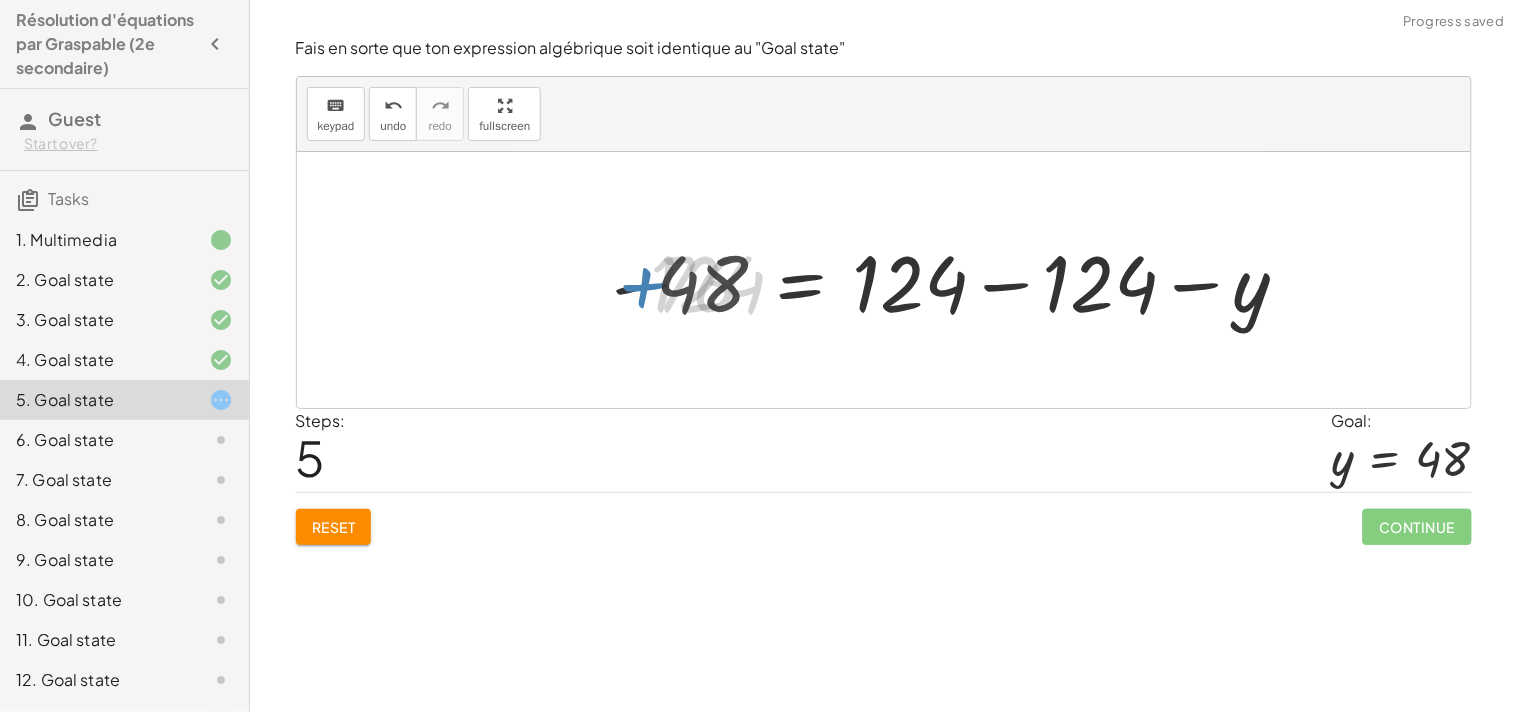 click at bounding box center (963, 280) 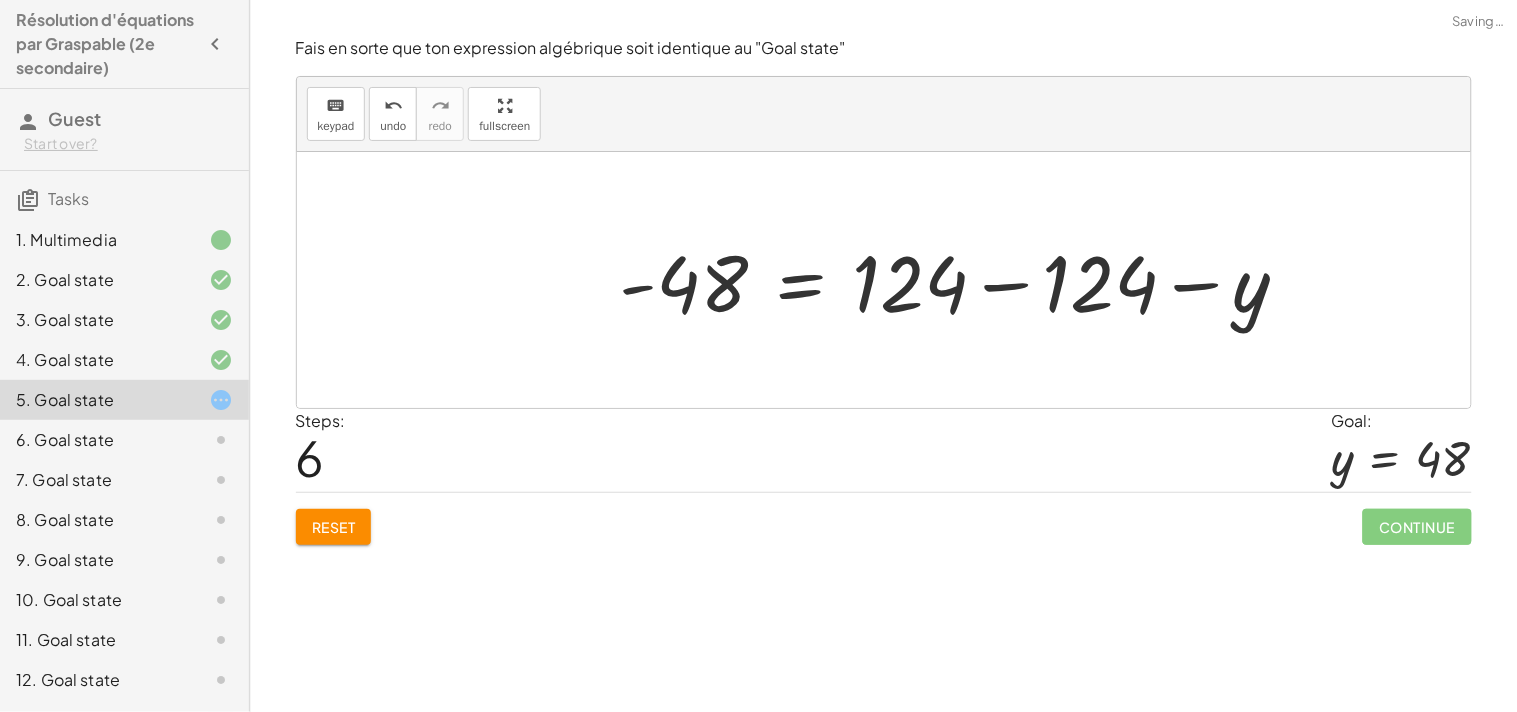 click at bounding box center [963, 280] 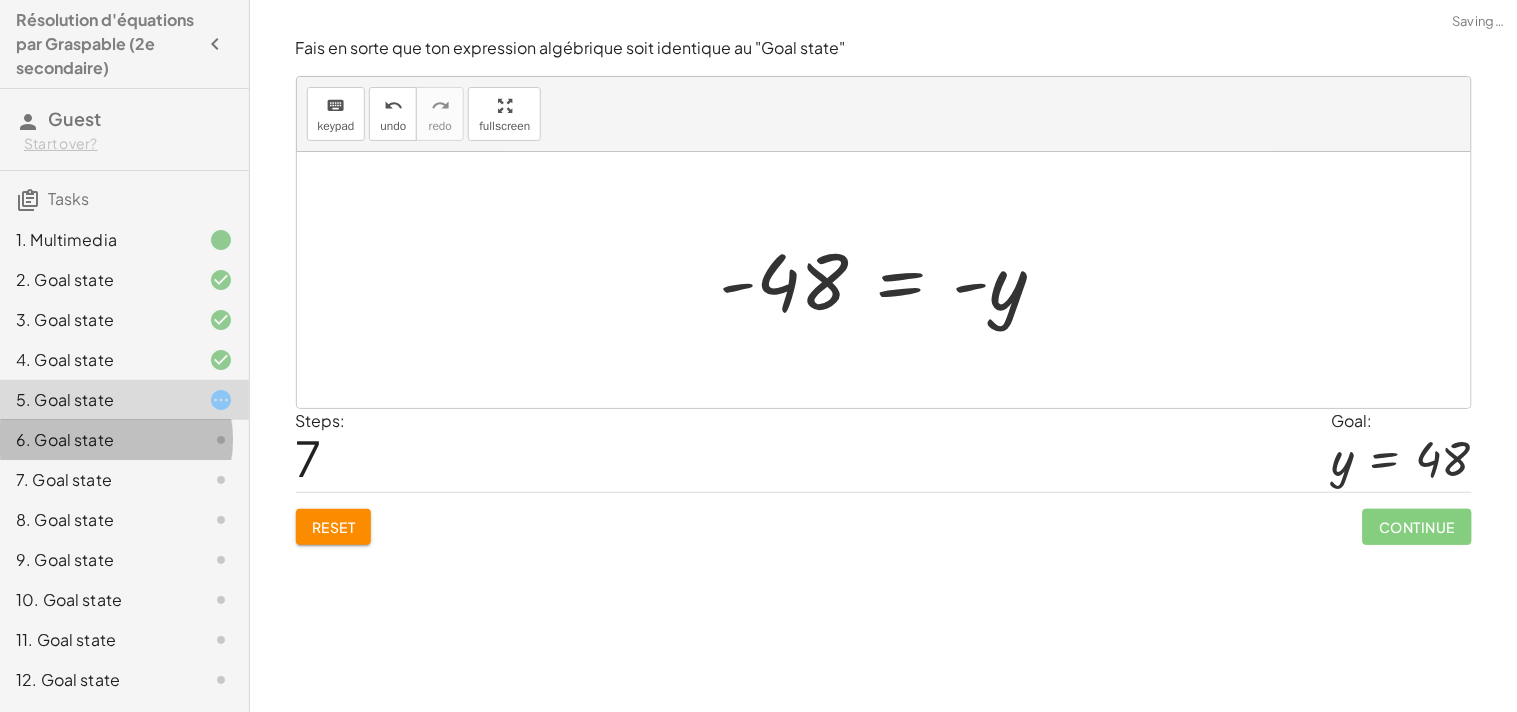 click 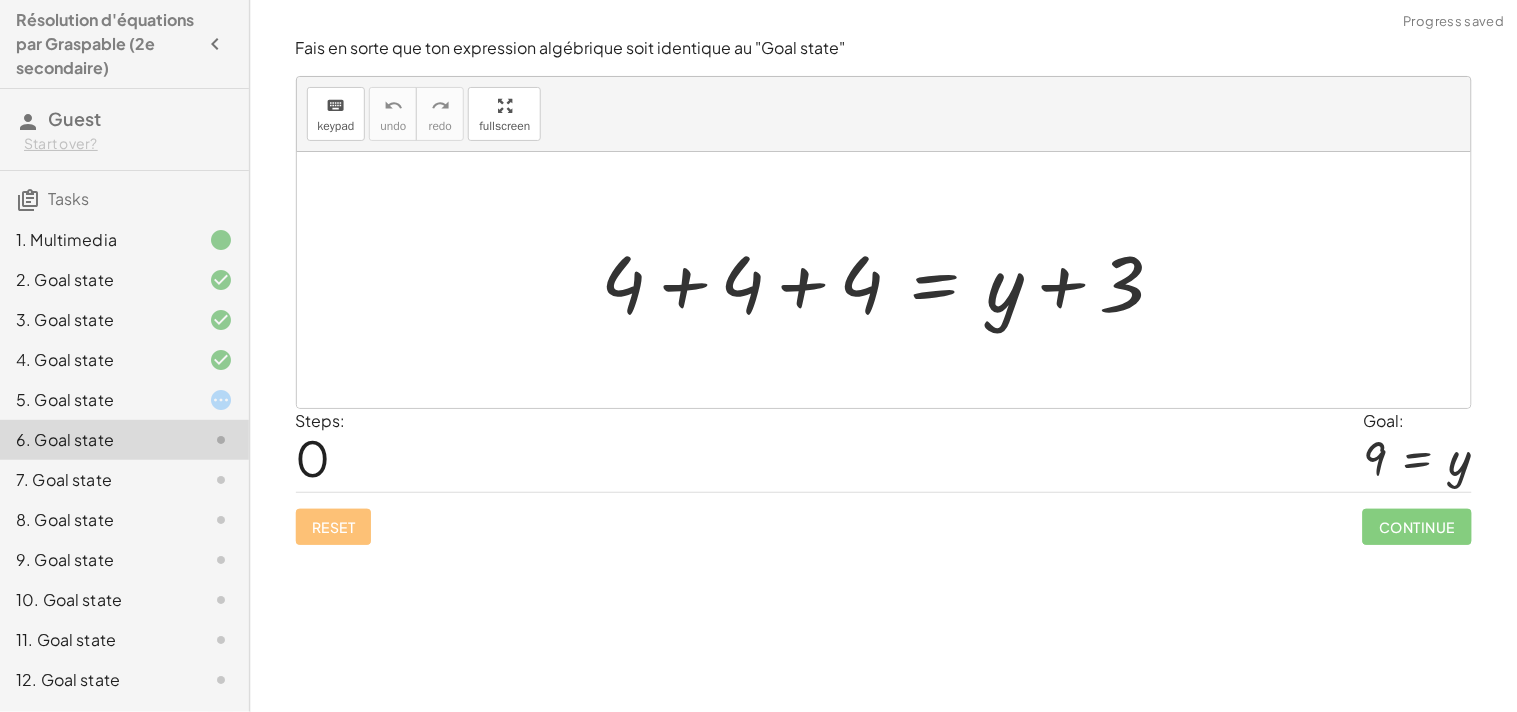click at bounding box center (891, 280) 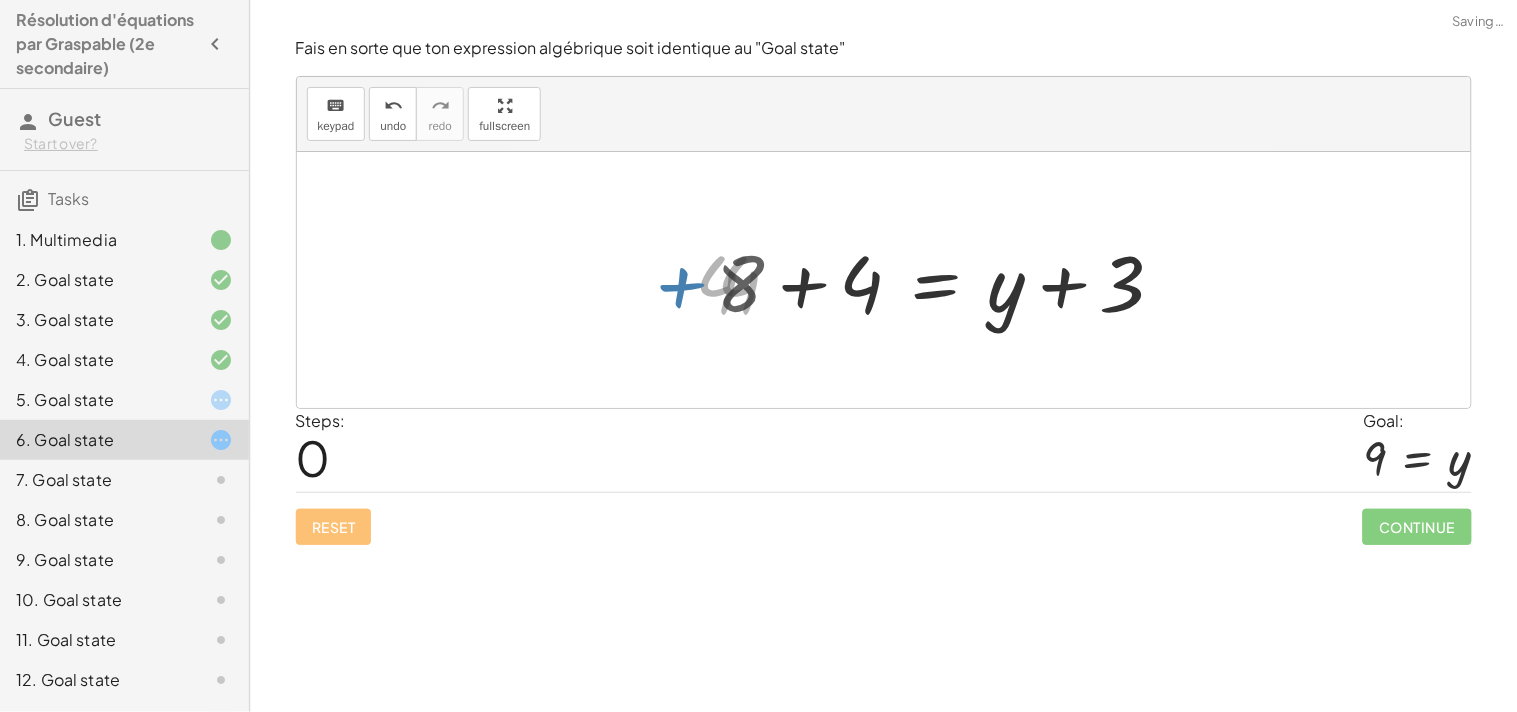 click at bounding box center (949, 280) 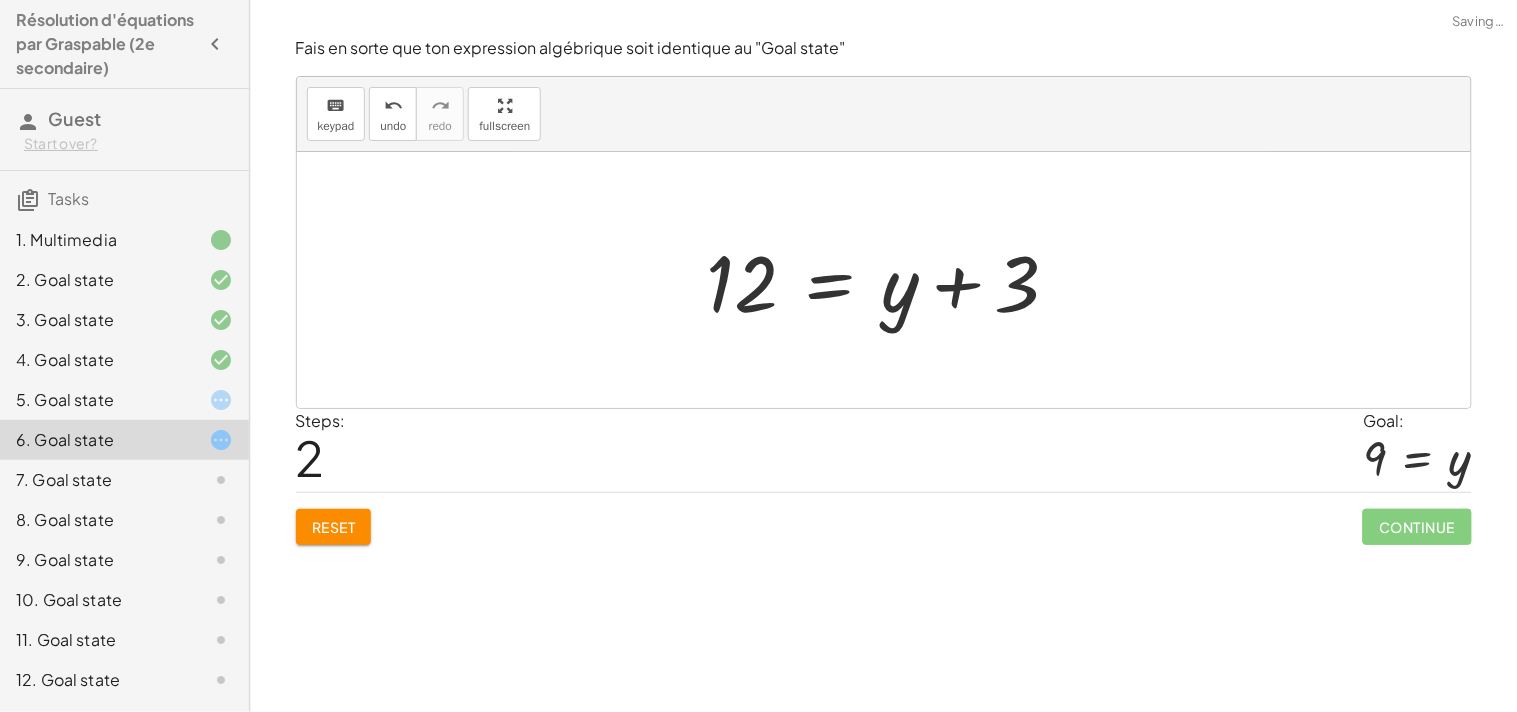 click at bounding box center (891, 280) 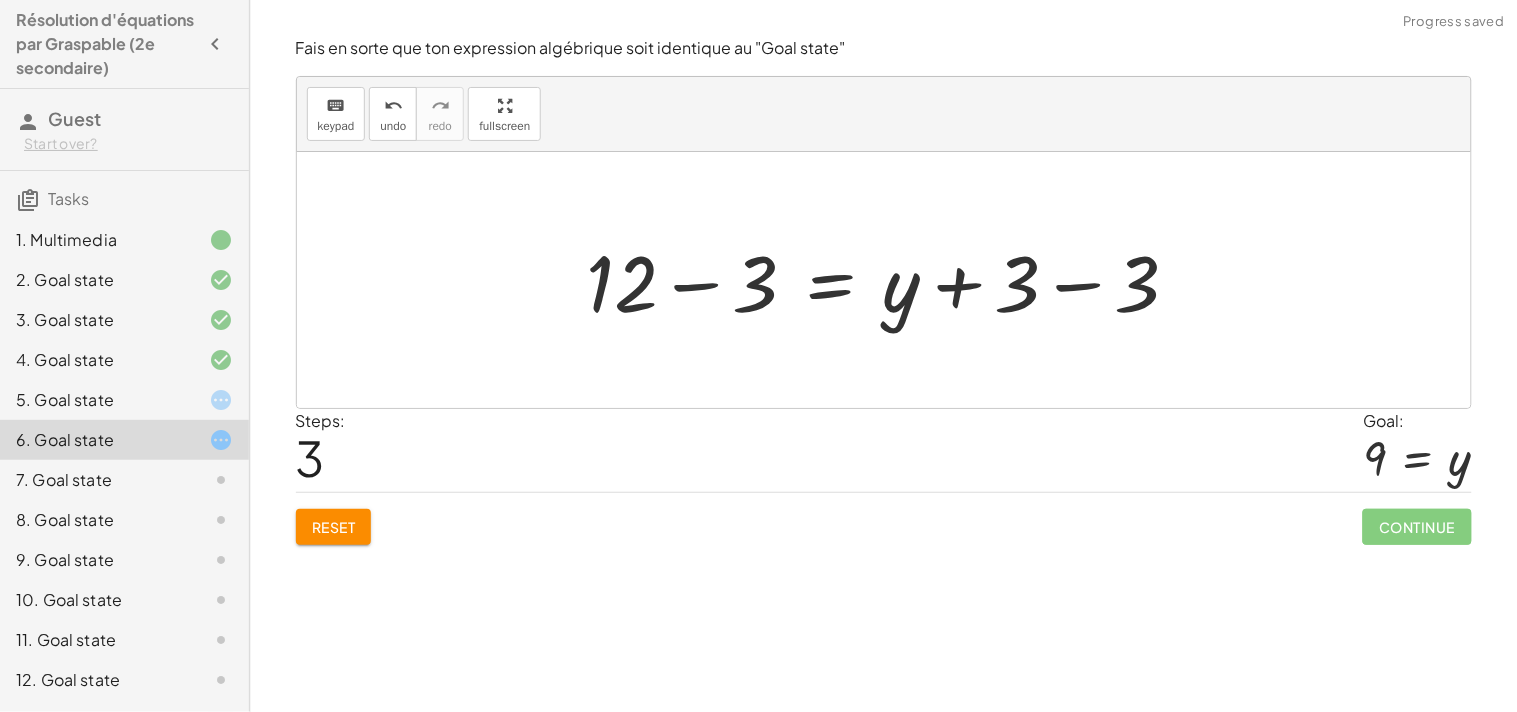 click at bounding box center (891, 280) 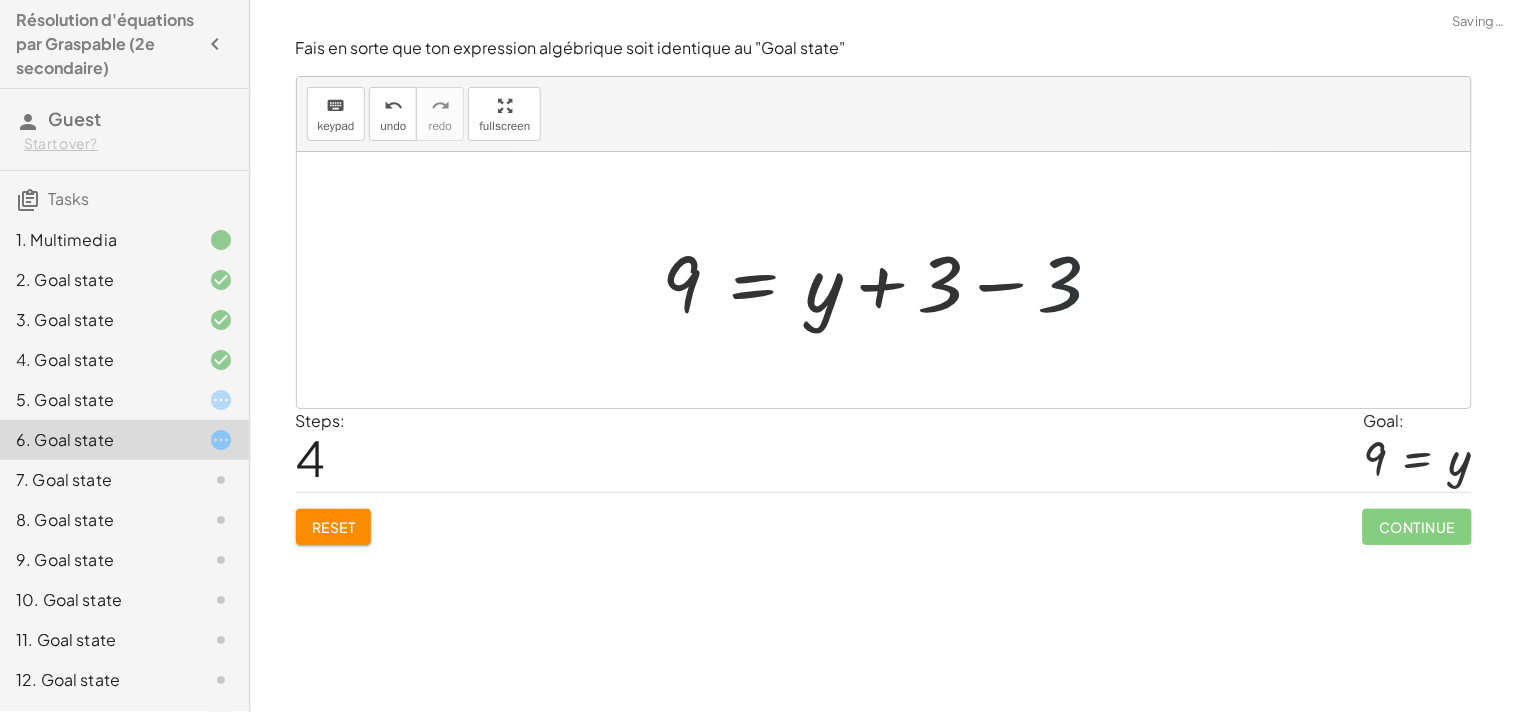 drag, startPoint x: 1056, startPoint y: 287, endPoint x: 1023, endPoint y: 282, distance: 33.37664 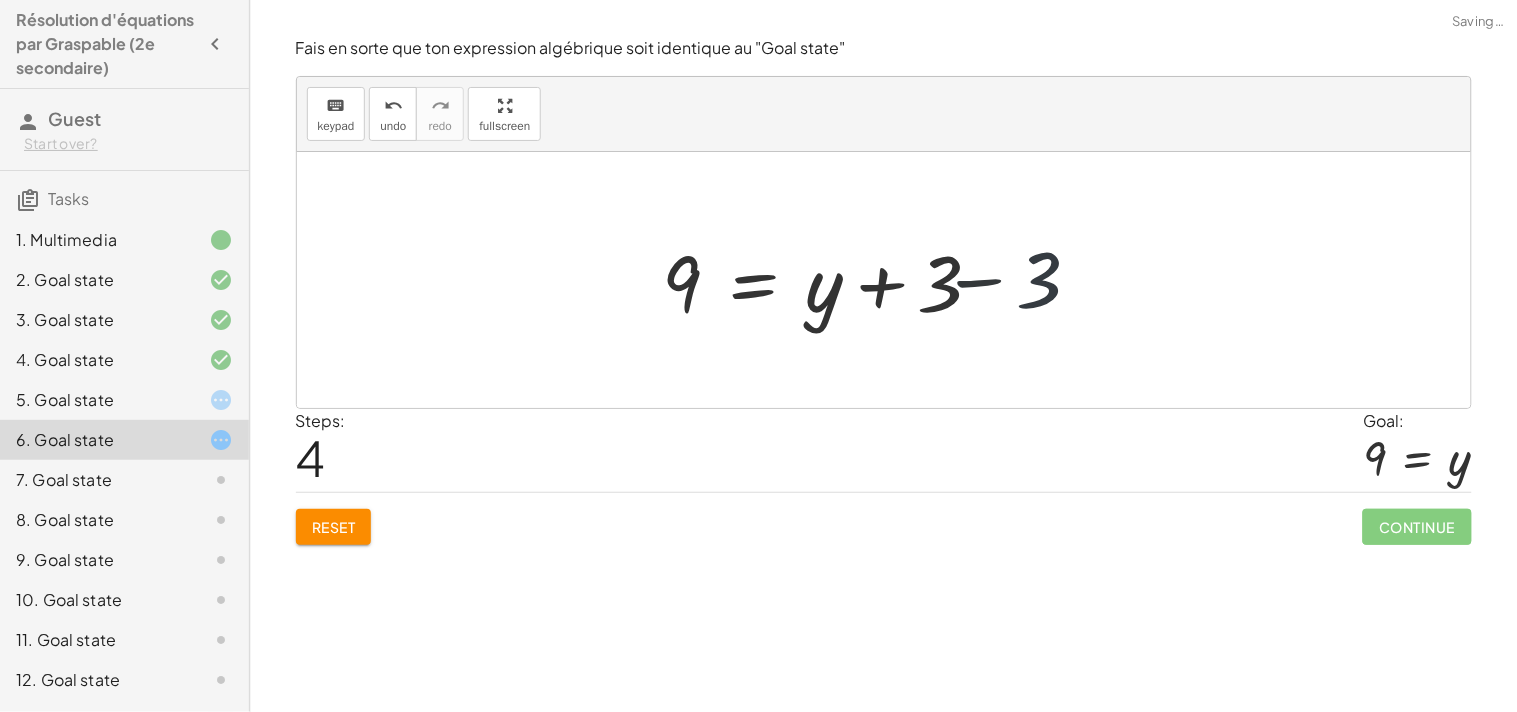 click at bounding box center [891, 280] 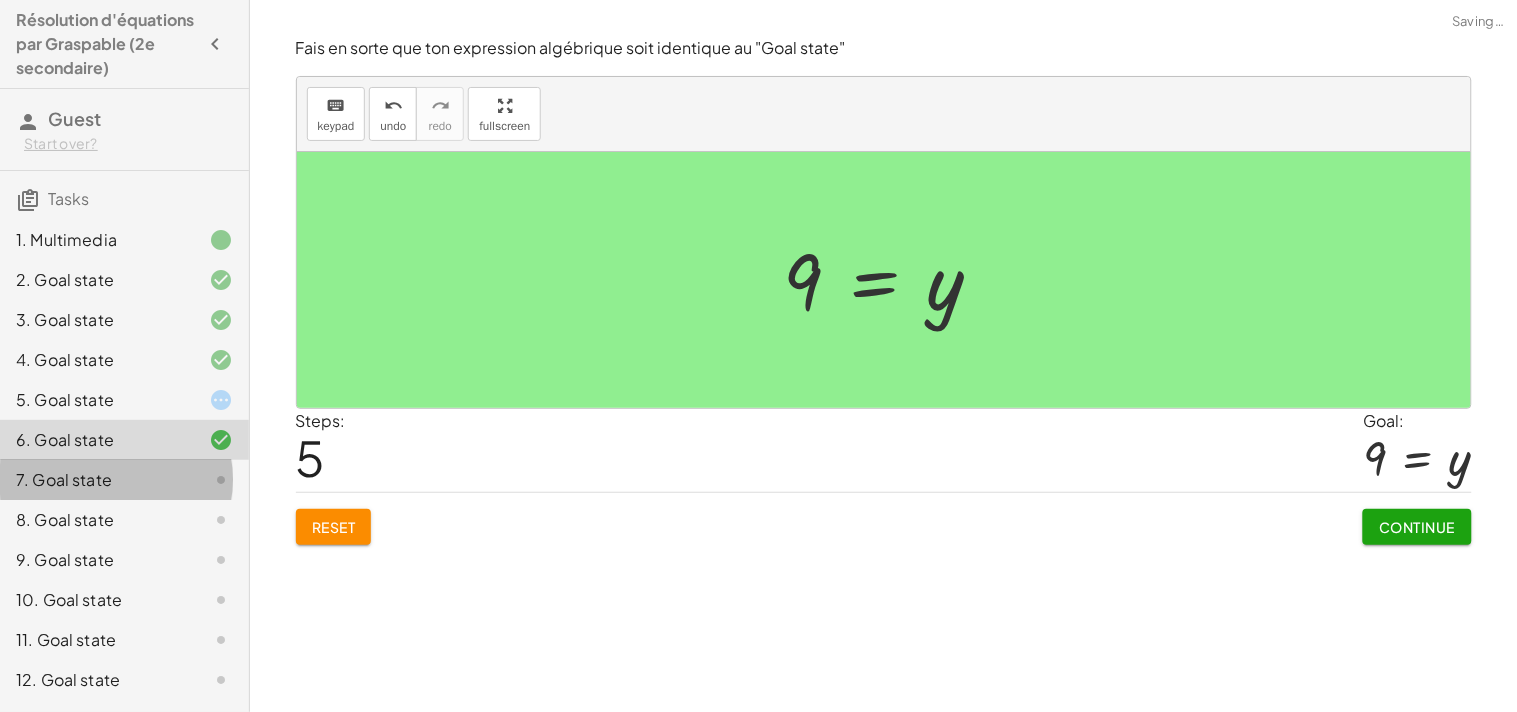 click on "7. Goal state" 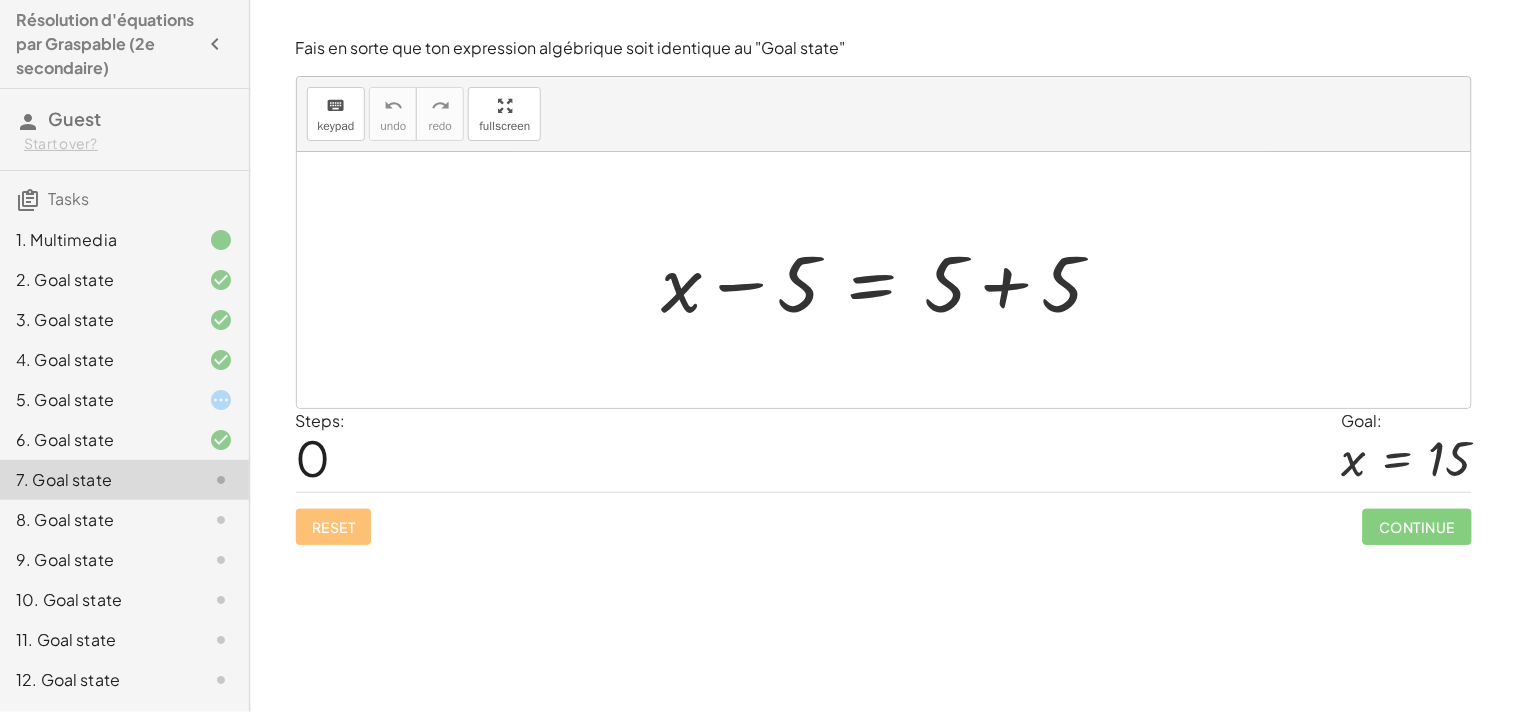 click at bounding box center (891, 280) 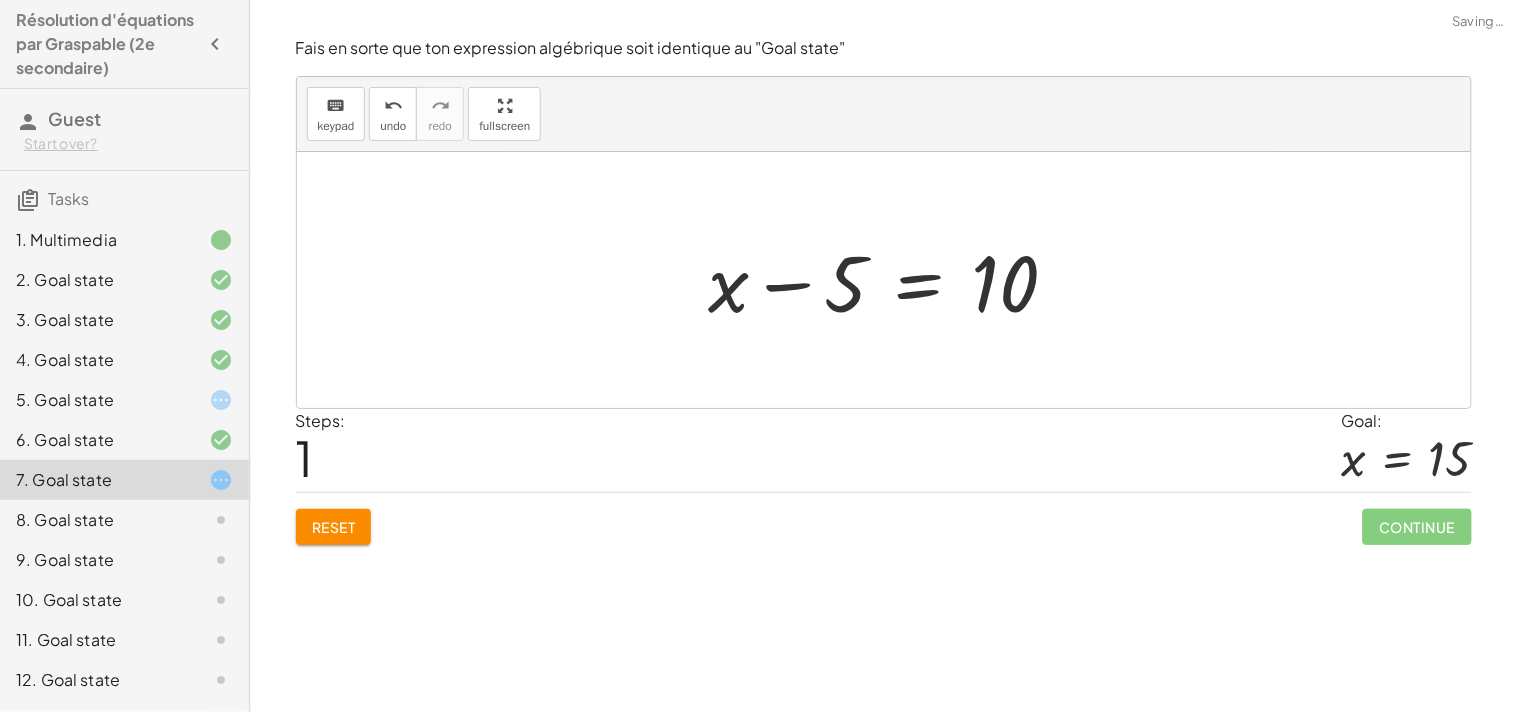 click at bounding box center (891, 280) 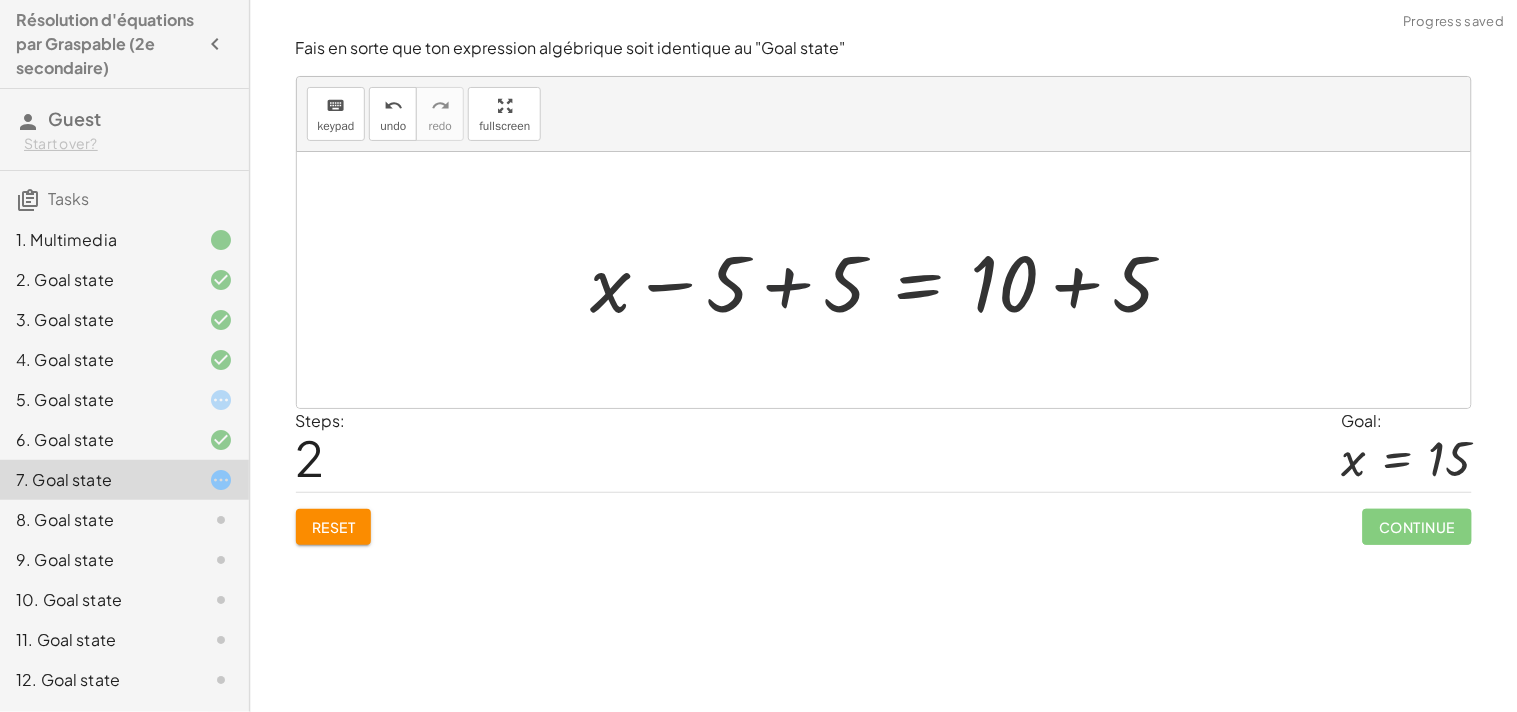 click at bounding box center [891, 280] 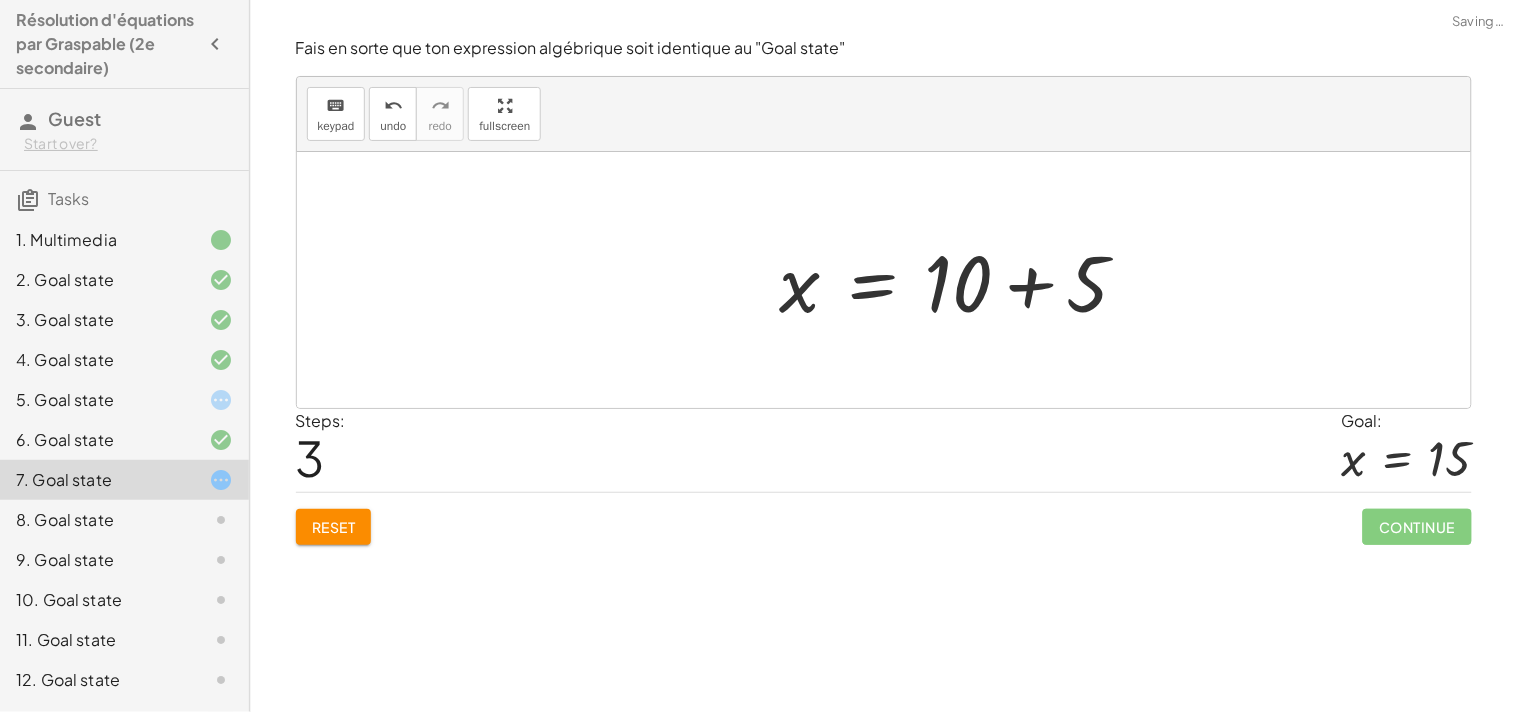 click at bounding box center [962, 280] 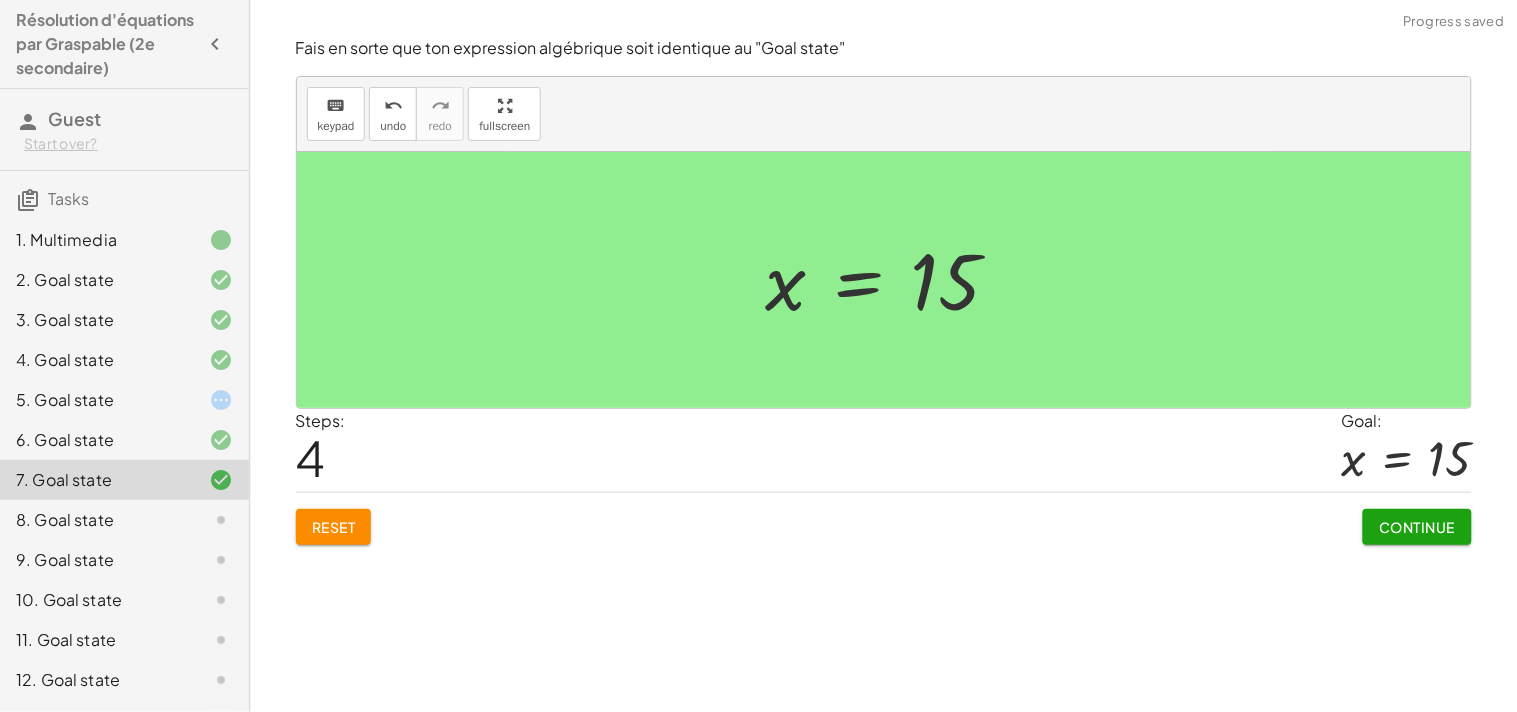 click on "8. Goal state" 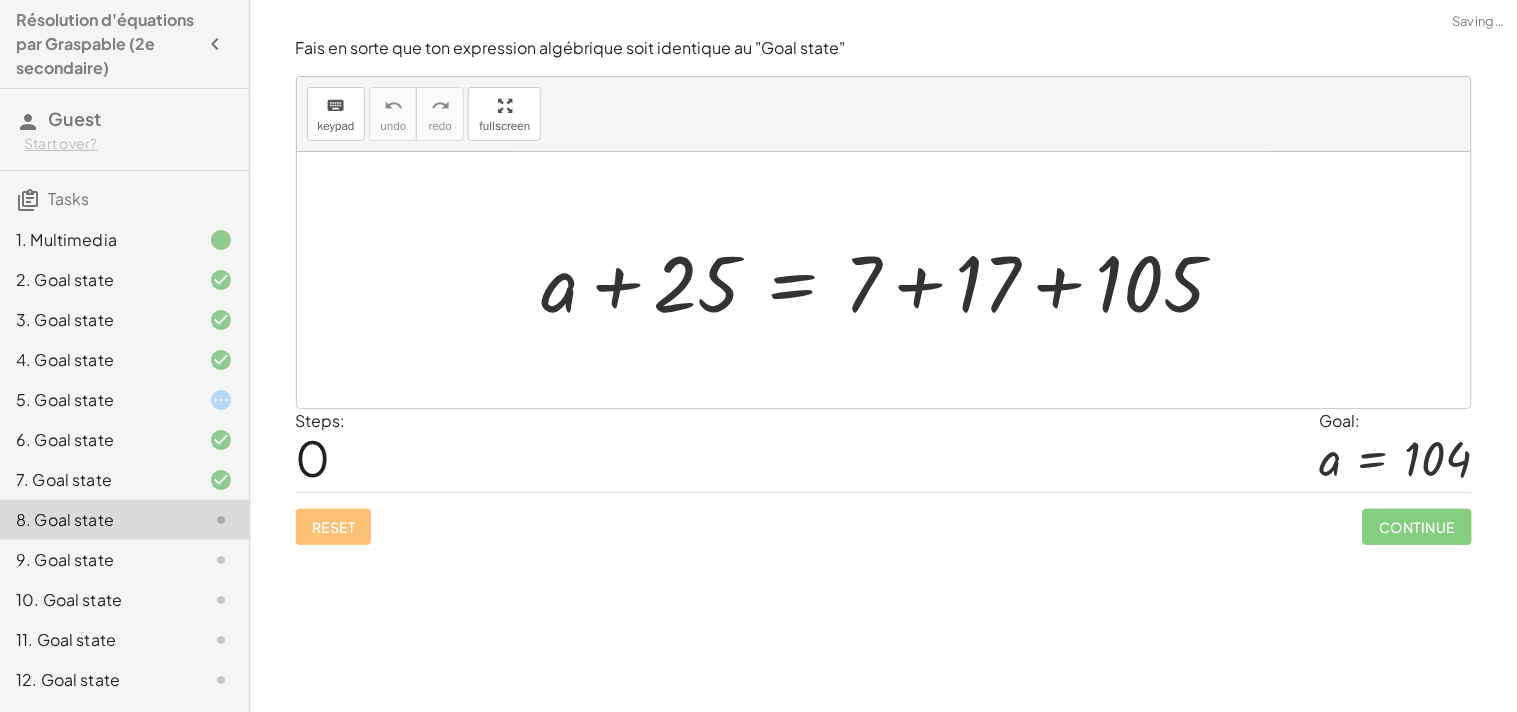 click at bounding box center (891, 280) 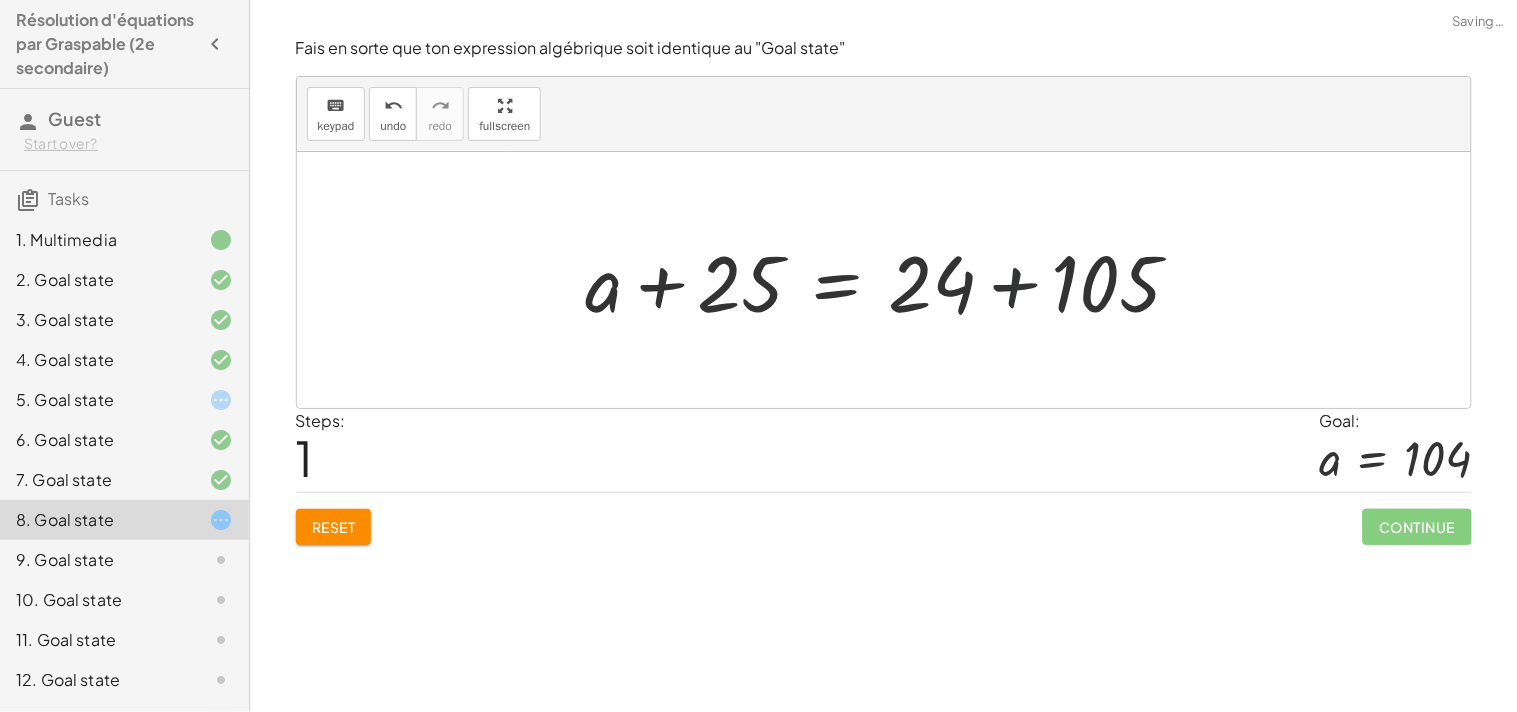 click at bounding box center [891, 280] 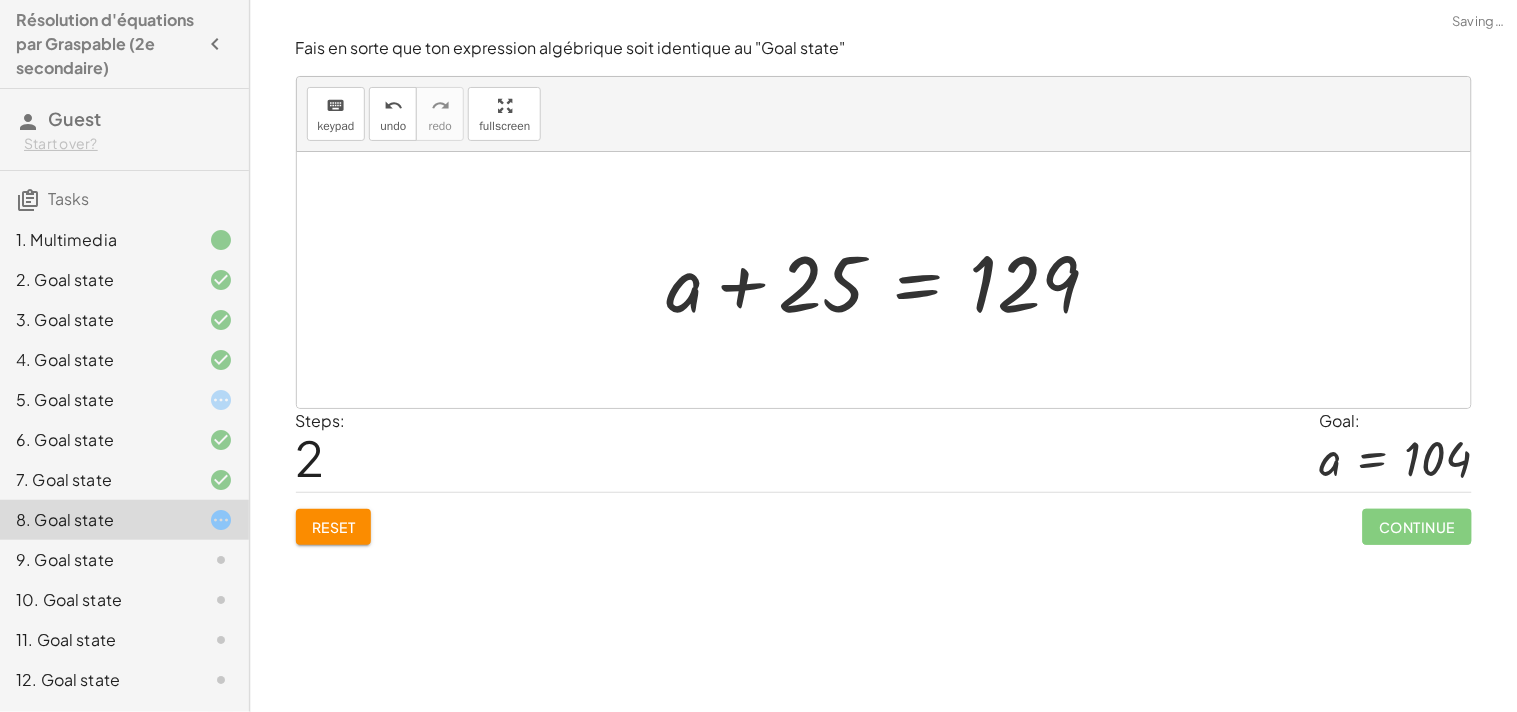 click at bounding box center (891, 280) 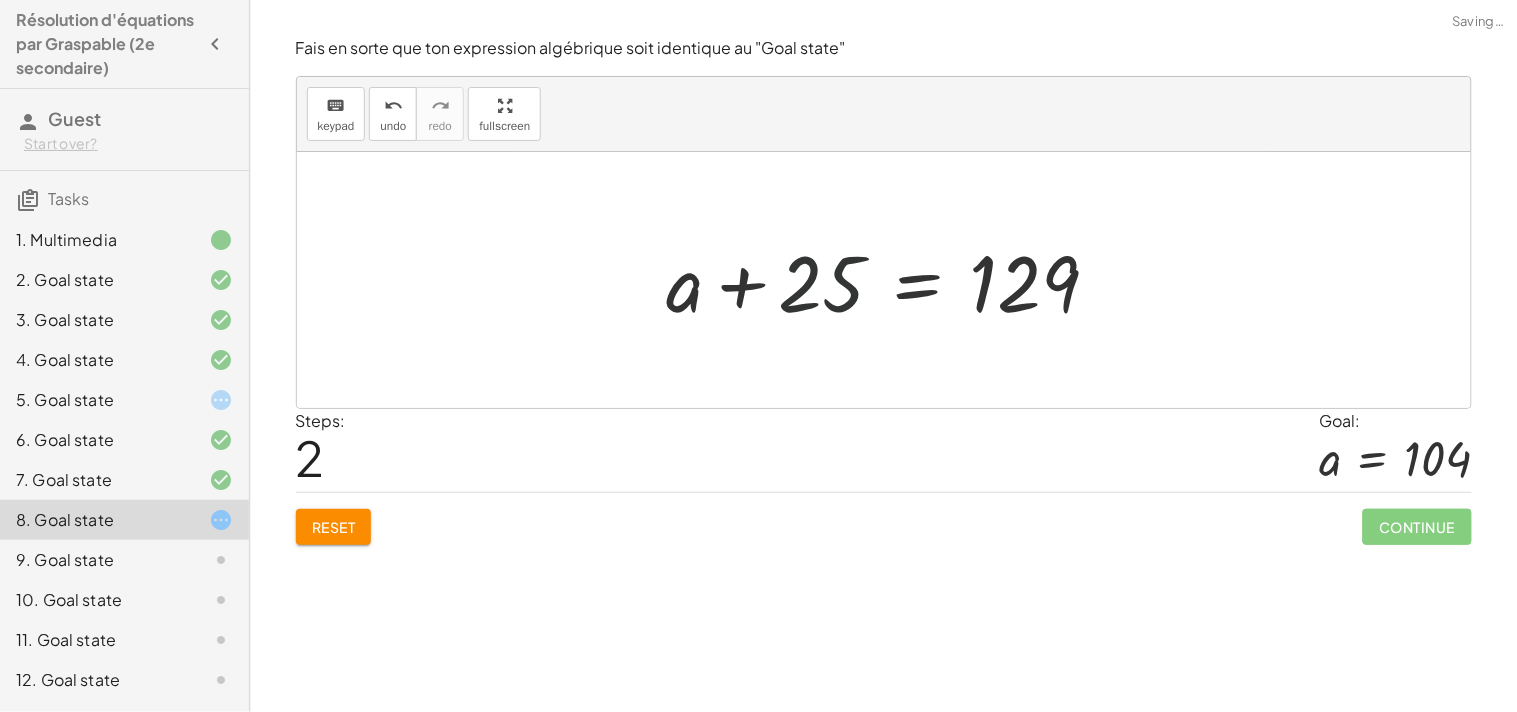 click at bounding box center [891, 280] 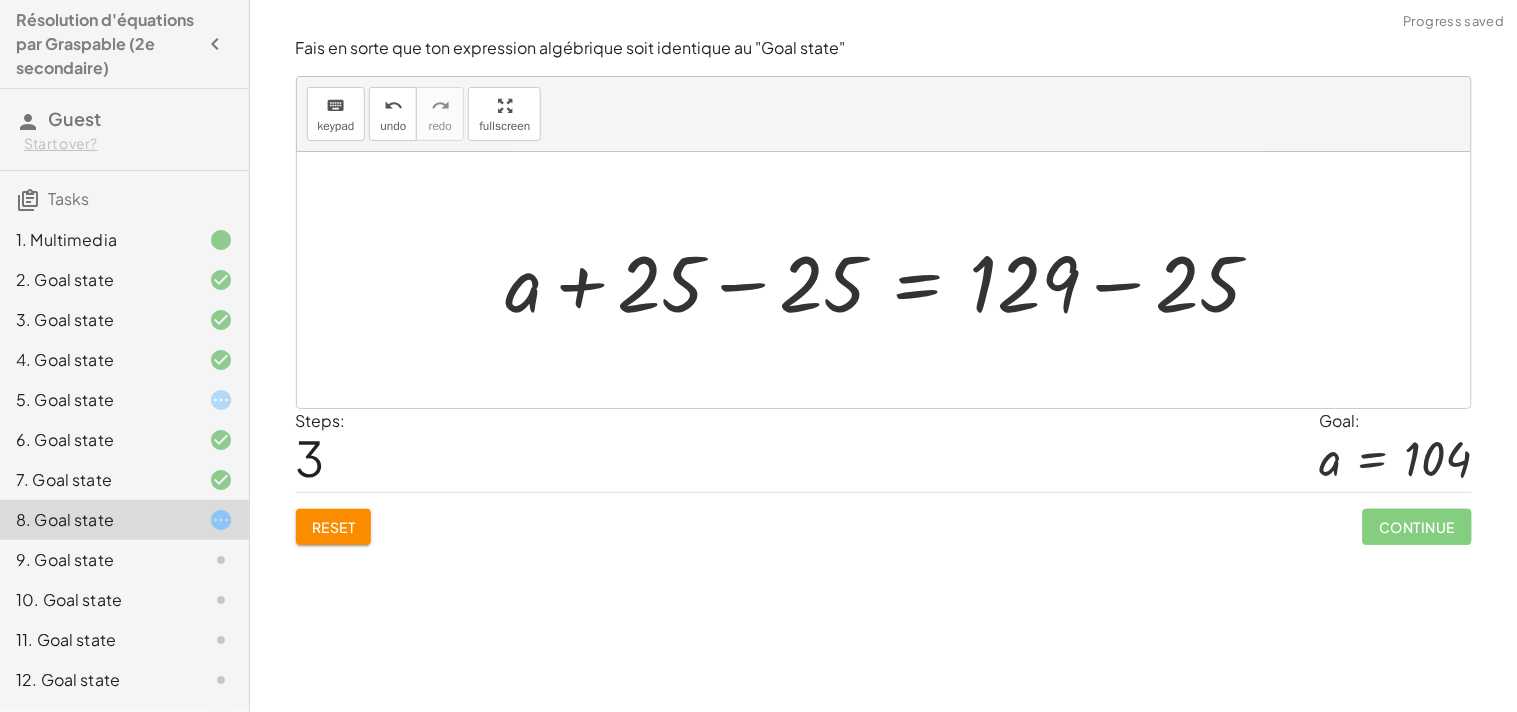 click at bounding box center (892, 280) 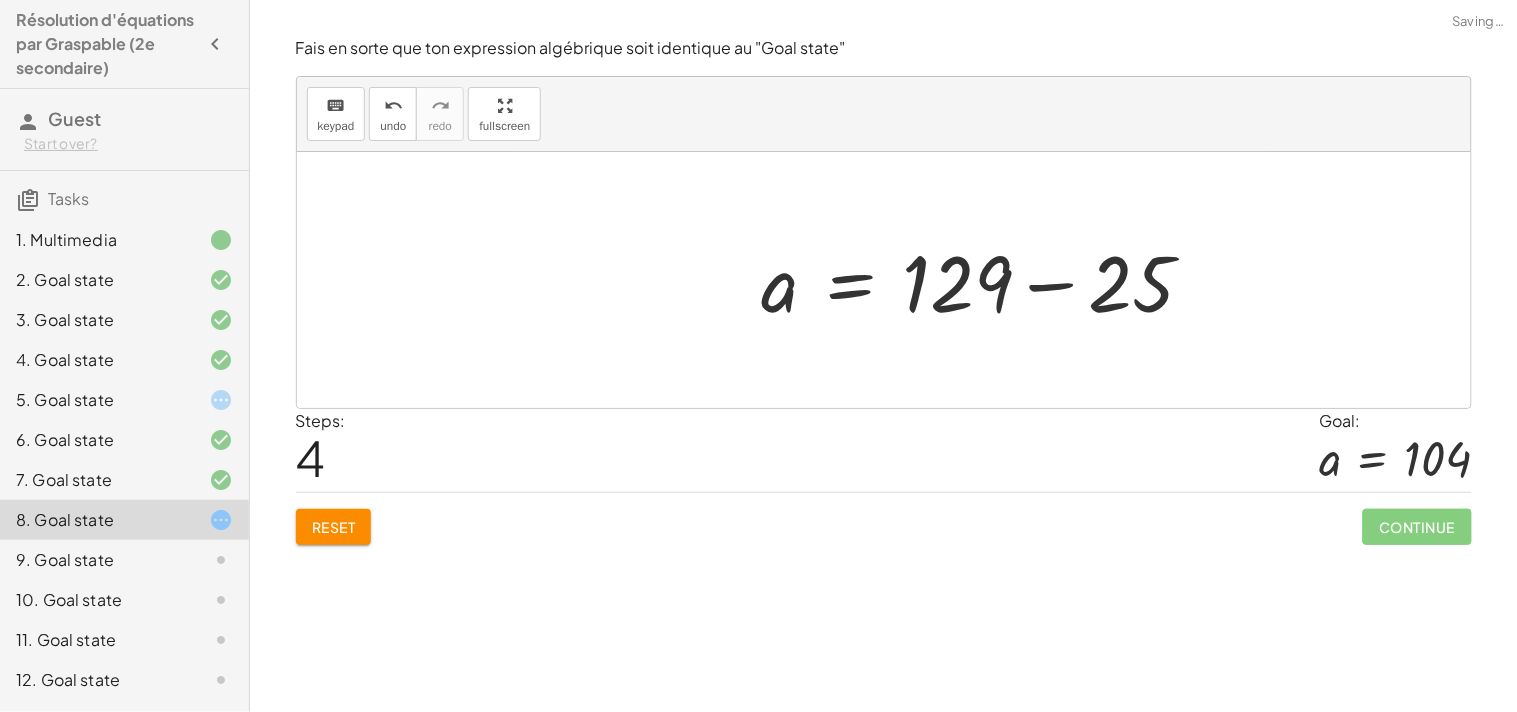 click at bounding box center [986, 280] 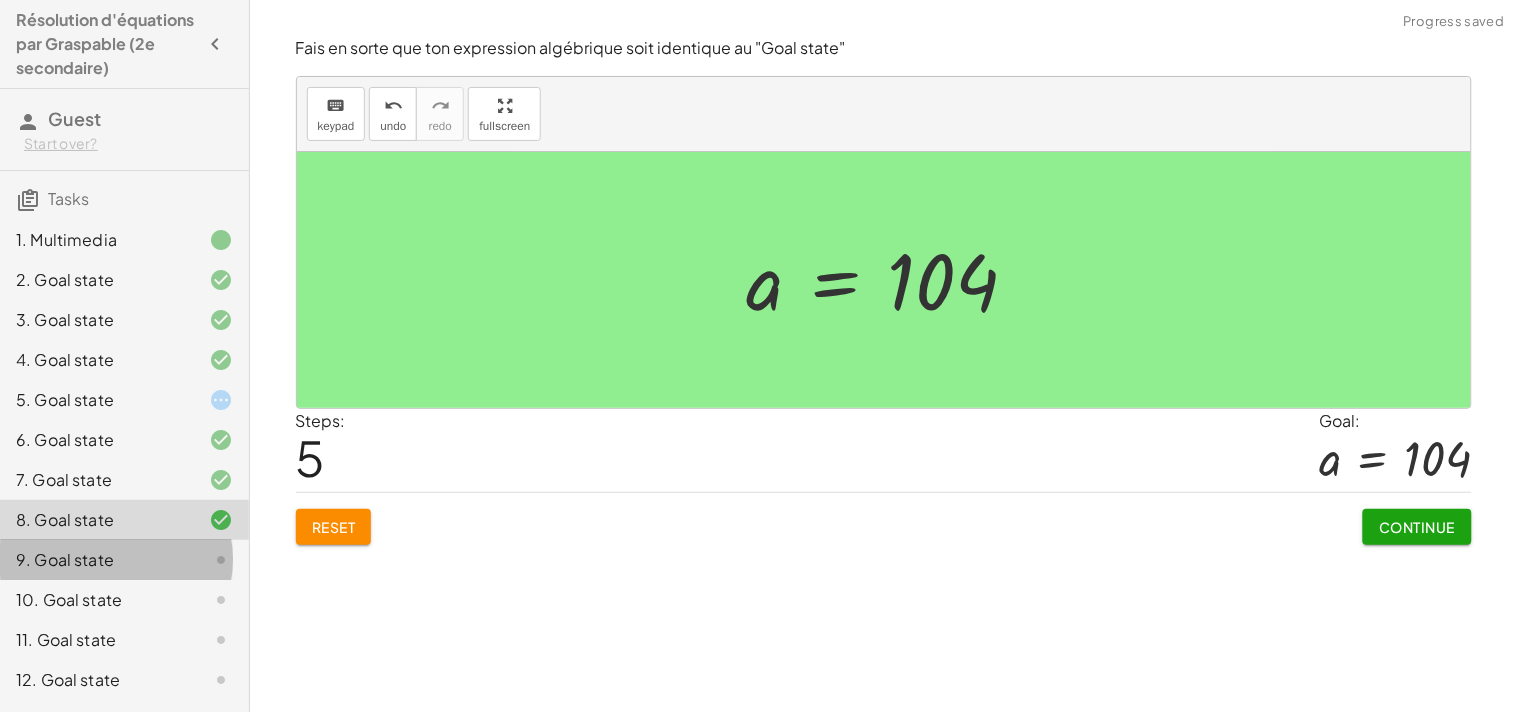 click on "9. Goal state" 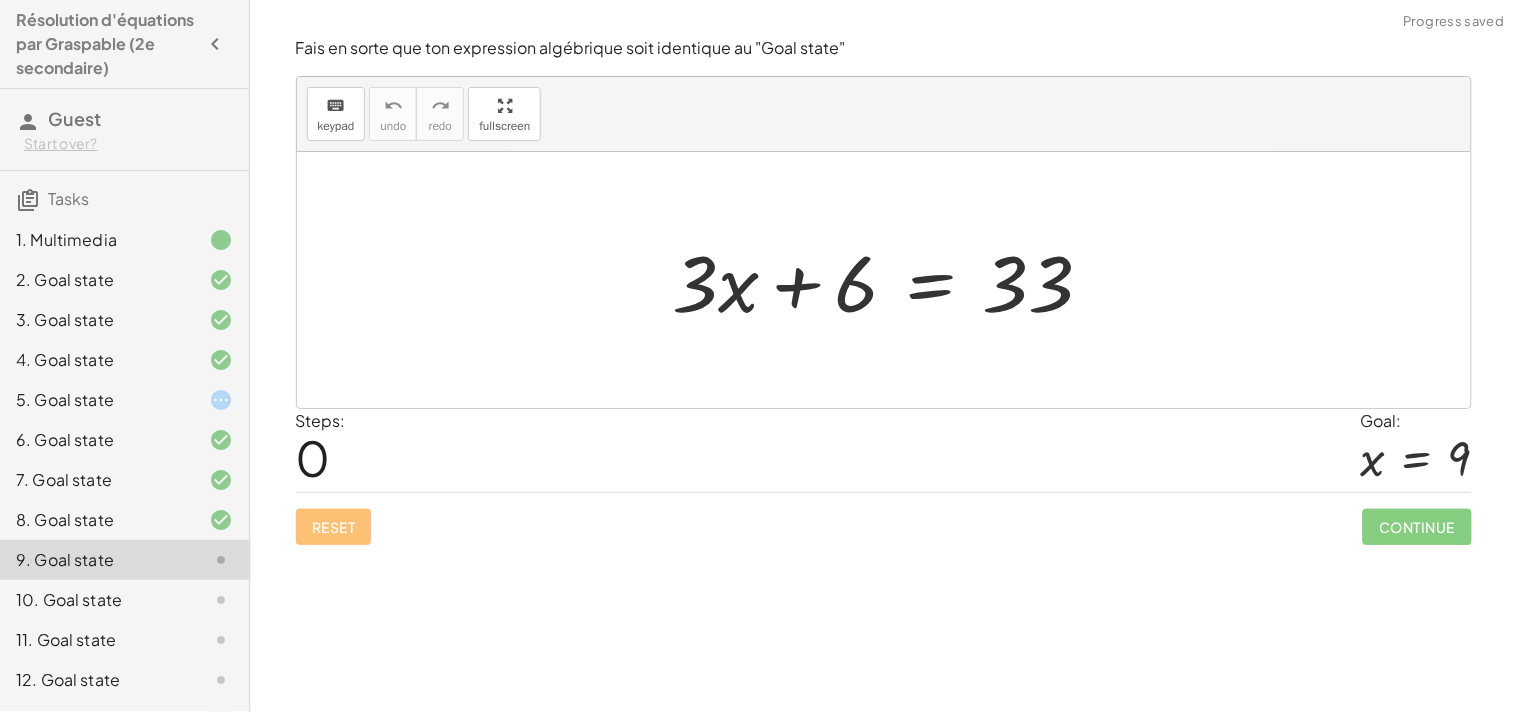 click at bounding box center [891, 280] 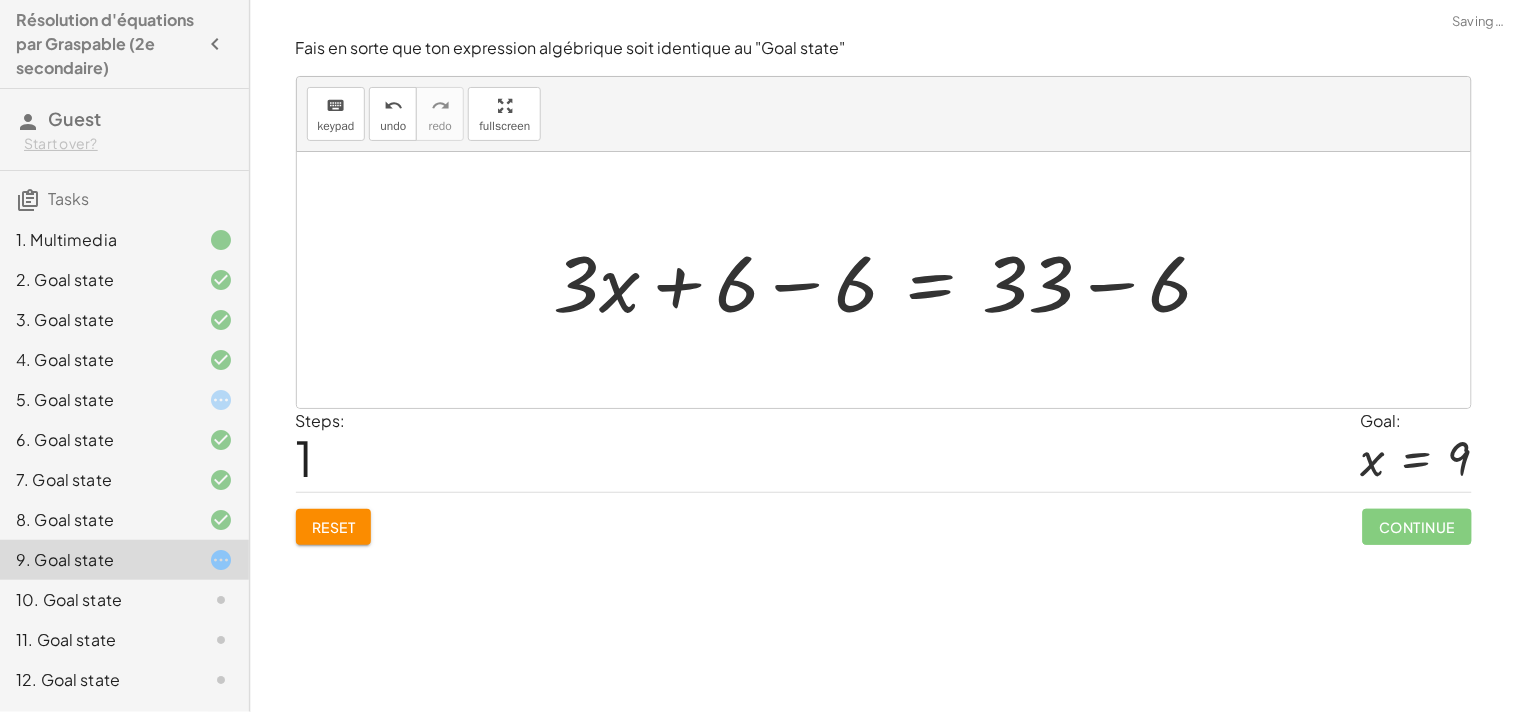 click at bounding box center [891, 280] 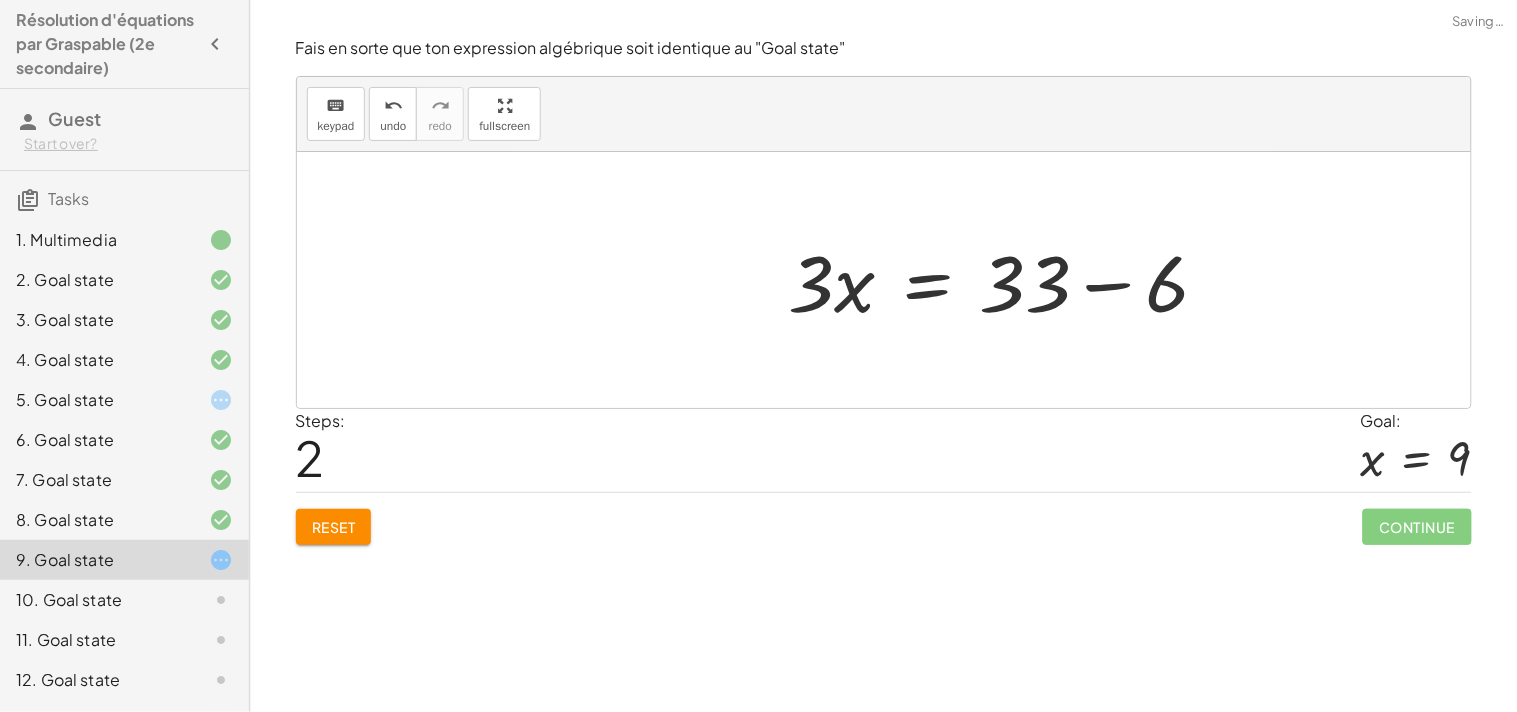 click at bounding box center (1007, 280) 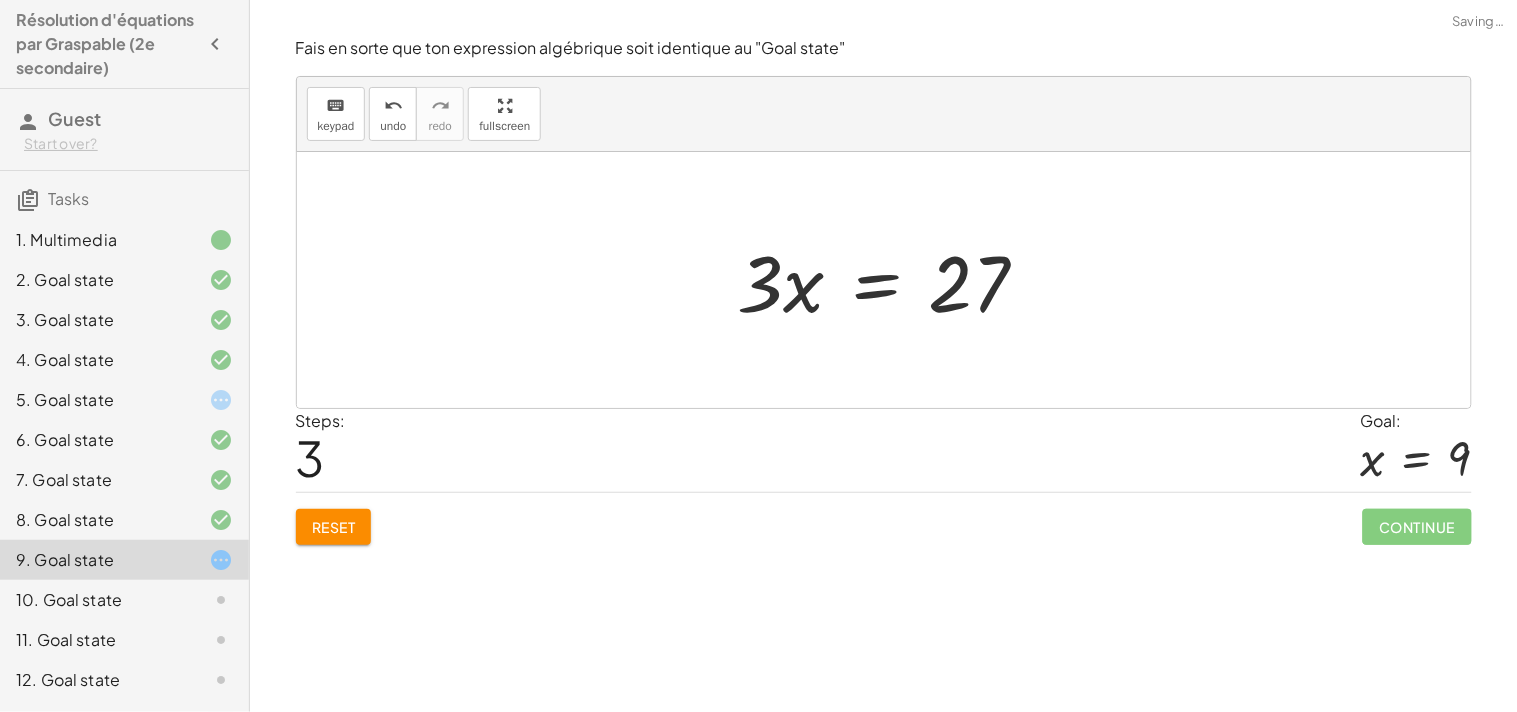 click at bounding box center [891, 280] 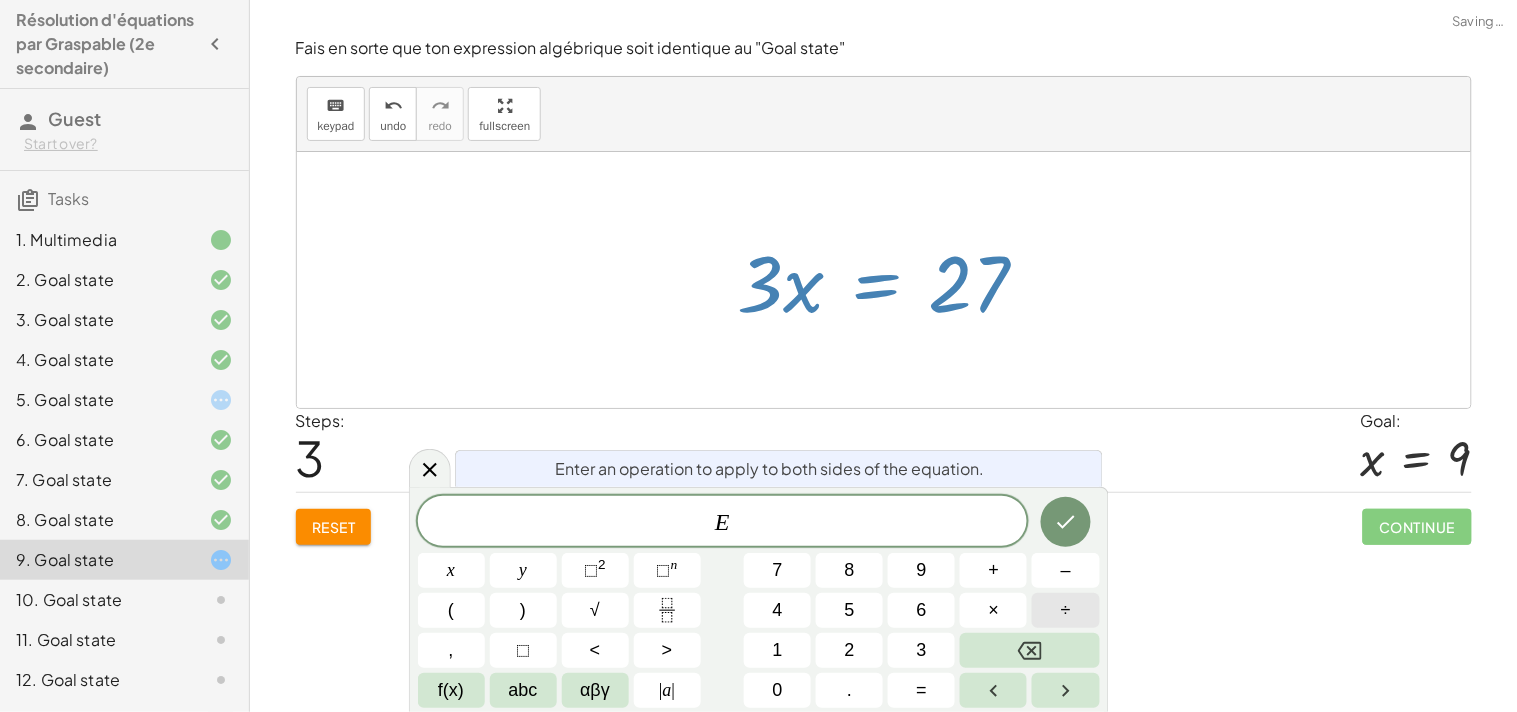 click on "÷" at bounding box center (1065, 610) 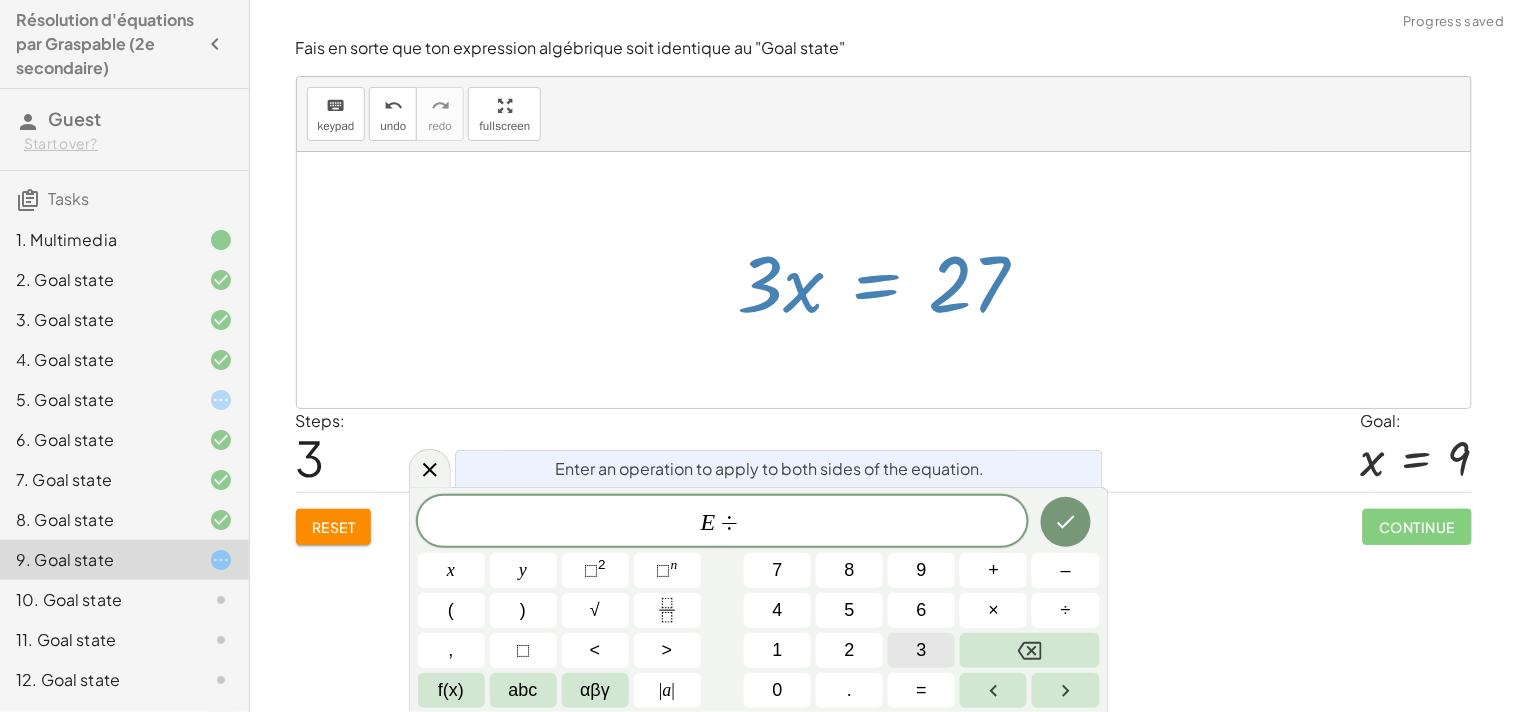 click on "3" at bounding box center (921, 650) 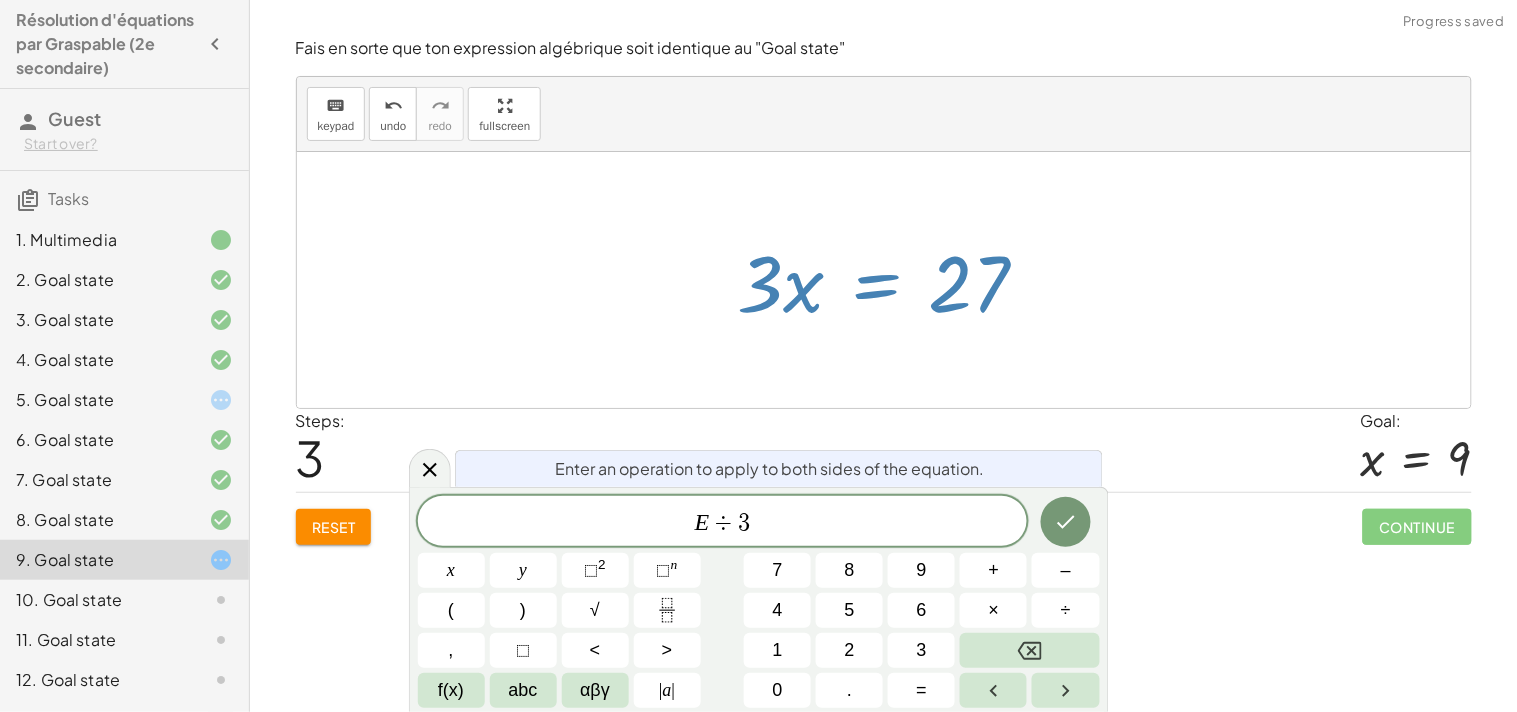click at bounding box center [891, 280] 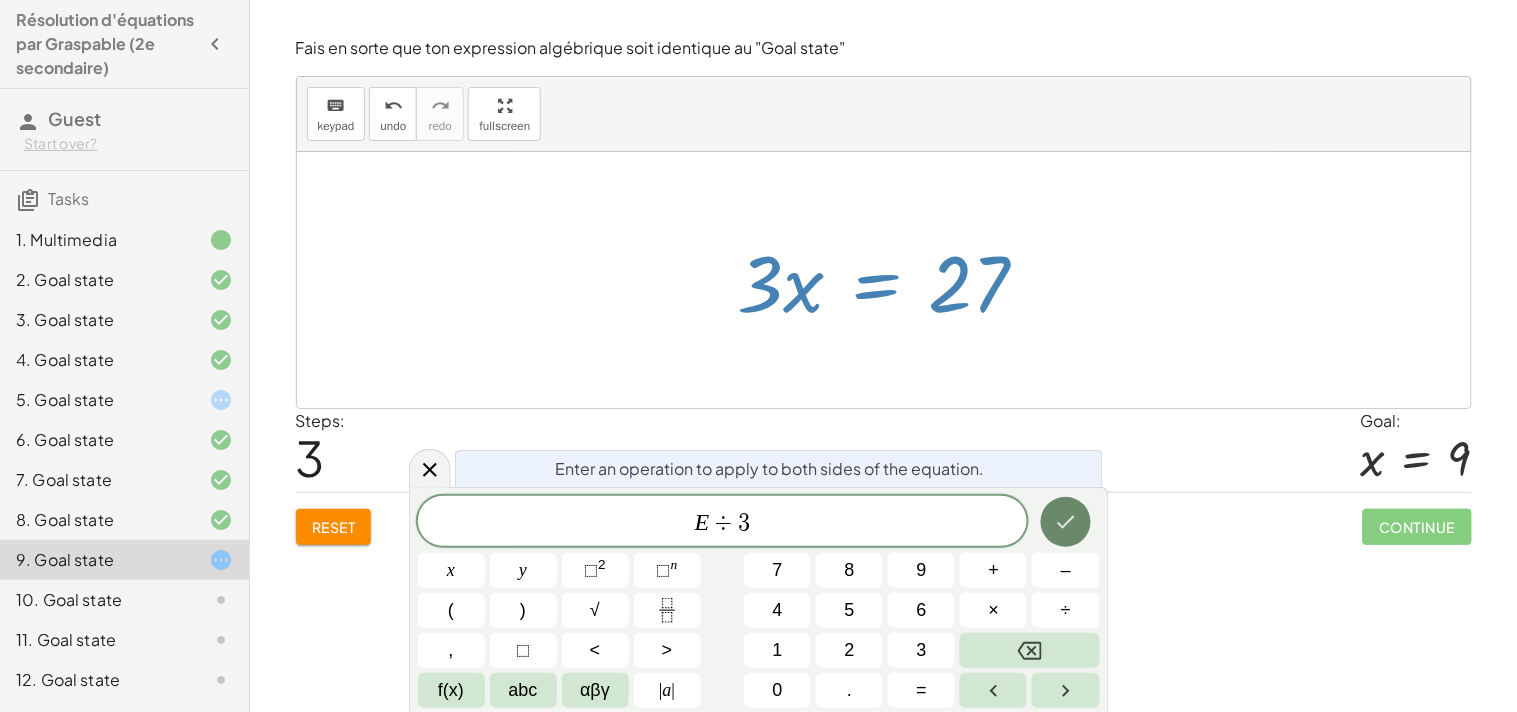 click at bounding box center (1066, 522) 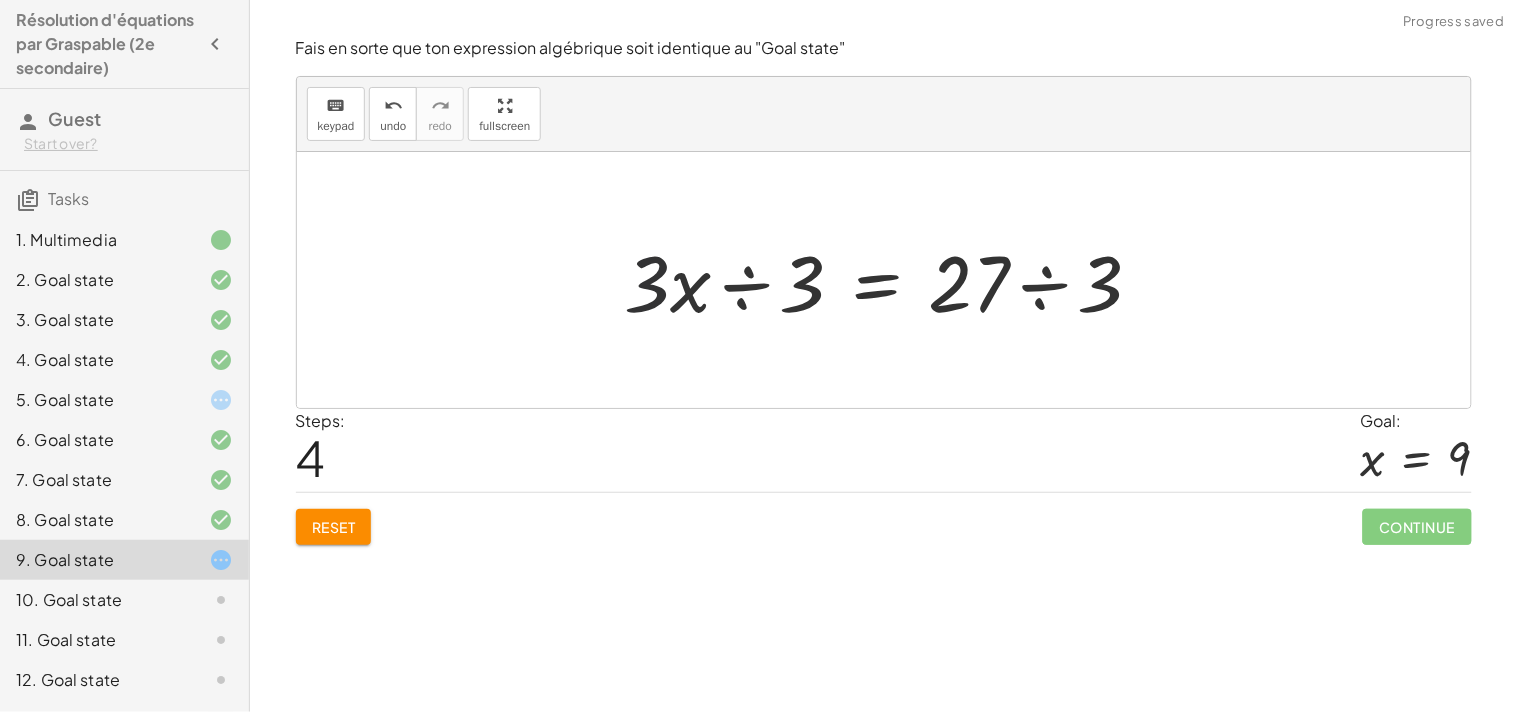 click at bounding box center (892, 280) 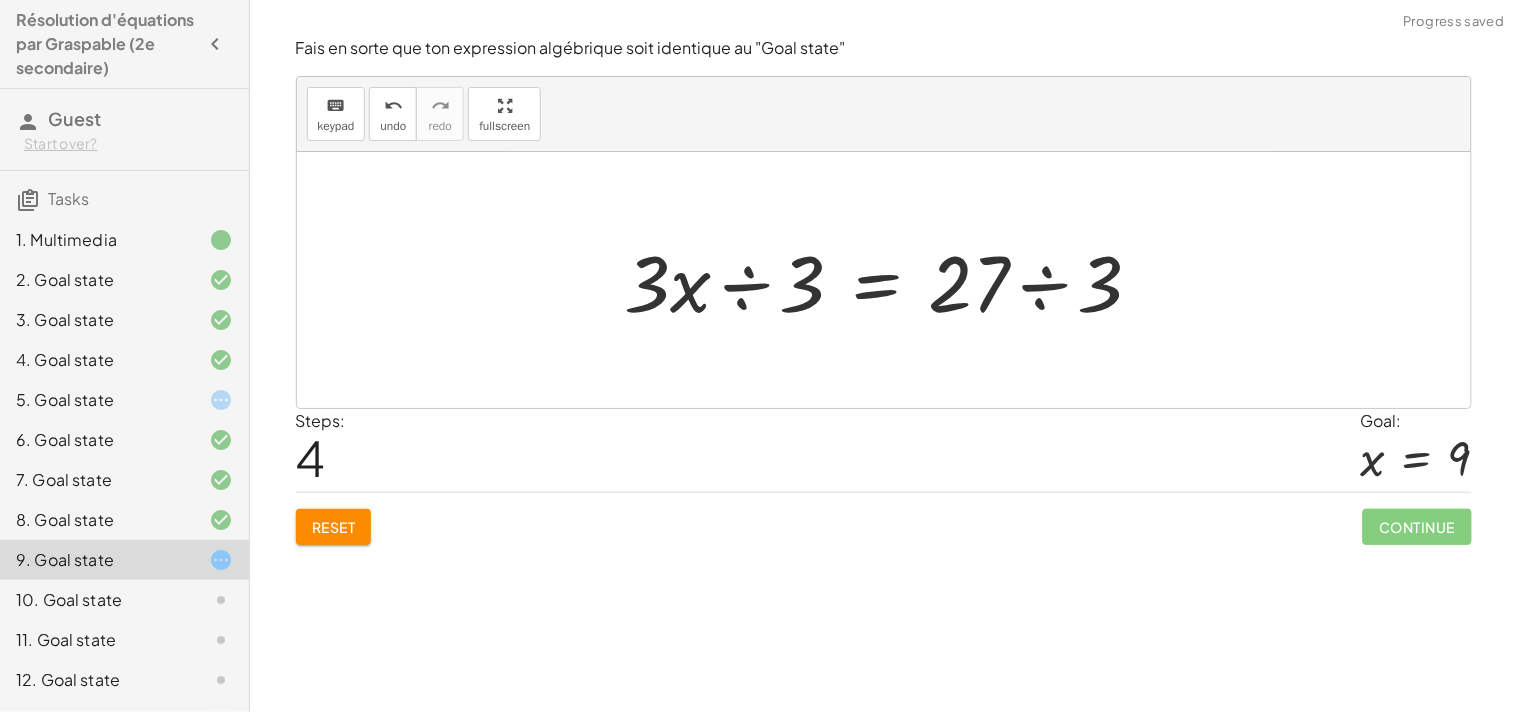 click at bounding box center [892, 280] 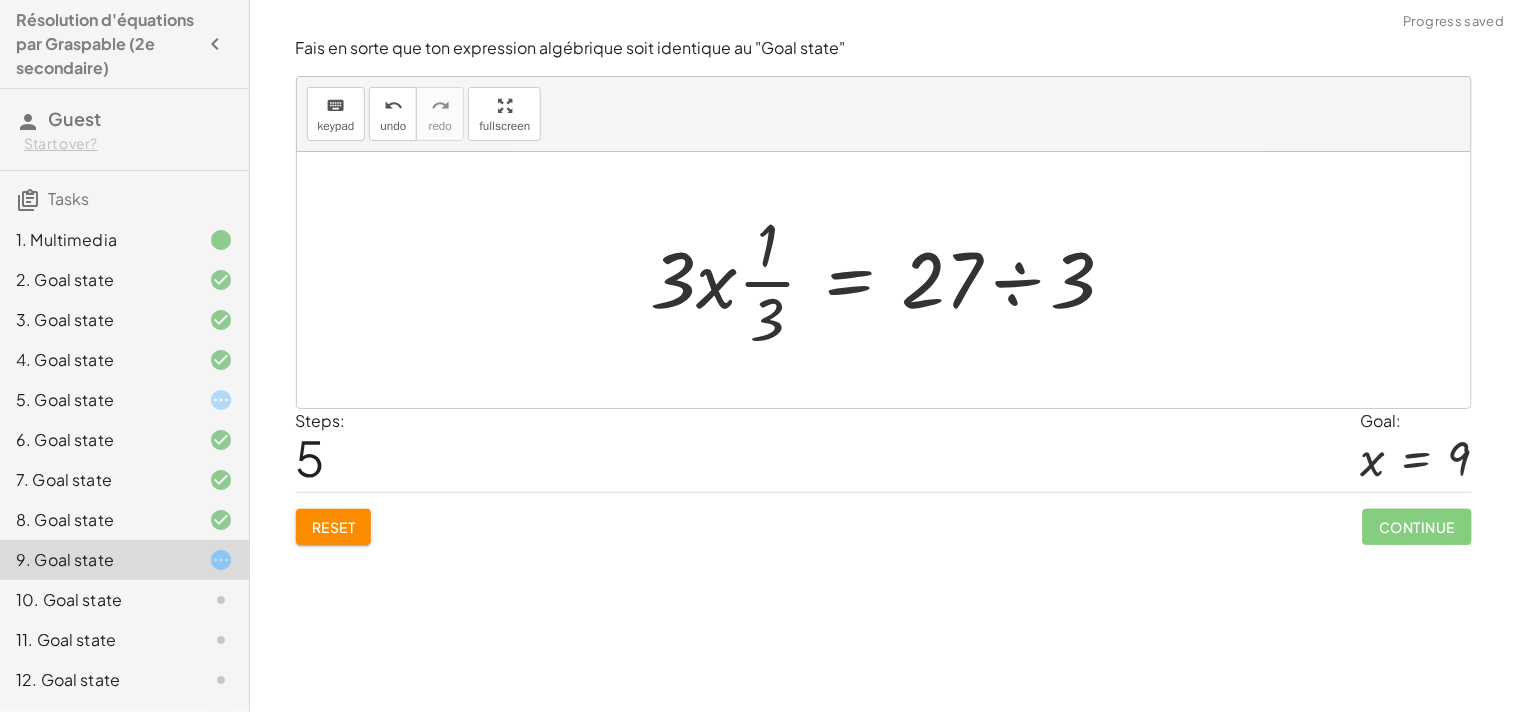 click at bounding box center (891, 280) 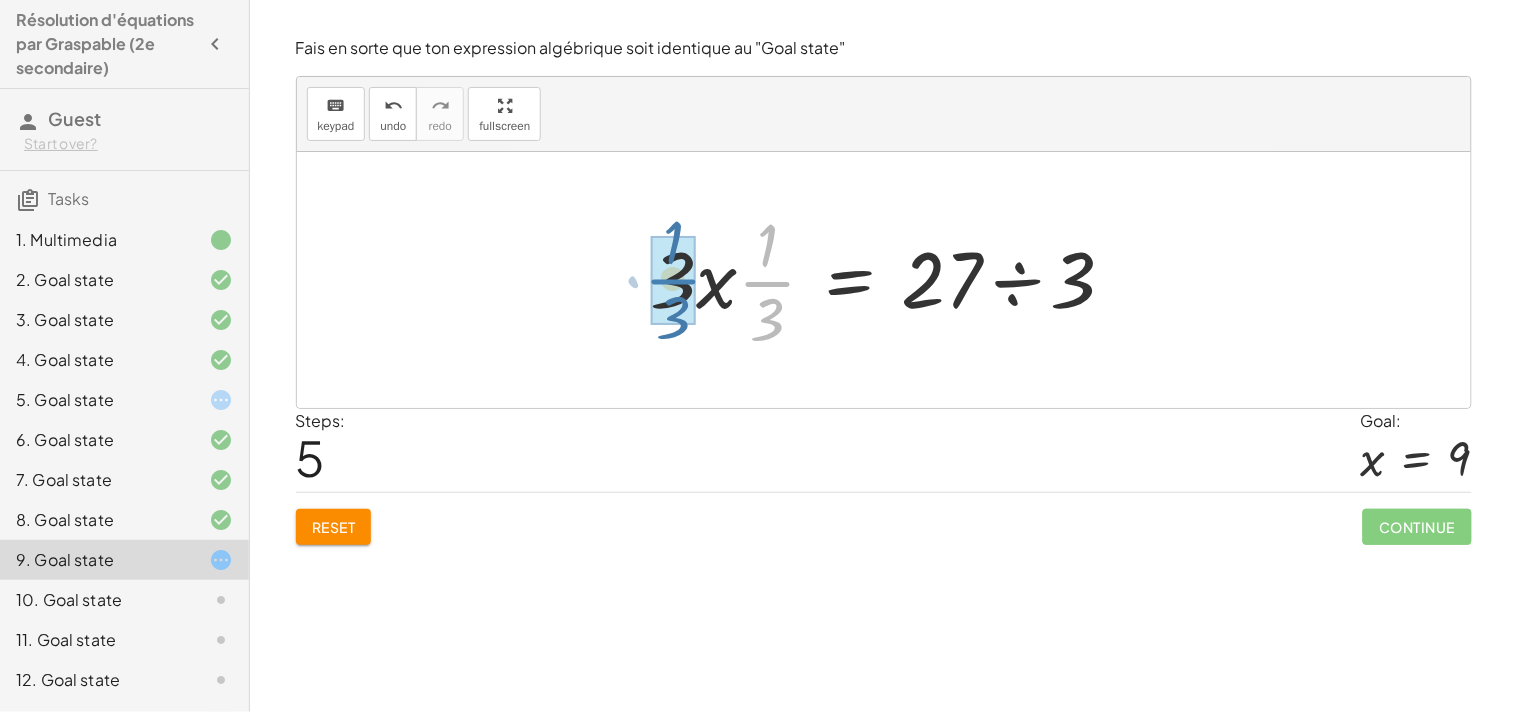 drag, startPoint x: 754, startPoint y: 276, endPoint x: 587, endPoint y: 264, distance: 167.43059 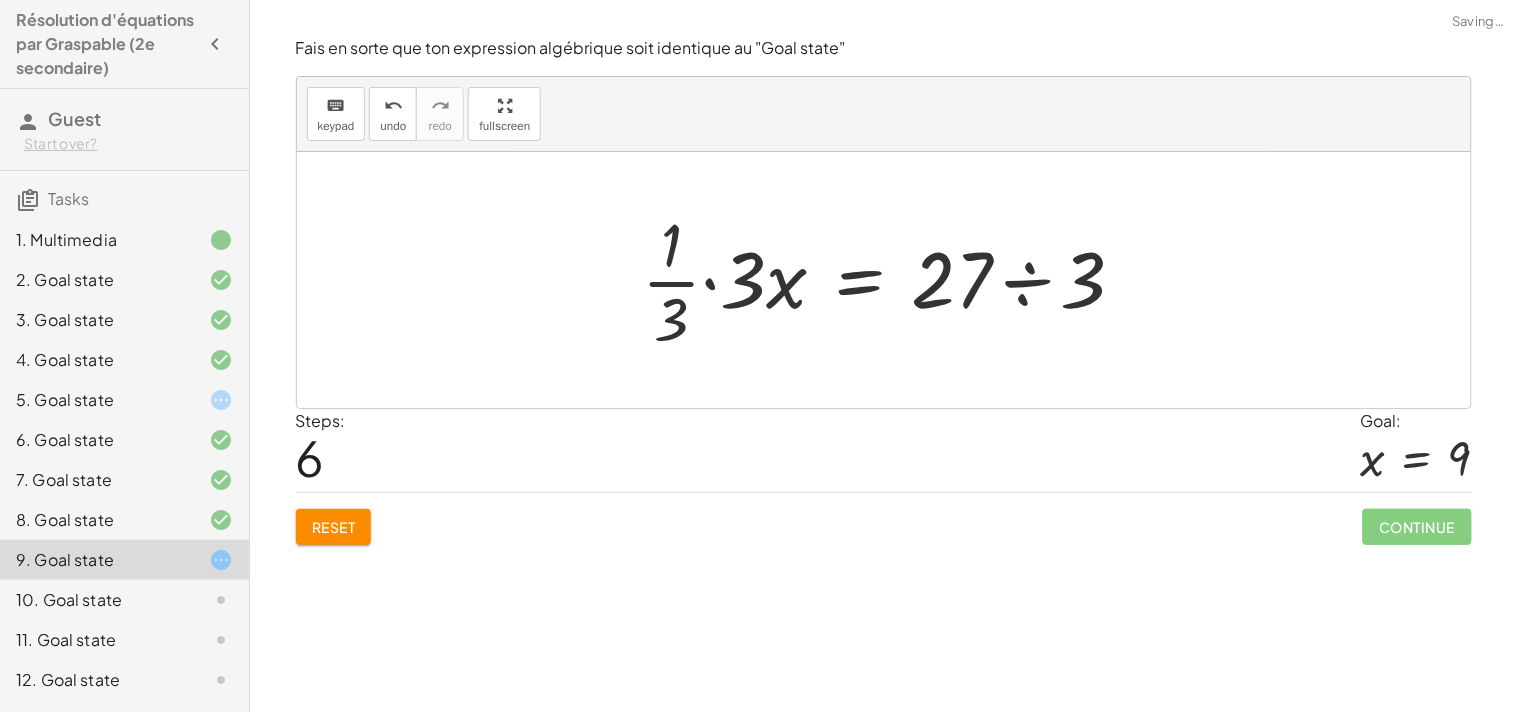 click at bounding box center [891, 280] 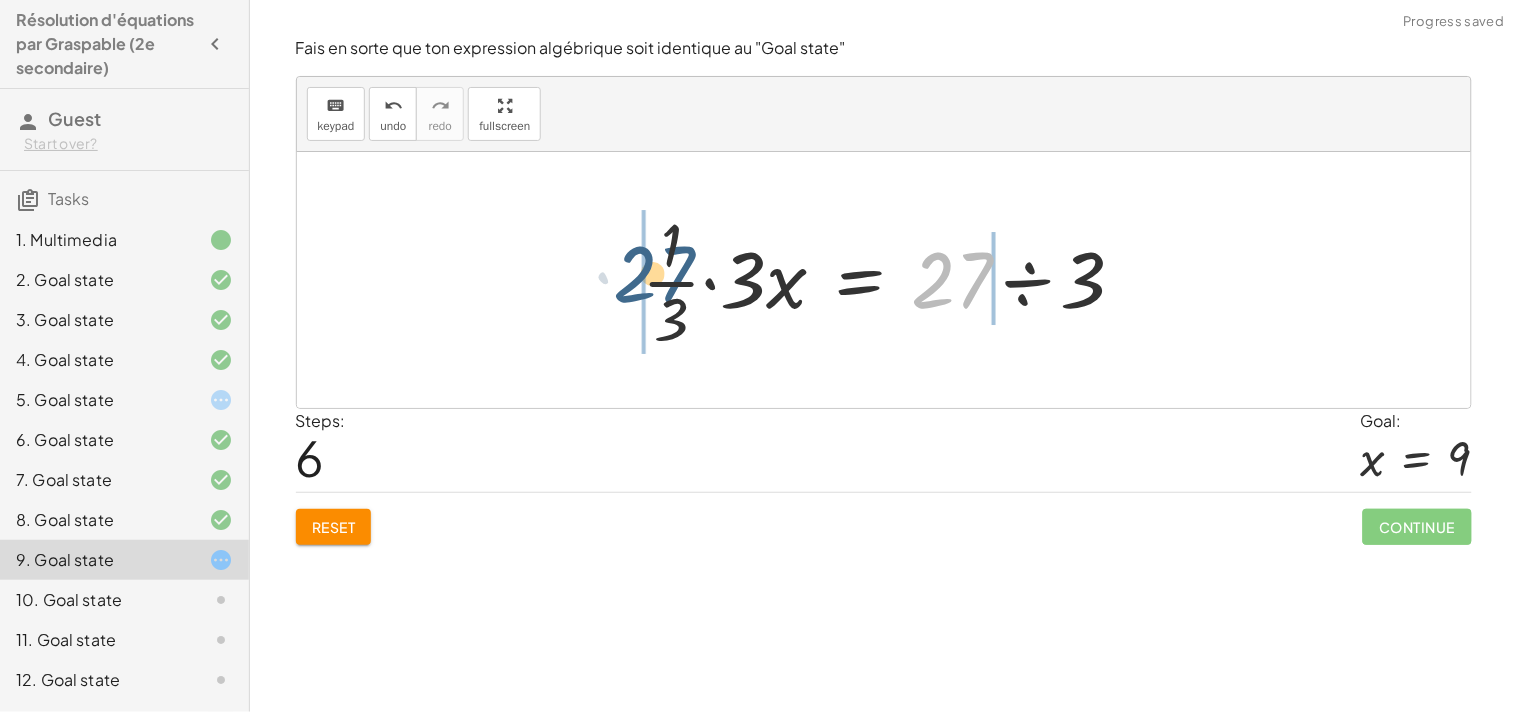 drag, startPoint x: 958, startPoint y: 284, endPoint x: 645, endPoint y: 272, distance: 313.22995 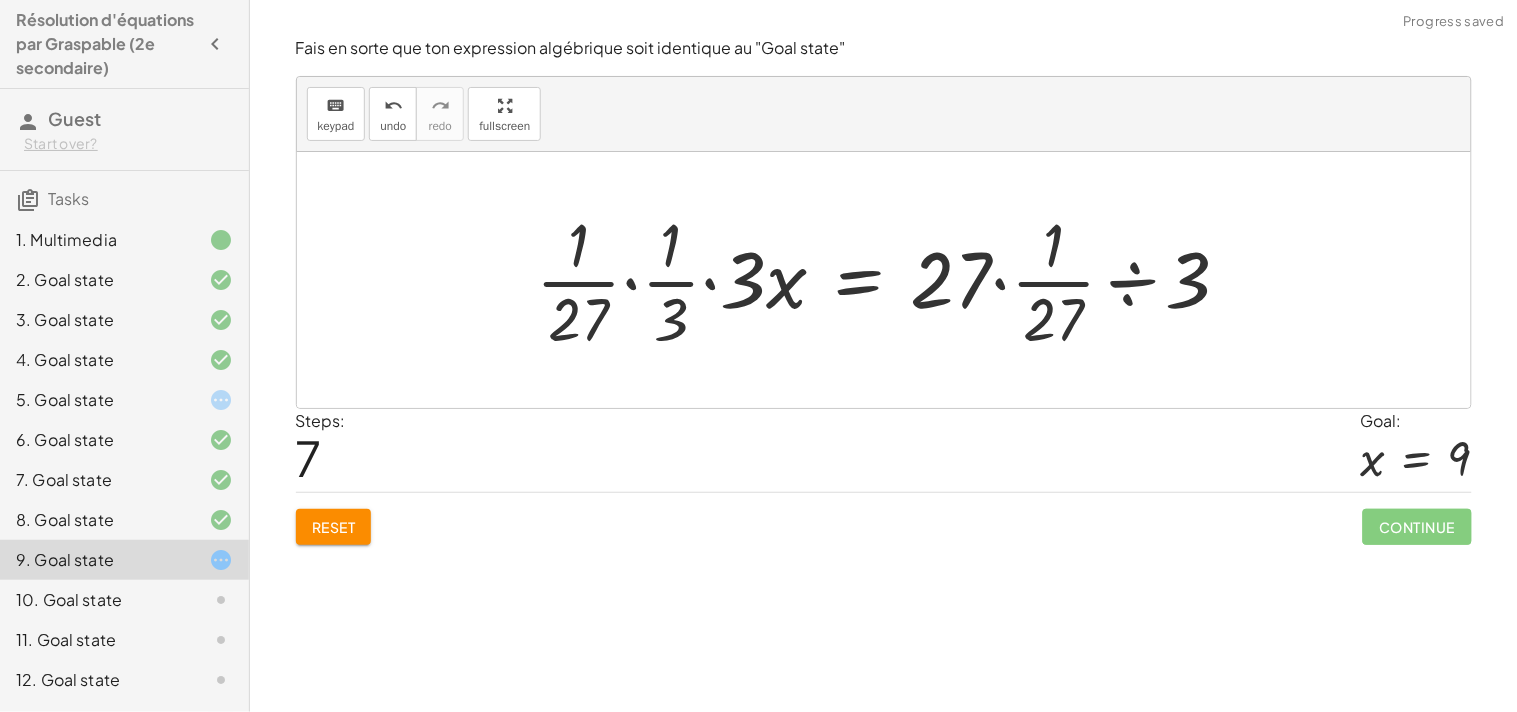click at bounding box center (891, 280) 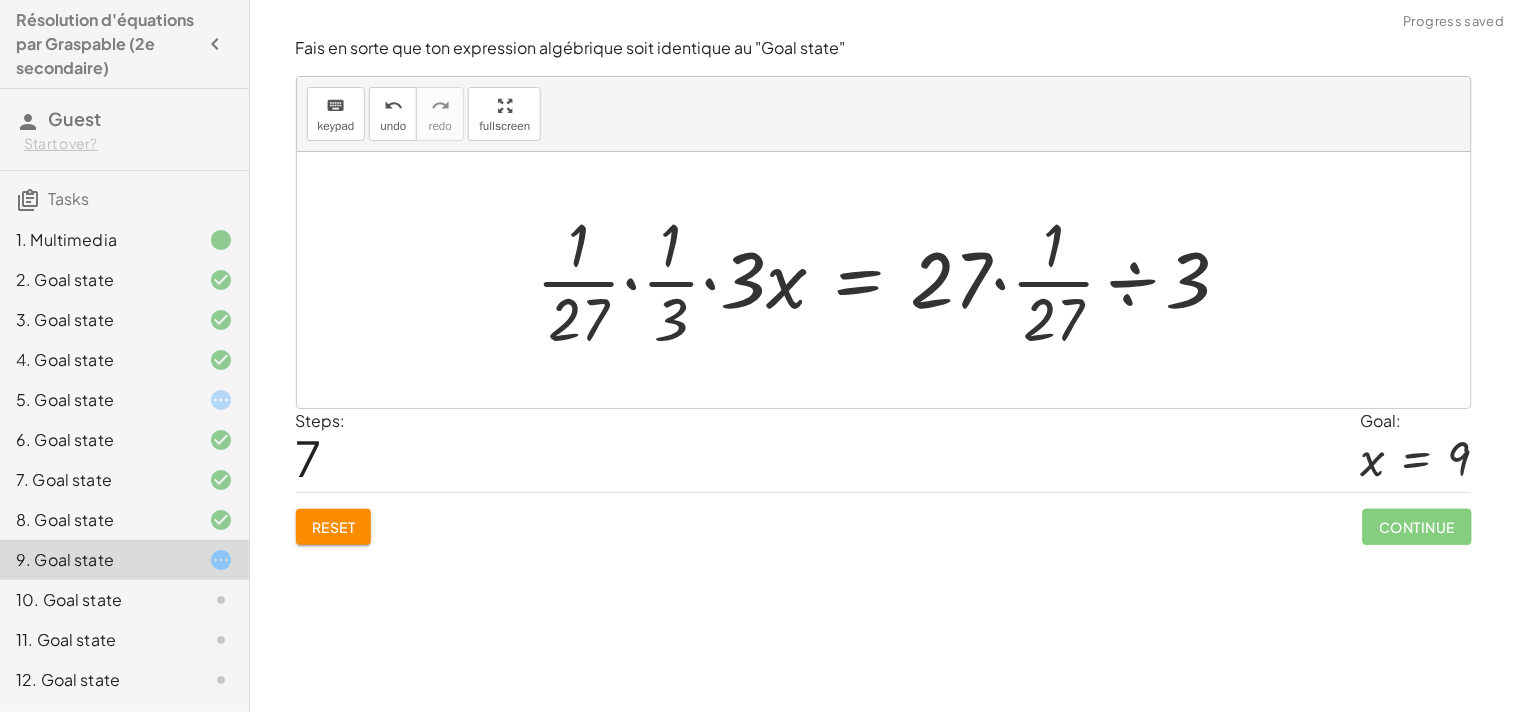 click at bounding box center (891, 280) 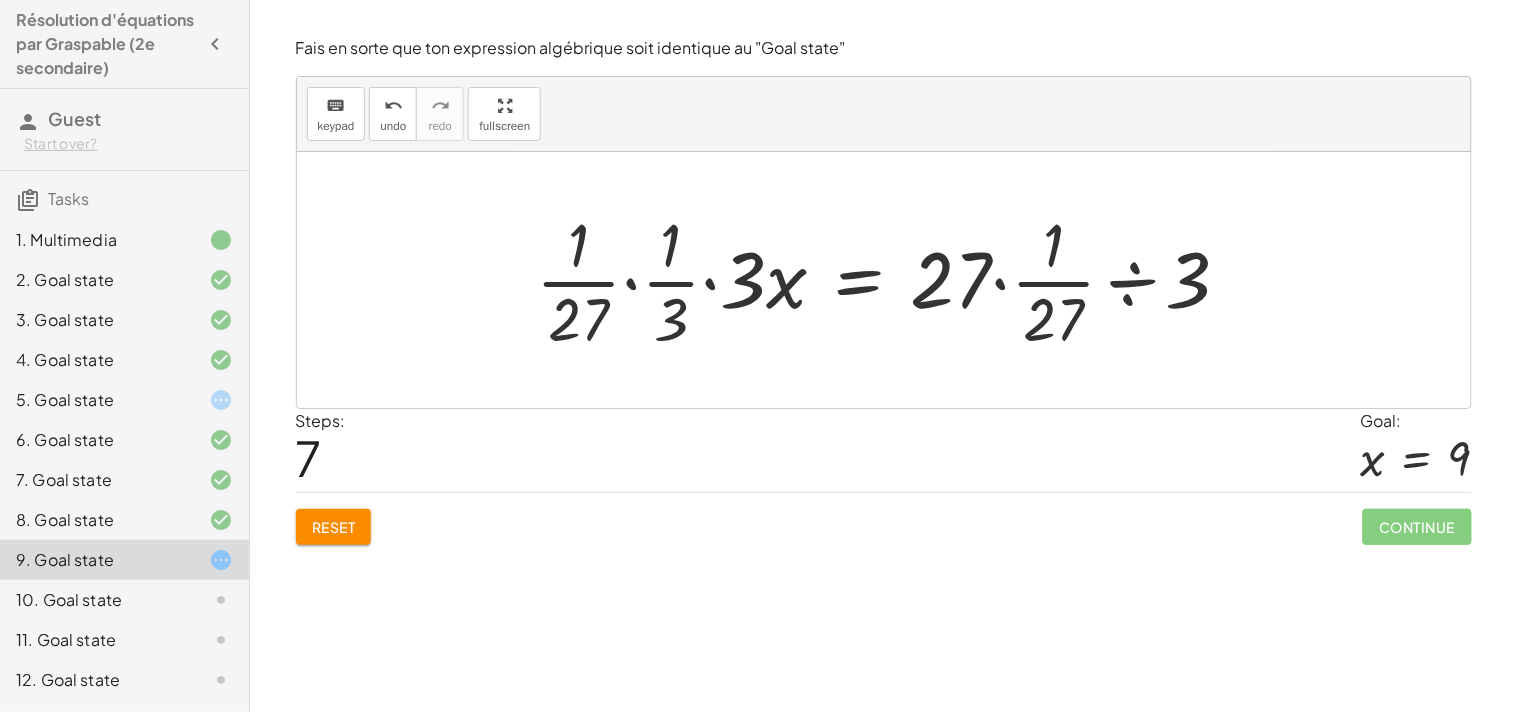 click on "Reset" at bounding box center (334, 527) 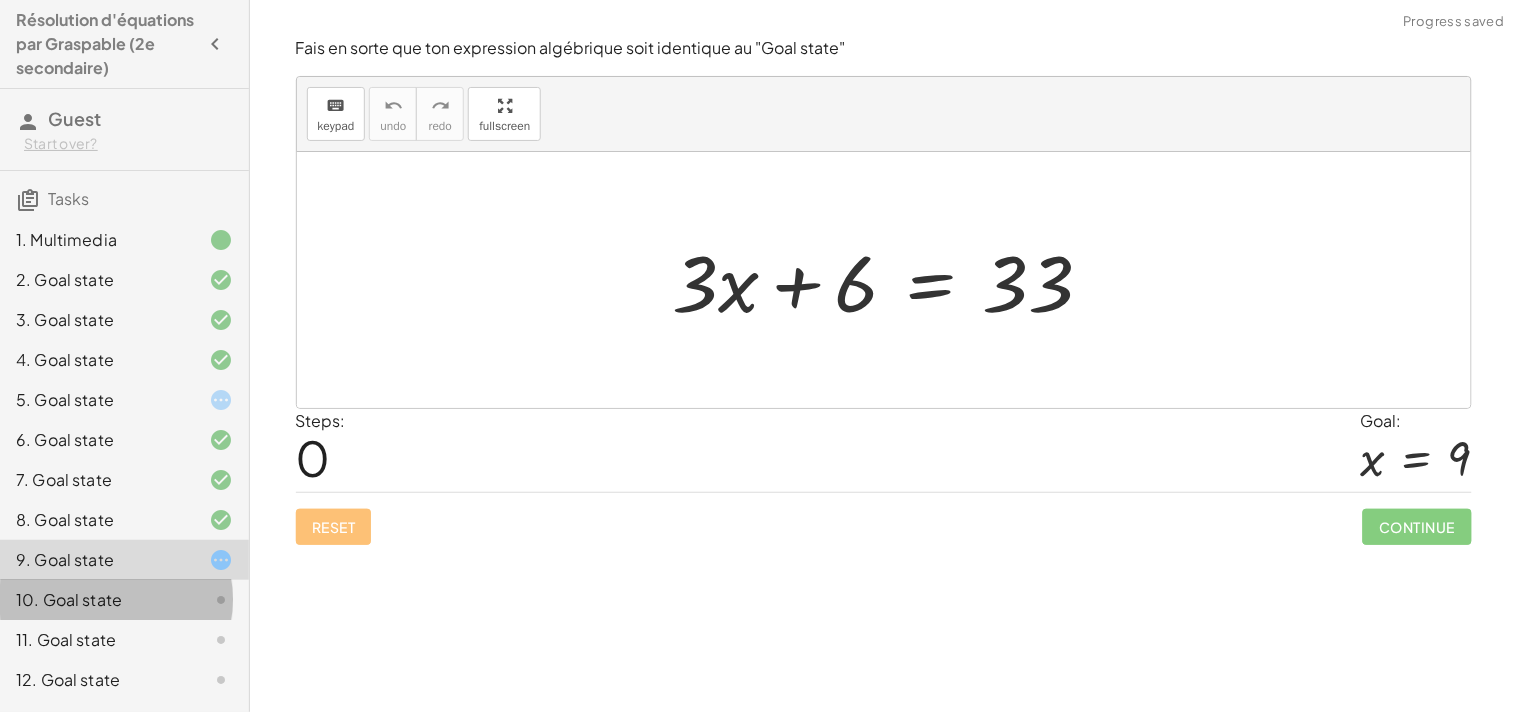 click 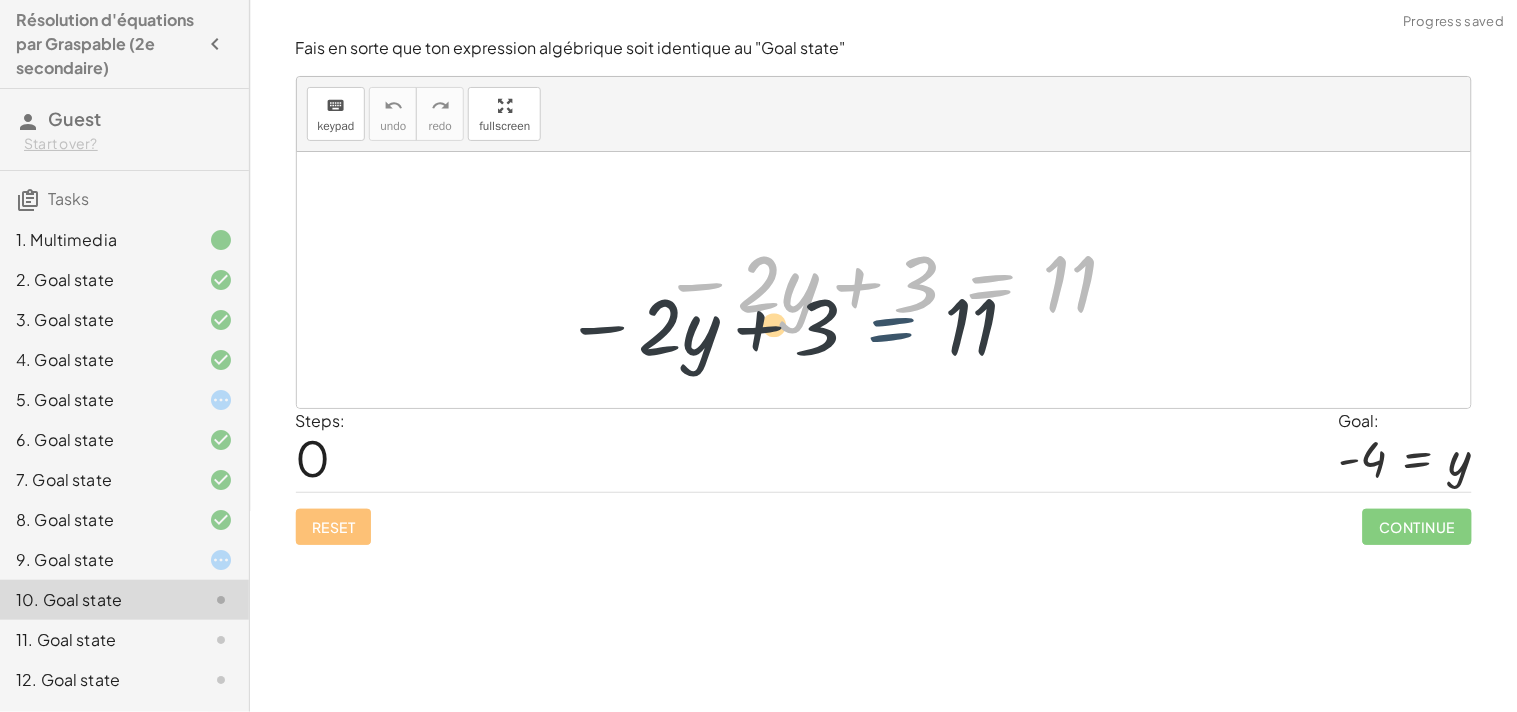 drag, startPoint x: 1037, startPoint y: 272, endPoint x: 932, endPoint y: 310, distance: 111.66467 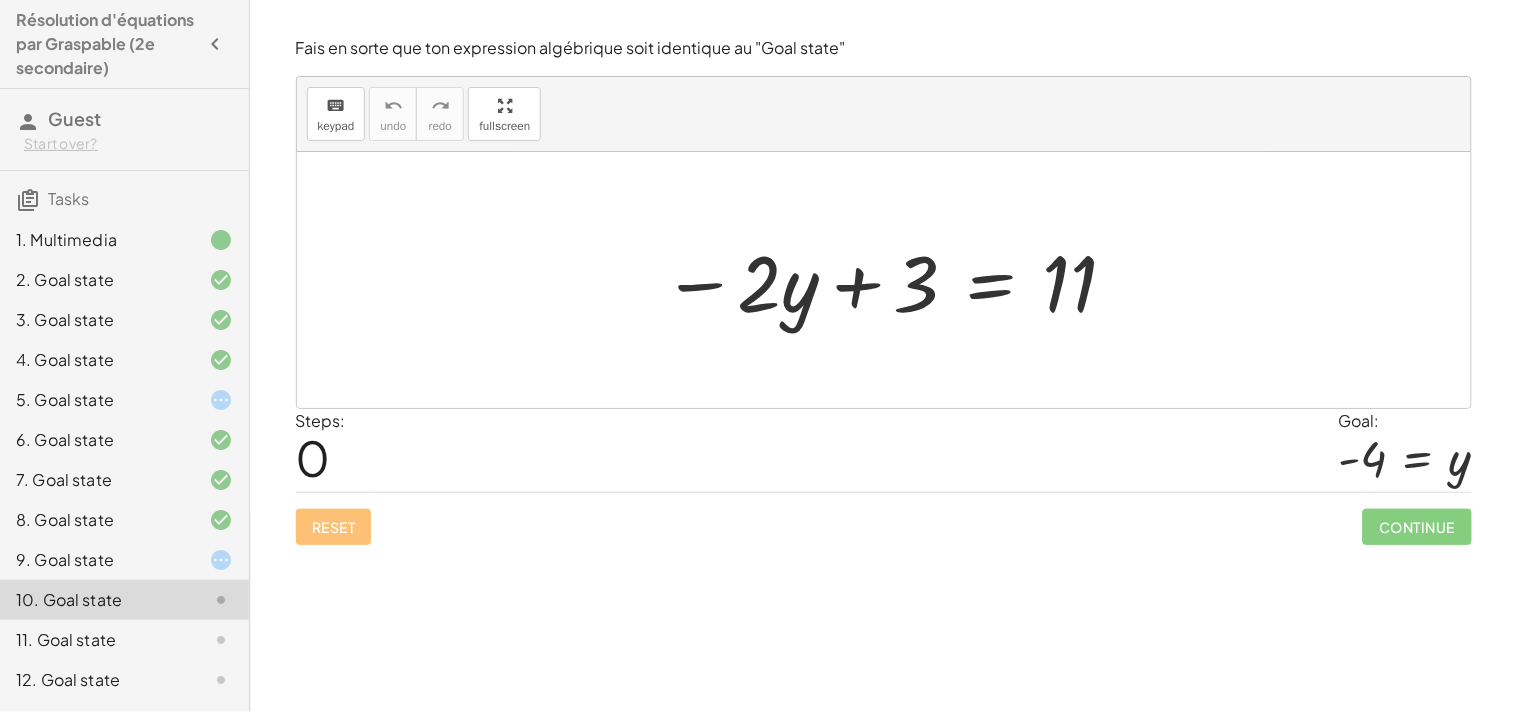 click at bounding box center [891, 280] 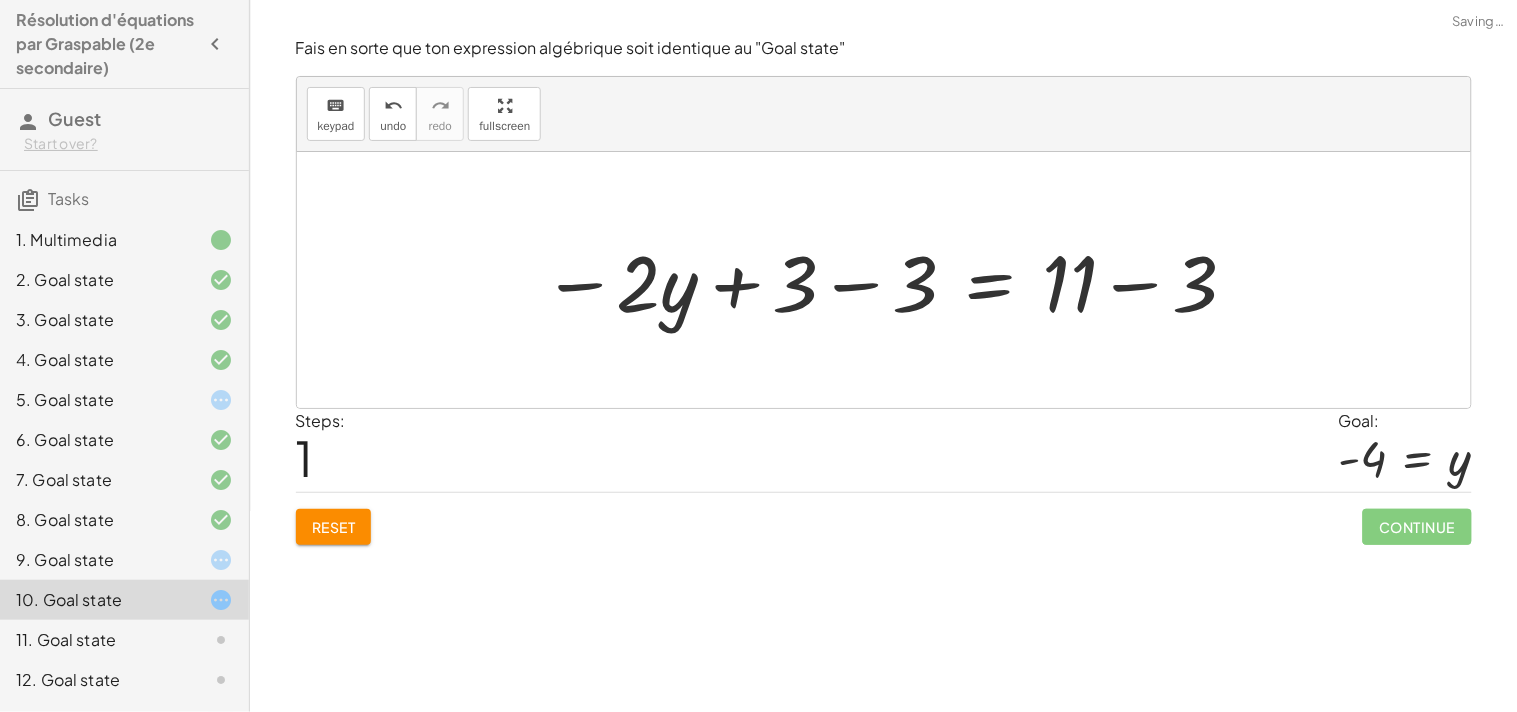 click at bounding box center [891, 280] 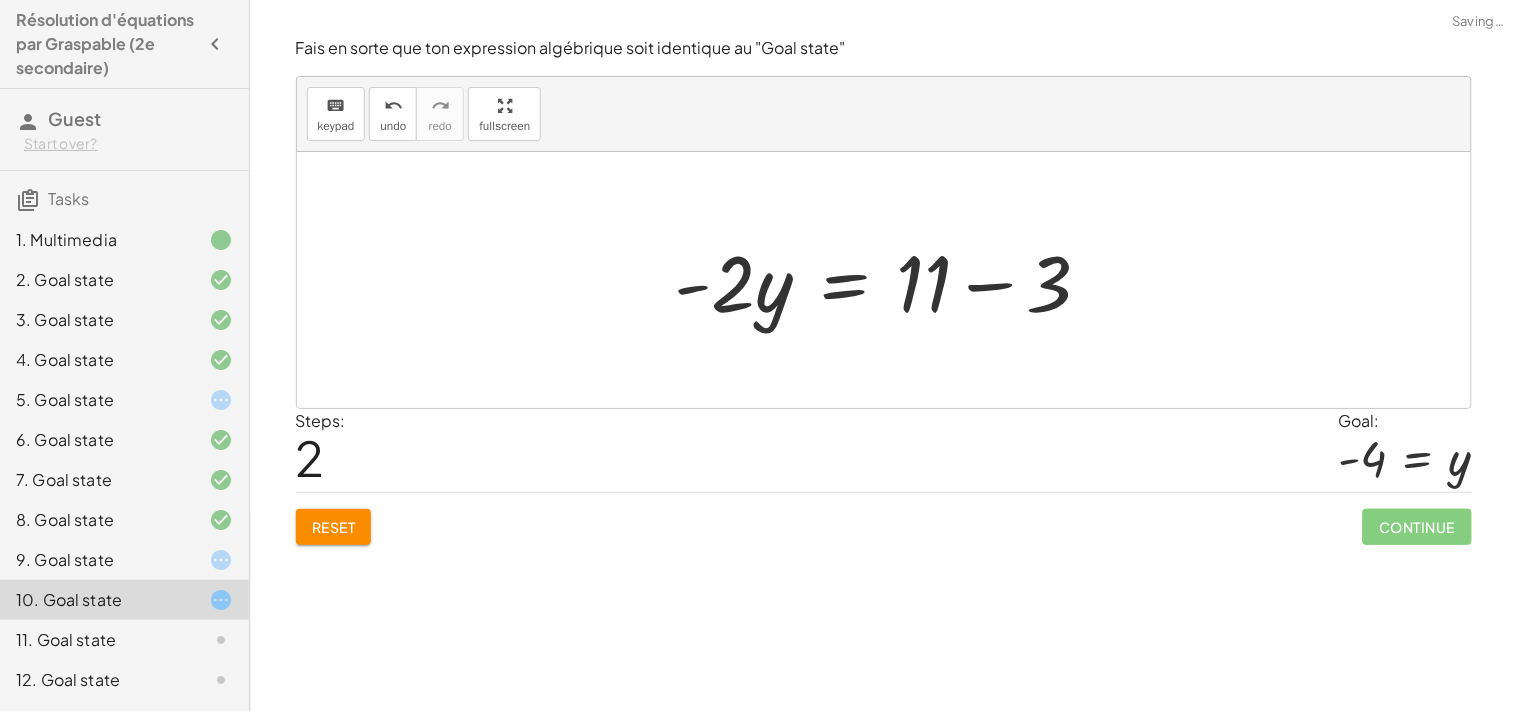click at bounding box center [884, 280] 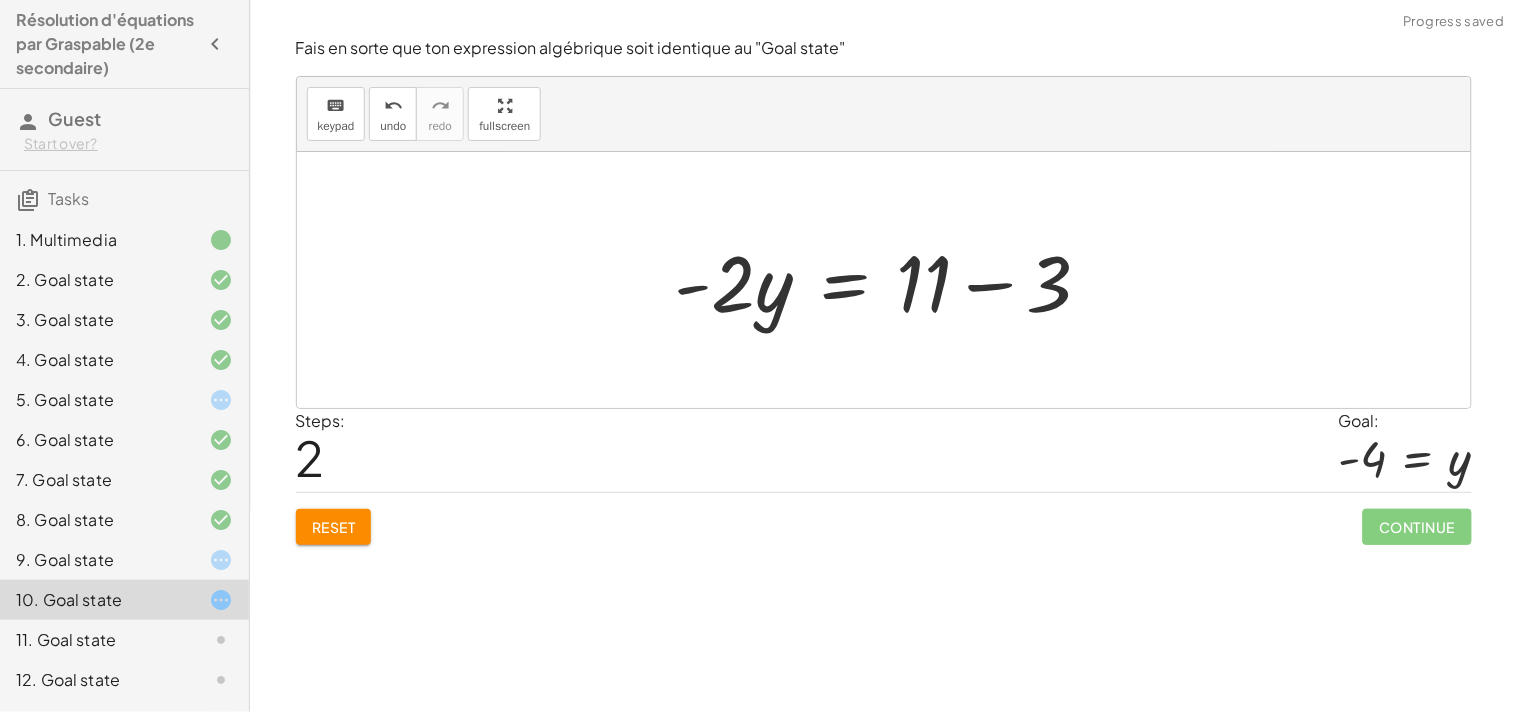 click at bounding box center (891, 280) 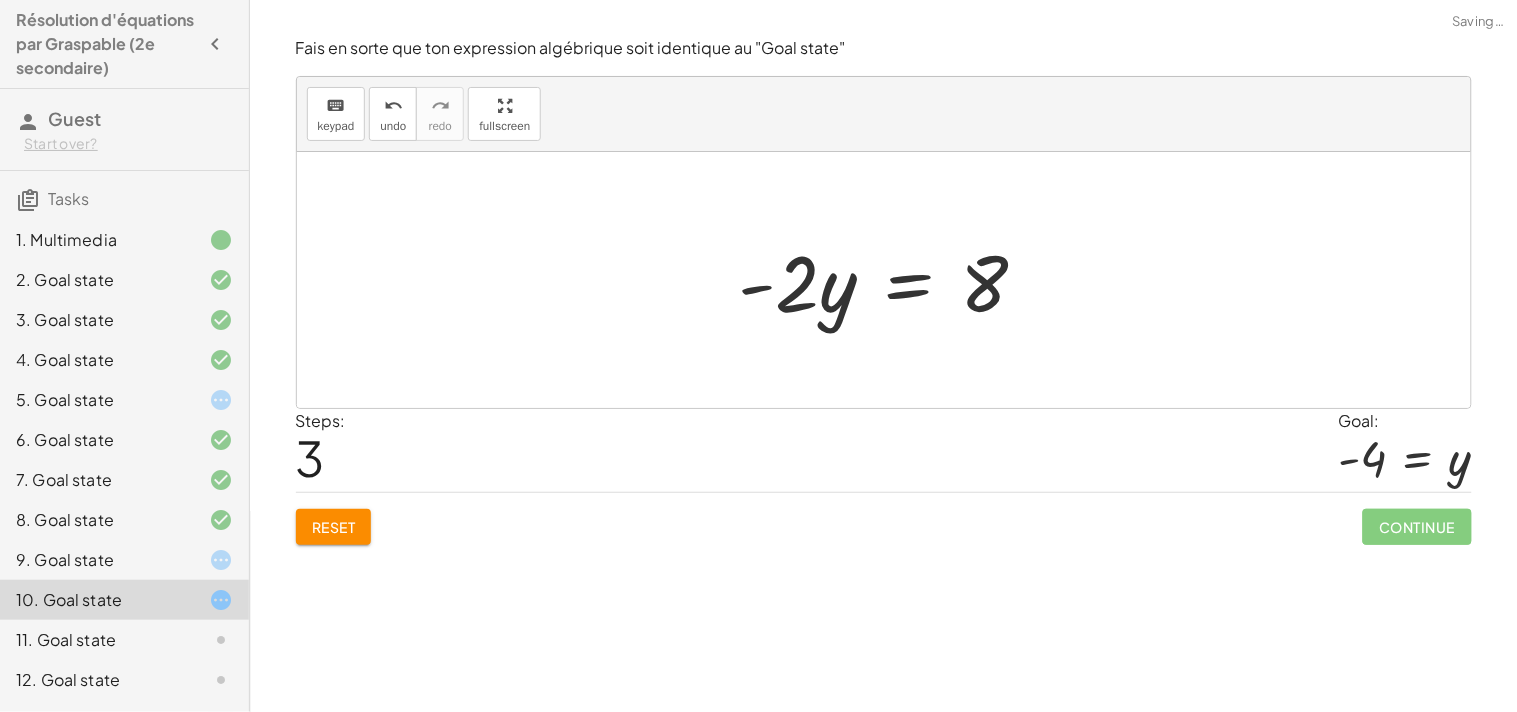 click at bounding box center [891, 280] 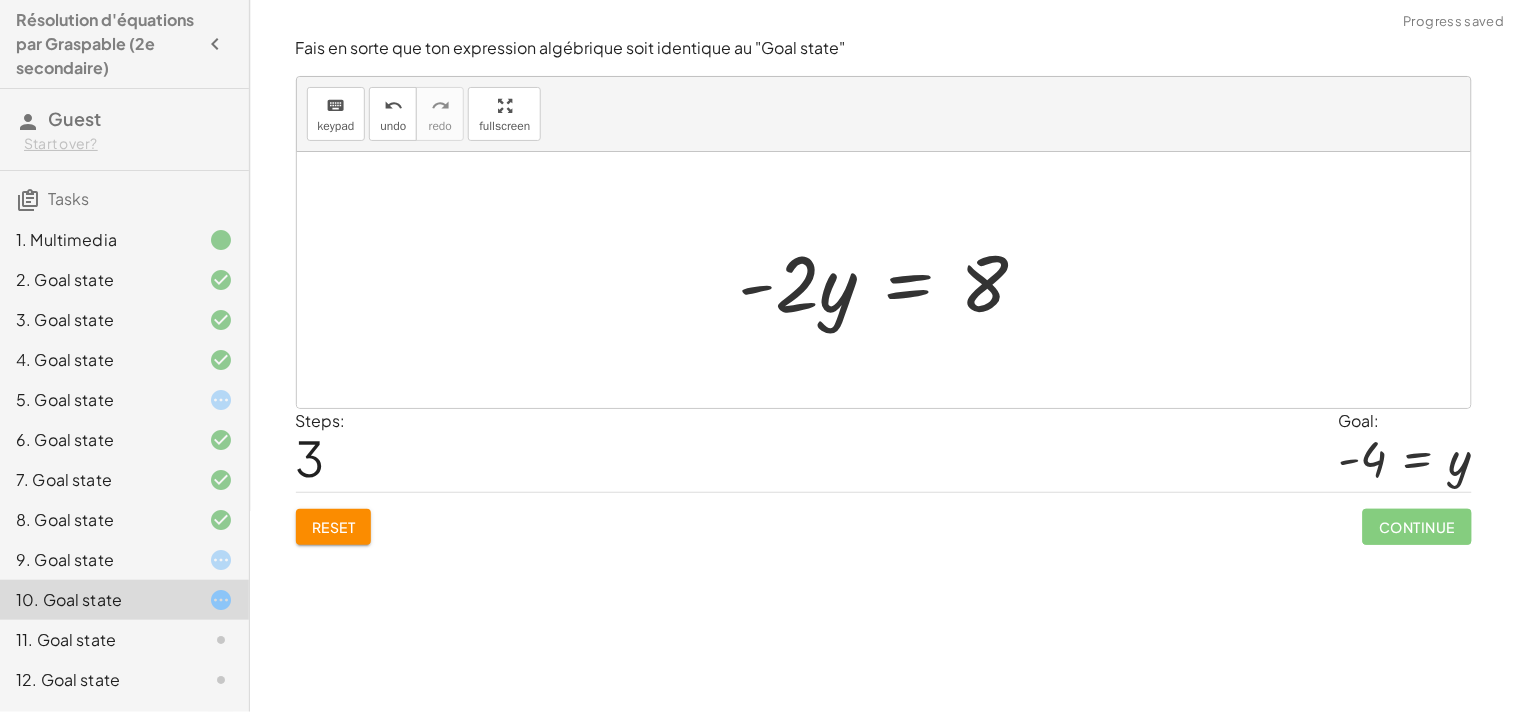 click at bounding box center [891, 280] 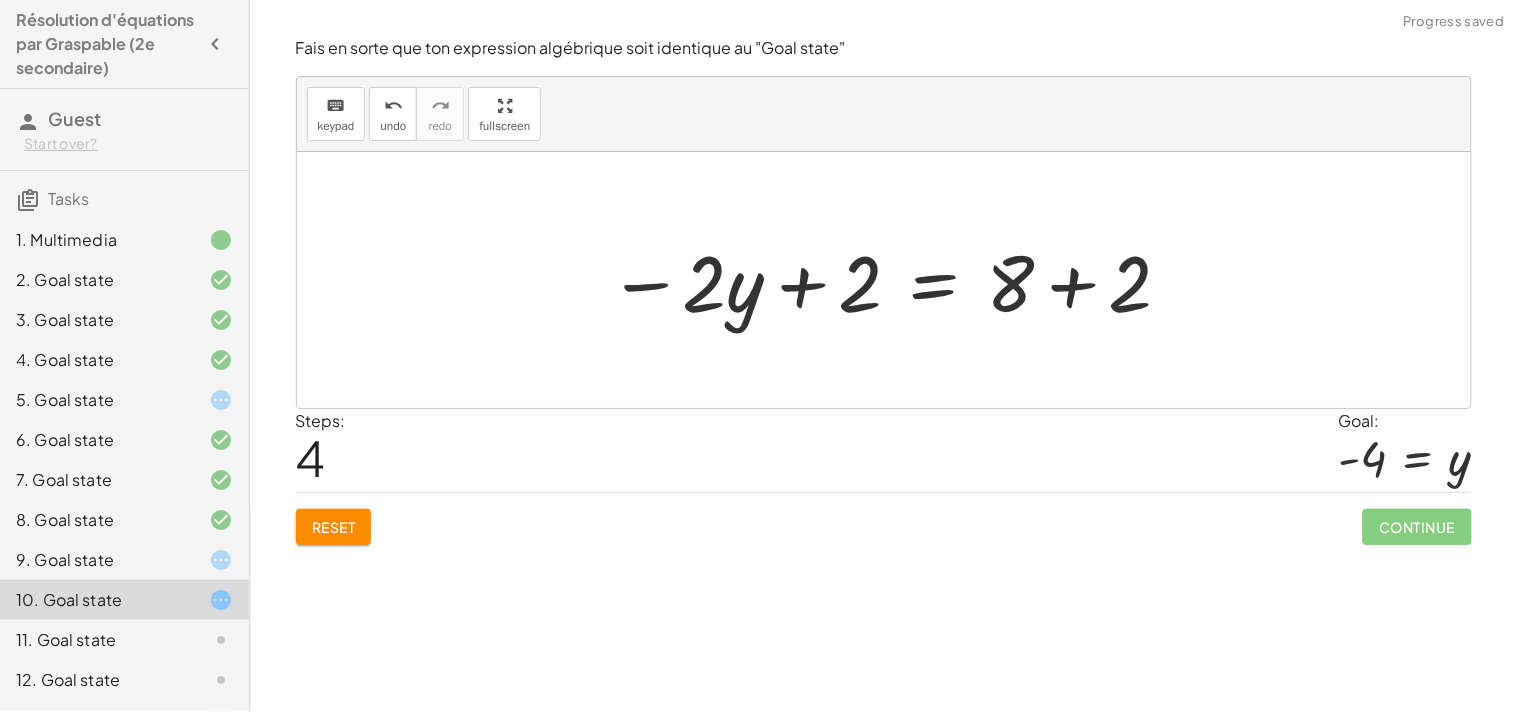 click at bounding box center [891, 280] 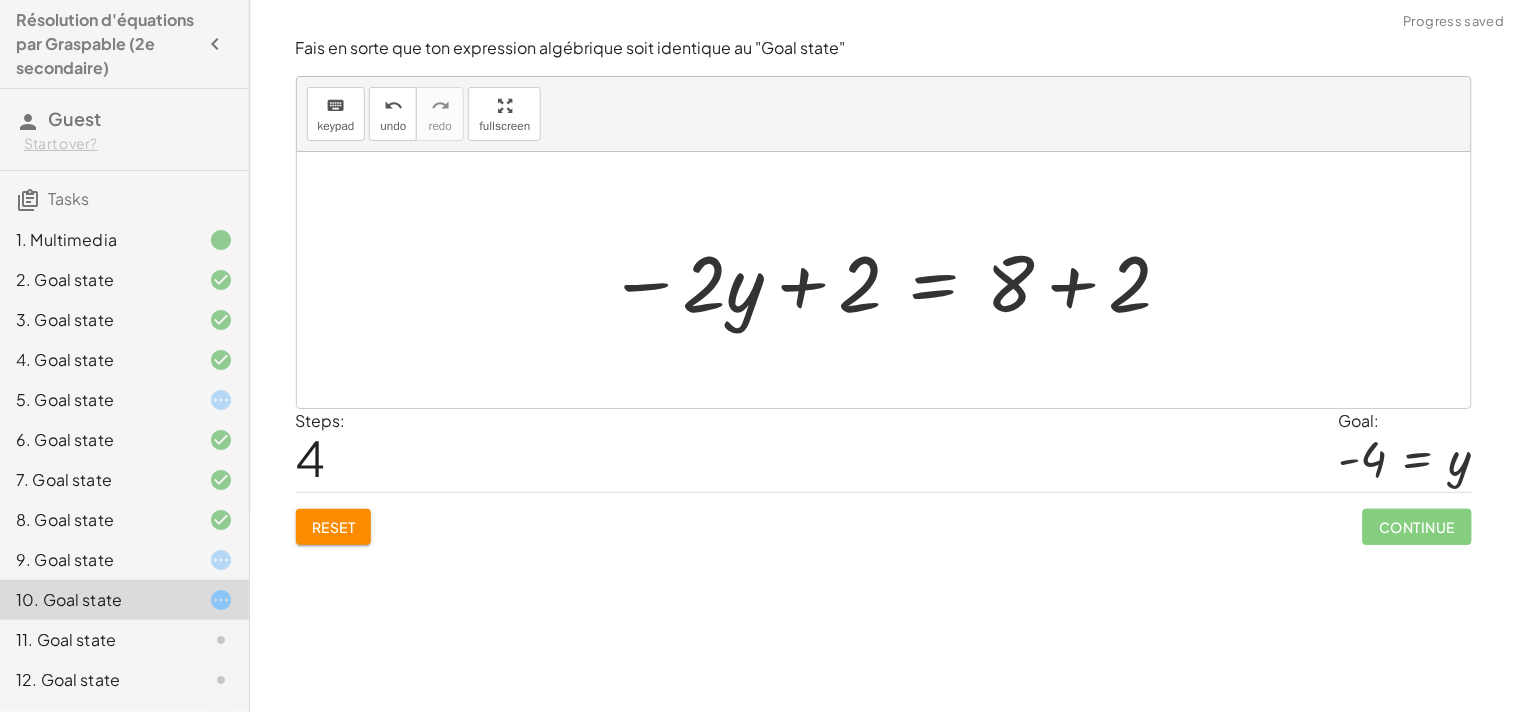 click at bounding box center [891, 280] 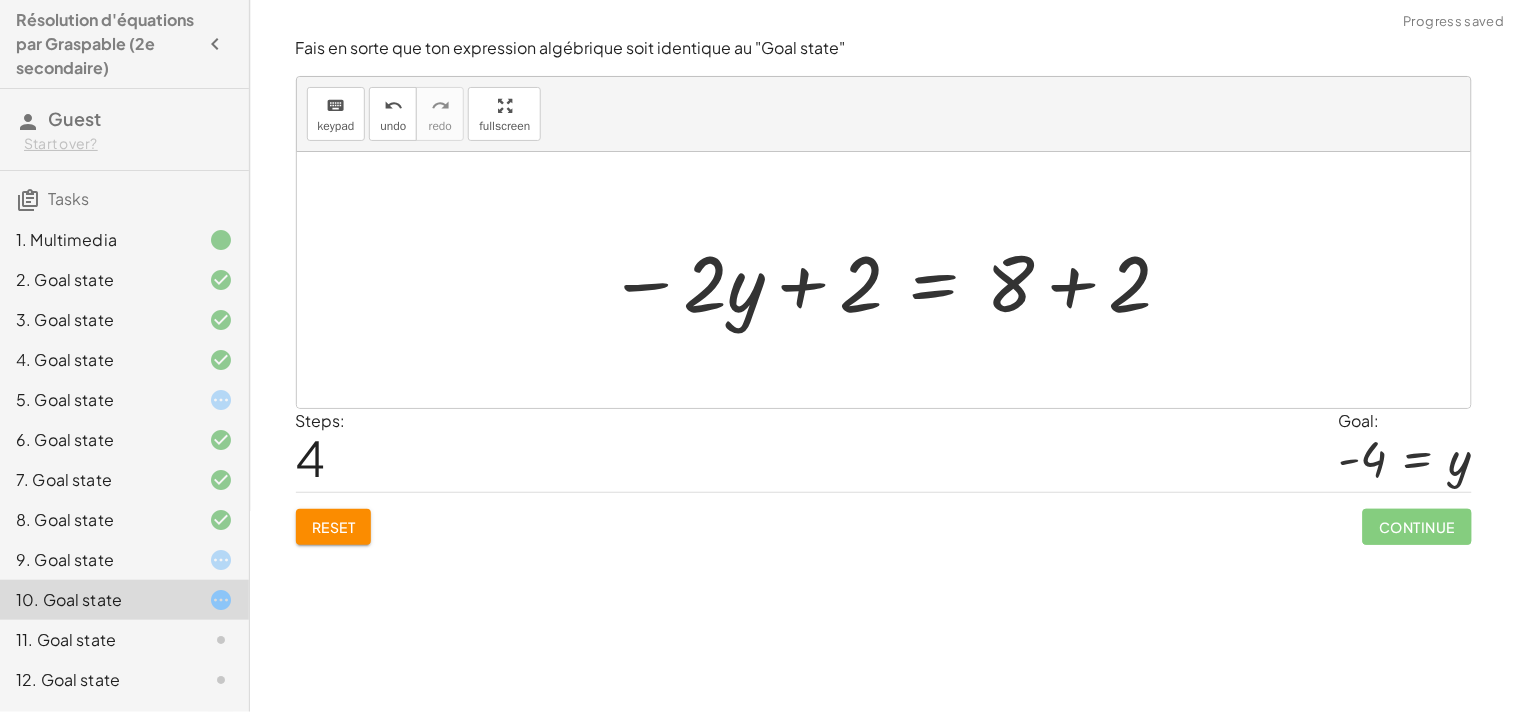 click at bounding box center (891, 280) 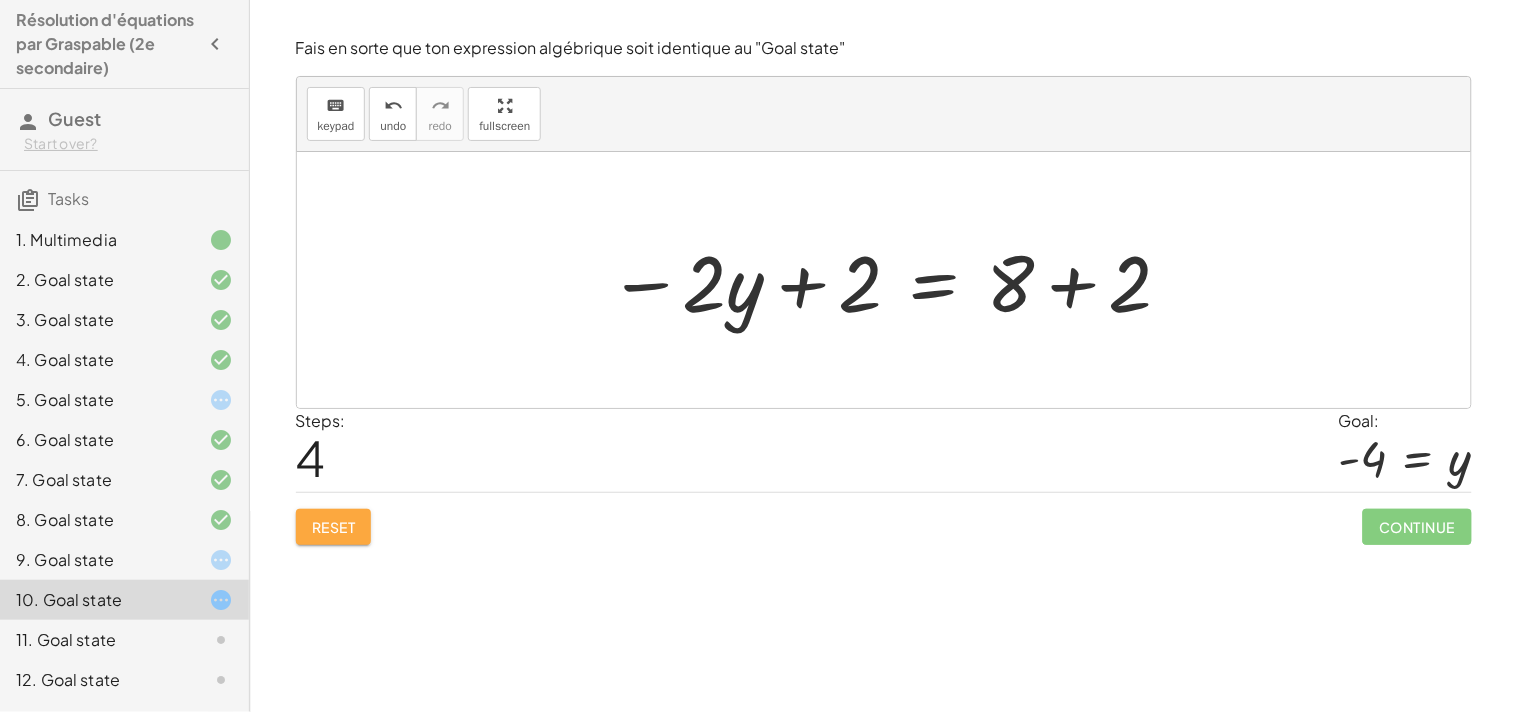 click on "Reset" at bounding box center (334, 527) 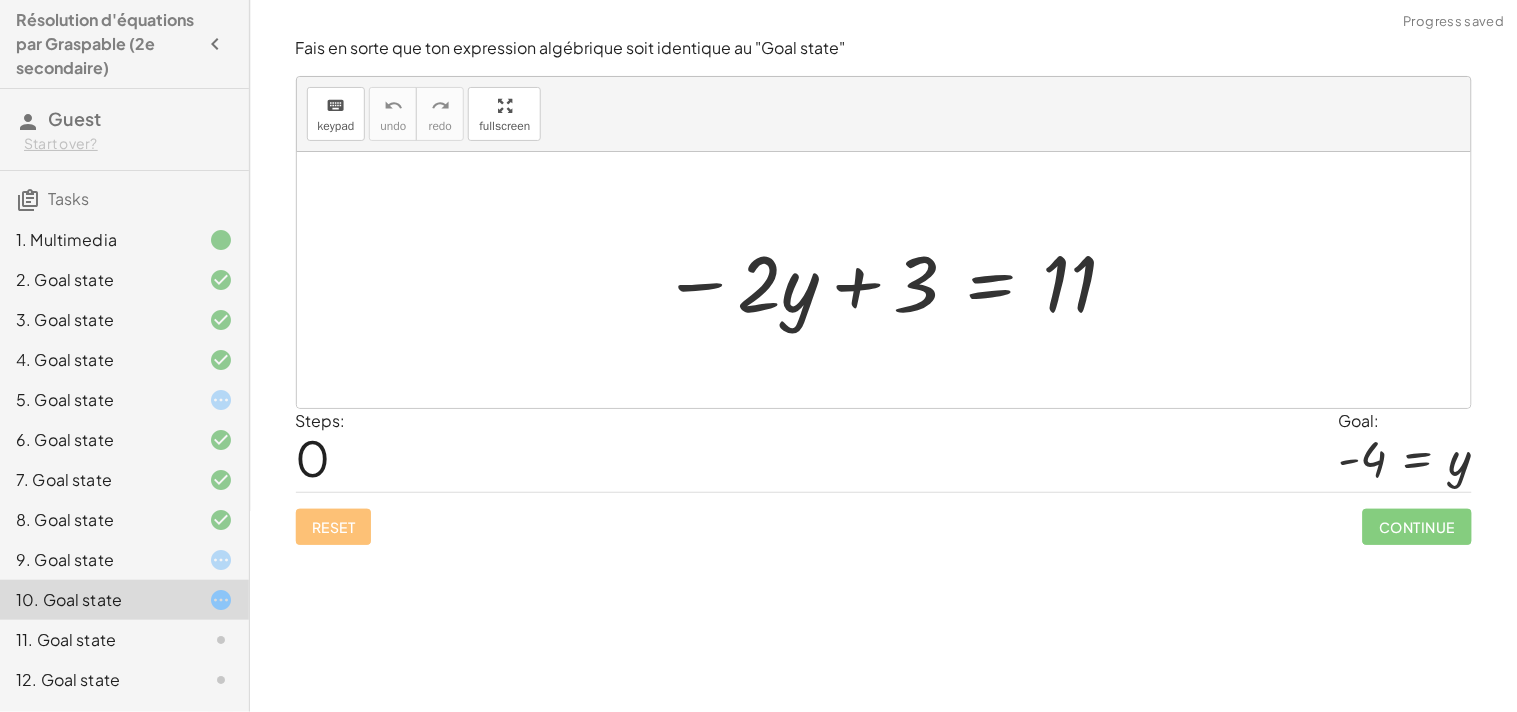 click at bounding box center [891, 280] 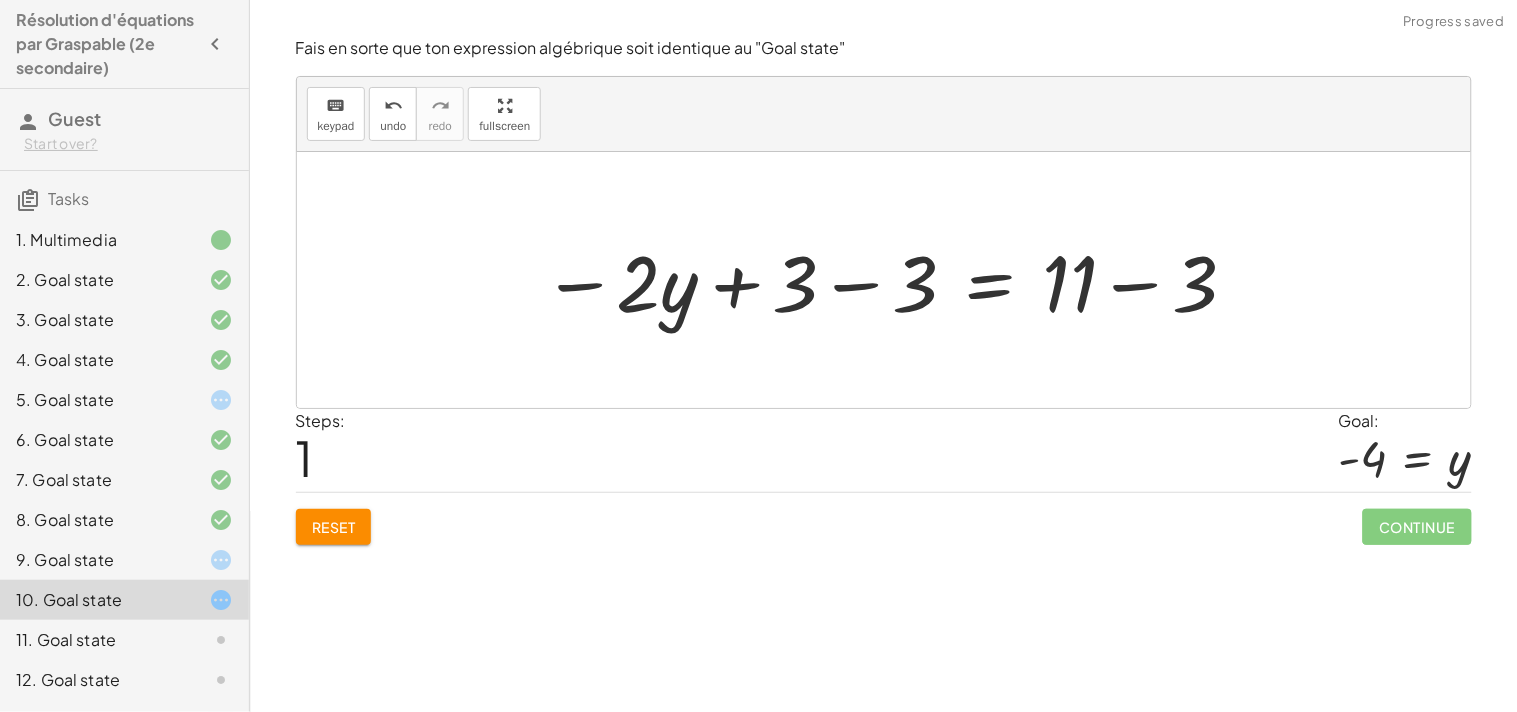click at bounding box center [891, 280] 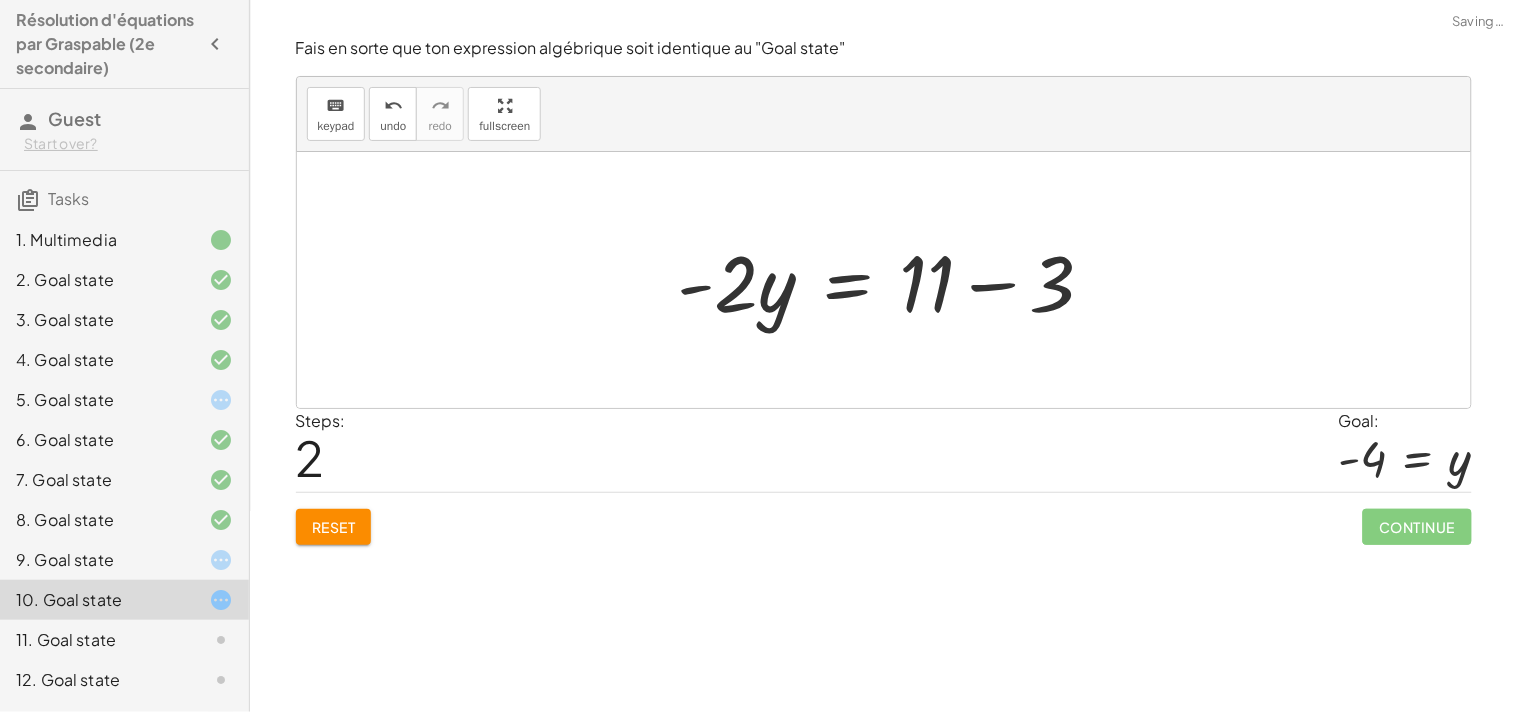 click on "− · 2 · y + 3 = 11 − · 2 · y + 3 − 3 = + 11 − 3 − · 2 · y + 0 = + 11 − 3 · 2 · y = 11 + − 3 -" at bounding box center [884, 280] 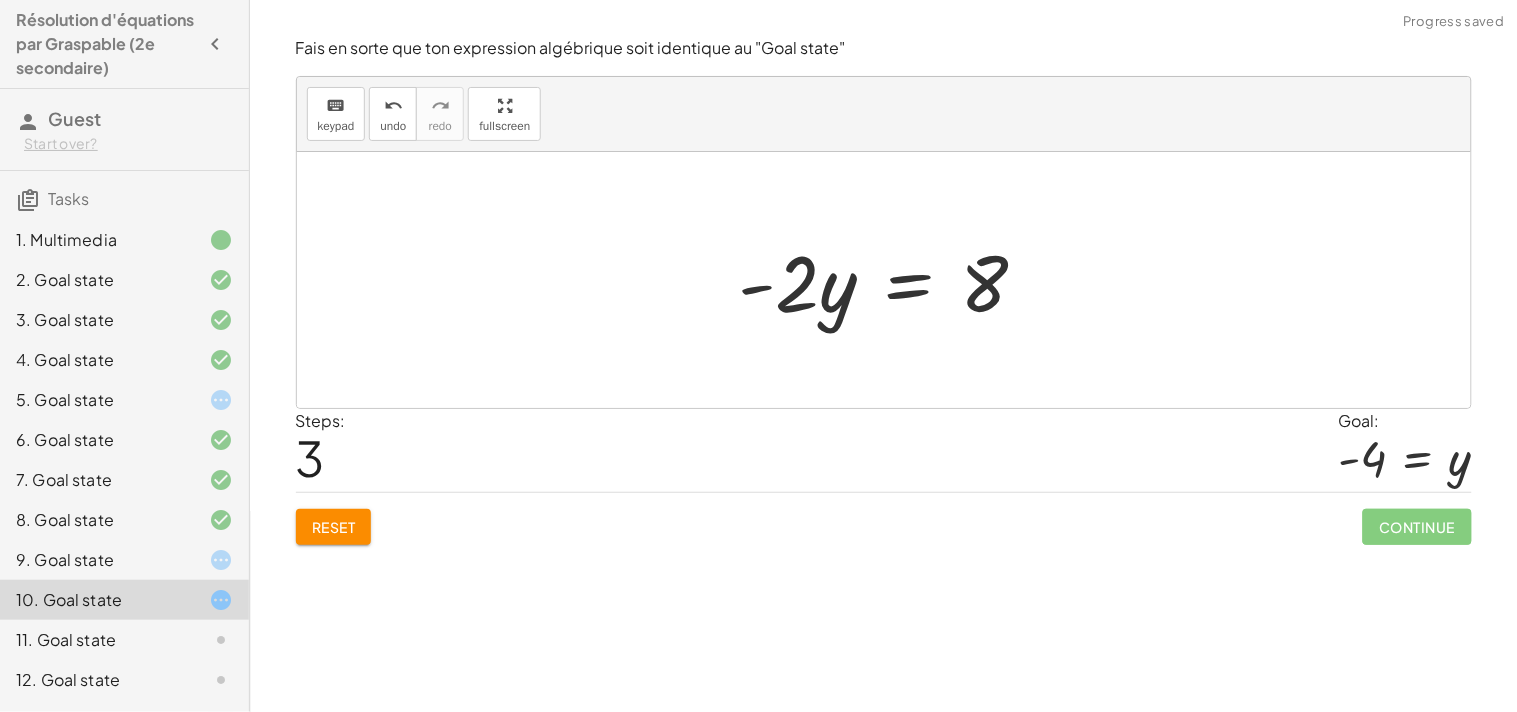 click at bounding box center (891, 280) 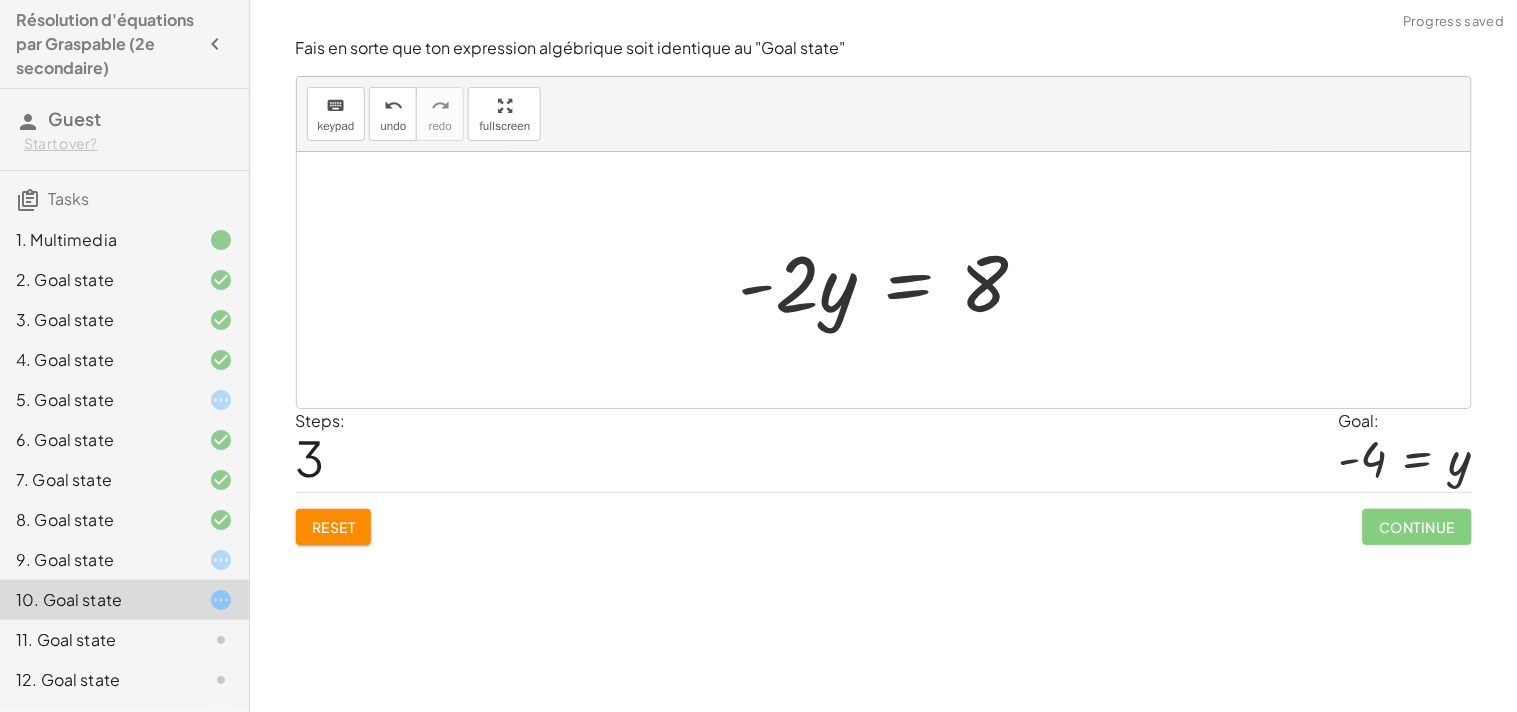 click at bounding box center [891, 280] 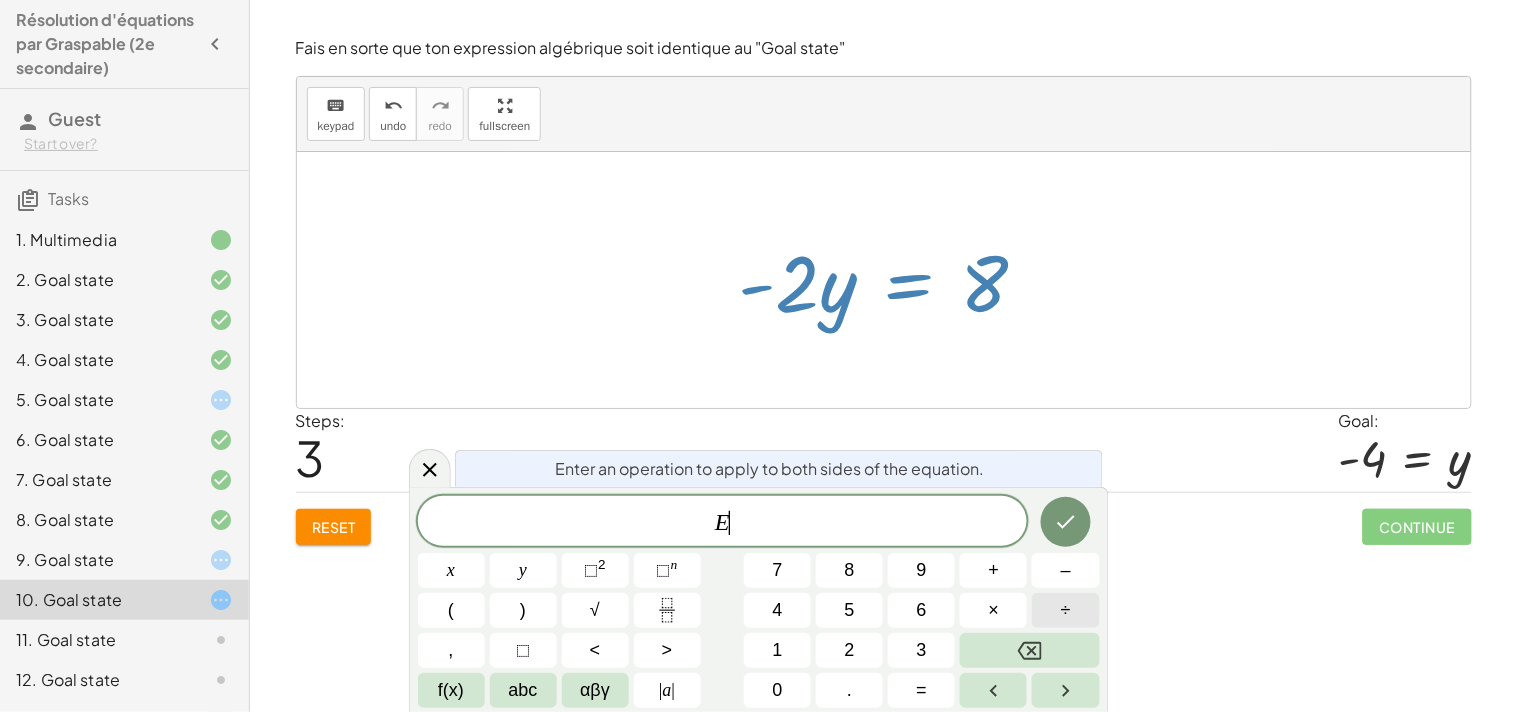 click on "÷" at bounding box center (1065, 610) 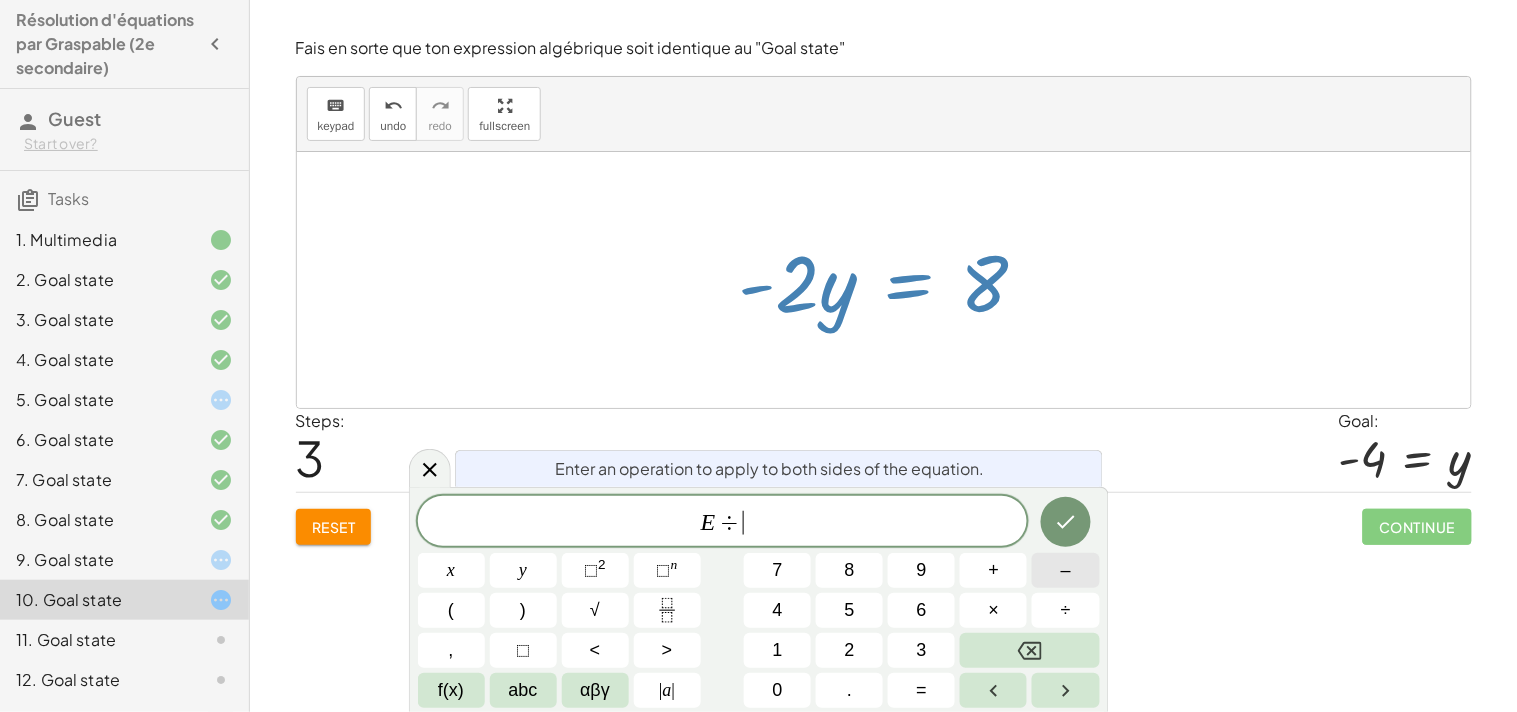 click on "–" at bounding box center (1066, 570) 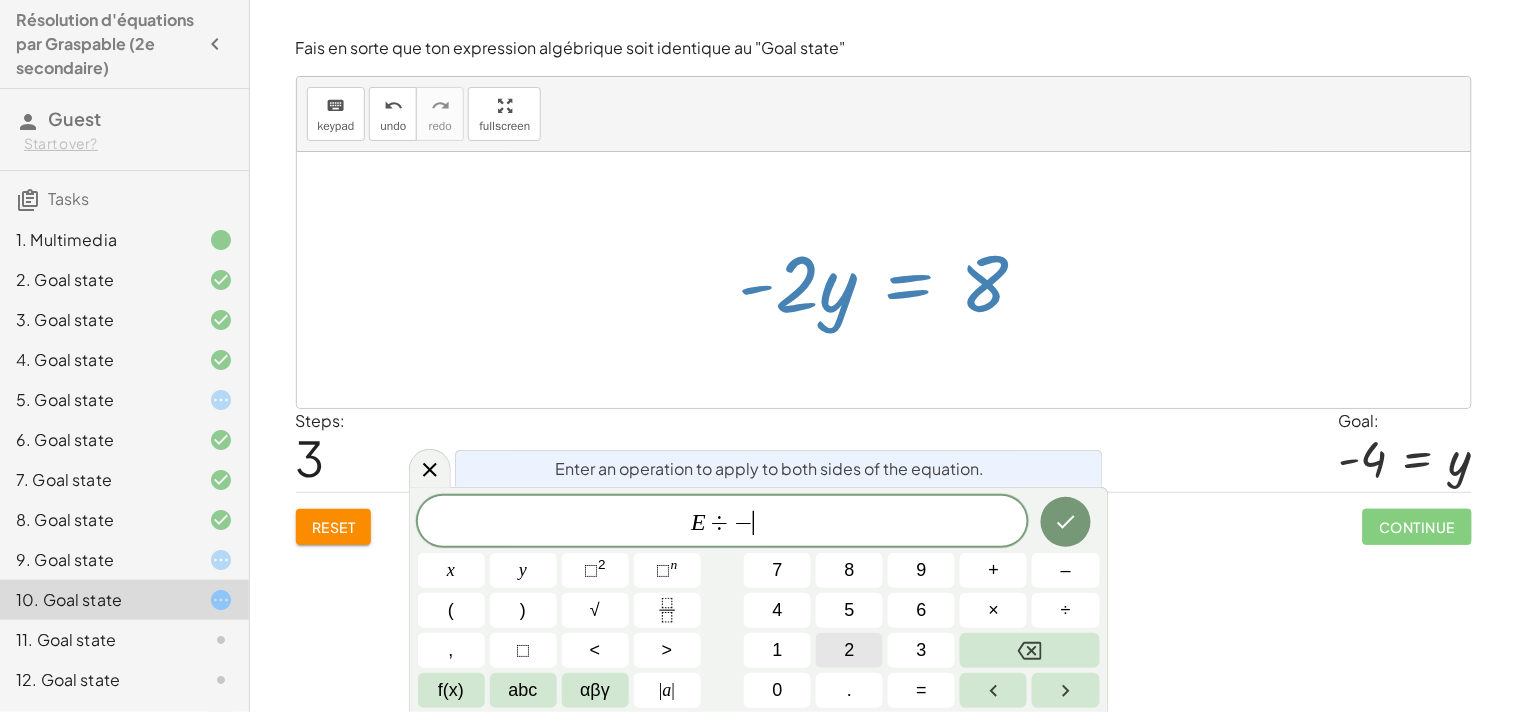 click on "2" at bounding box center [849, 650] 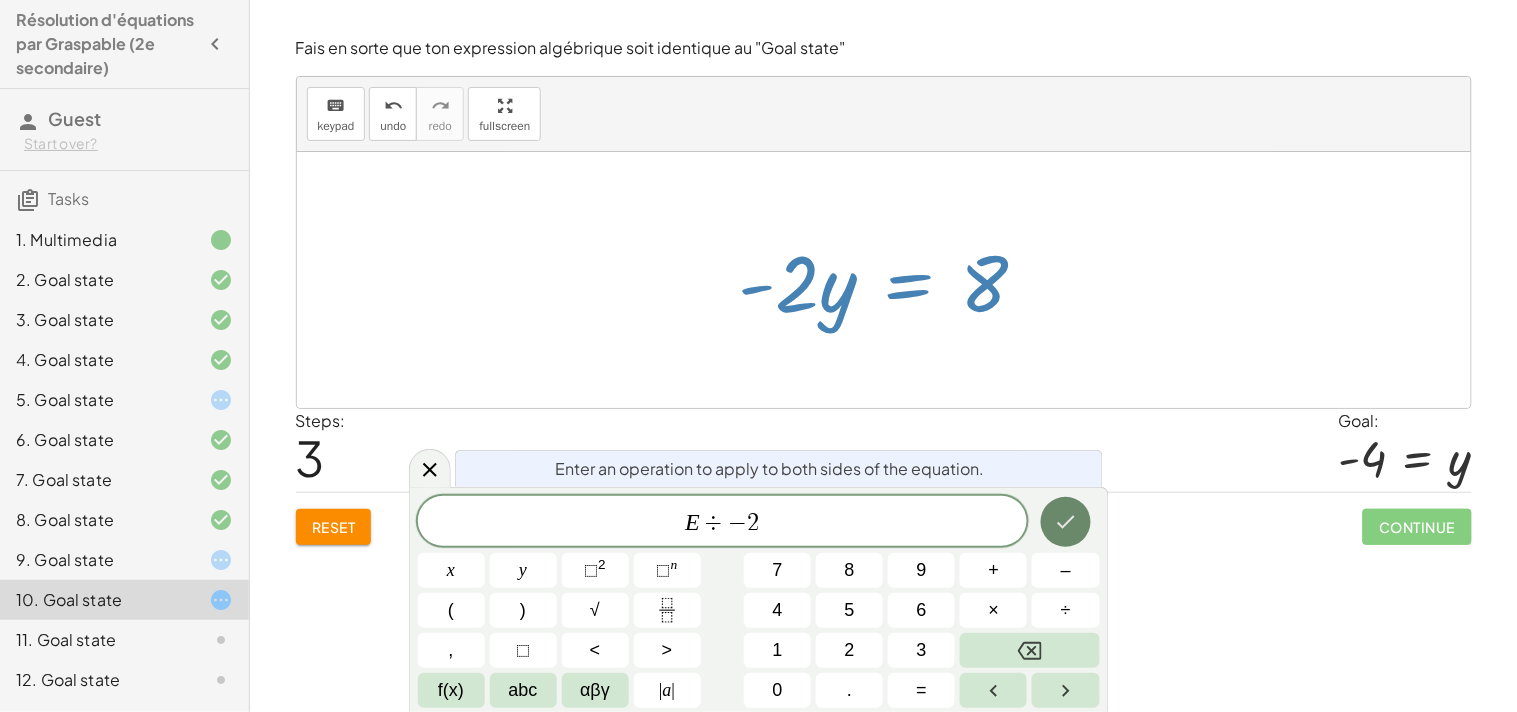 click at bounding box center [1066, 522] 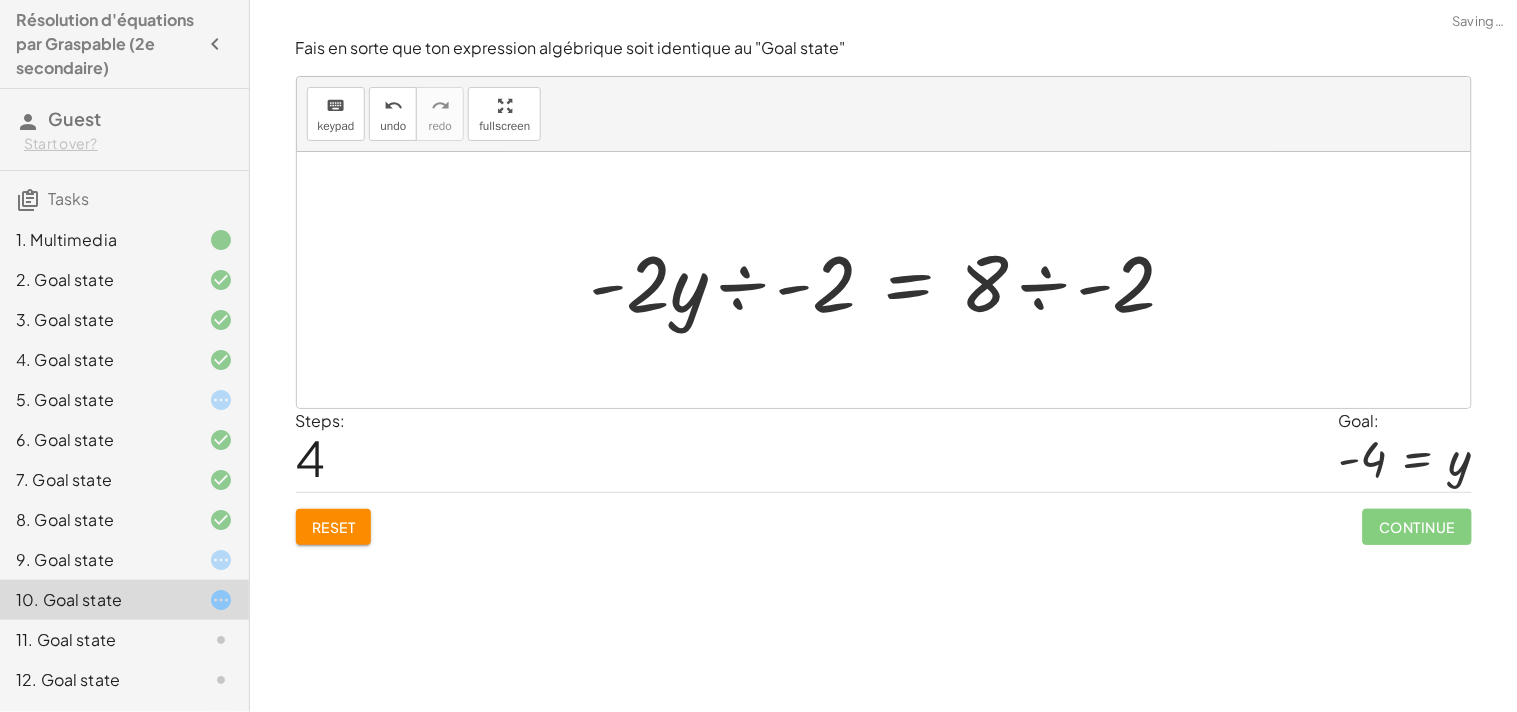 click at bounding box center (891, 280) 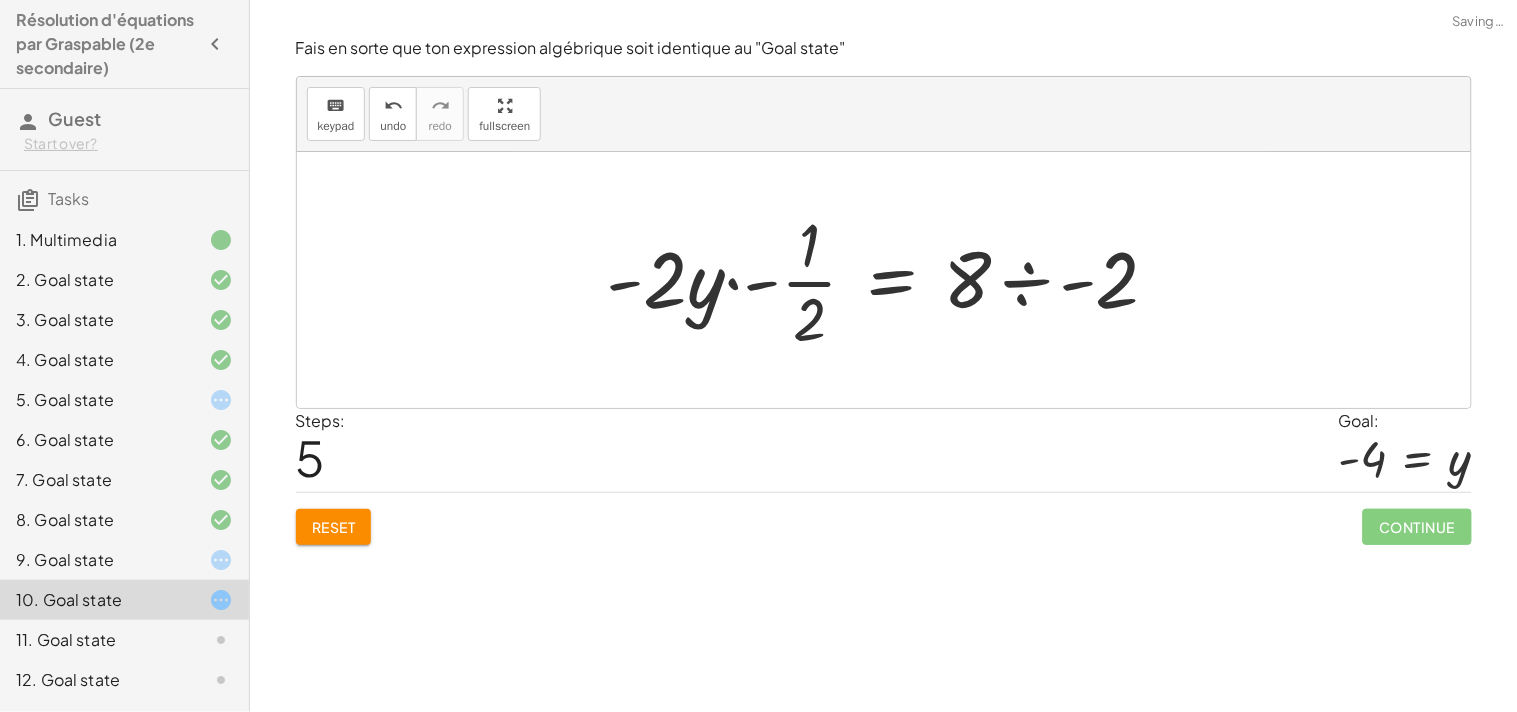 click at bounding box center (891, 280) 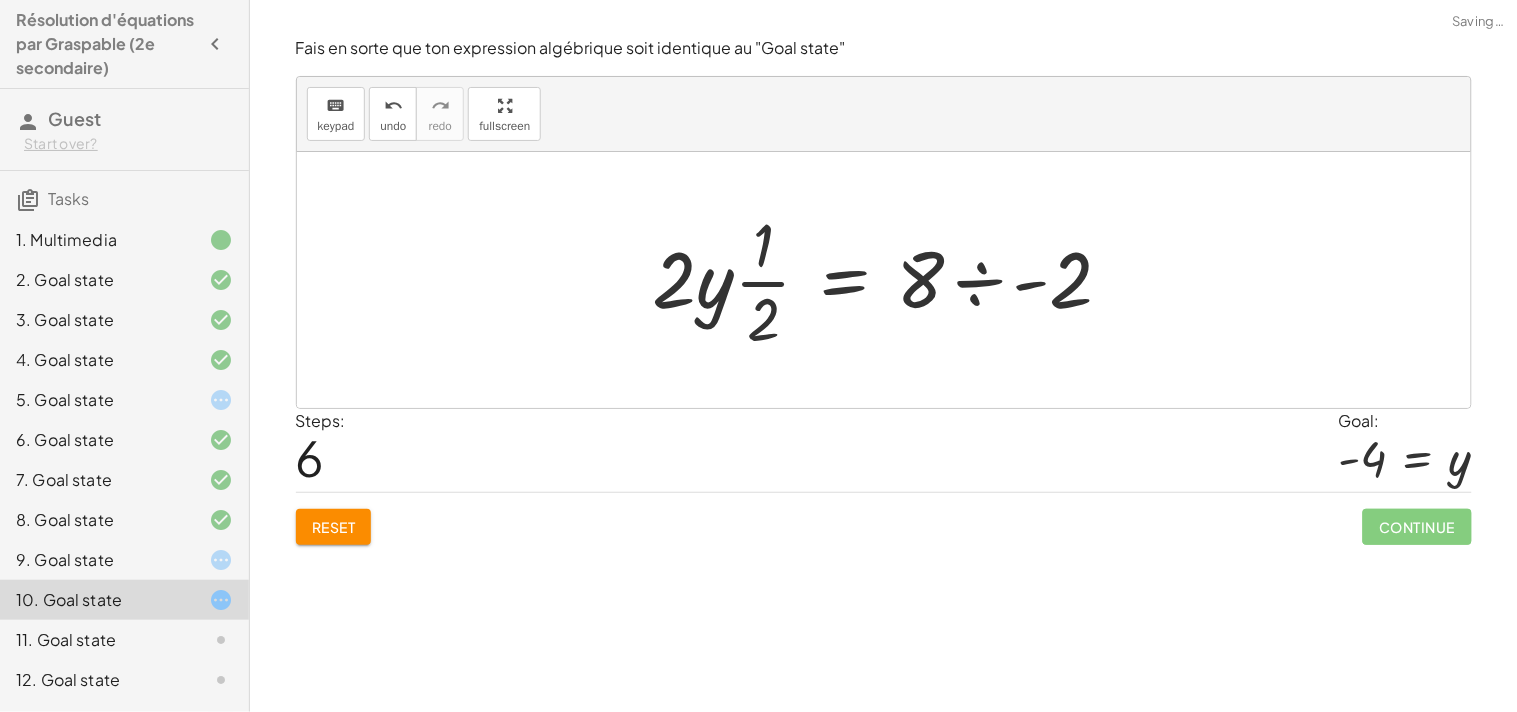click at bounding box center [891, 280] 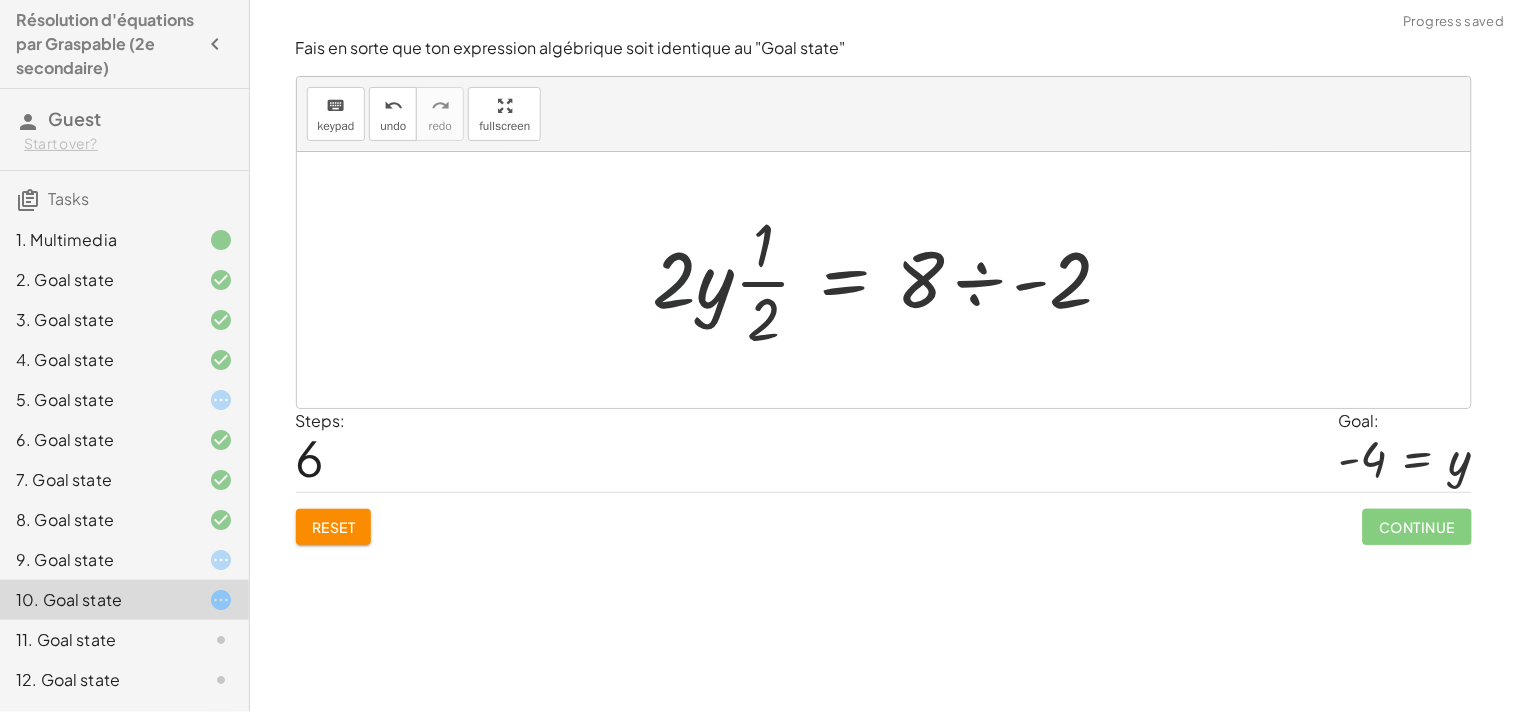click at bounding box center [891, 280] 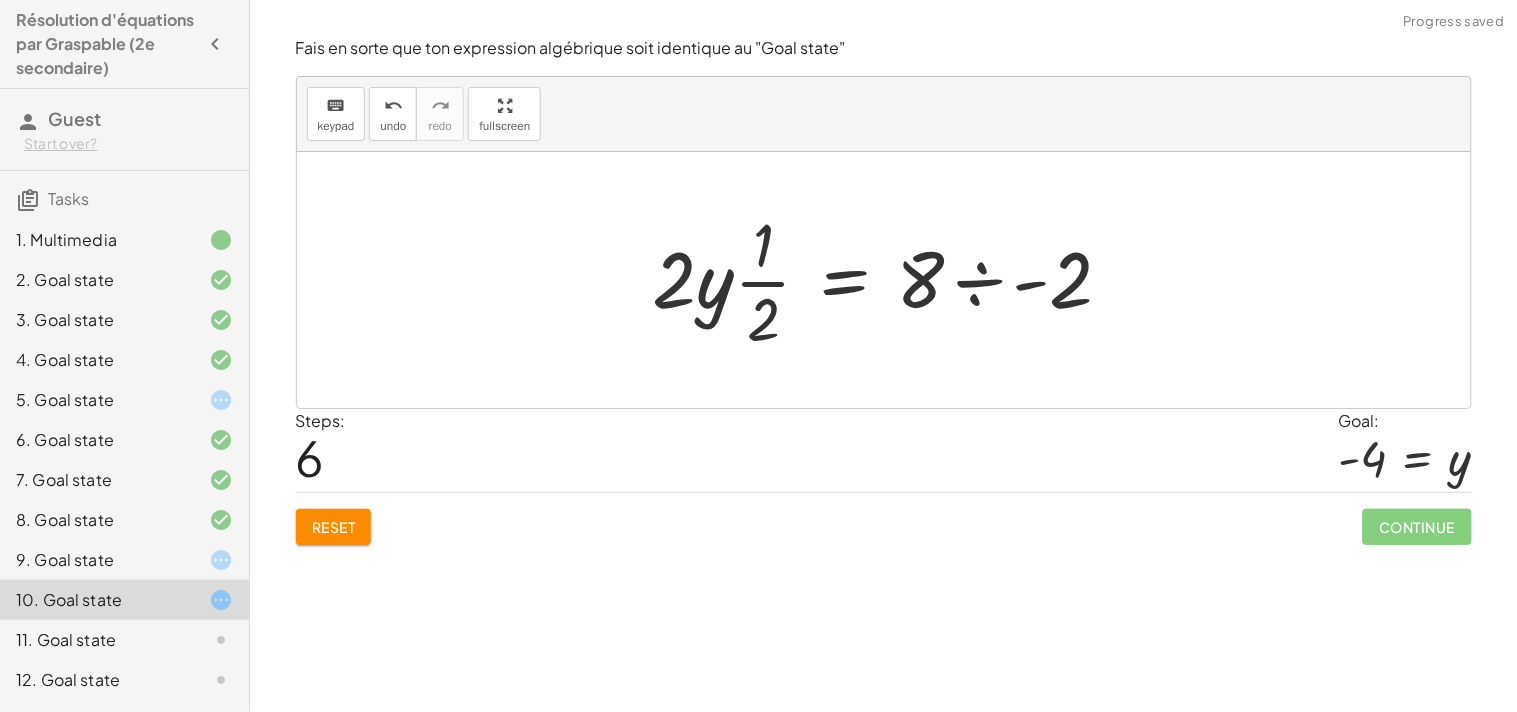 click at bounding box center (891, 280) 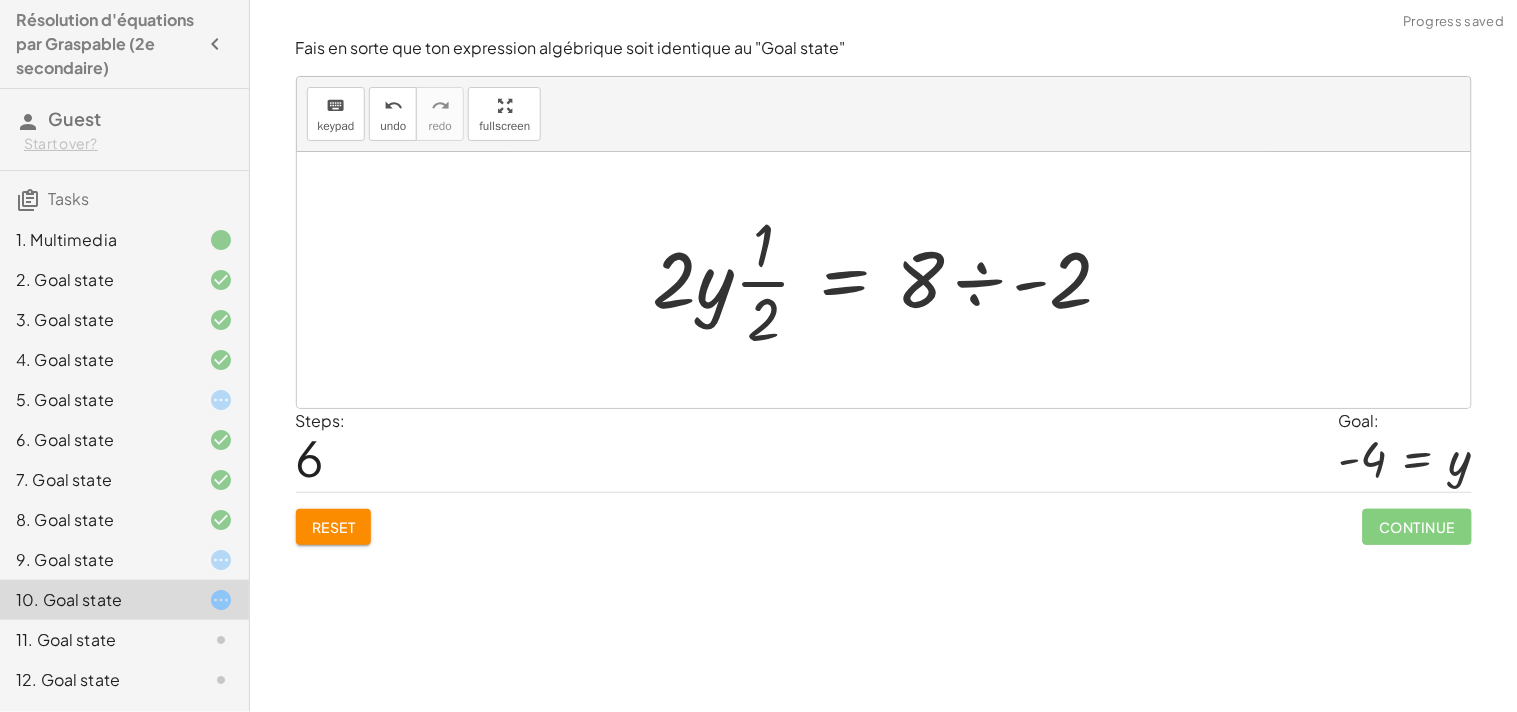 click at bounding box center [891, 280] 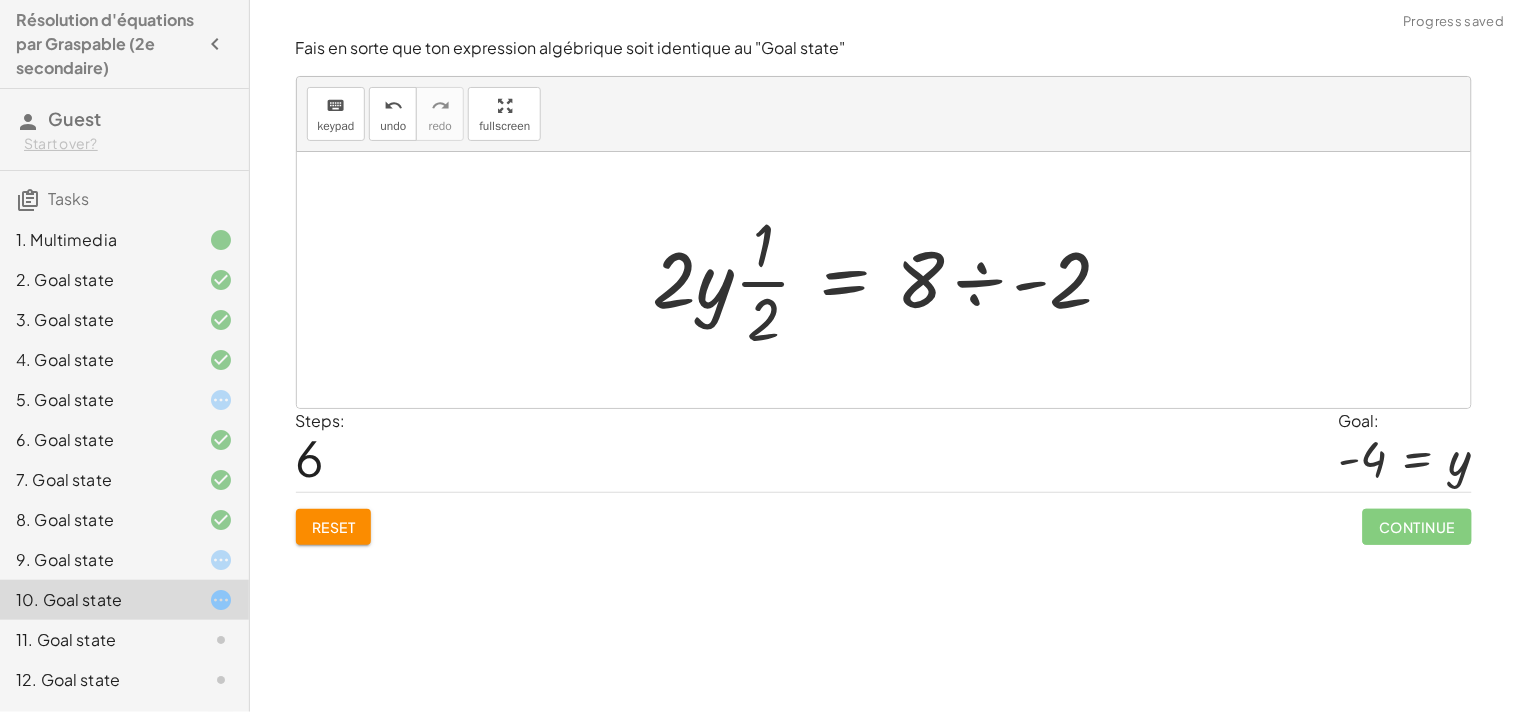 click at bounding box center (891, 280) 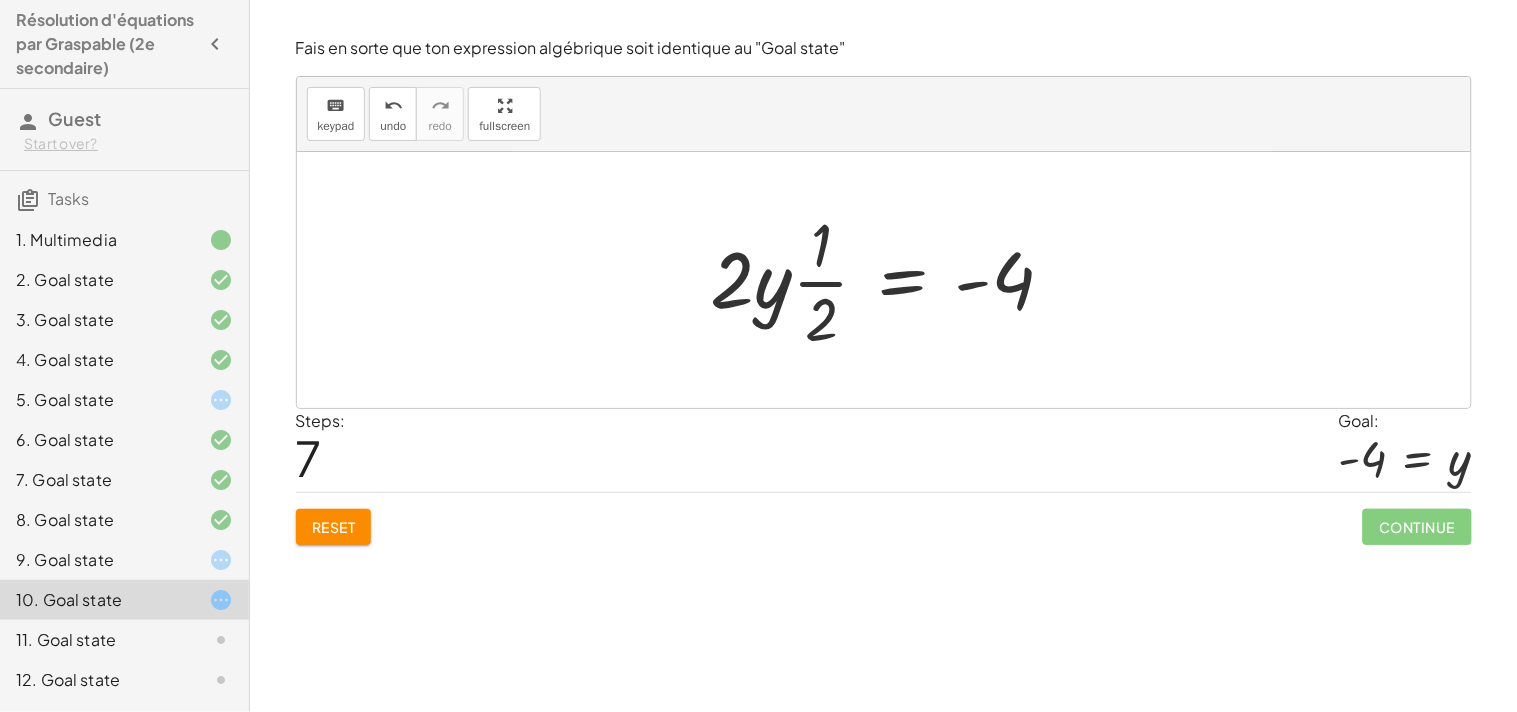 click at bounding box center (891, 280) 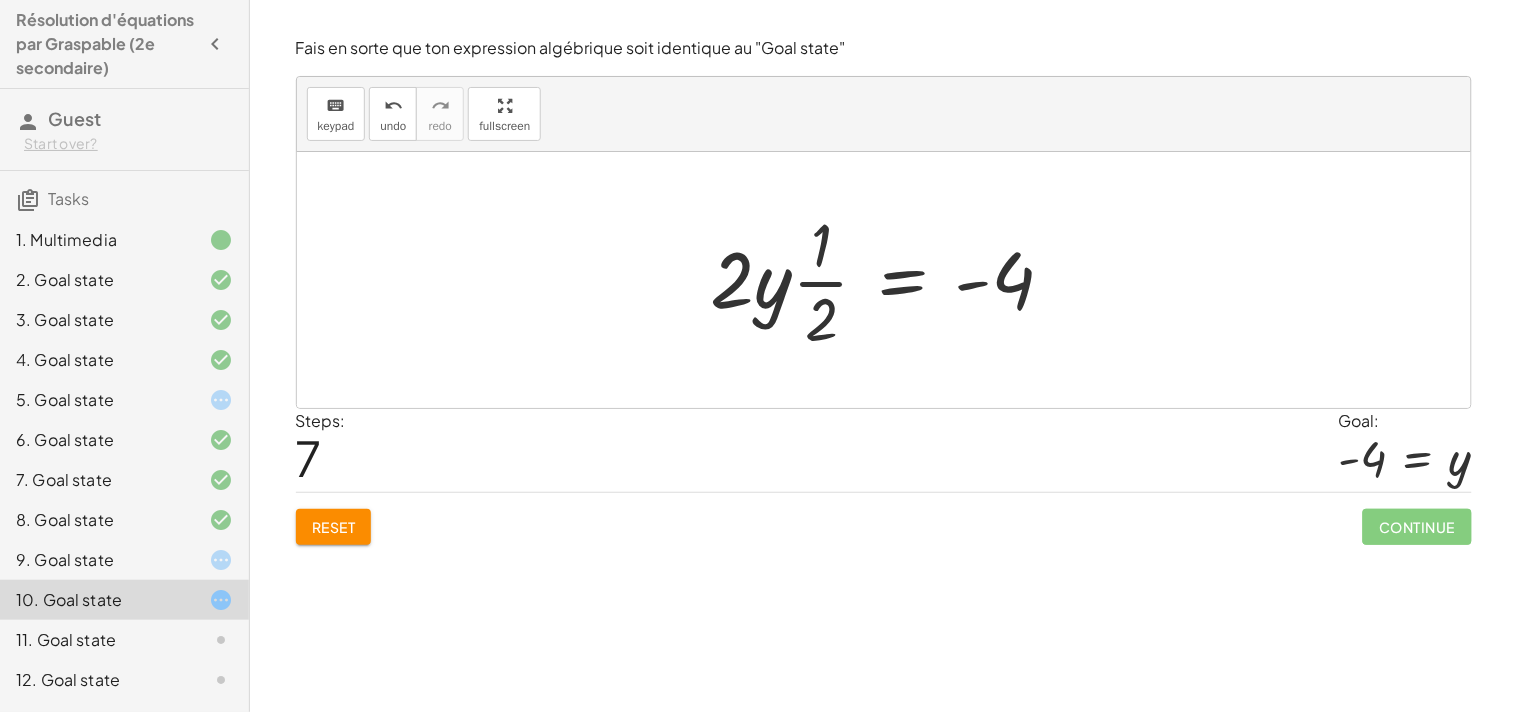 click on "11. Goal state" 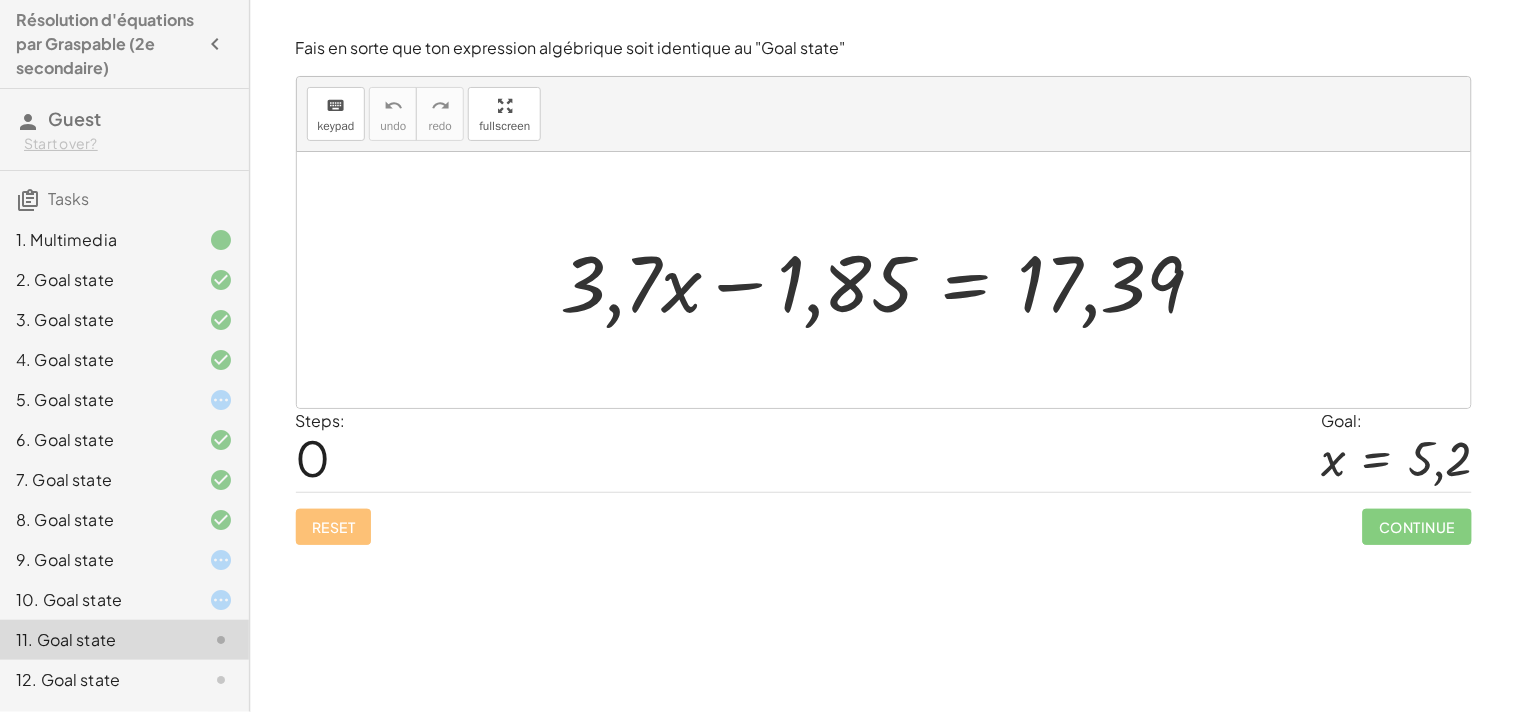 click at bounding box center [891, 280] 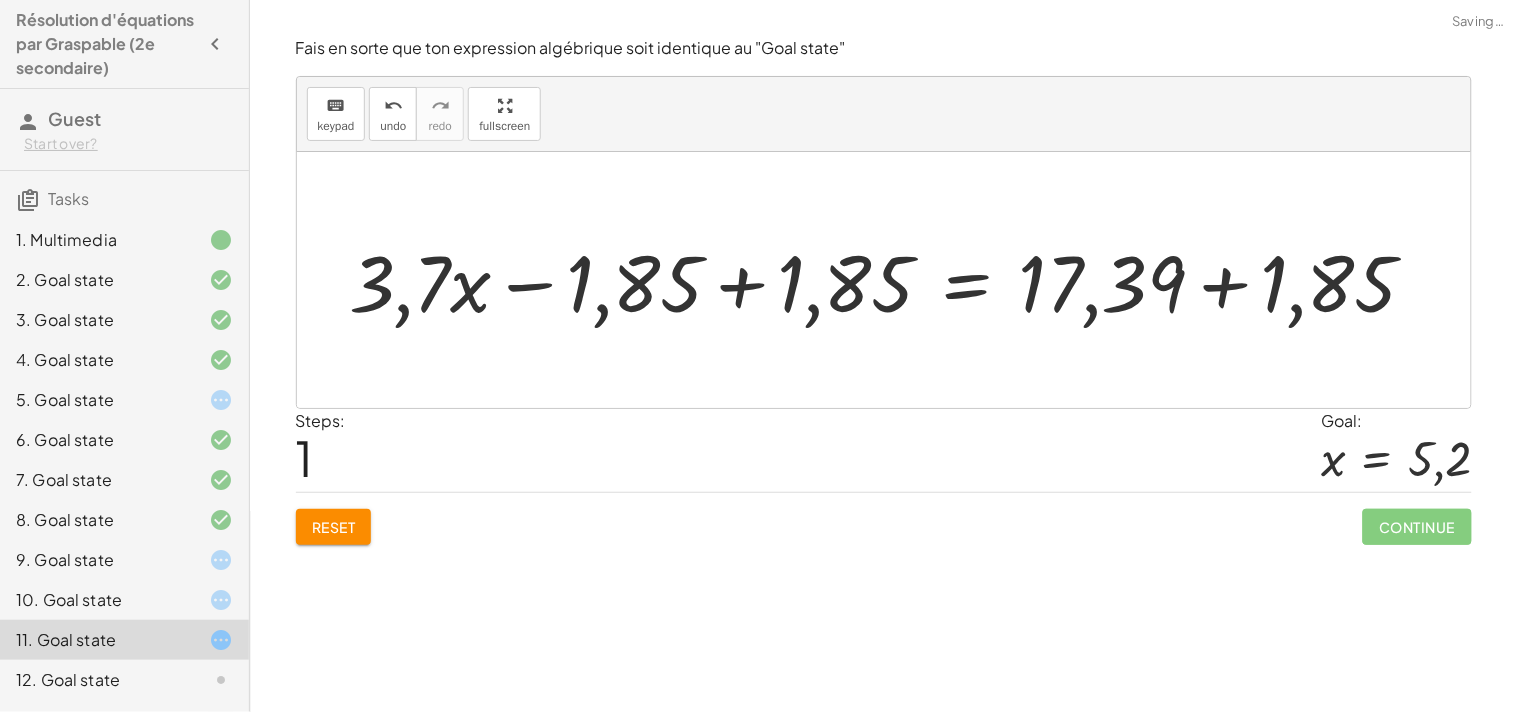 click at bounding box center [892, 280] 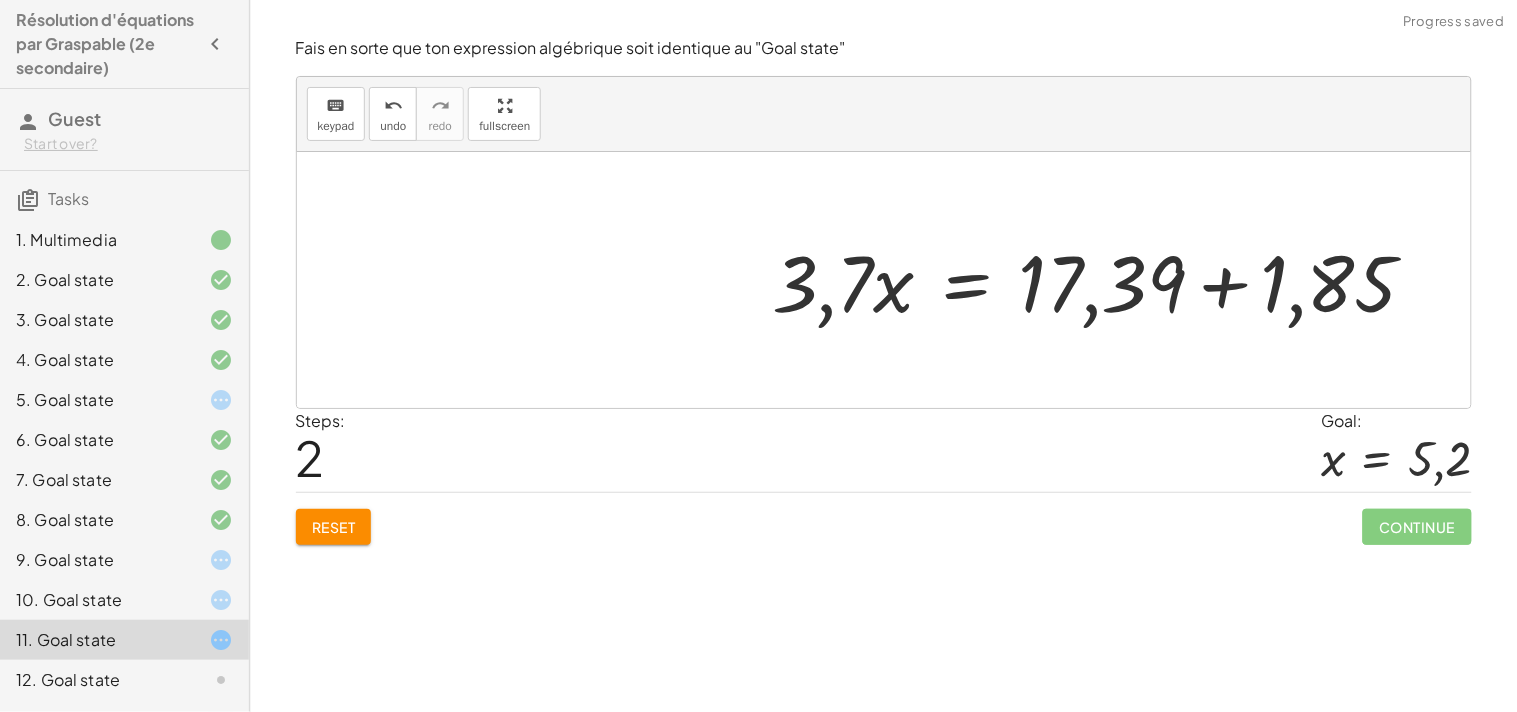 click at bounding box center [1103, 280] 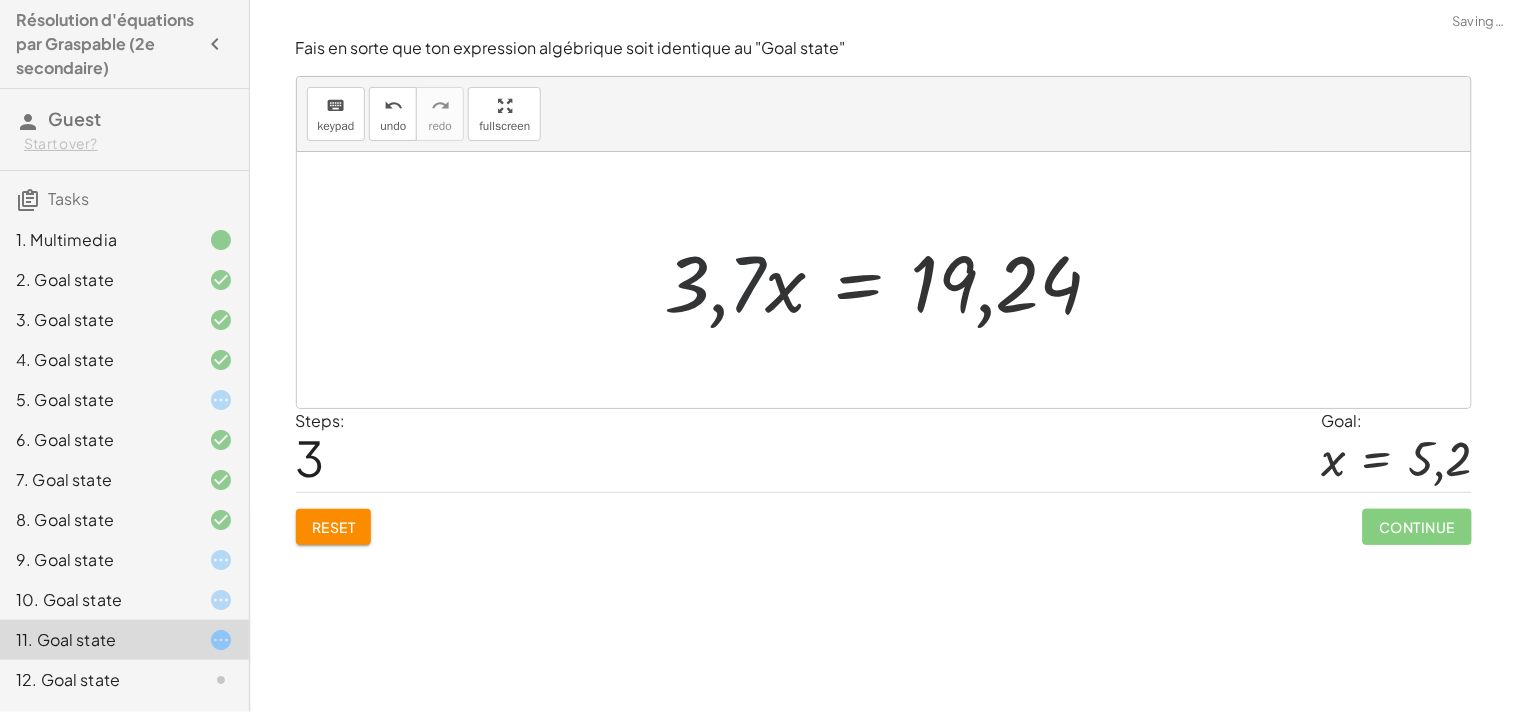 click at bounding box center [892, 280] 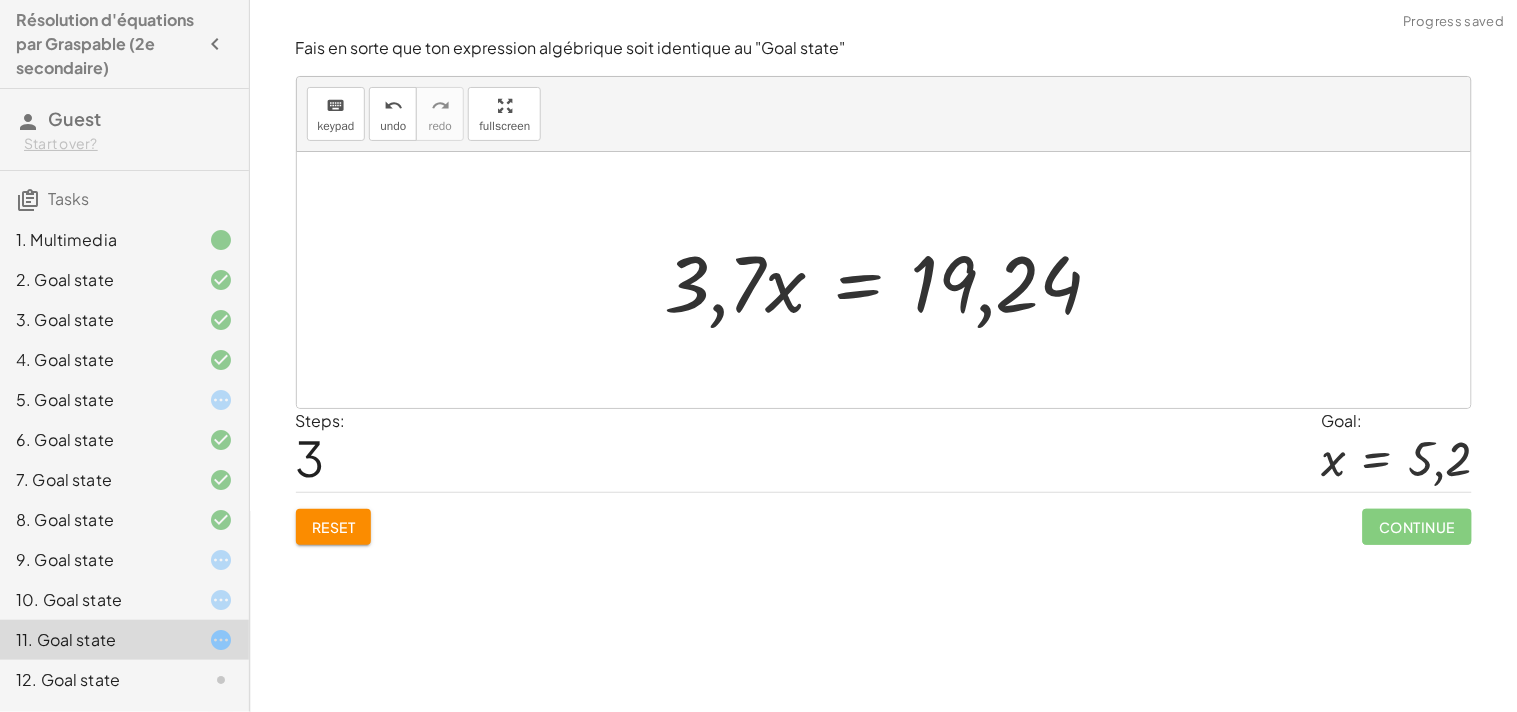 click at bounding box center (892, 280) 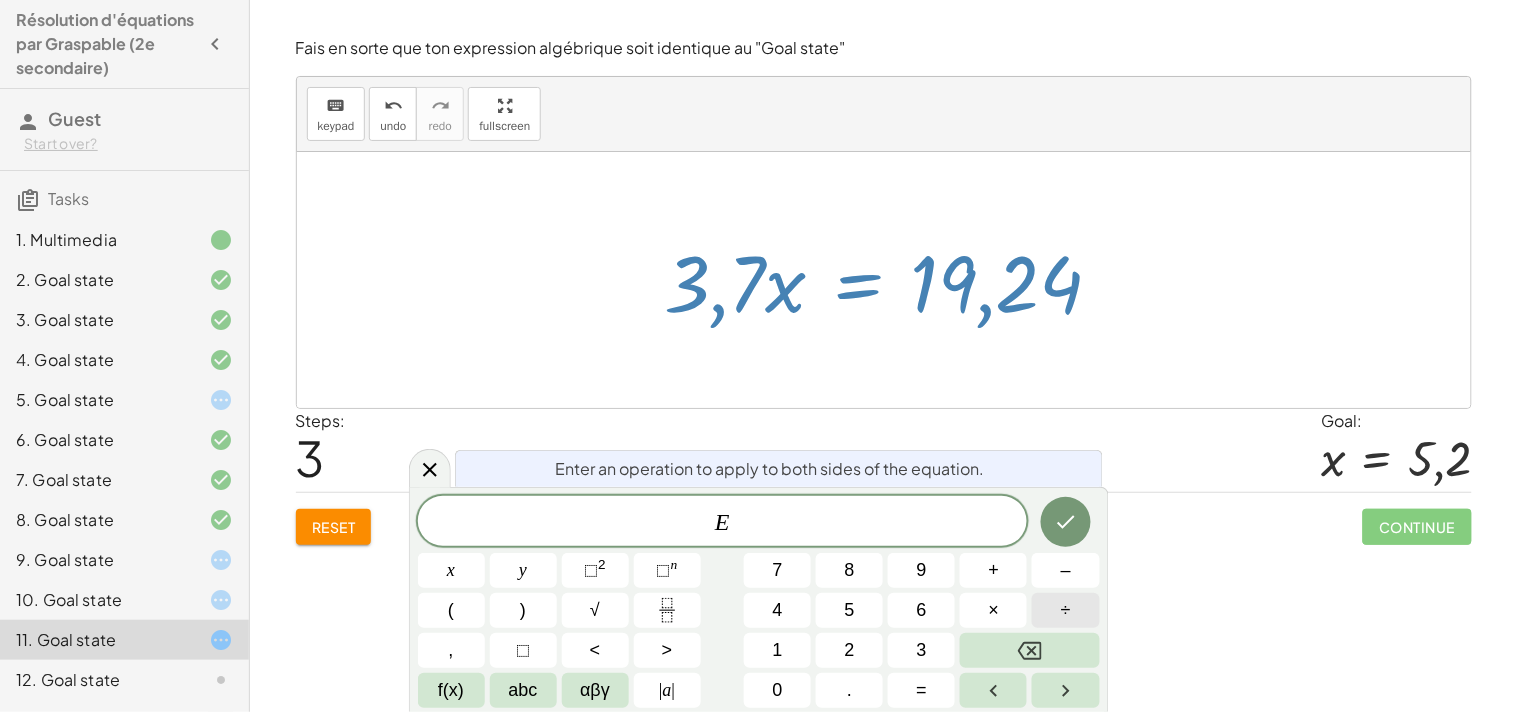 click on "÷" at bounding box center [1065, 610] 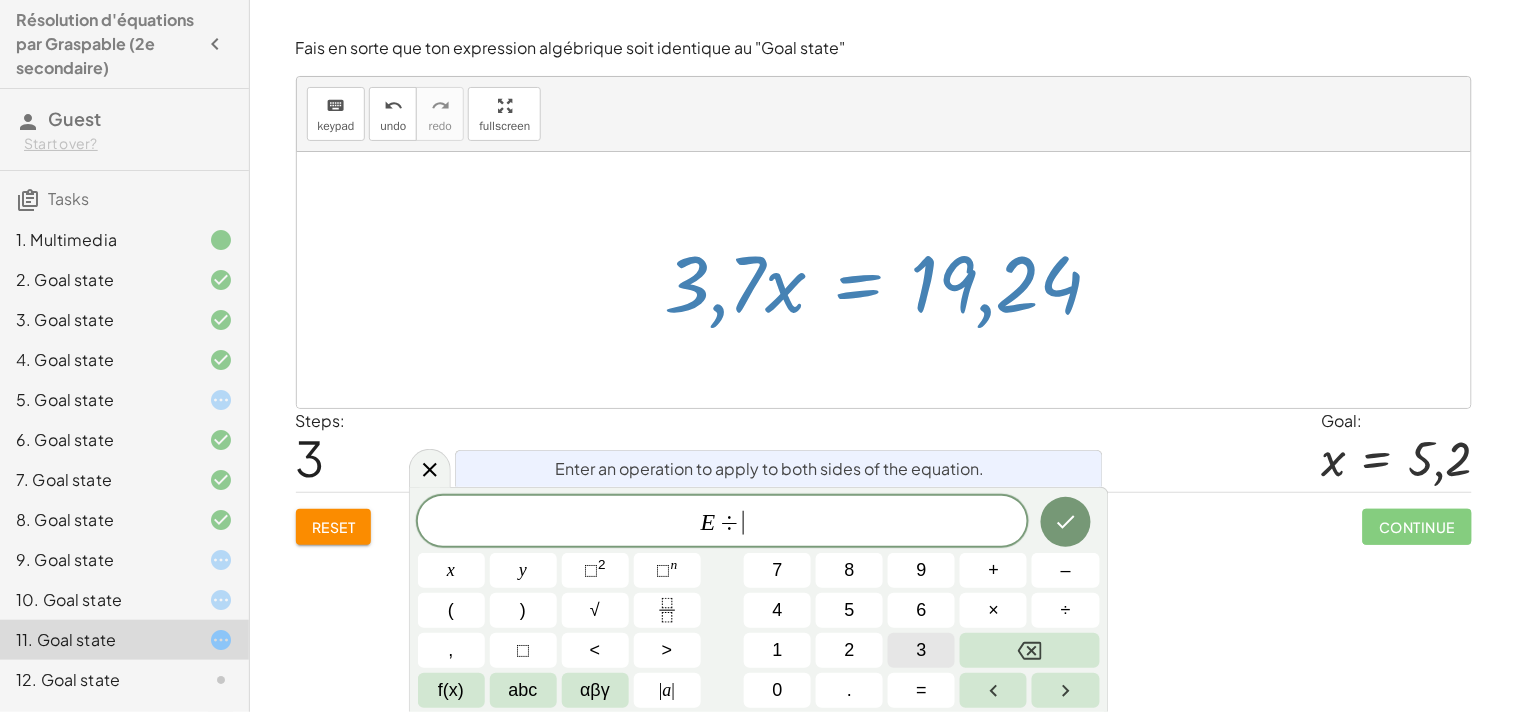 click on "3" at bounding box center (921, 650) 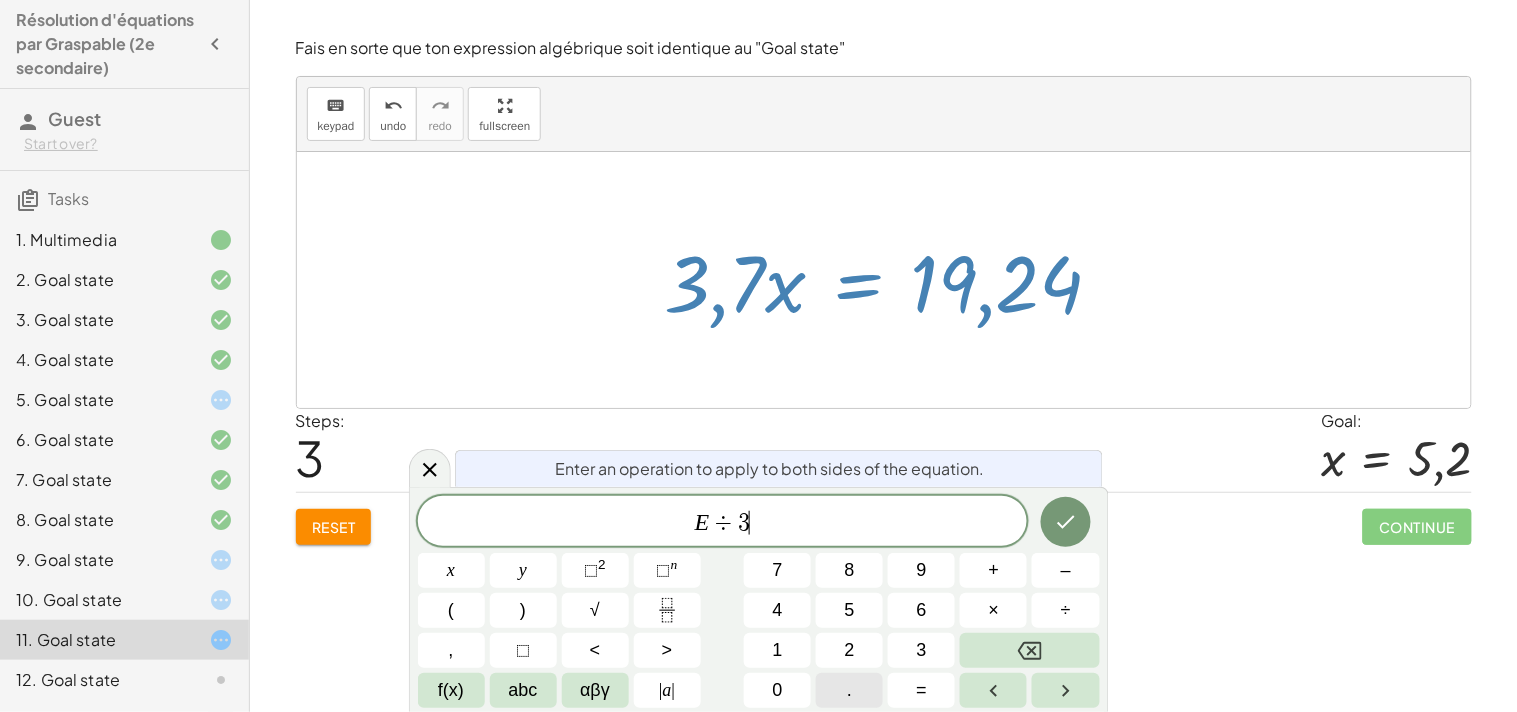 click on "." at bounding box center [849, 690] 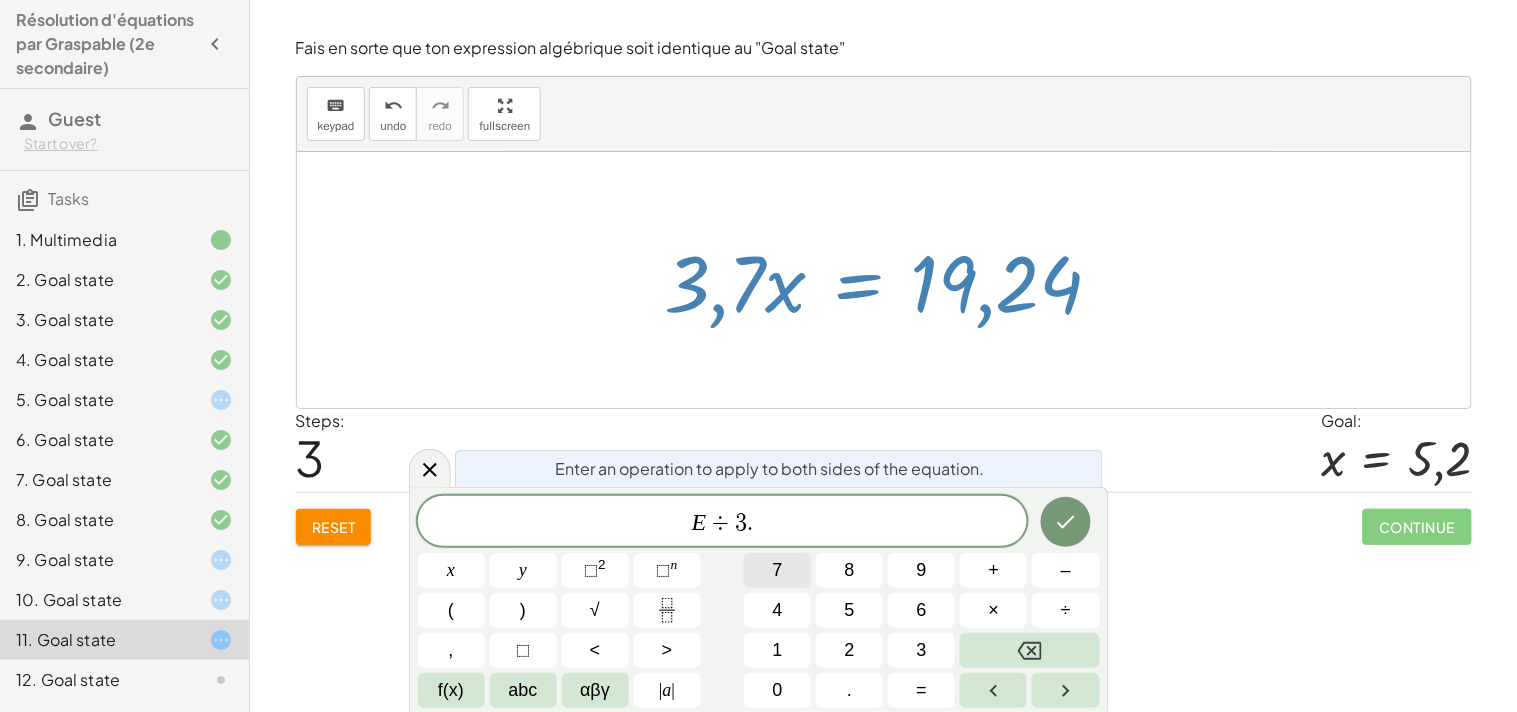 click on "7" at bounding box center [777, 570] 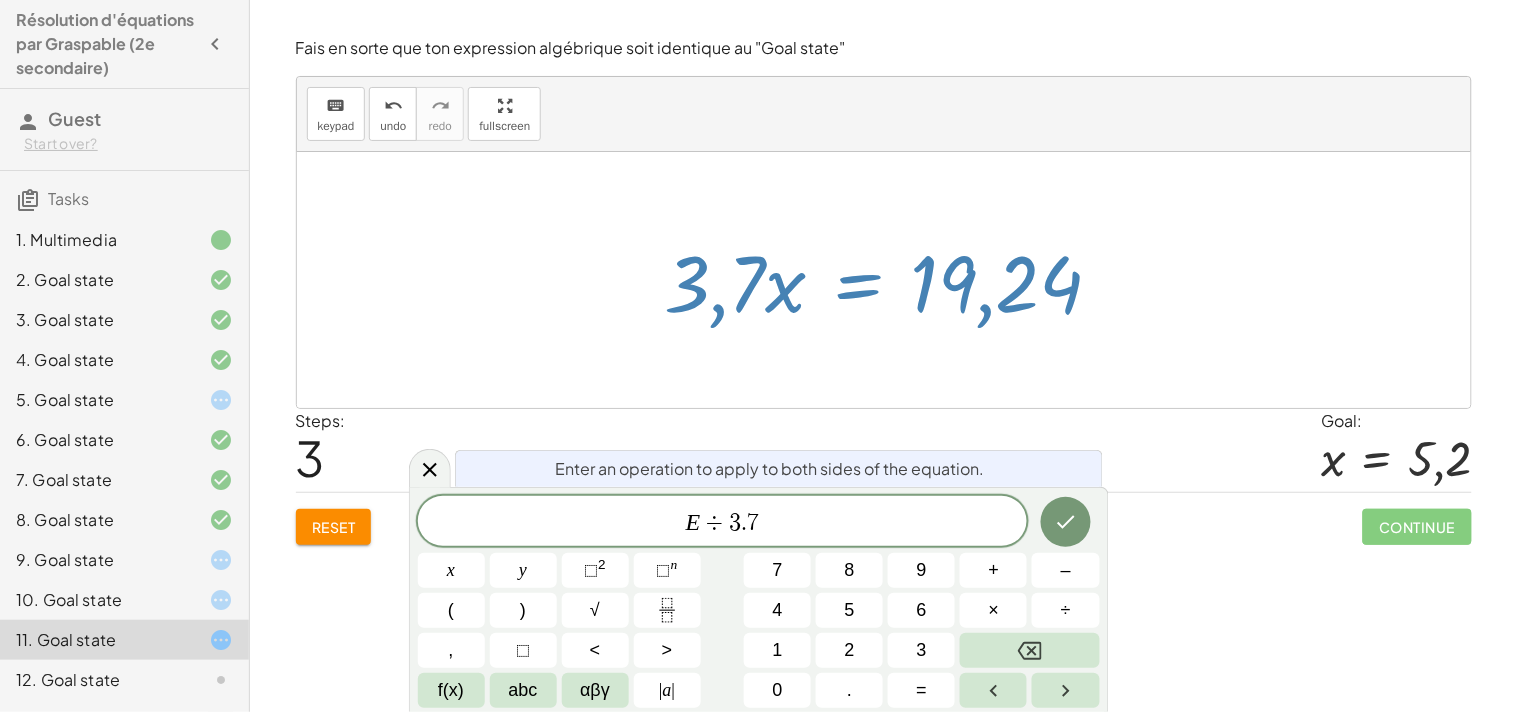 click on "Reset   Continue" at bounding box center [884, 518] 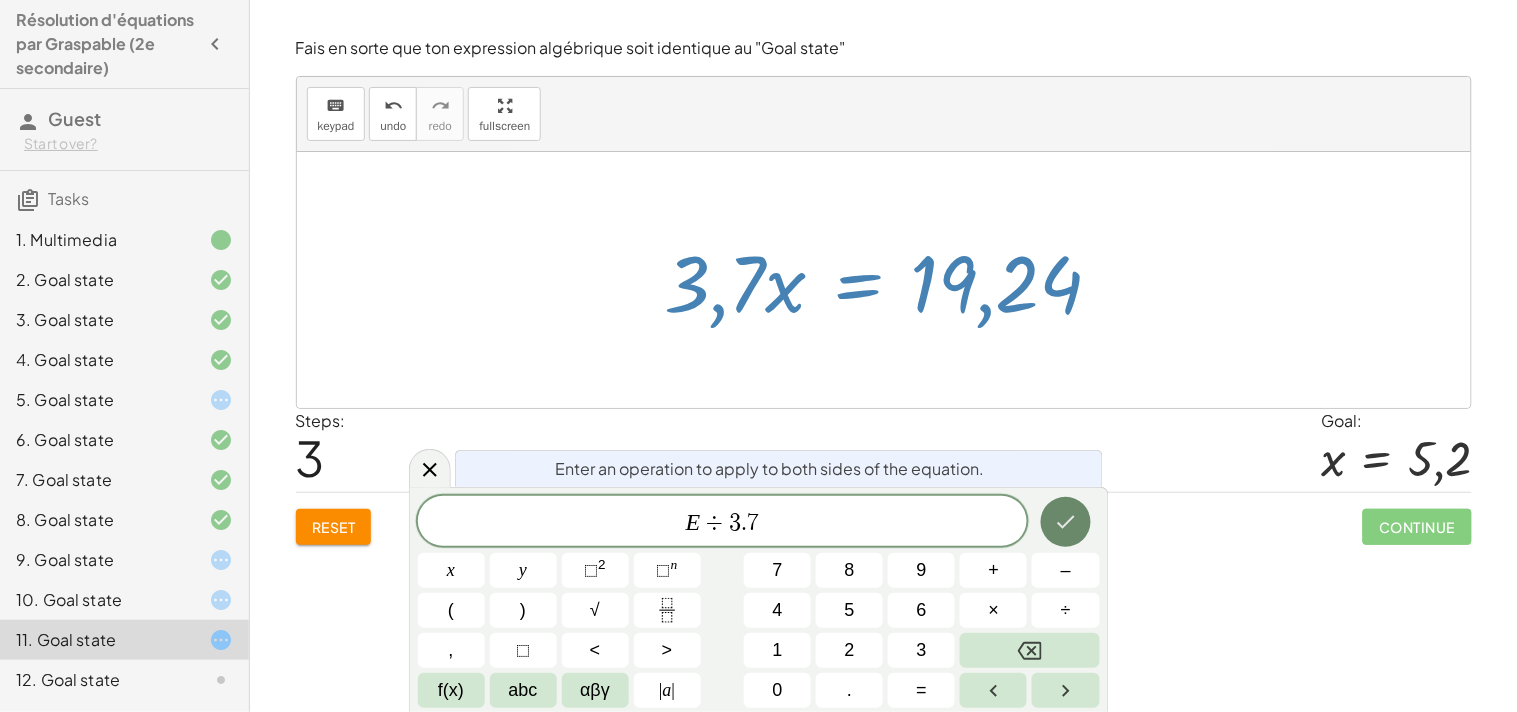 click 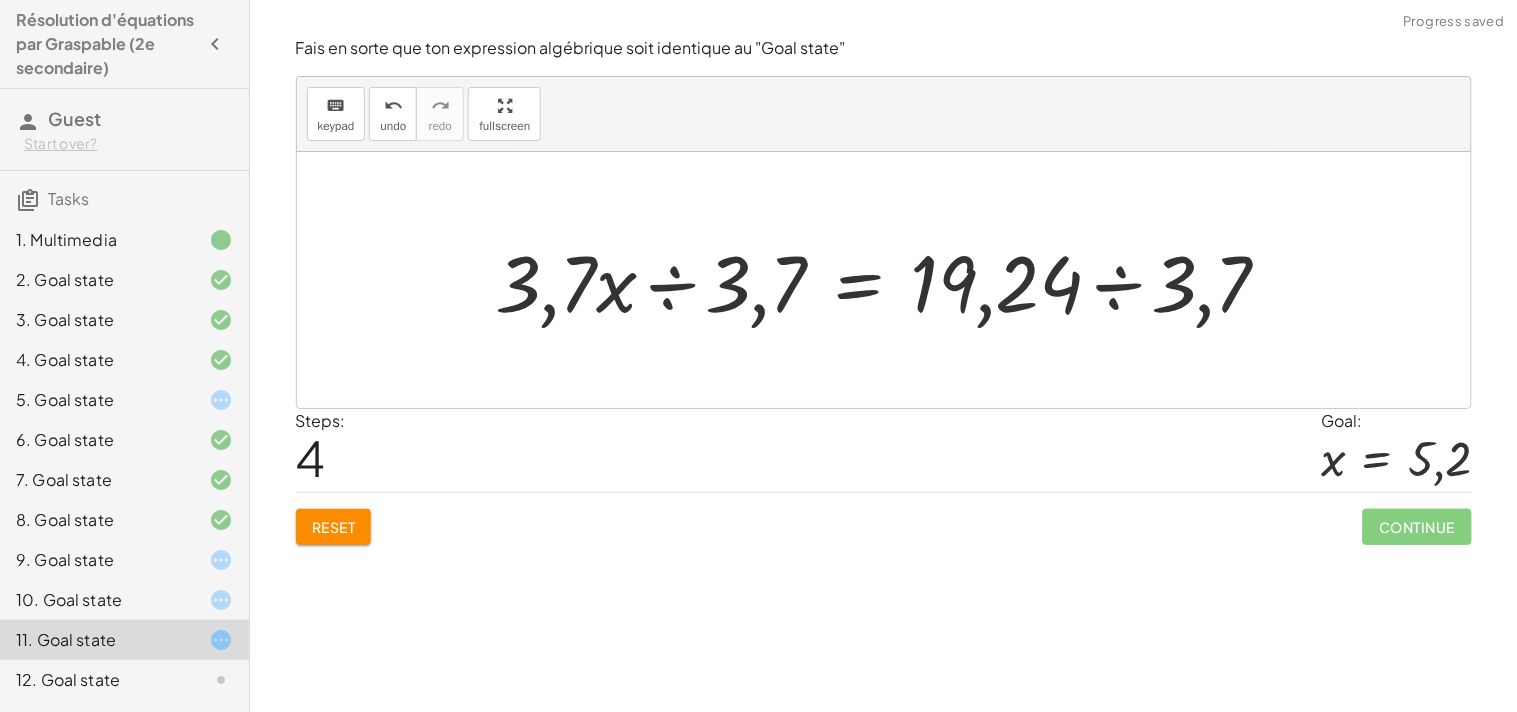 click at bounding box center (891, 280) 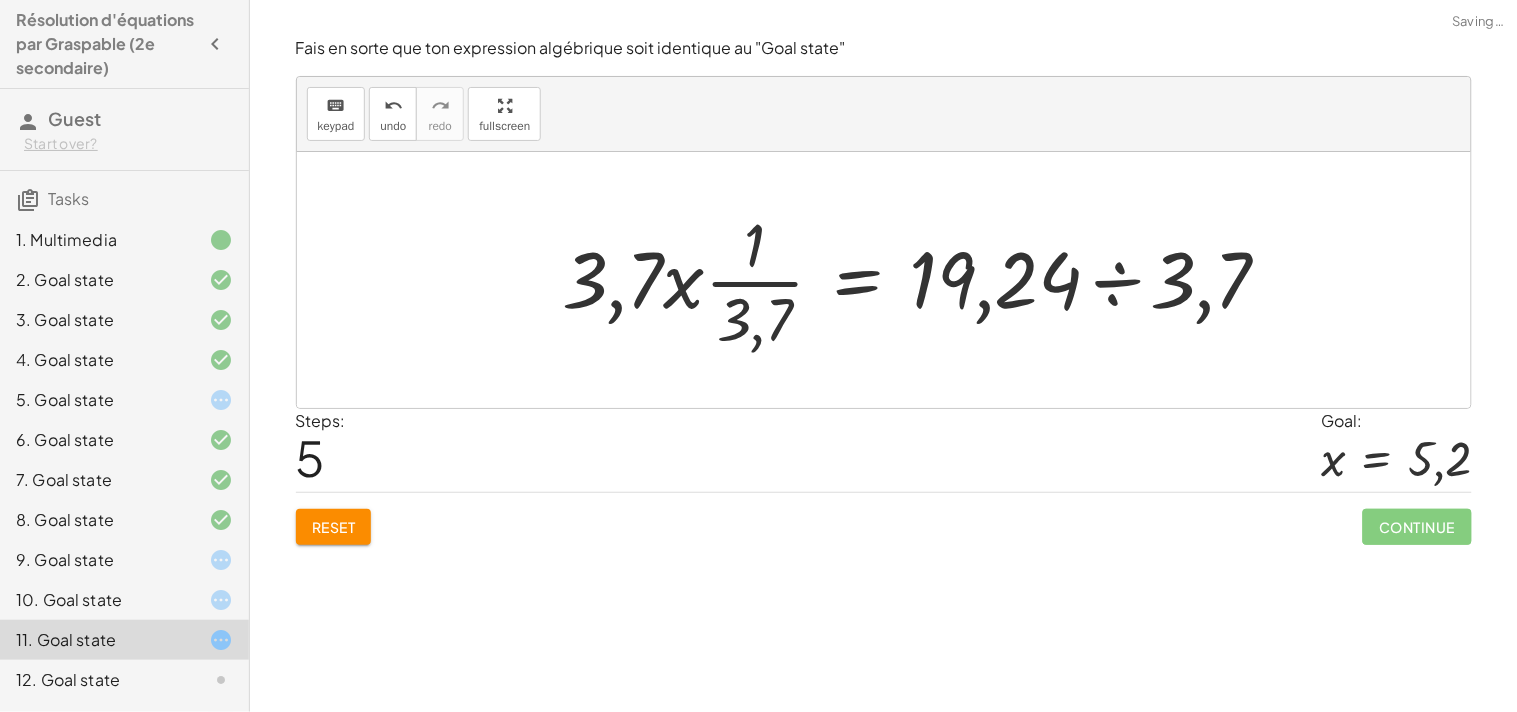 click at bounding box center [925, 280] 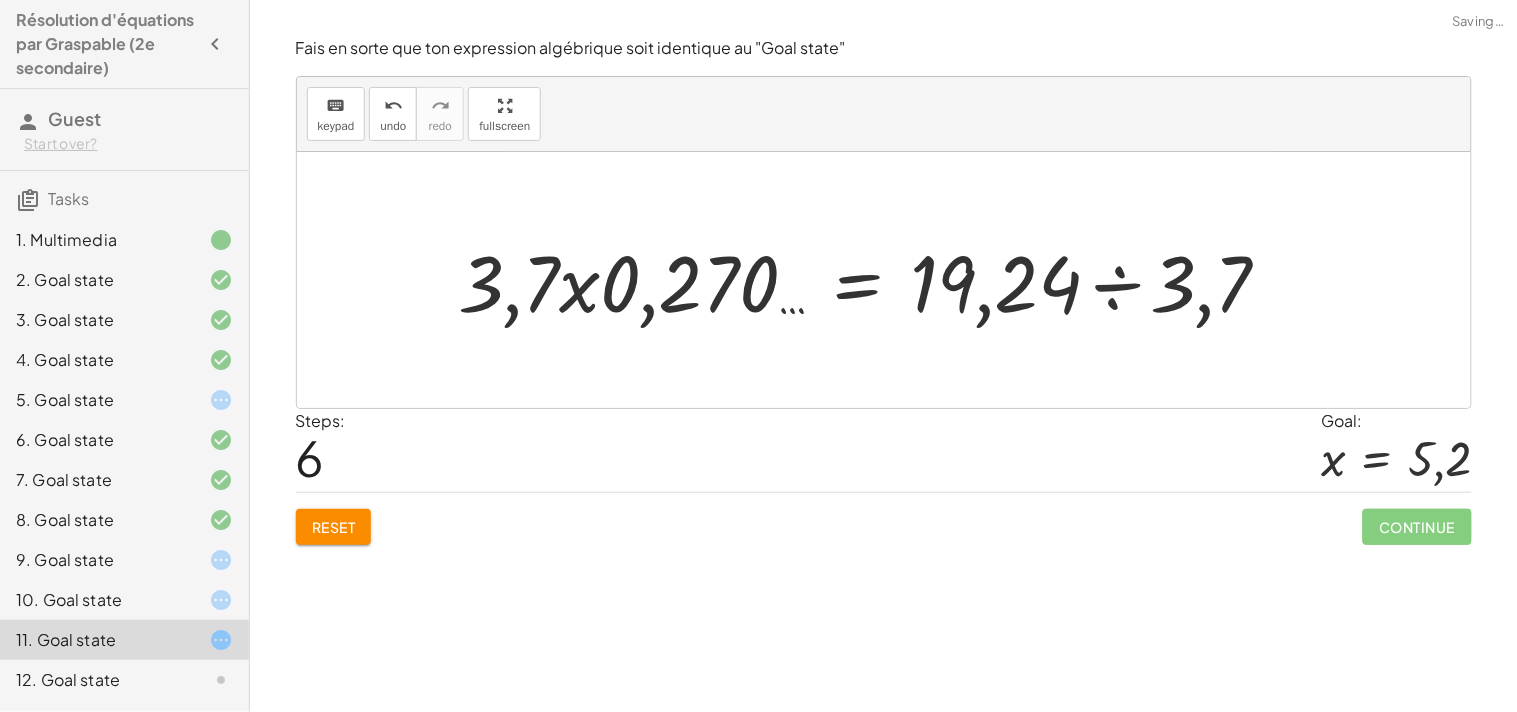 click at bounding box center (873, 280) 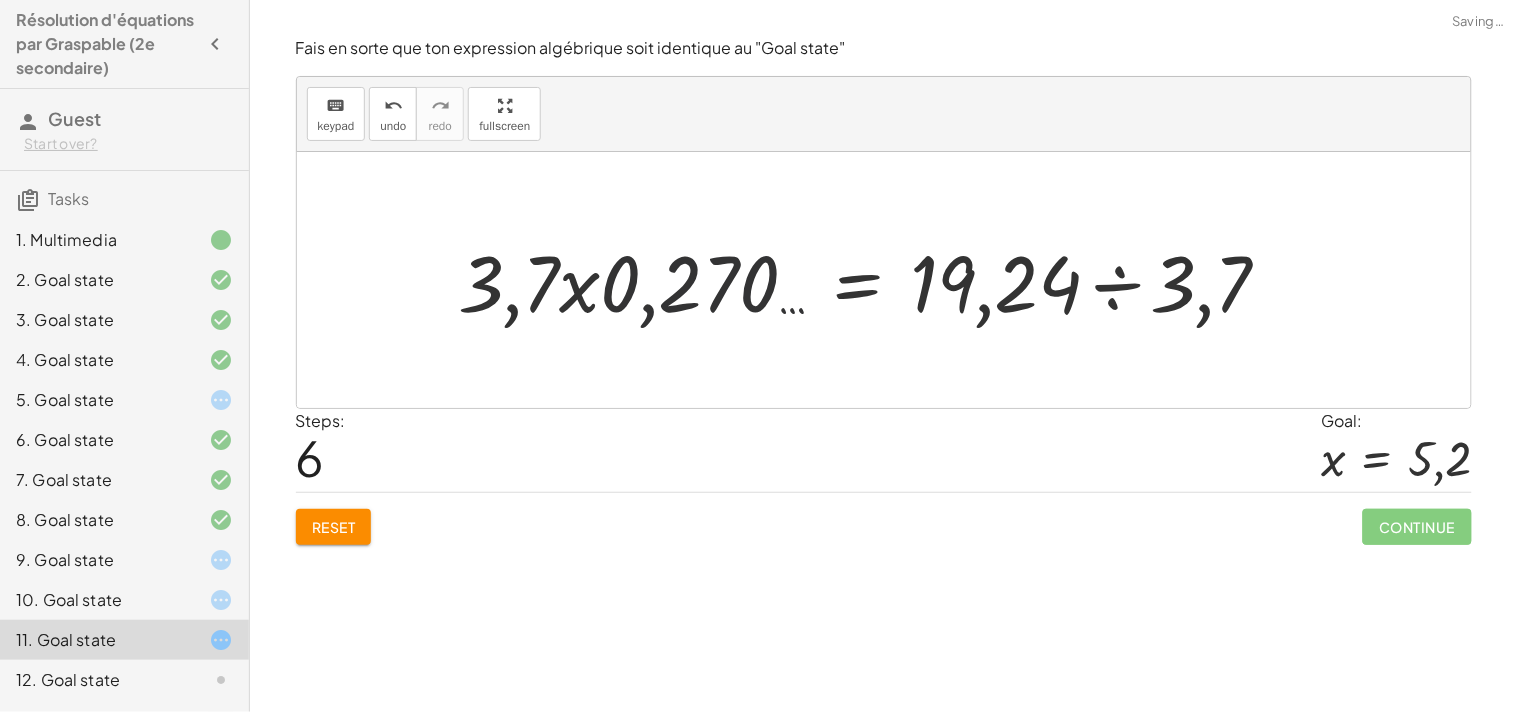 click at bounding box center (873, 280) 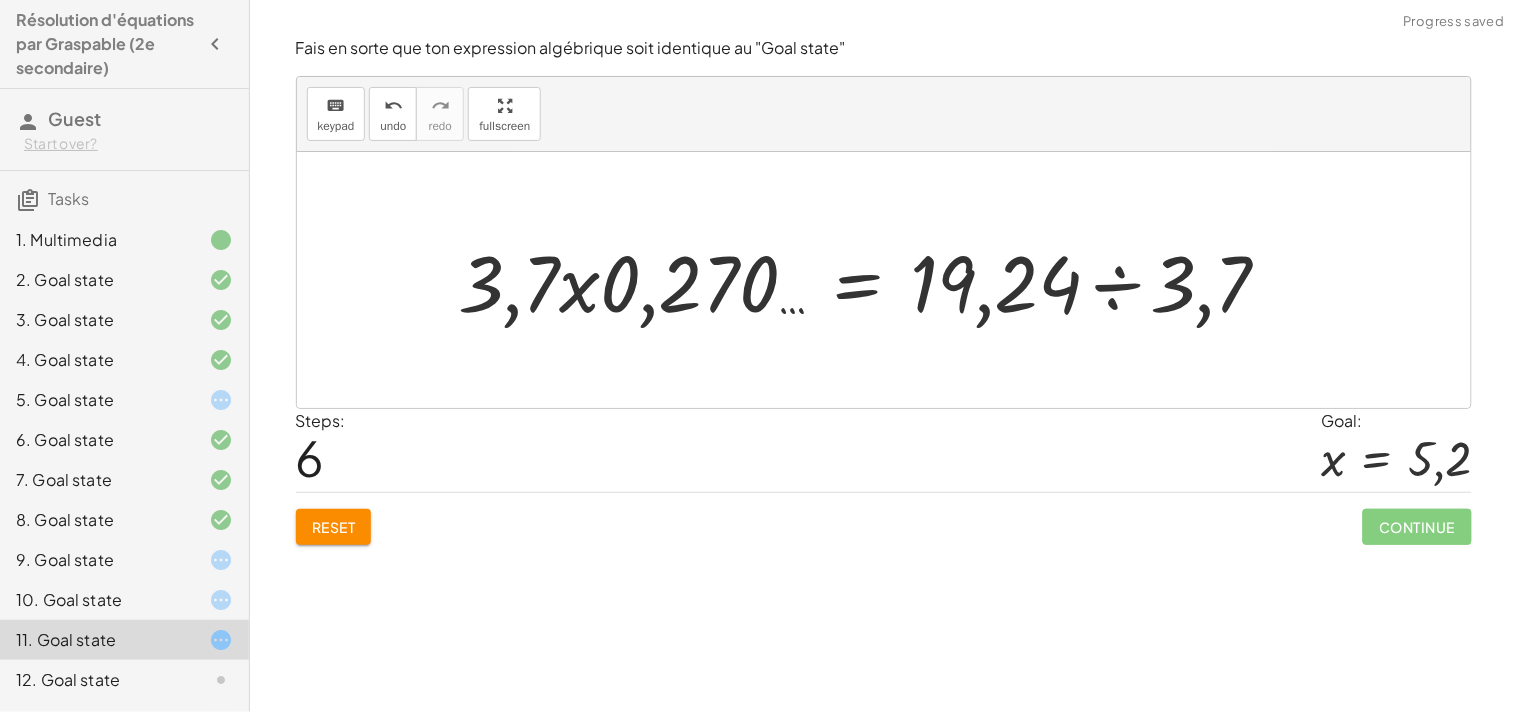 click at bounding box center (873, 280) 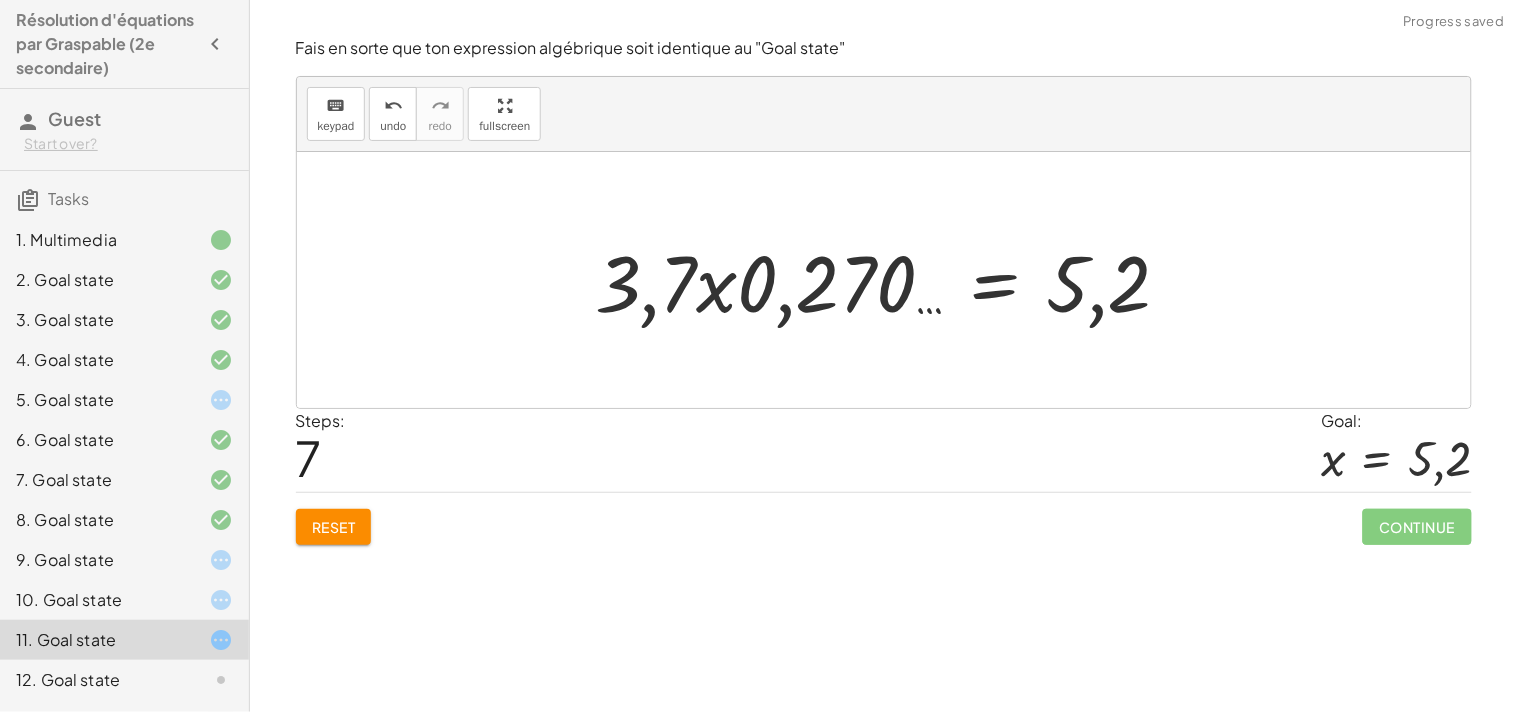 click at bounding box center (892, 280) 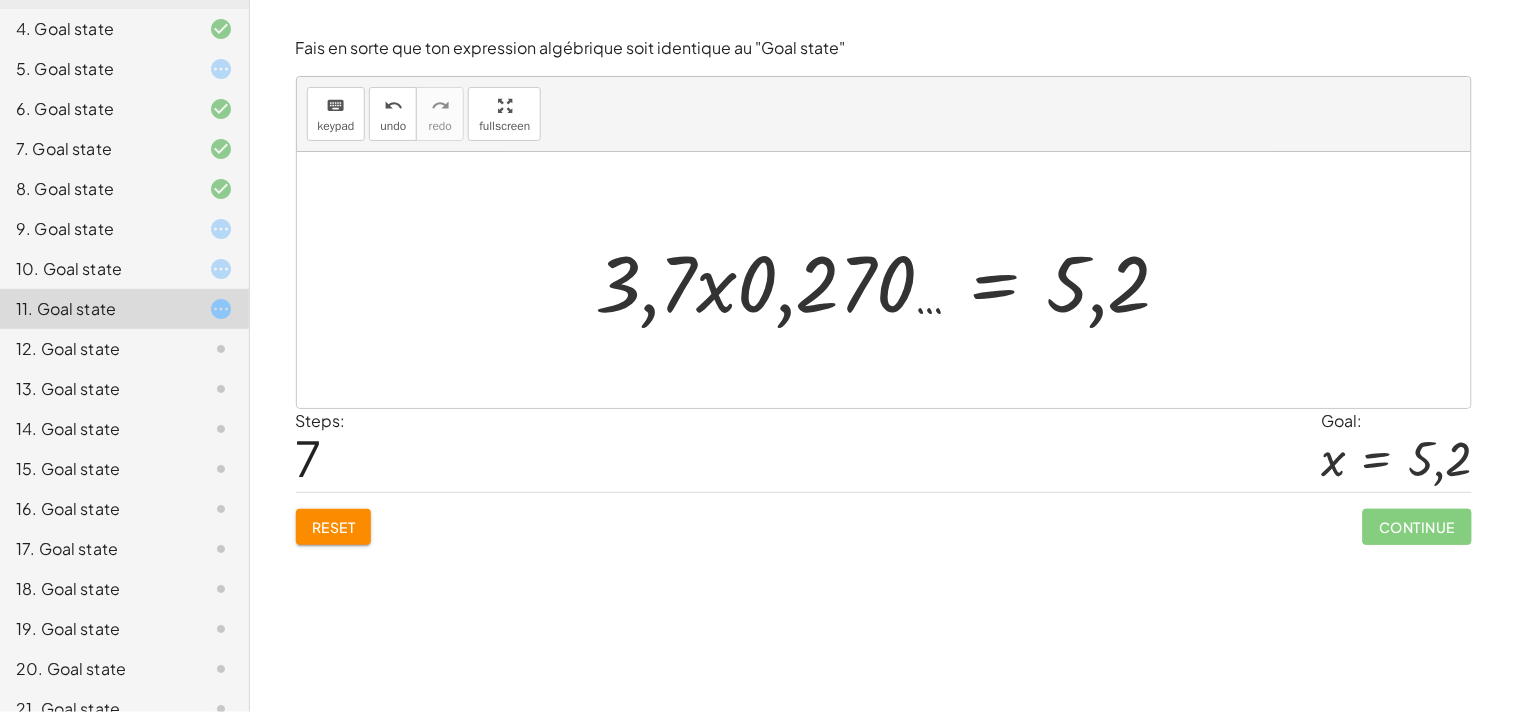 scroll, scrollTop: 380, scrollLeft: 0, axis: vertical 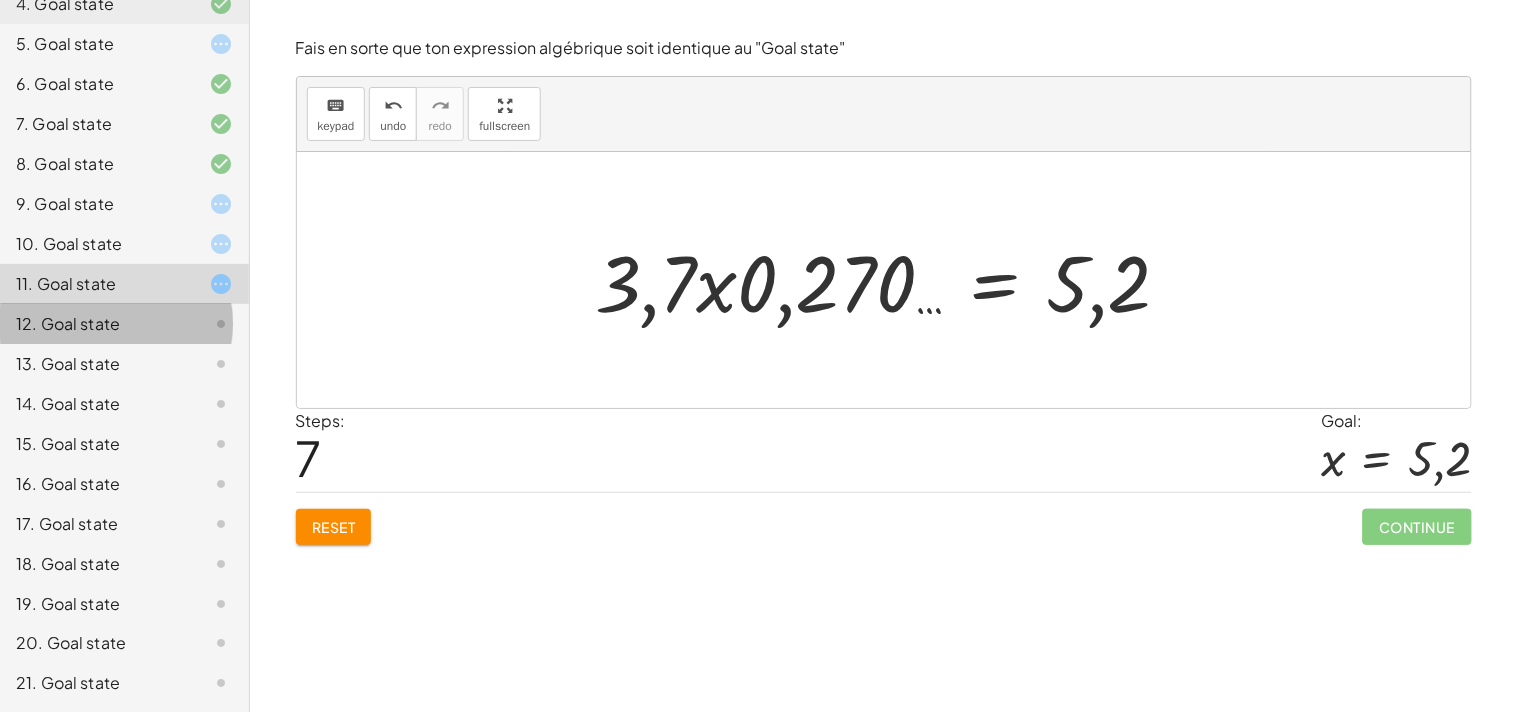 click on "12. Goal state" 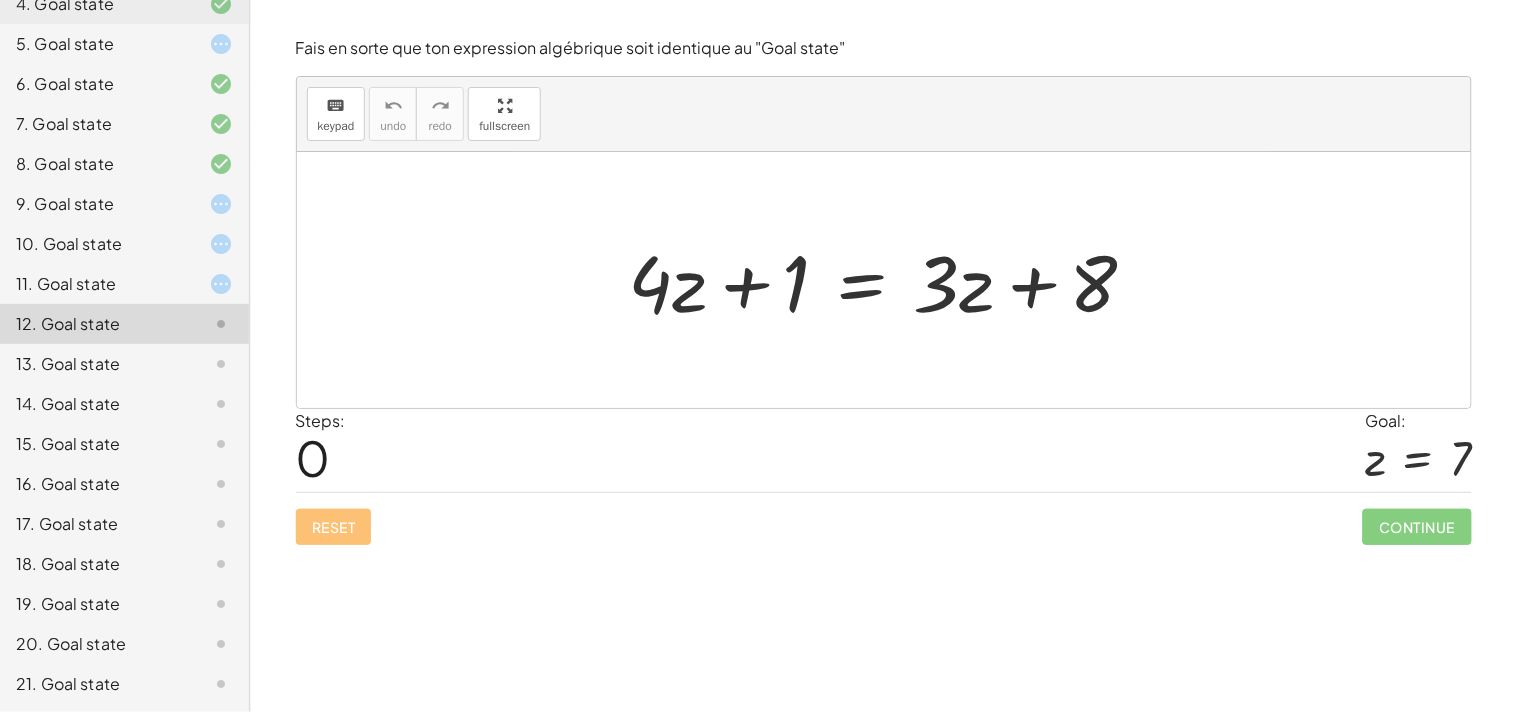 click at bounding box center [891, 280] 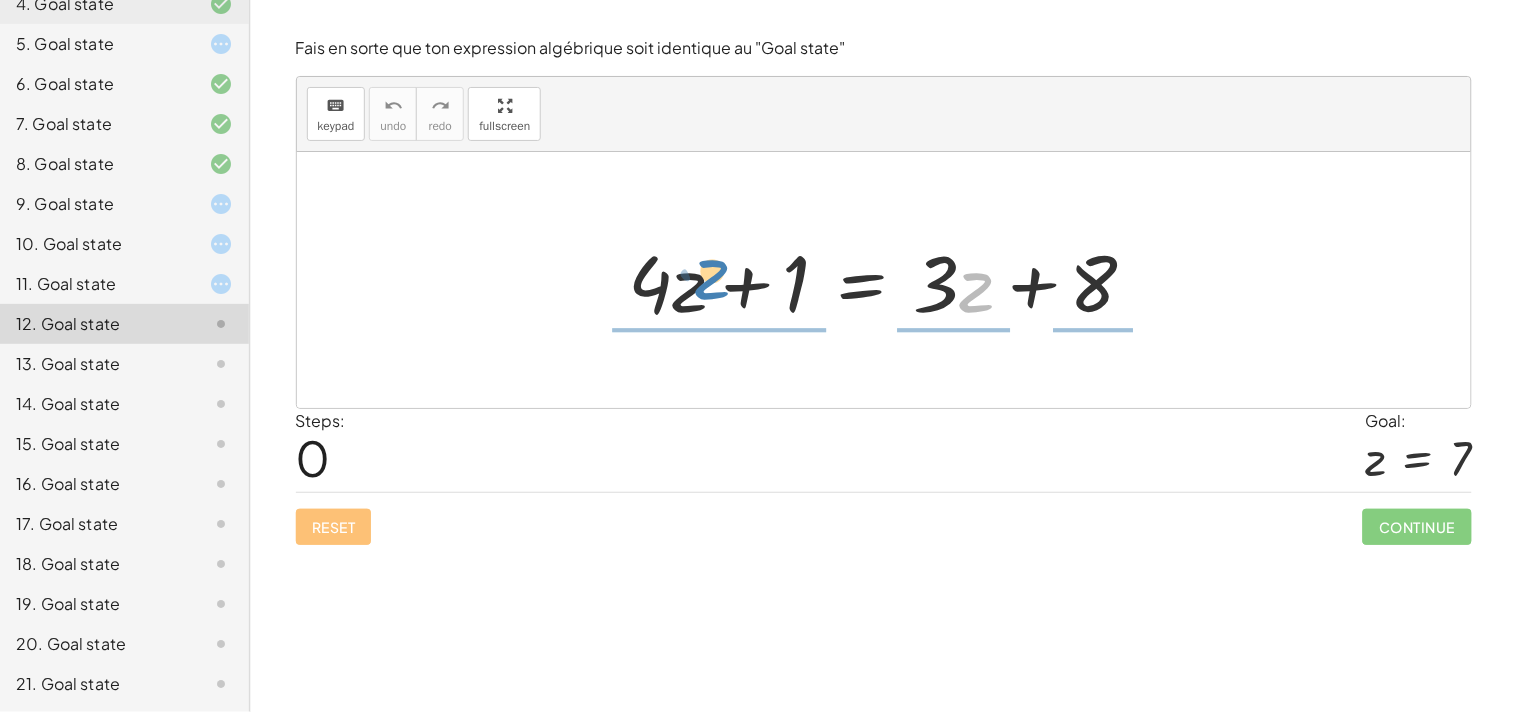 drag, startPoint x: 972, startPoint y: 296, endPoint x: 710, endPoint y: 285, distance: 262.2308 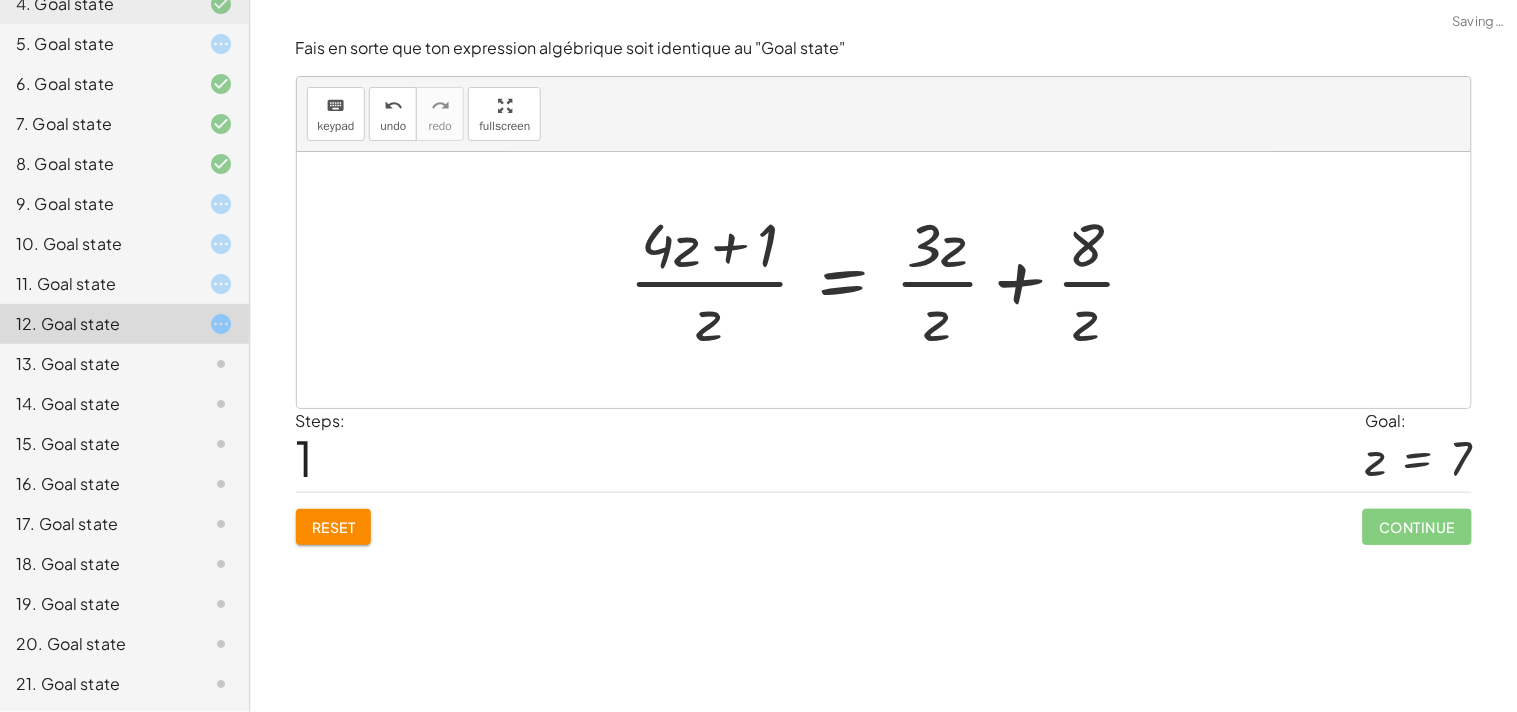 click on "Reset" at bounding box center (334, 527) 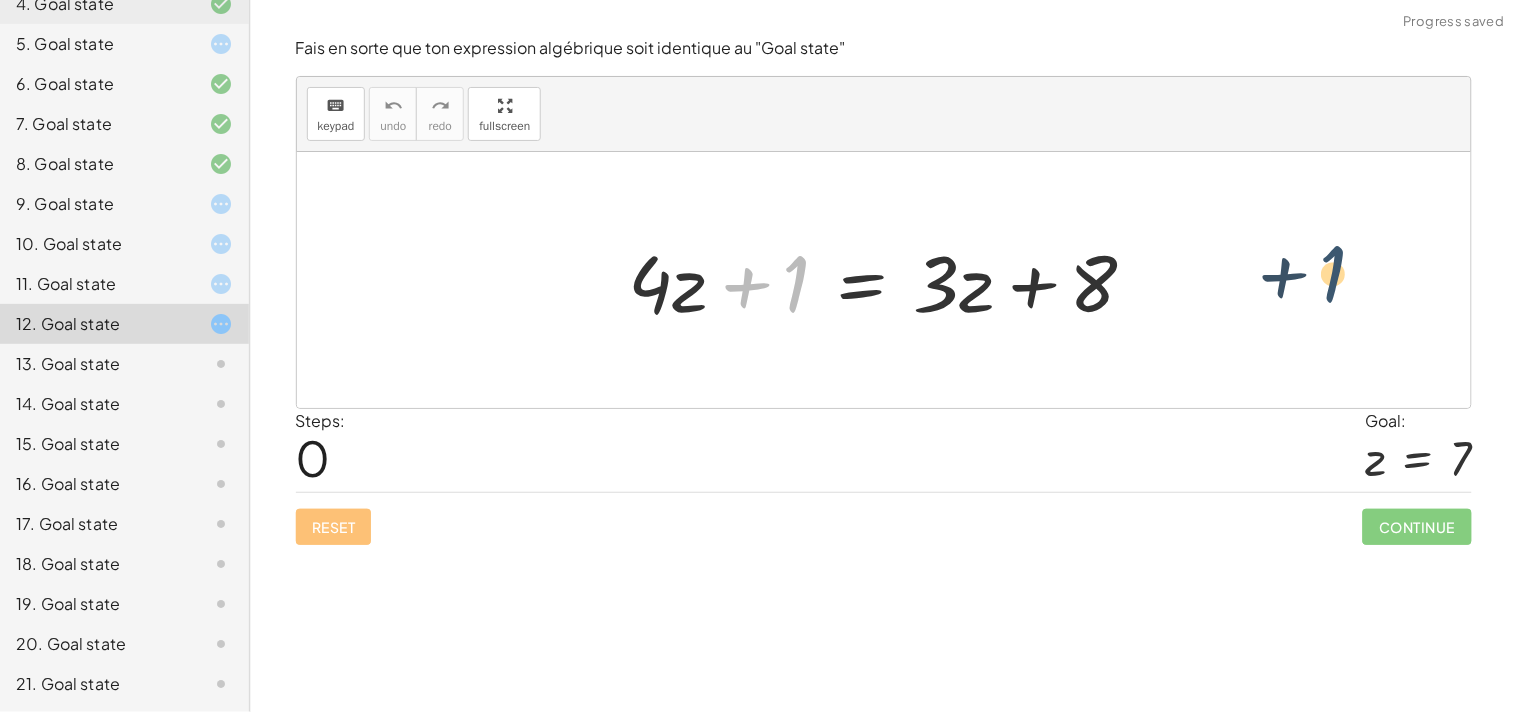 drag, startPoint x: 793, startPoint y: 282, endPoint x: 1333, endPoint y: 283, distance: 540.0009 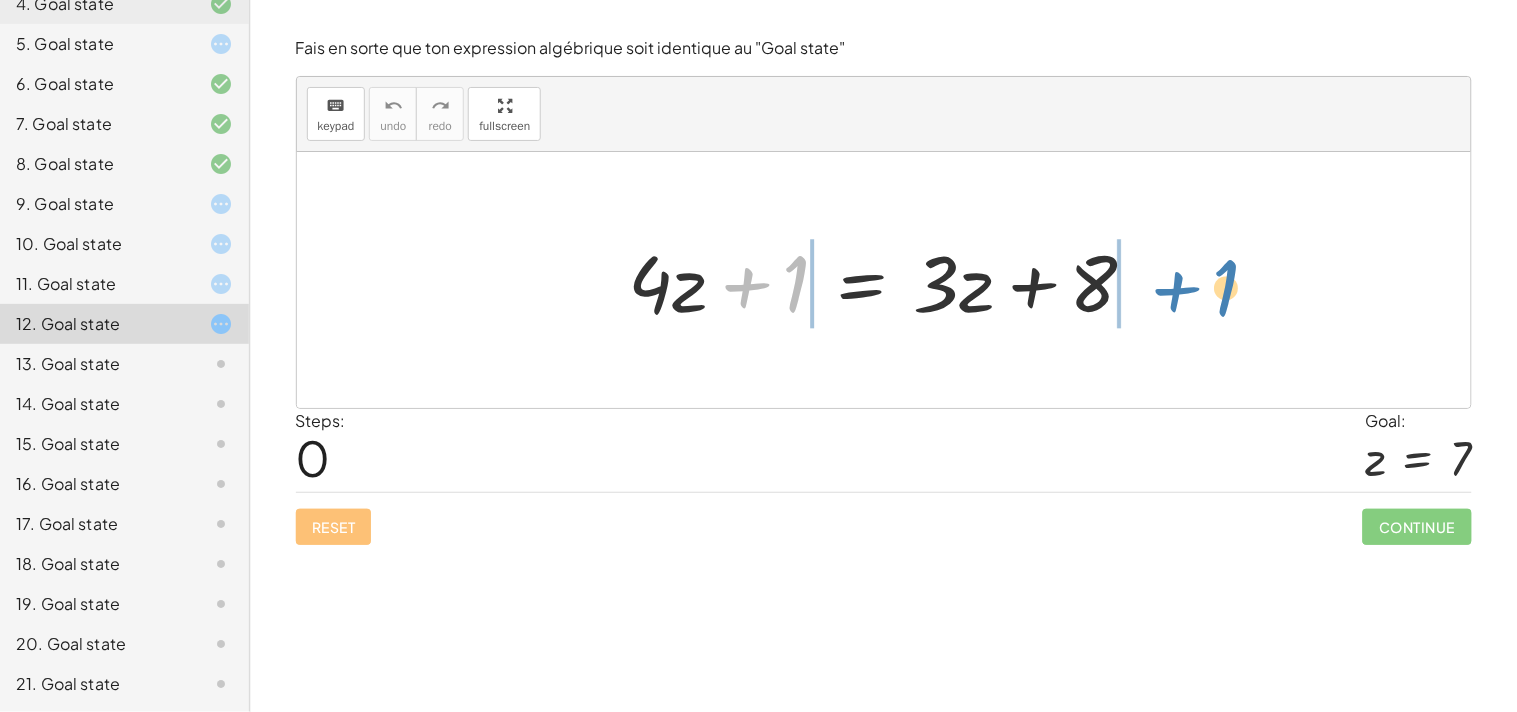 drag, startPoint x: 810, startPoint y: 285, endPoint x: 1240, endPoint y: 287, distance: 430.00464 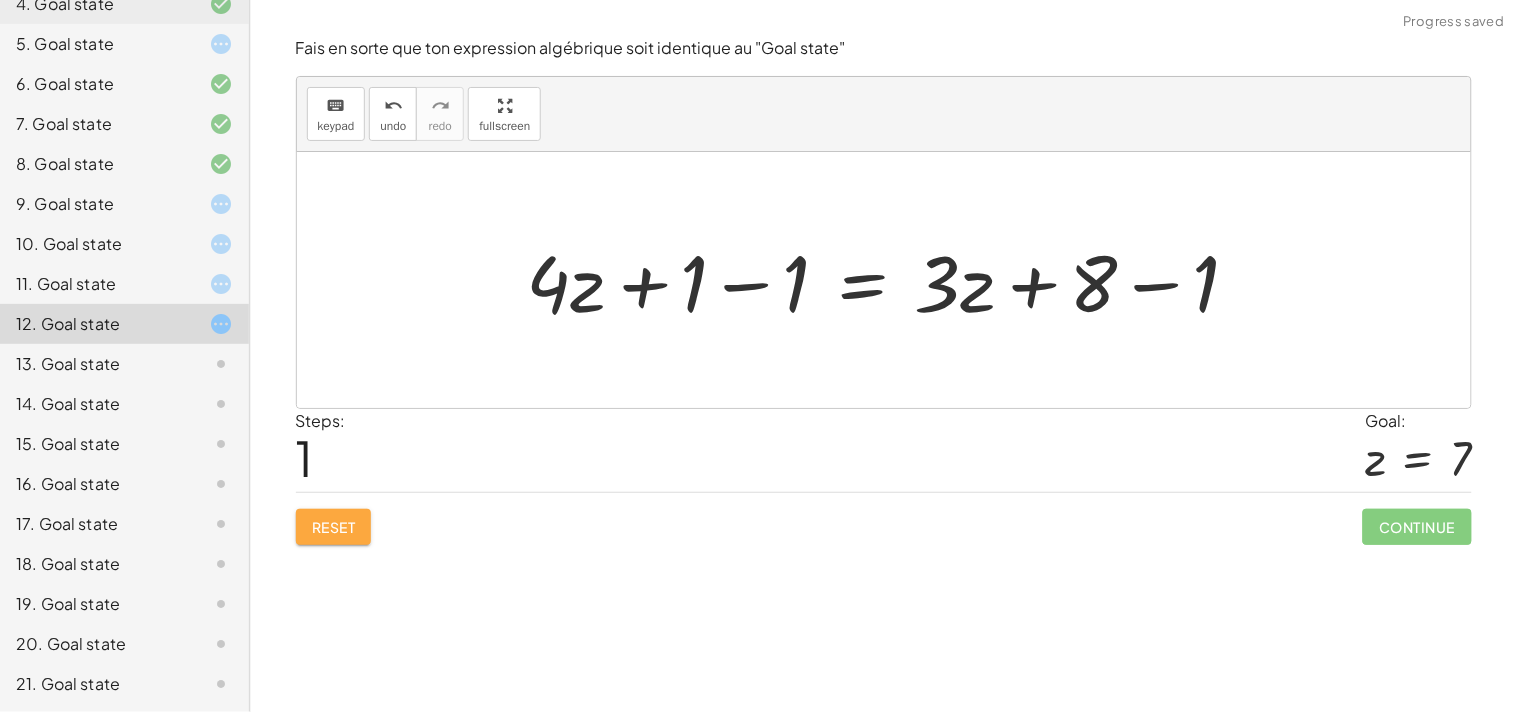 click on "Reset" 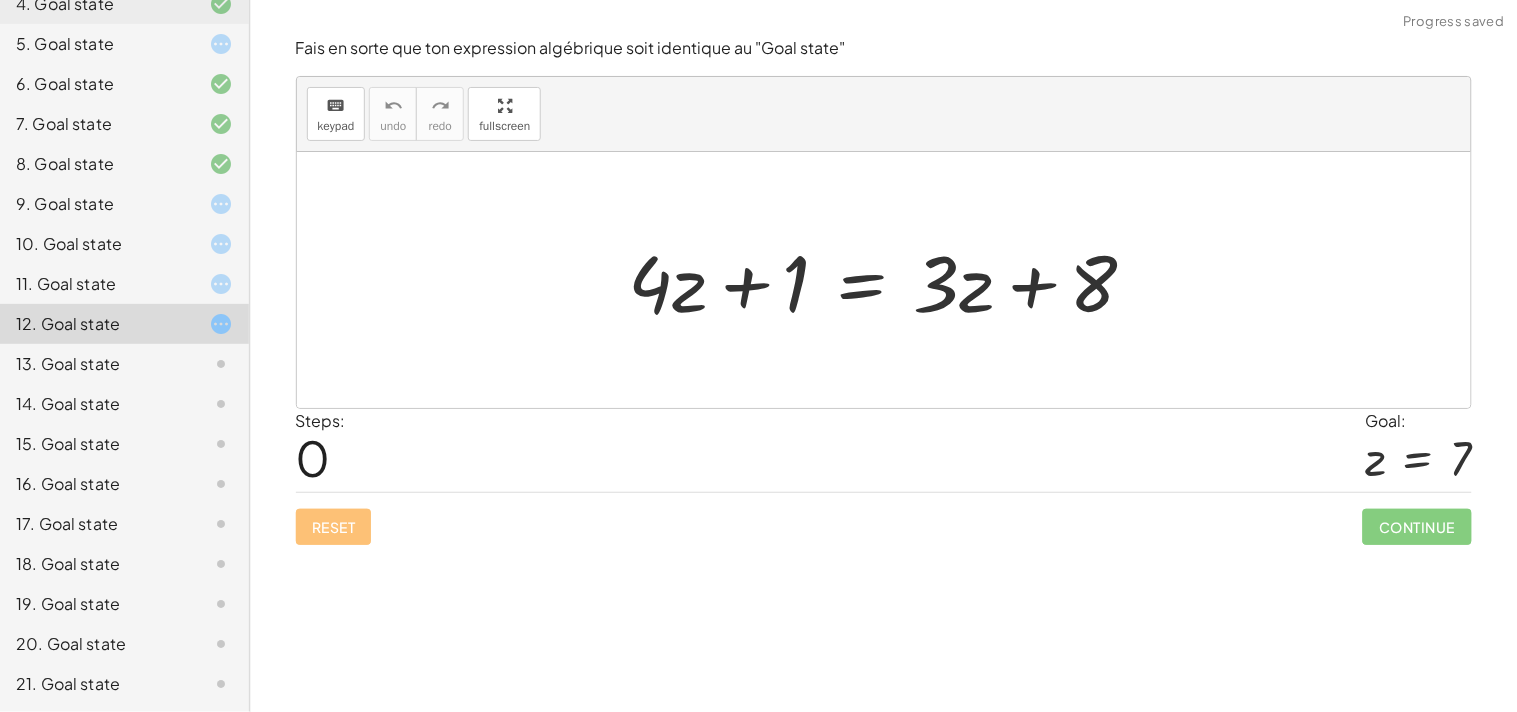 click at bounding box center (891, 280) 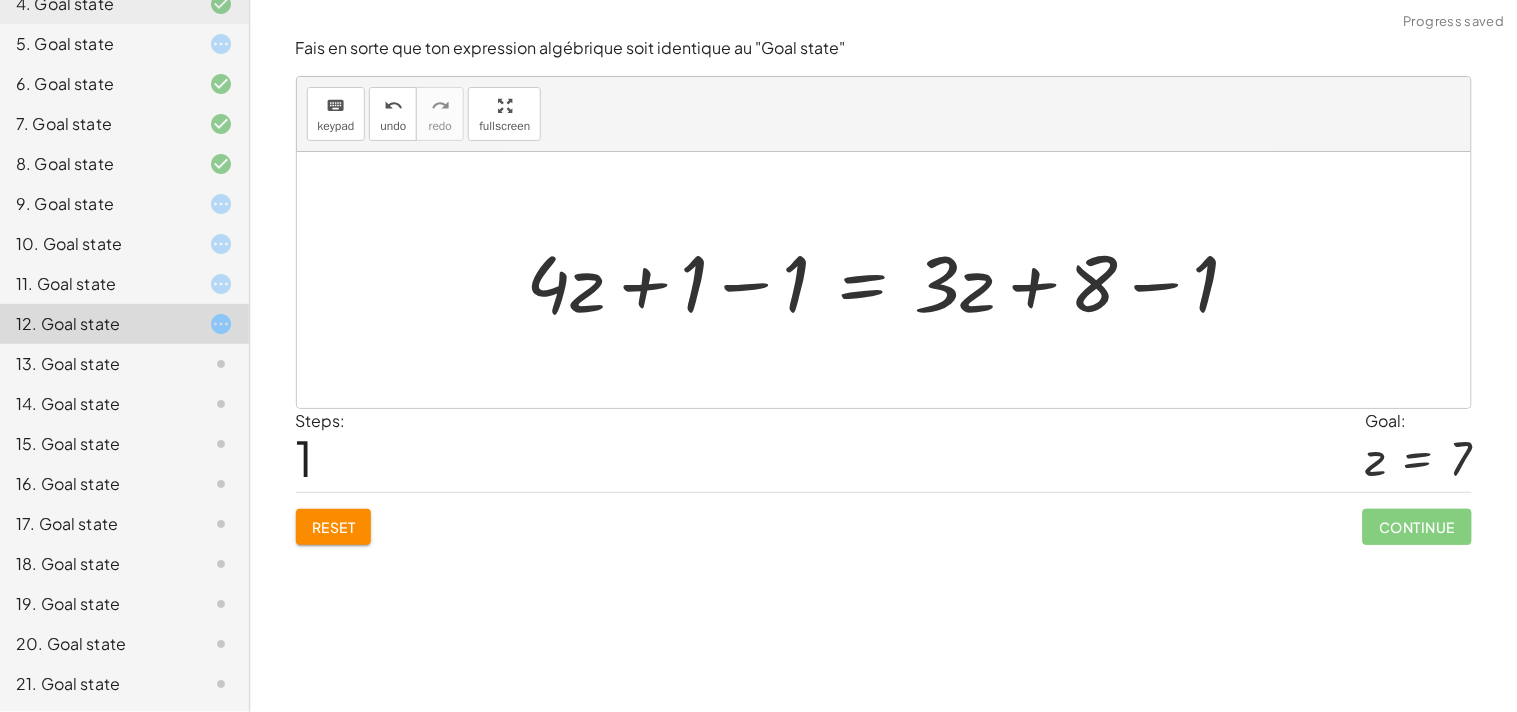 click at bounding box center [891, 280] 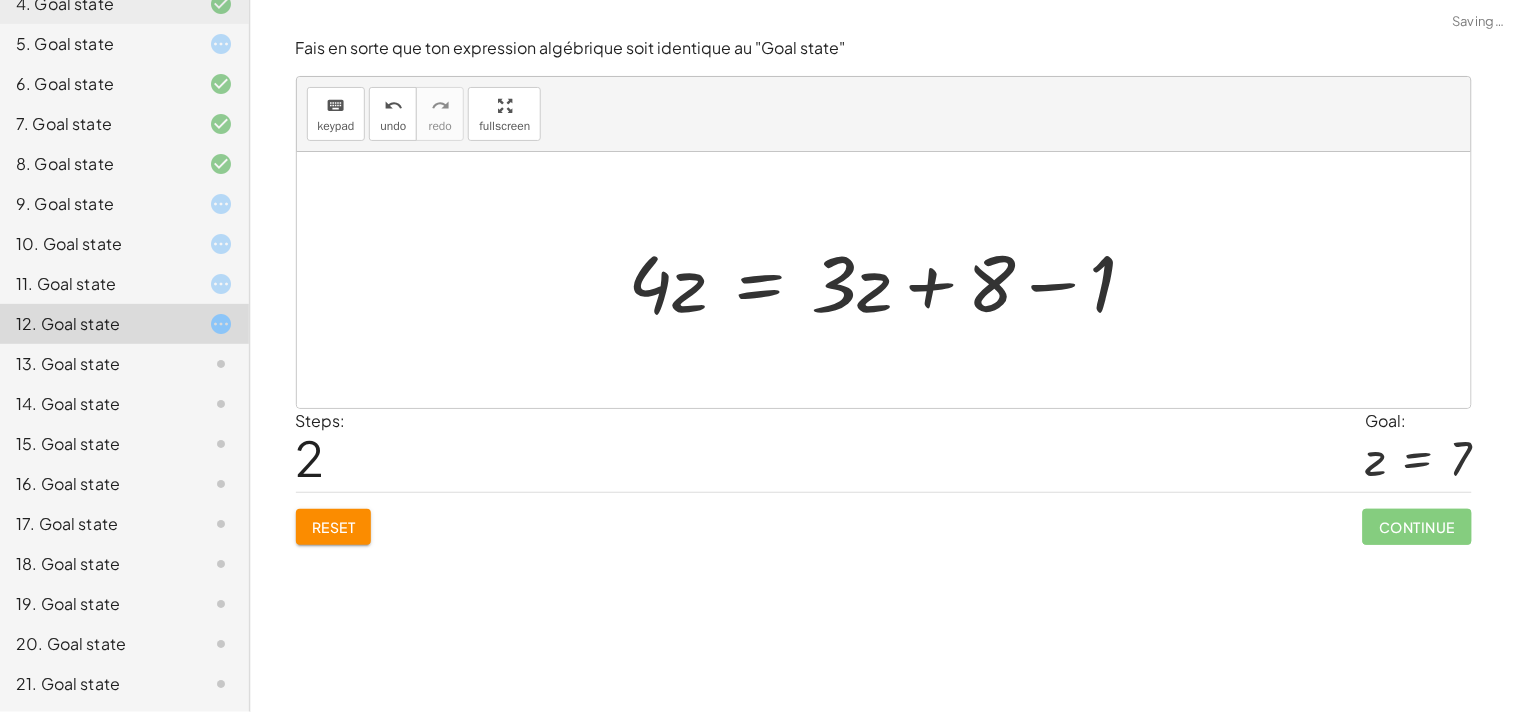 click at bounding box center [891, 280] 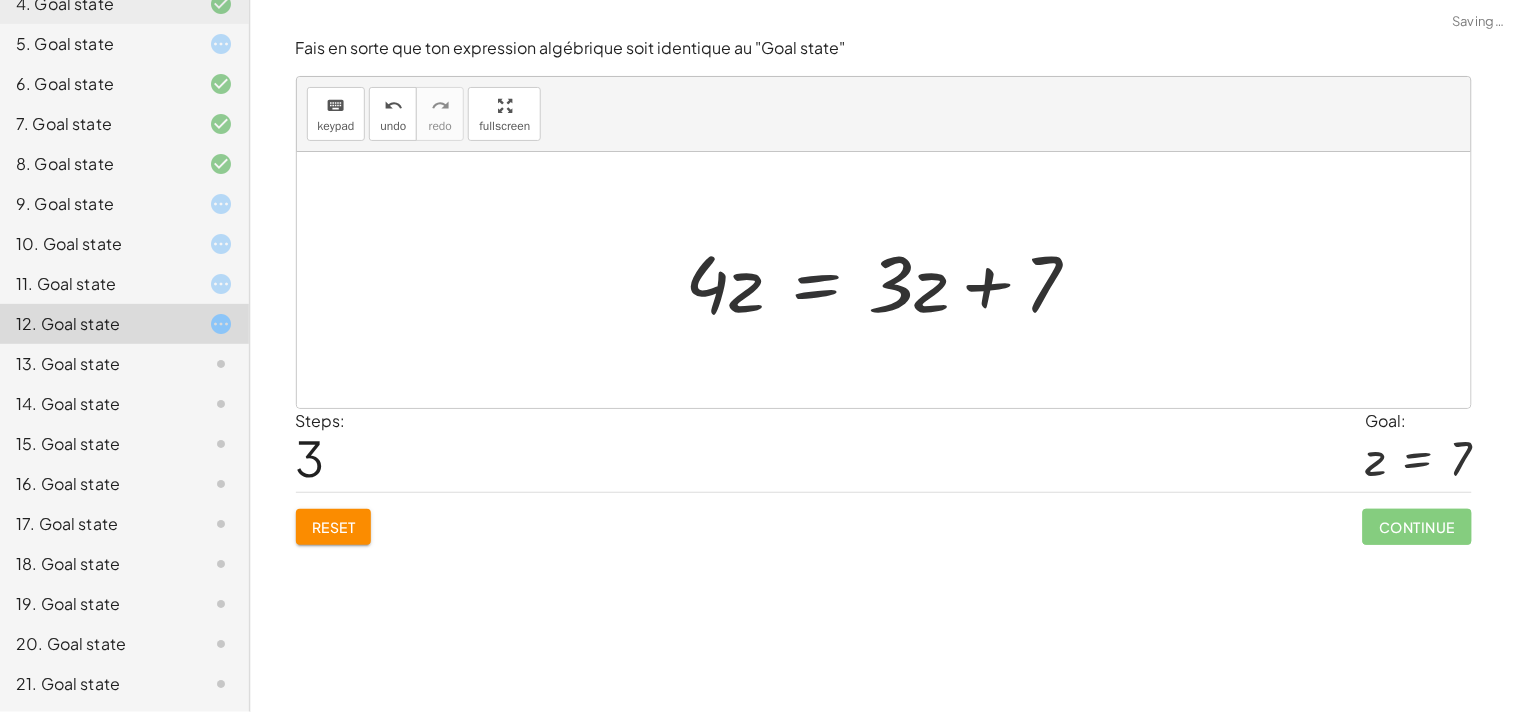 click at bounding box center [891, 280] 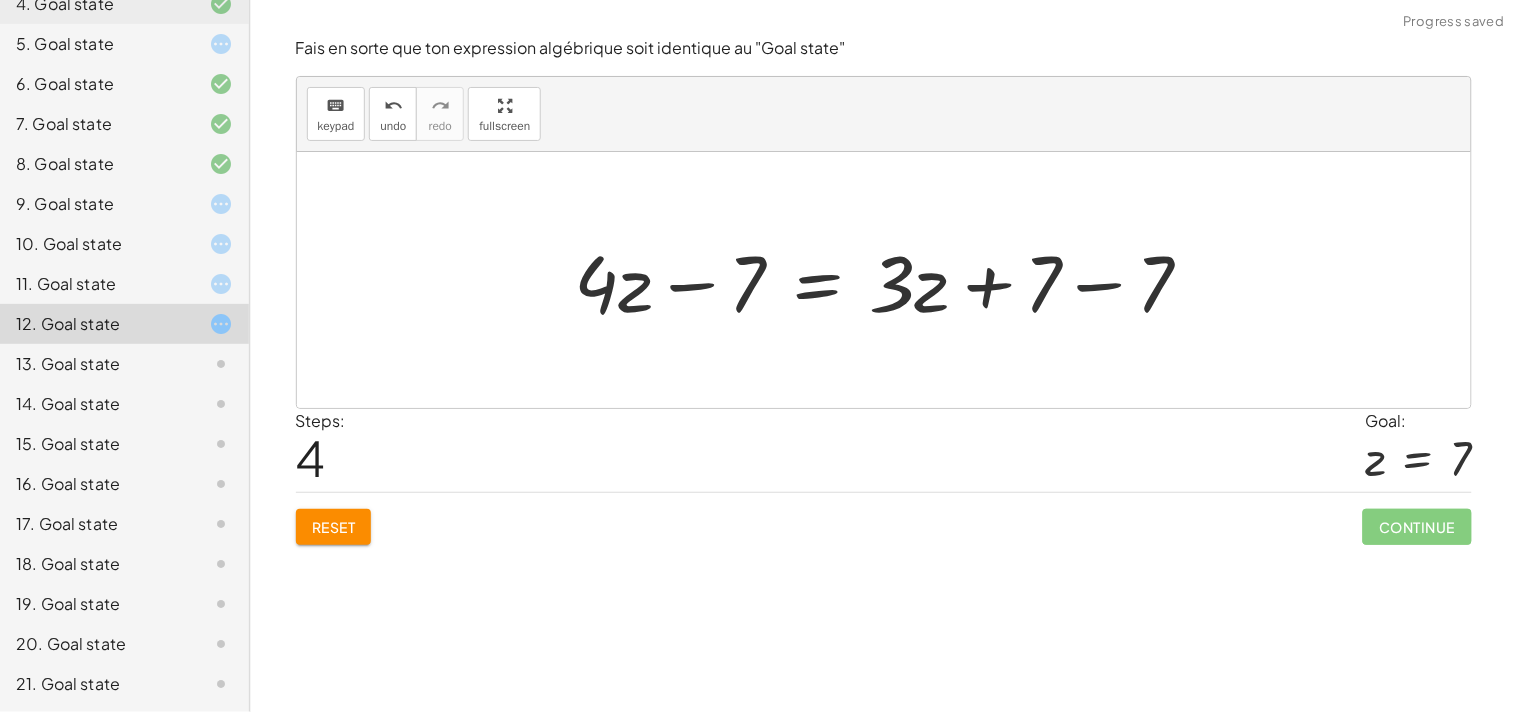 click at bounding box center (892, 280) 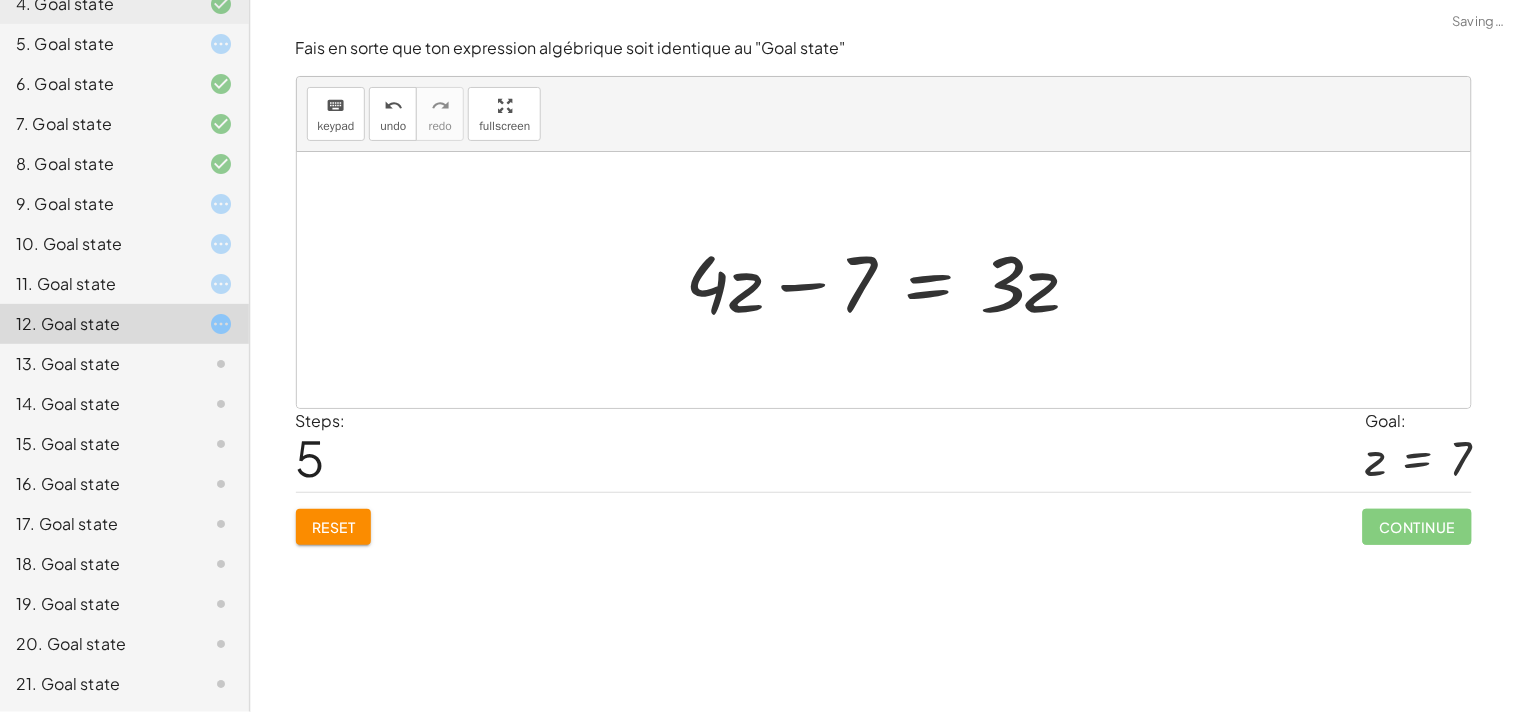 click at bounding box center (891, 280) 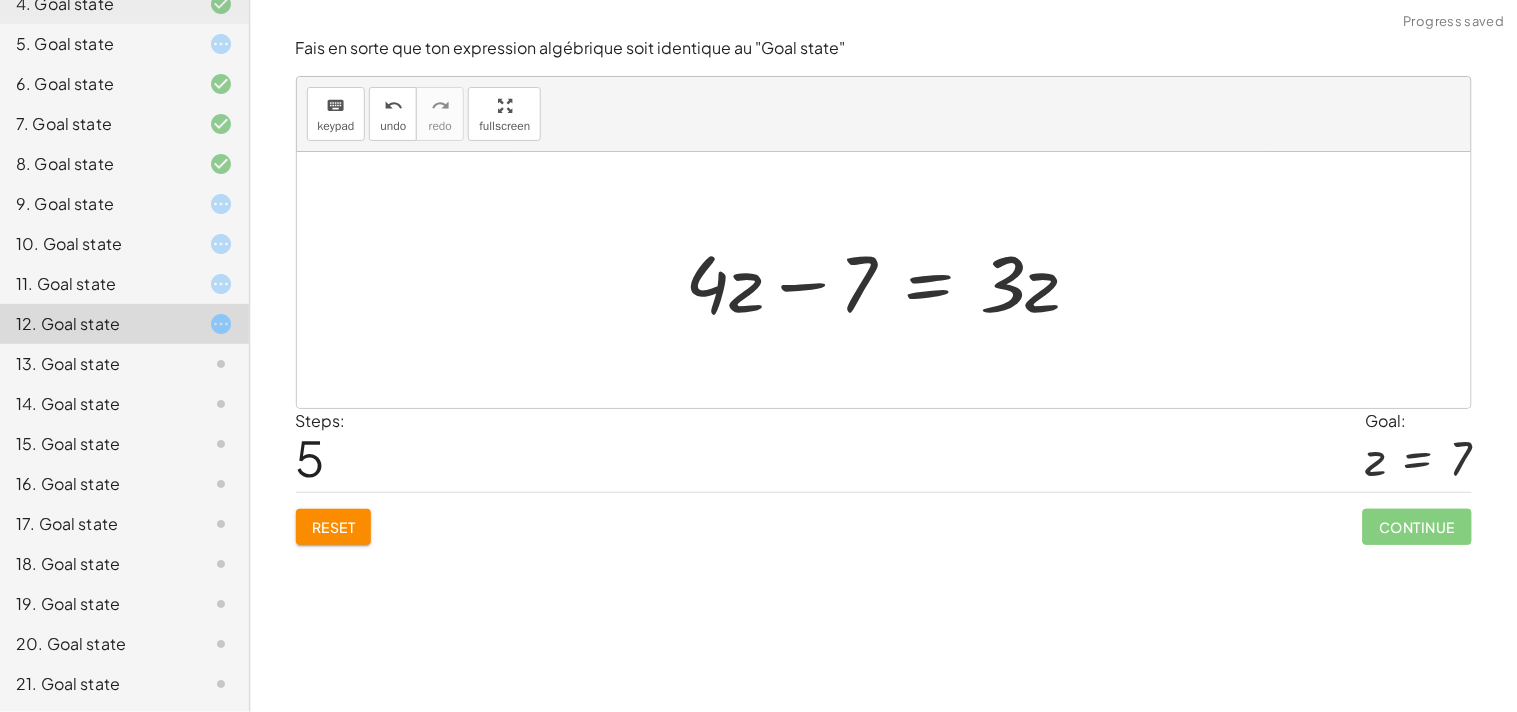 click at bounding box center (891, 280) 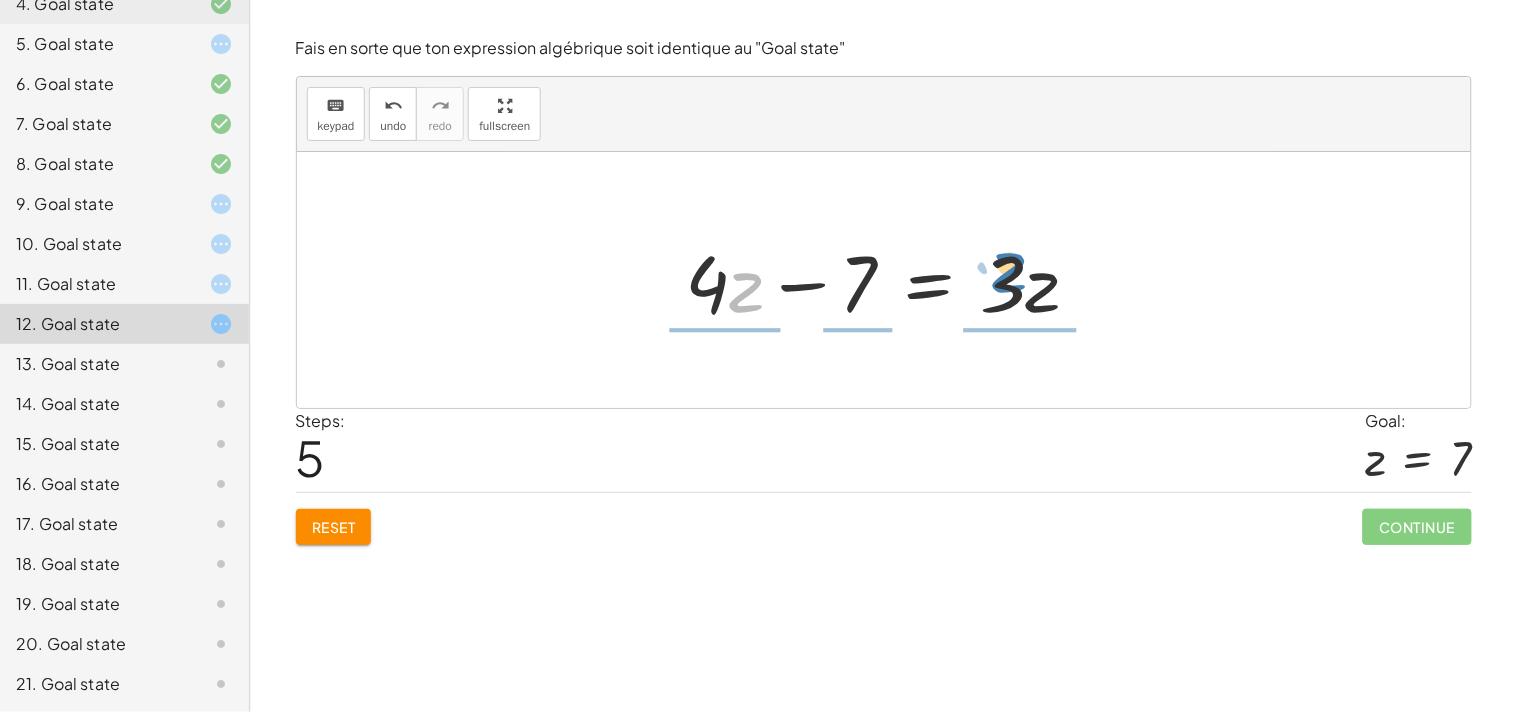 drag, startPoint x: 735, startPoint y: 284, endPoint x: 998, endPoint y: 264, distance: 263.75937 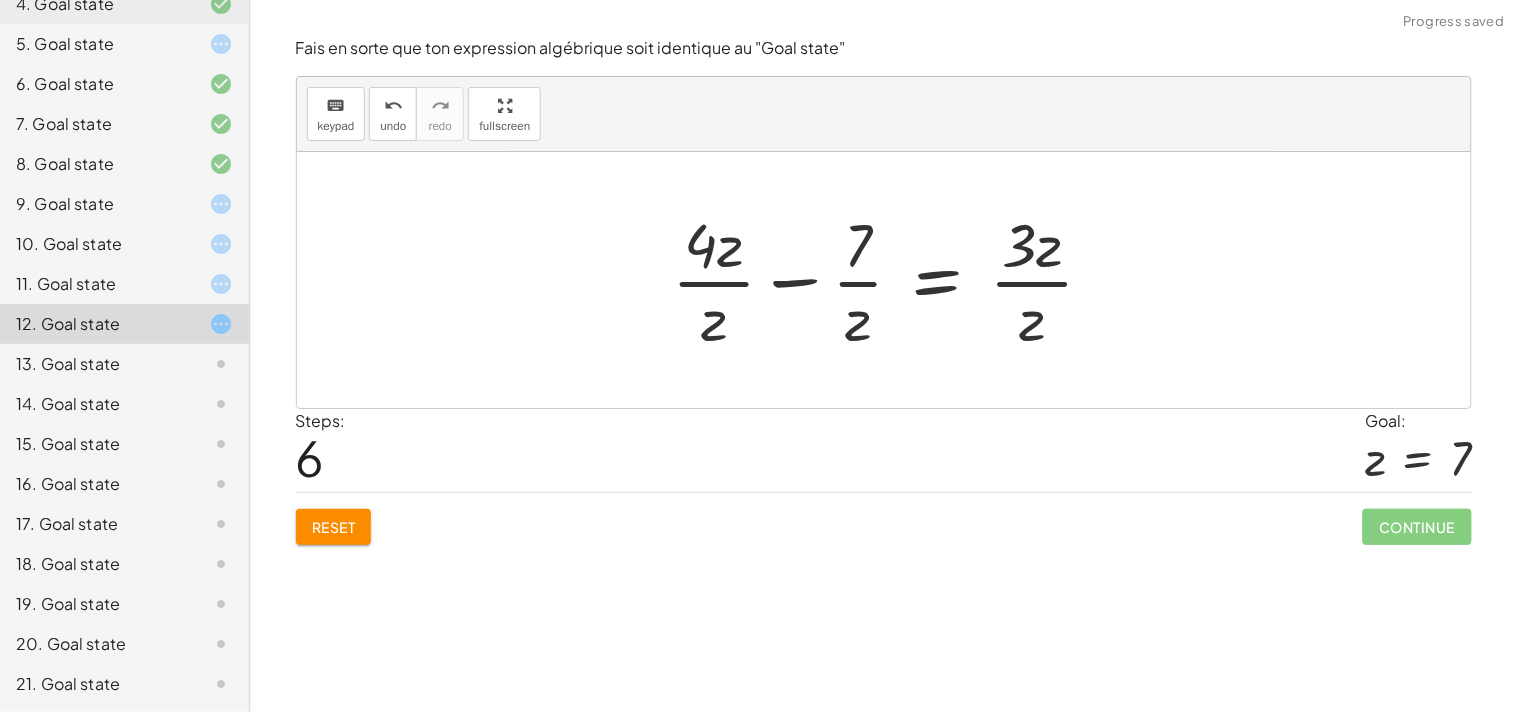 click at bounding box center [891, 280] 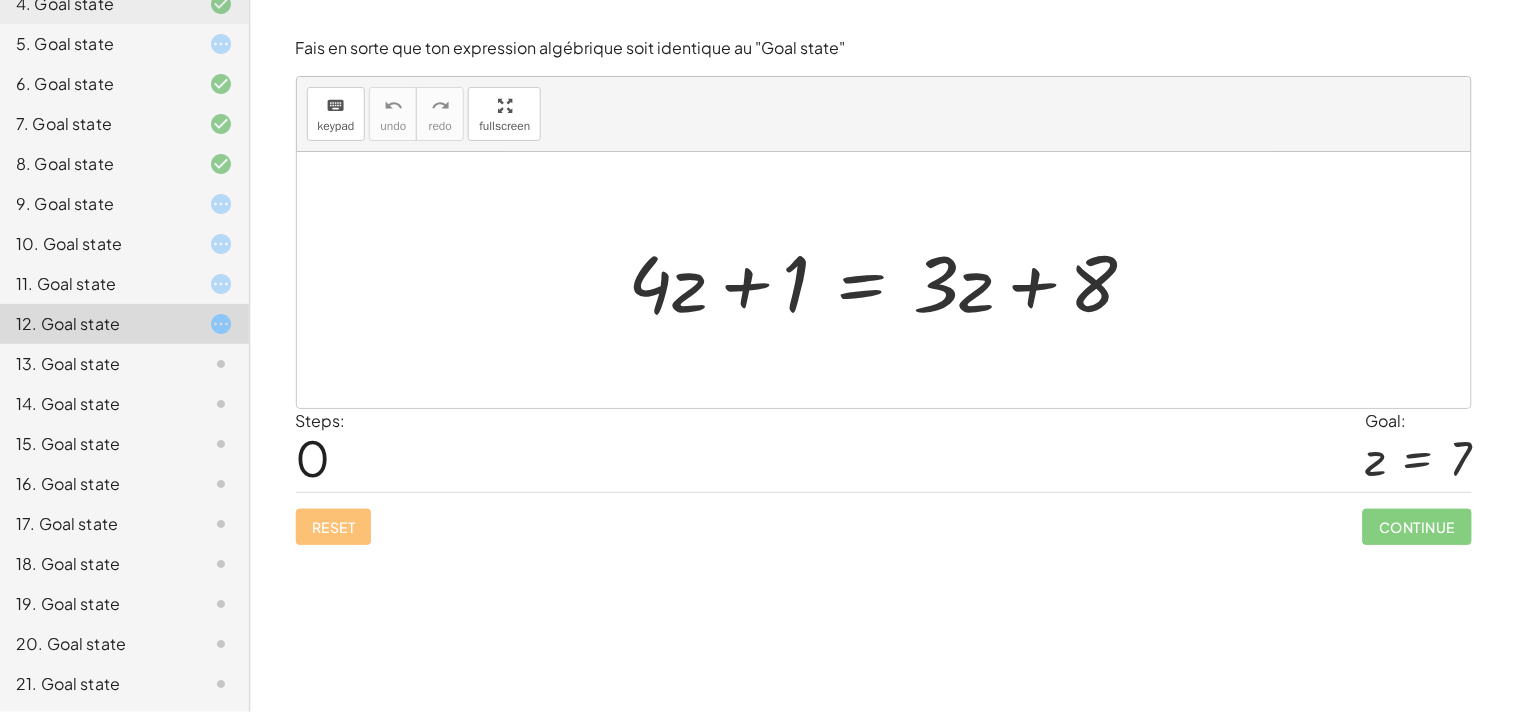 click at bounding box center (891, 280) 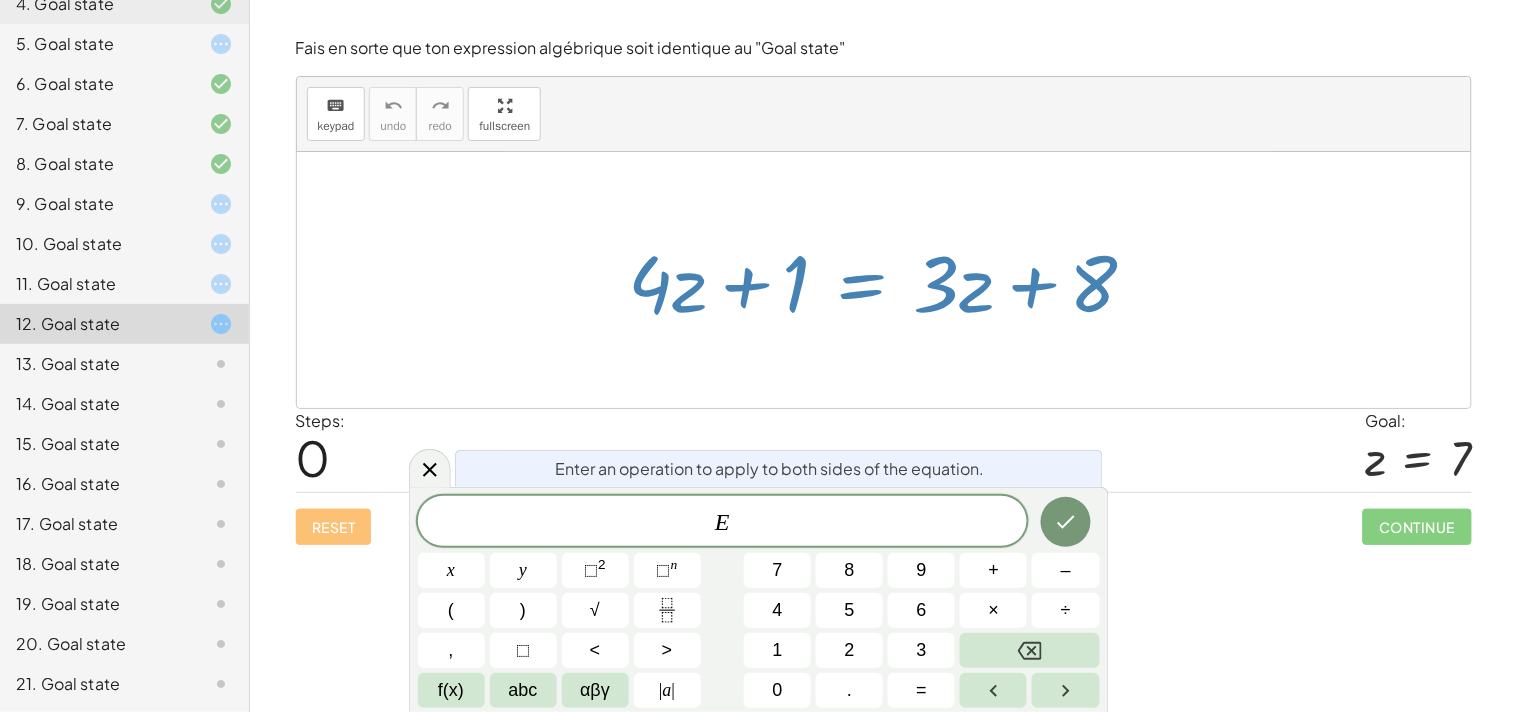 click at bounding box center (891, 280) 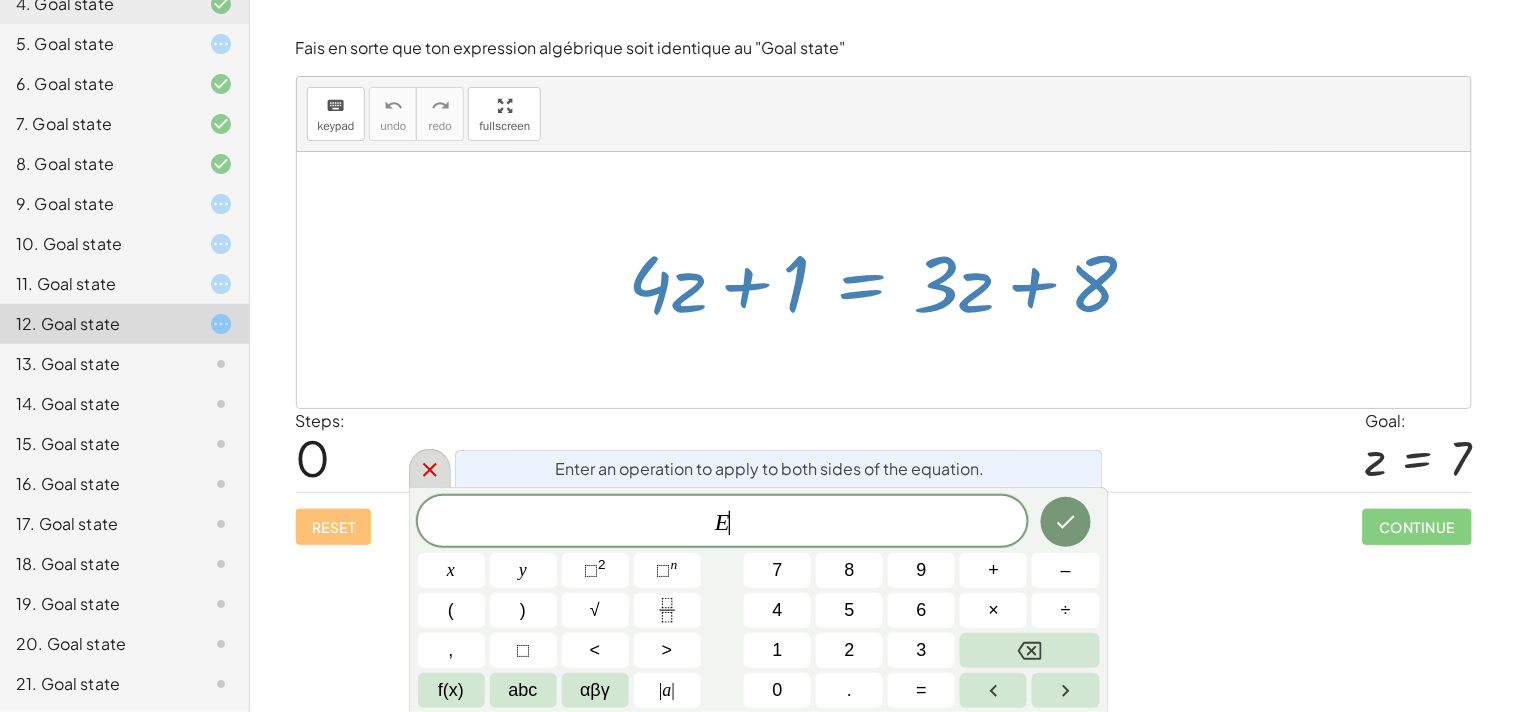 click 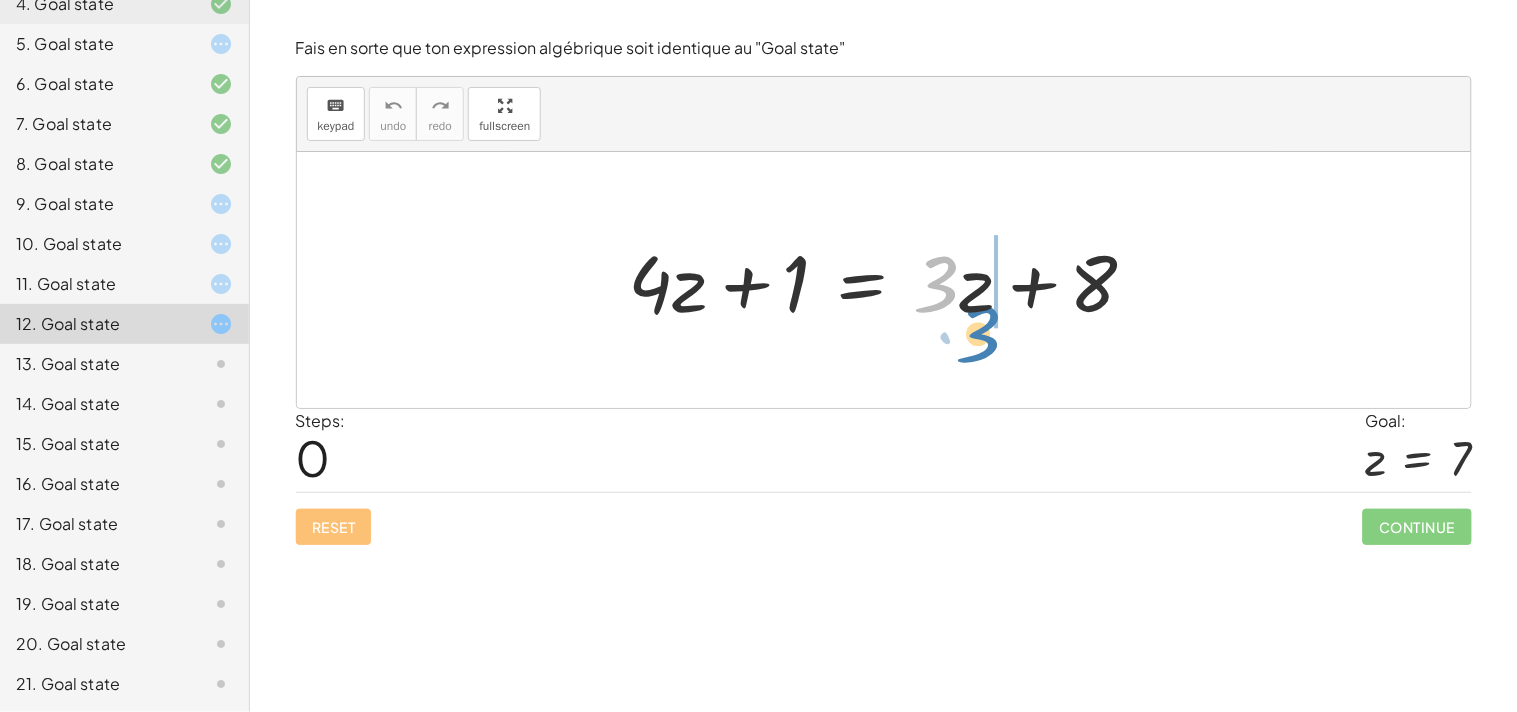 drag, startPoint x: 943, startPoint y: 284, endPoint x: 1008, endPoint y: 325, distance: 76.8505 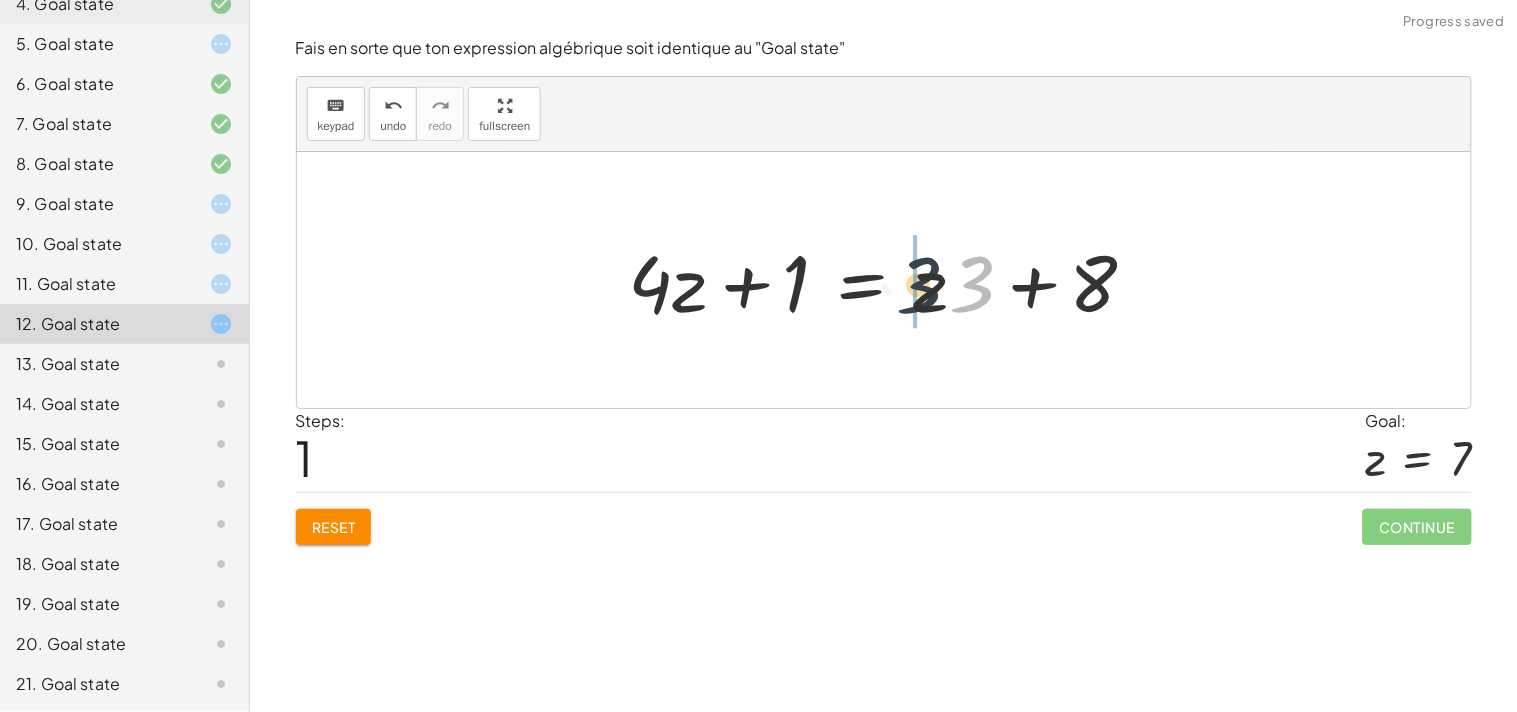 drag, startPoint x: 950, startPoint y: 295, endPoint x: 893, endPoint y: 296, distance: 57.00877 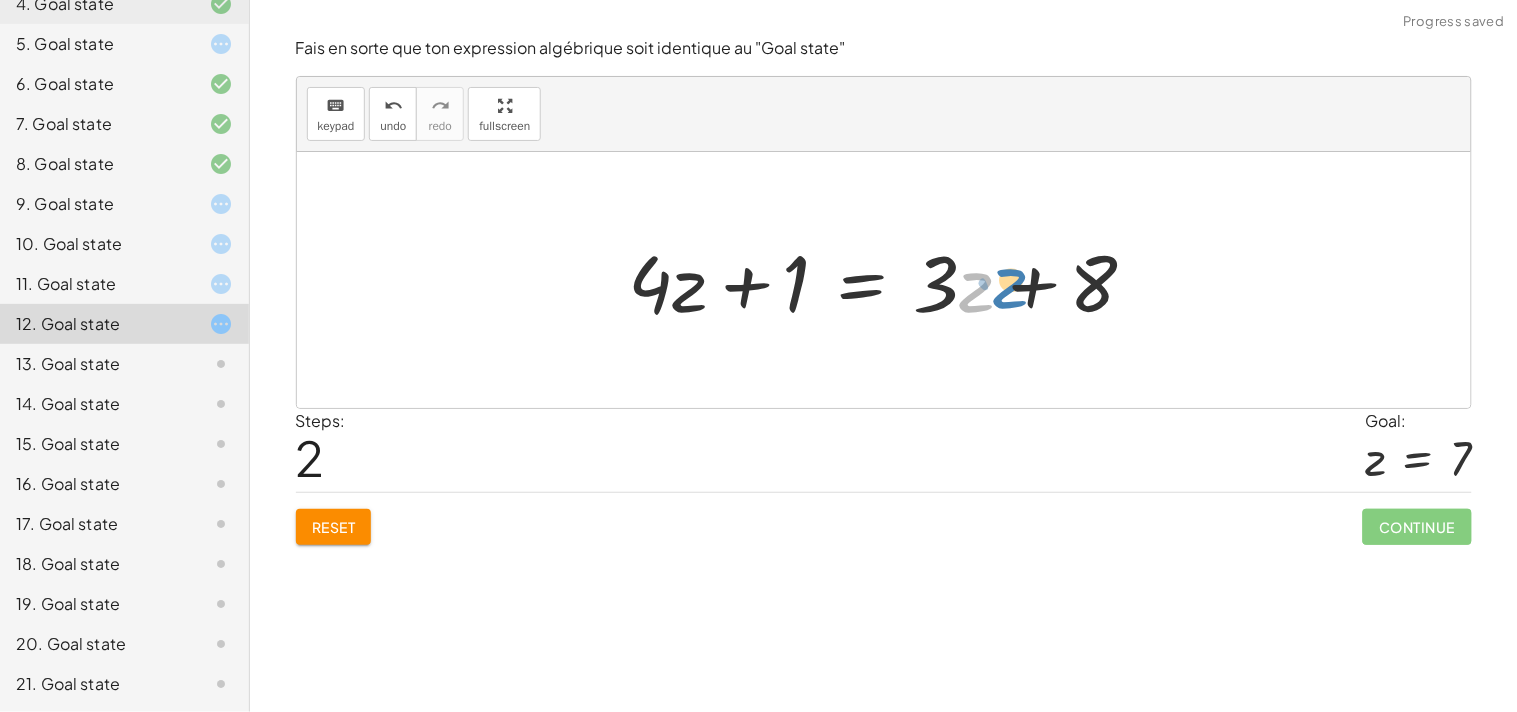 drag, startPoint x: 964, startPoint y: 290, endPoint x: 1000, endPoint y: 286, distance: 36.221542 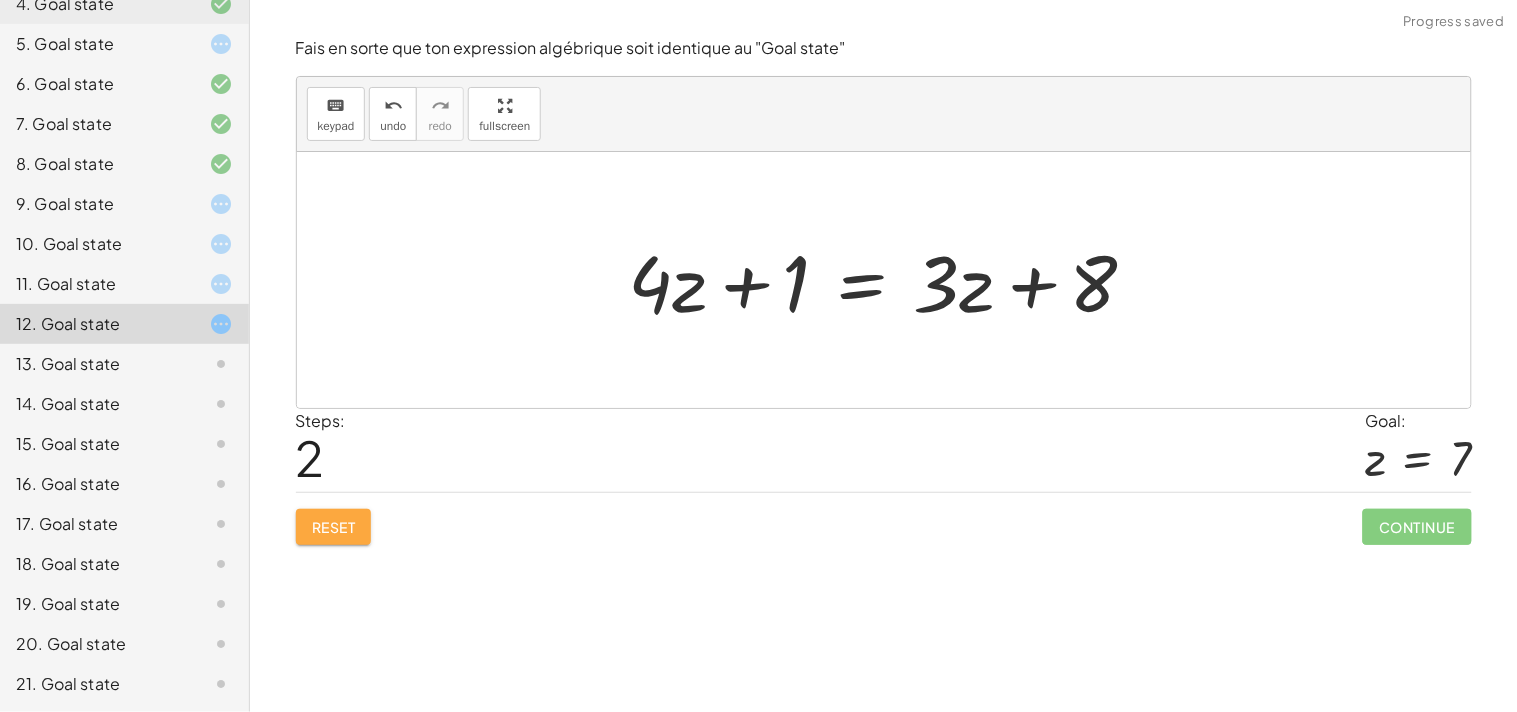 click on "Reset" at bounding box center [334, 527] 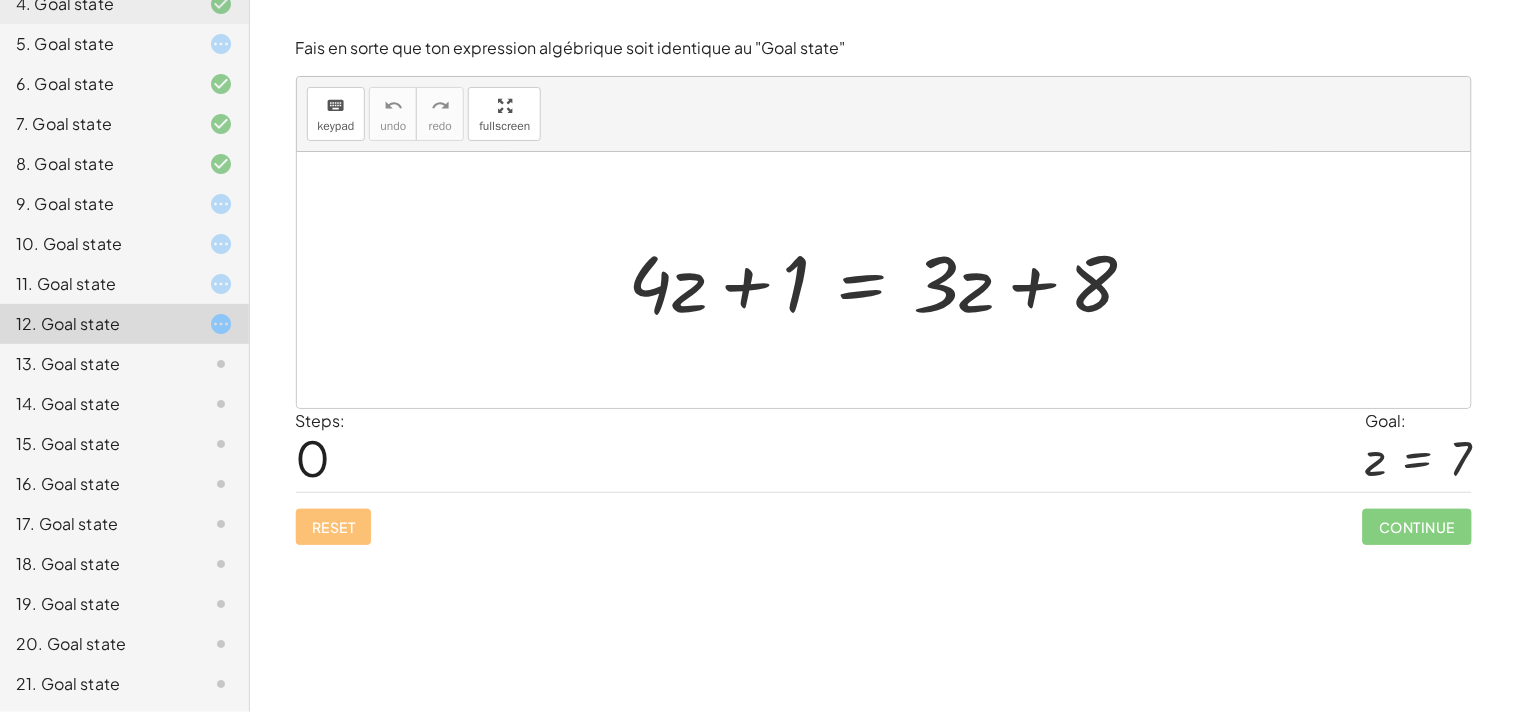 click on "13. Goal state" 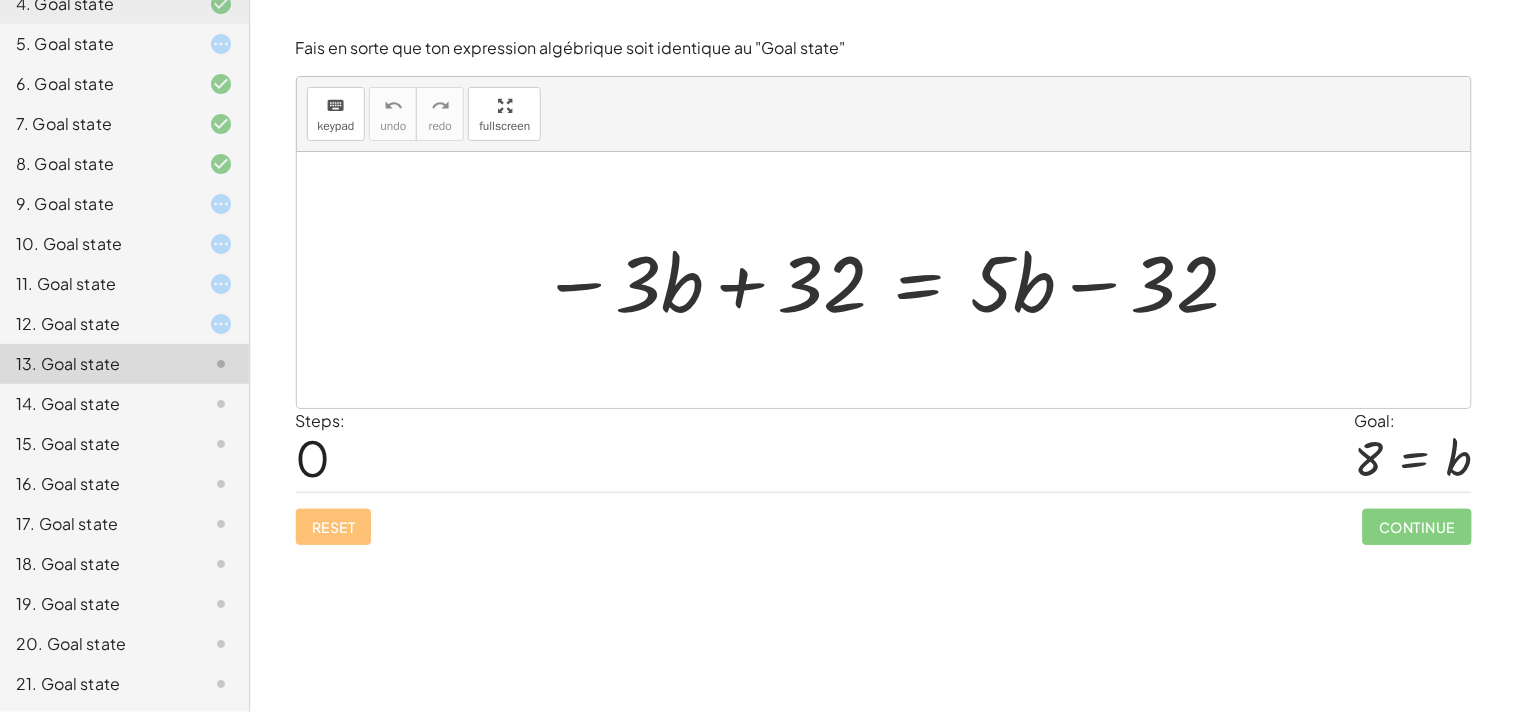 drag, startPoint x: 113, startPoint y: 307, endPoint x: 54, endPoint y: 367, distance: 84.14868 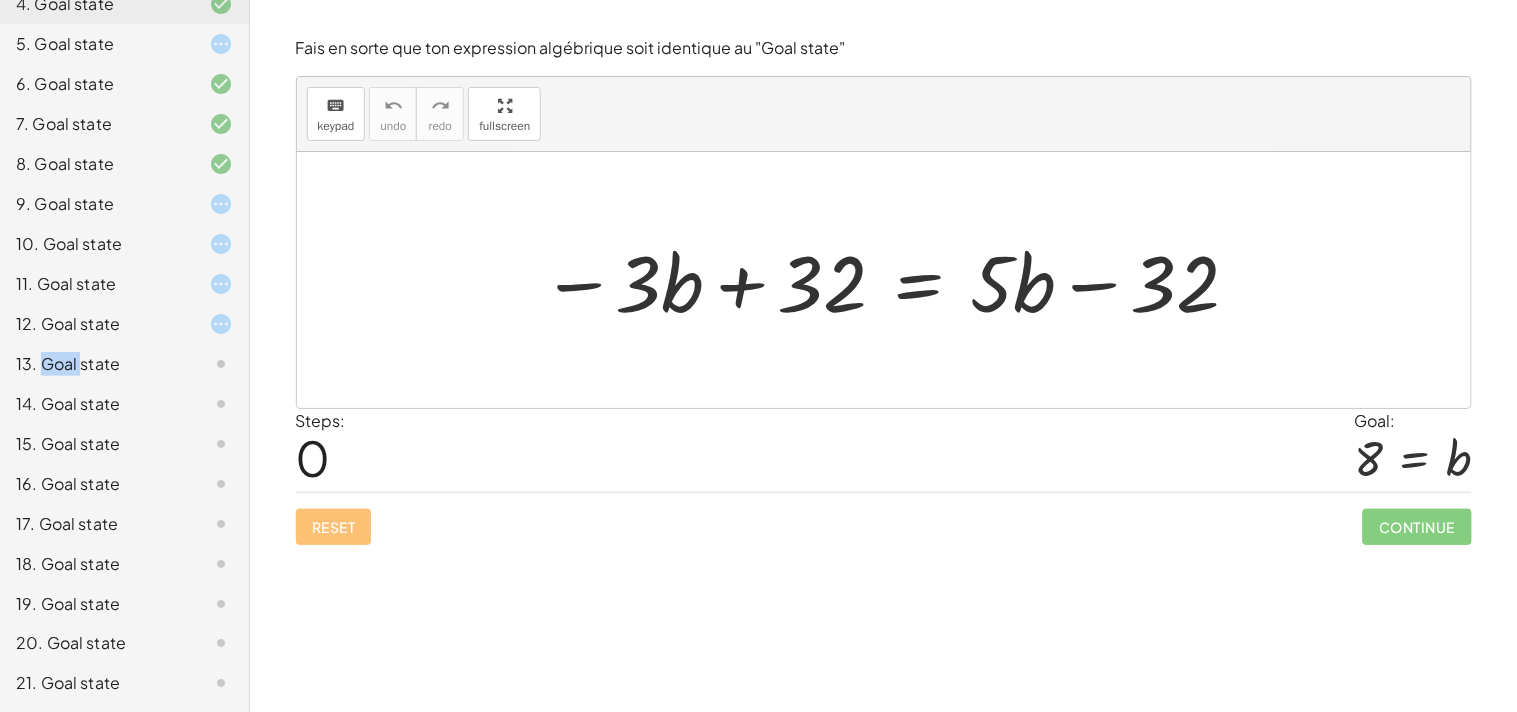 click on "13. Goal state" 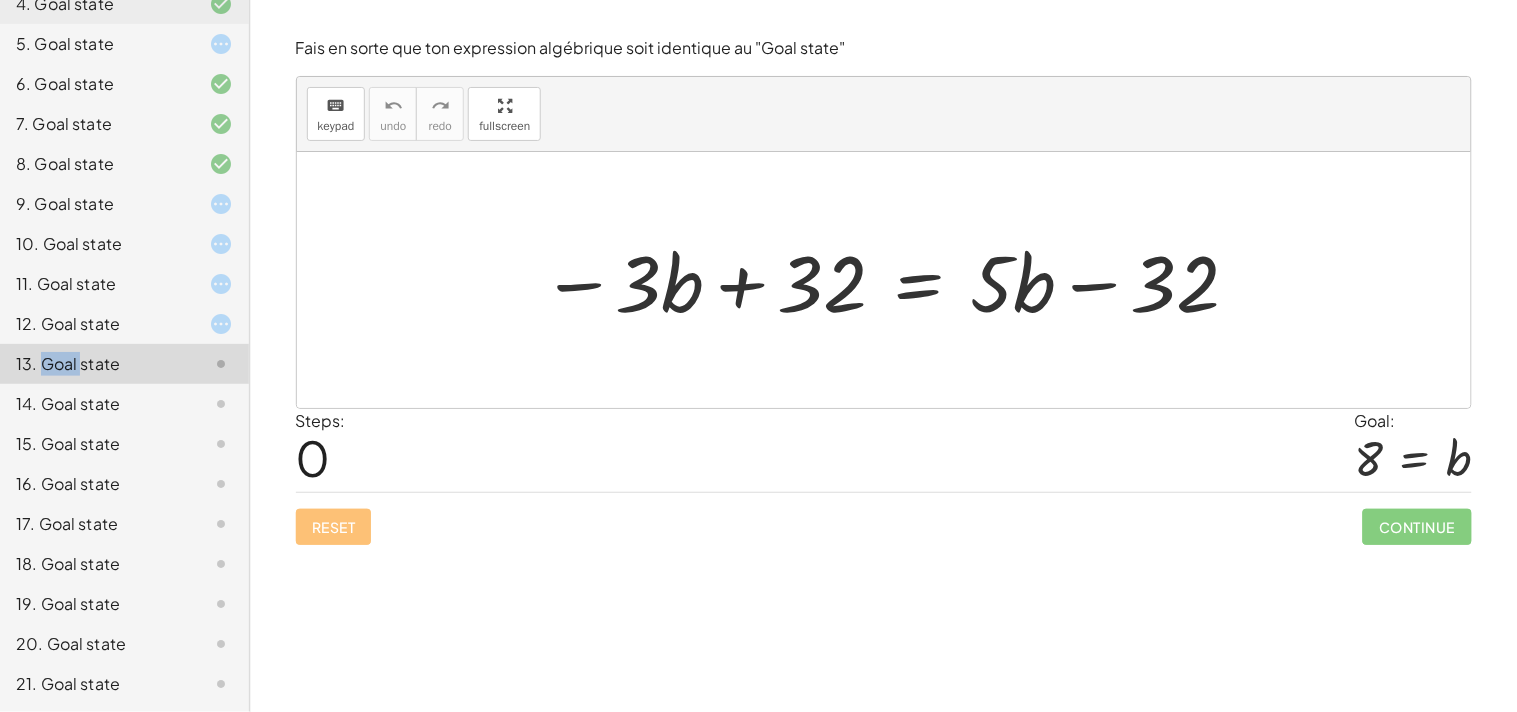 click on "12. Goal state" 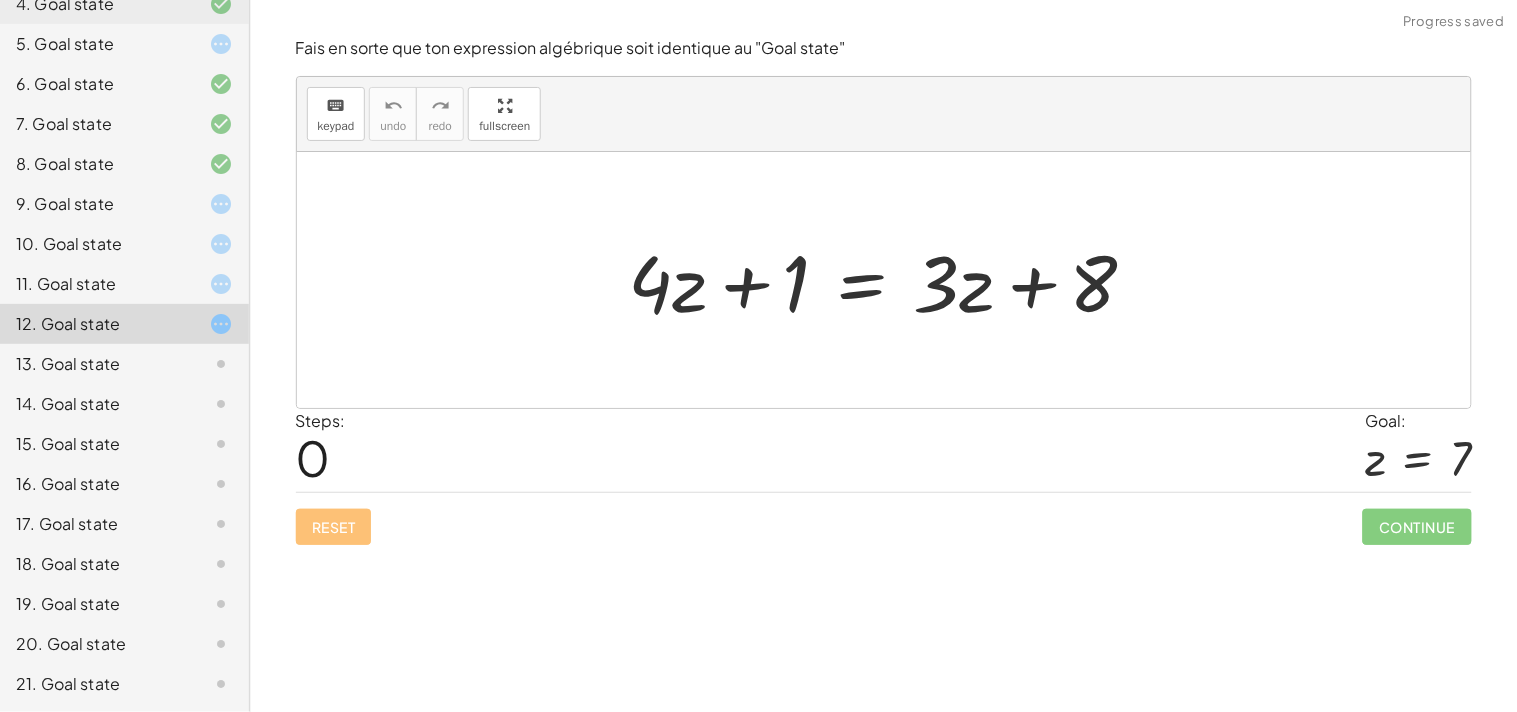 click 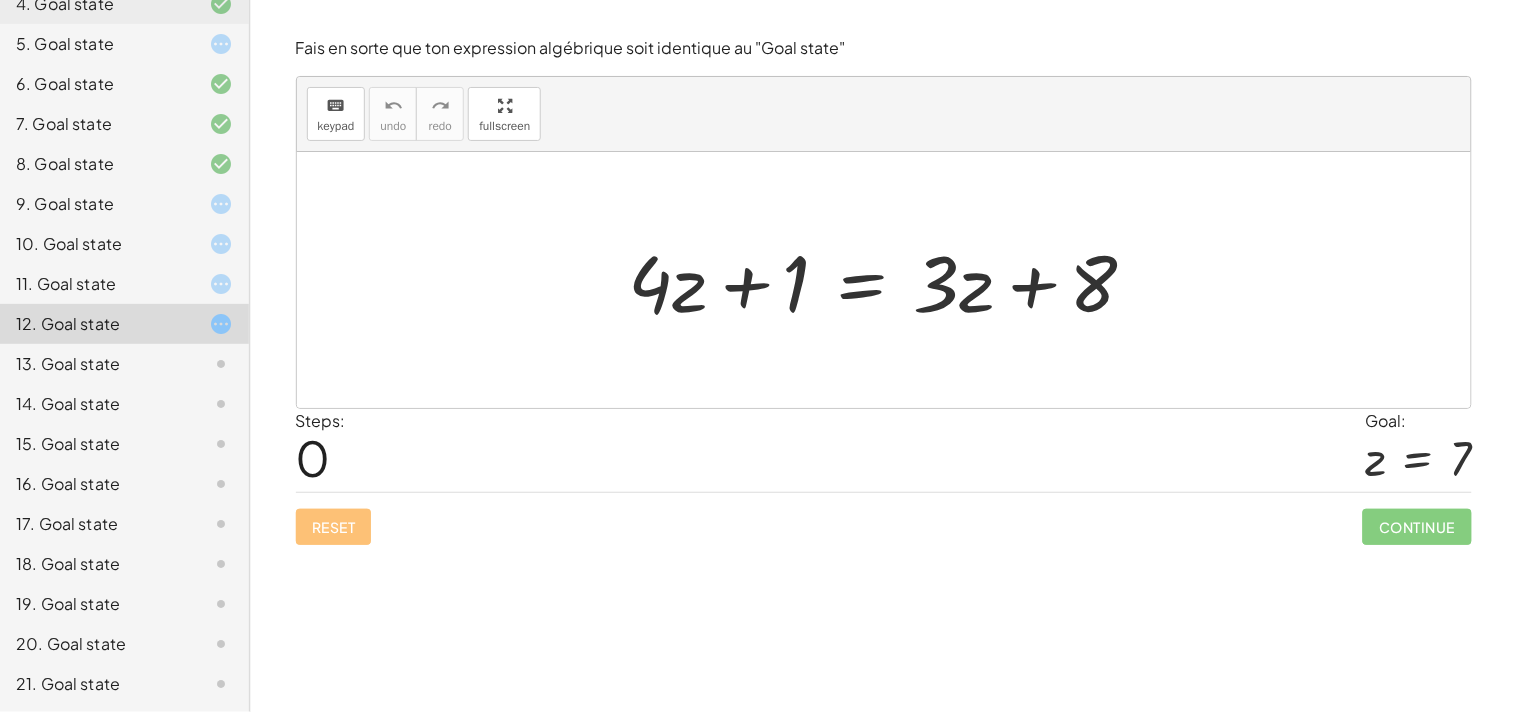 drag, startPoint x: 915, startPoint y: 585, endPoint x: 525, endPoint y: 567, distance: 390.41516 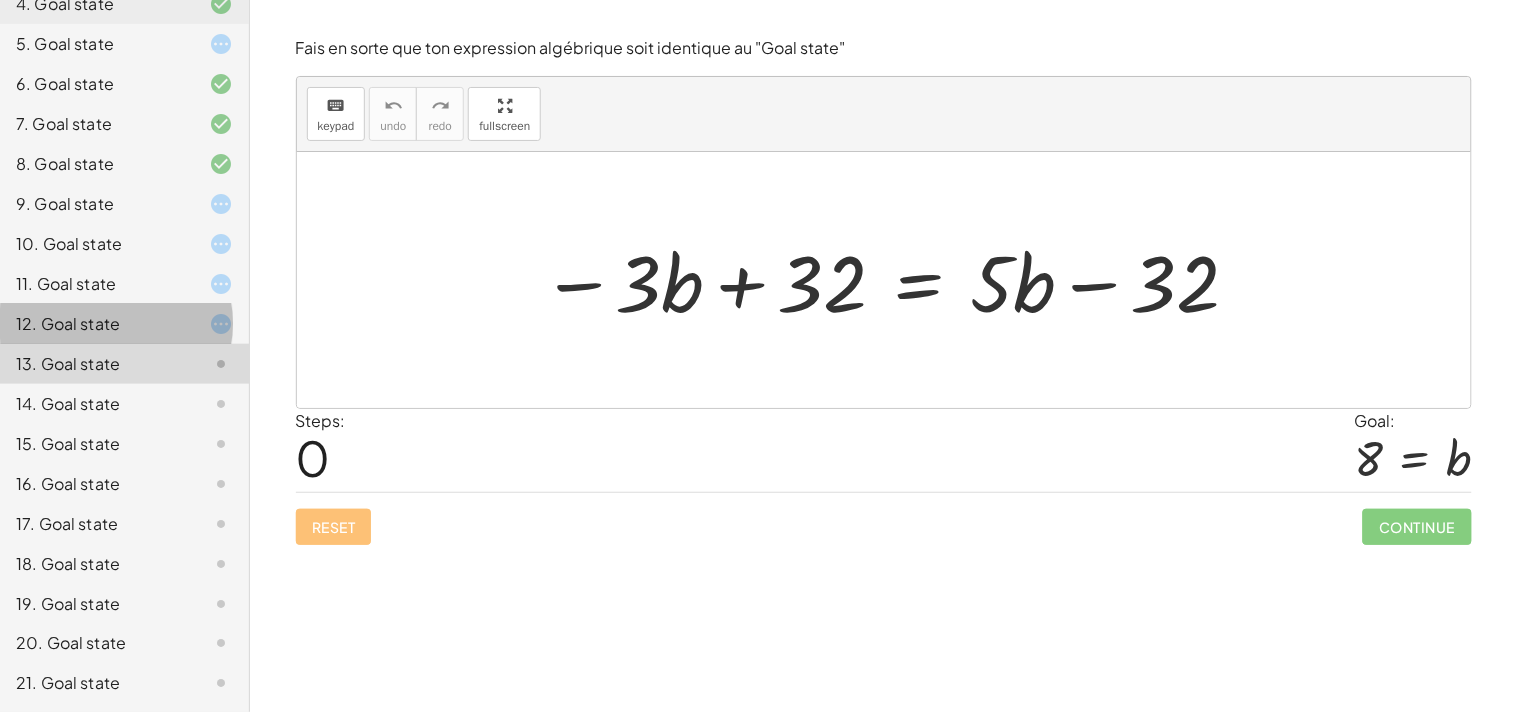 click on "12. Goal state" 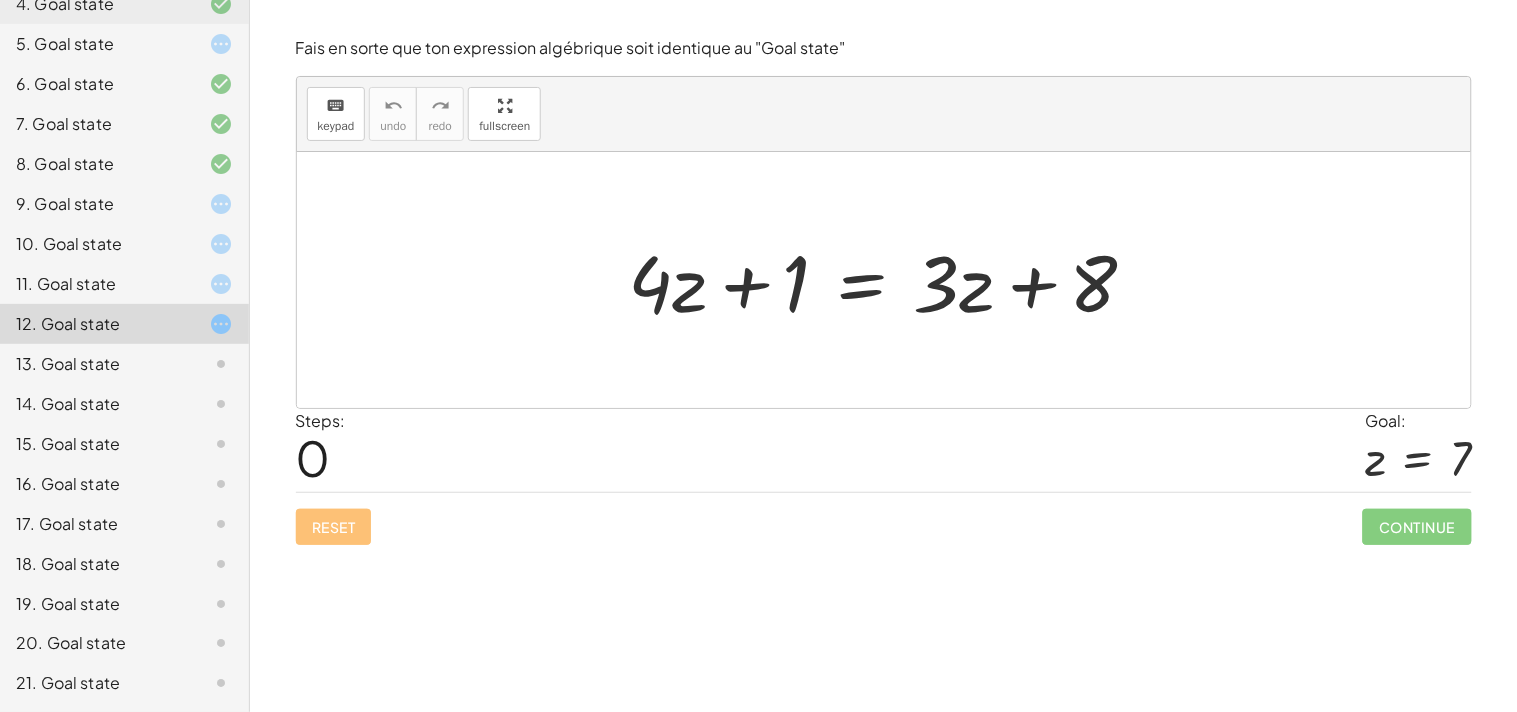click on "13. Goal state" 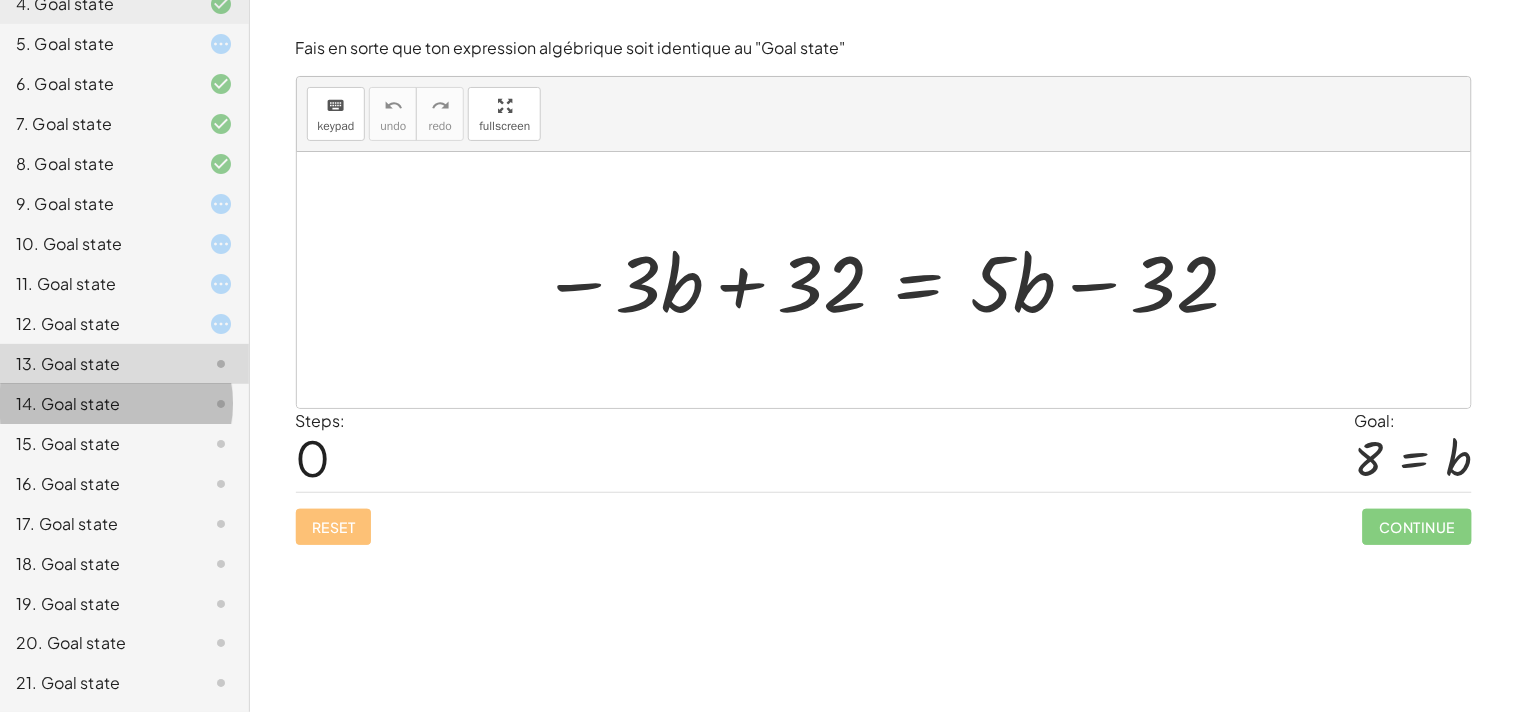 click on "14. Goal state" 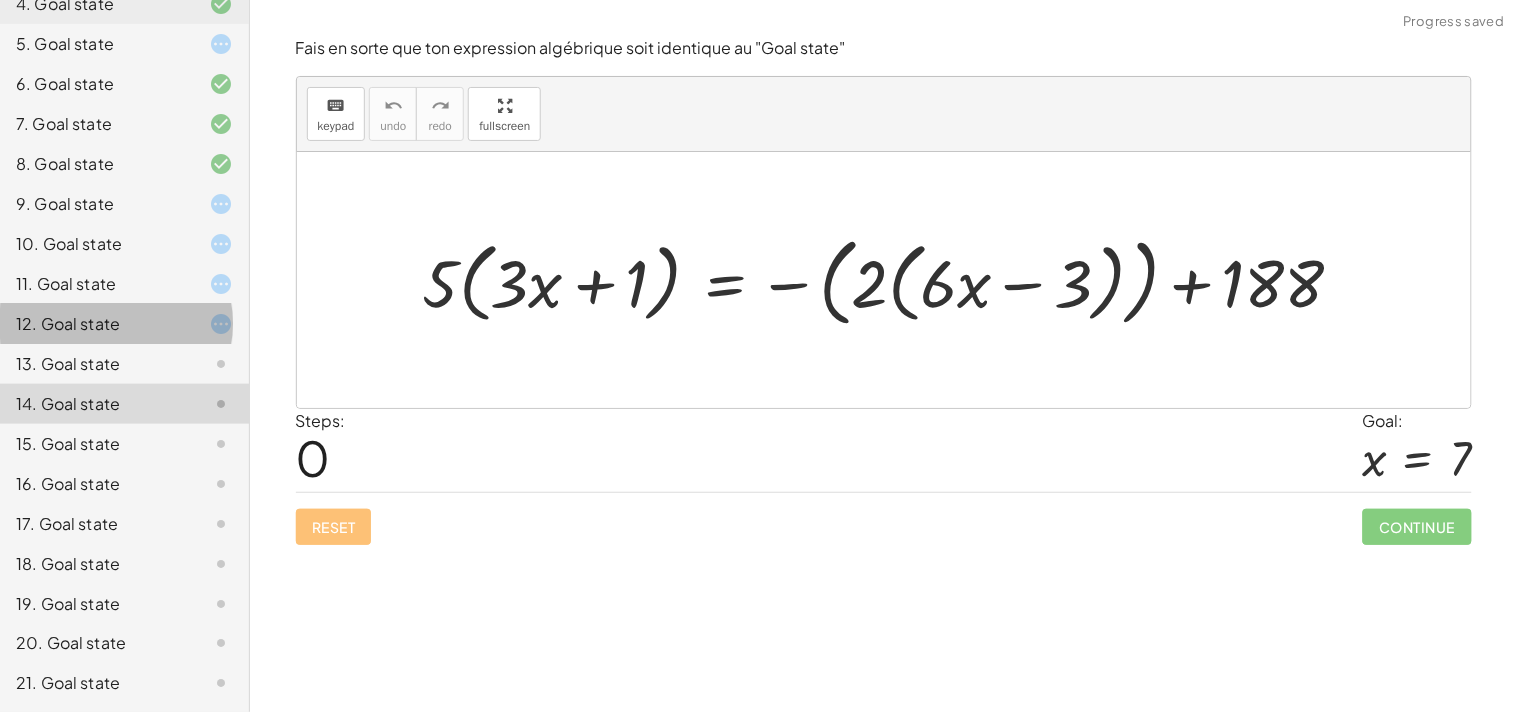 click on "12. Goal state" 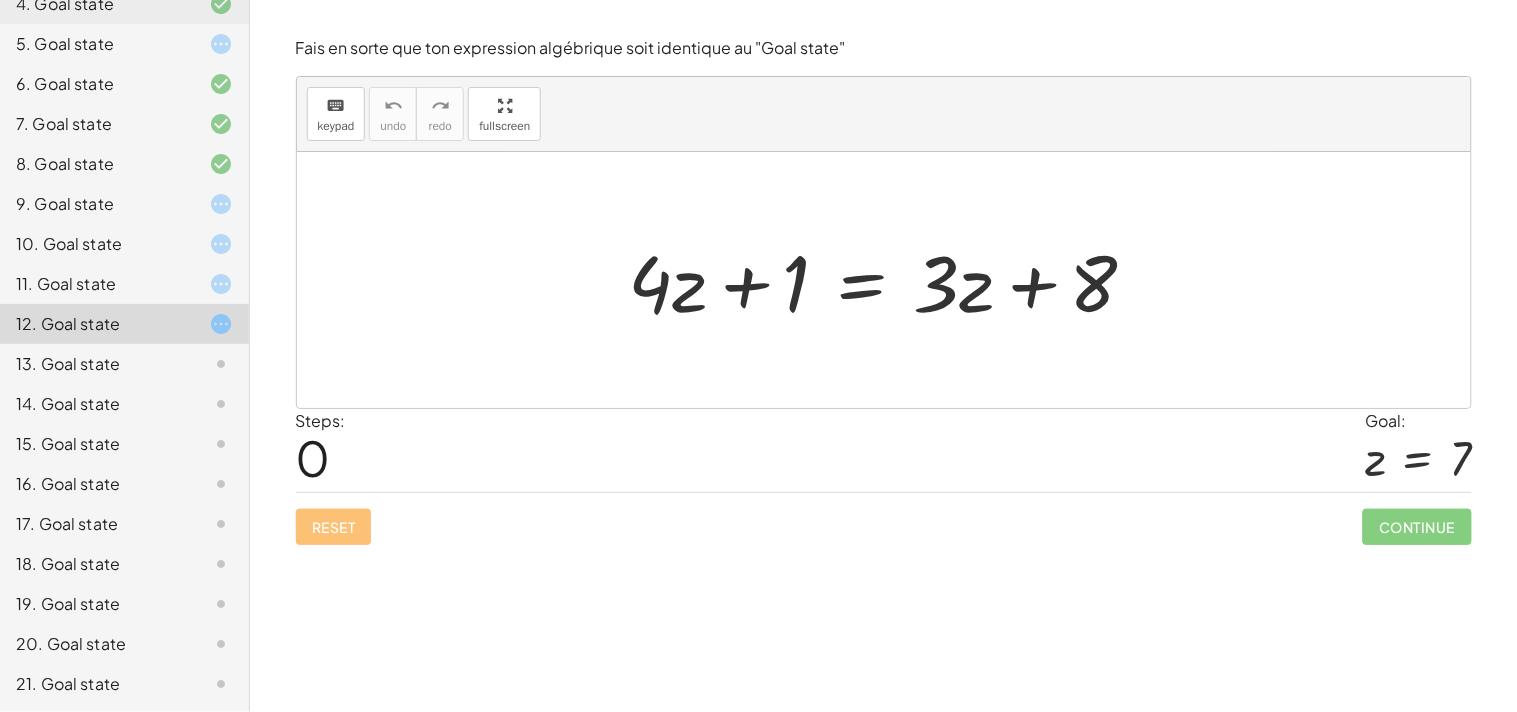 click at bounding box center (891, 280) 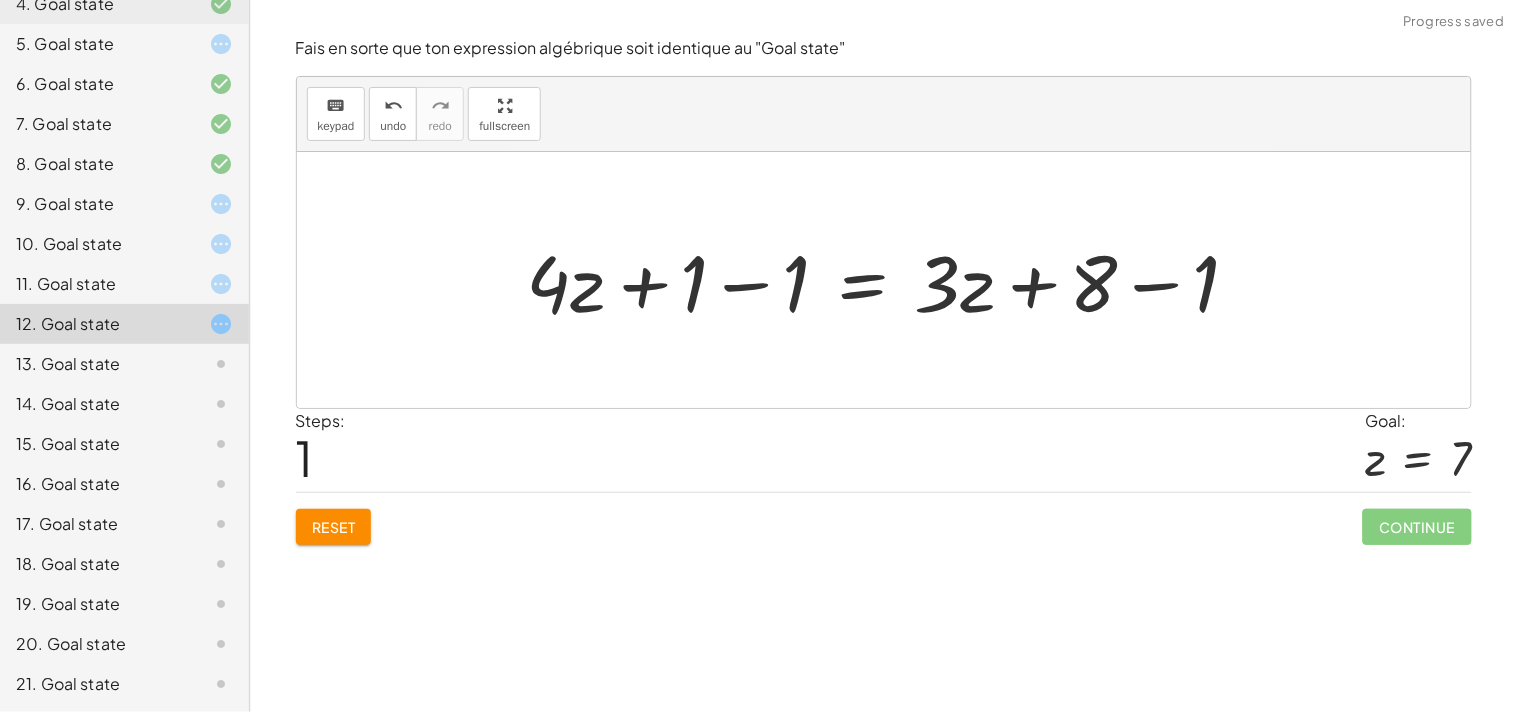 click at bounding box center (891, 280) 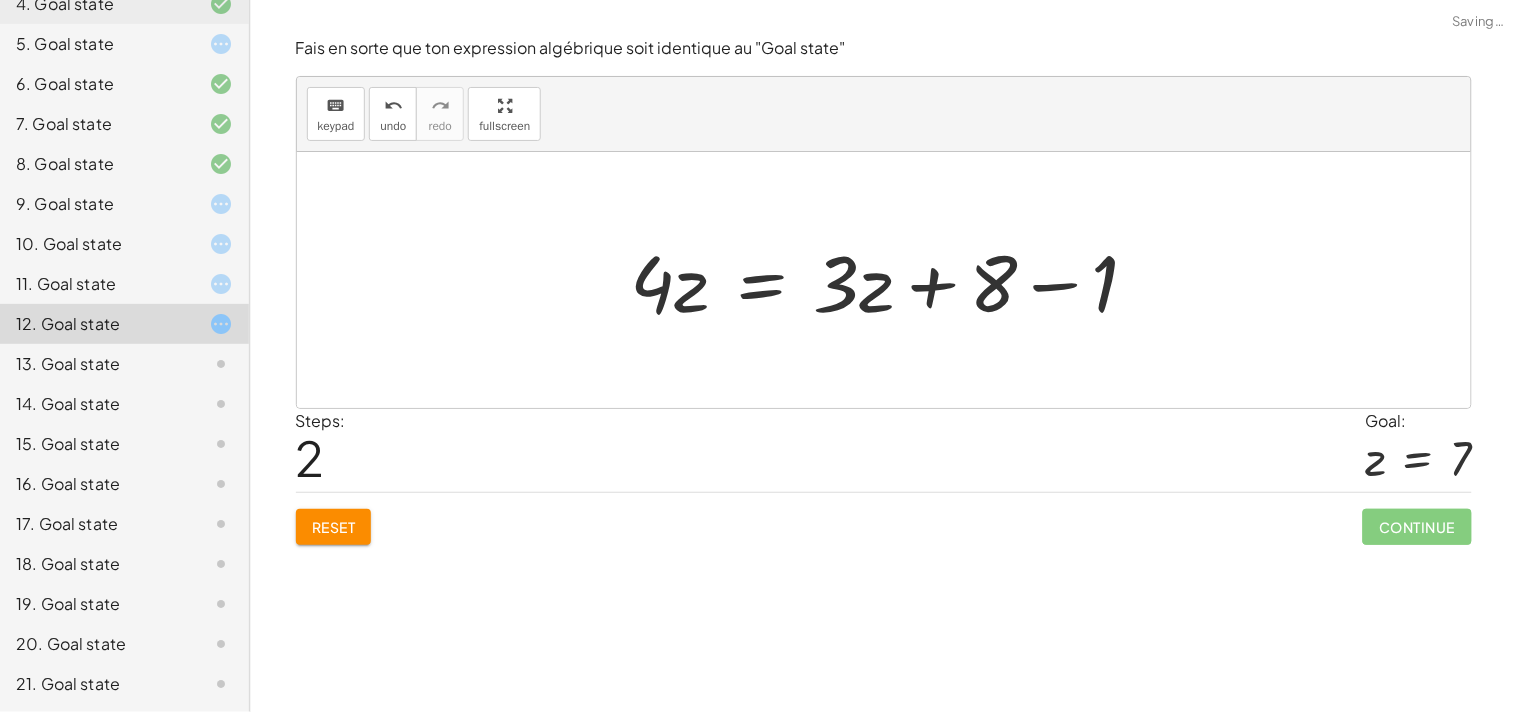 click at bounding box center [893, 280] 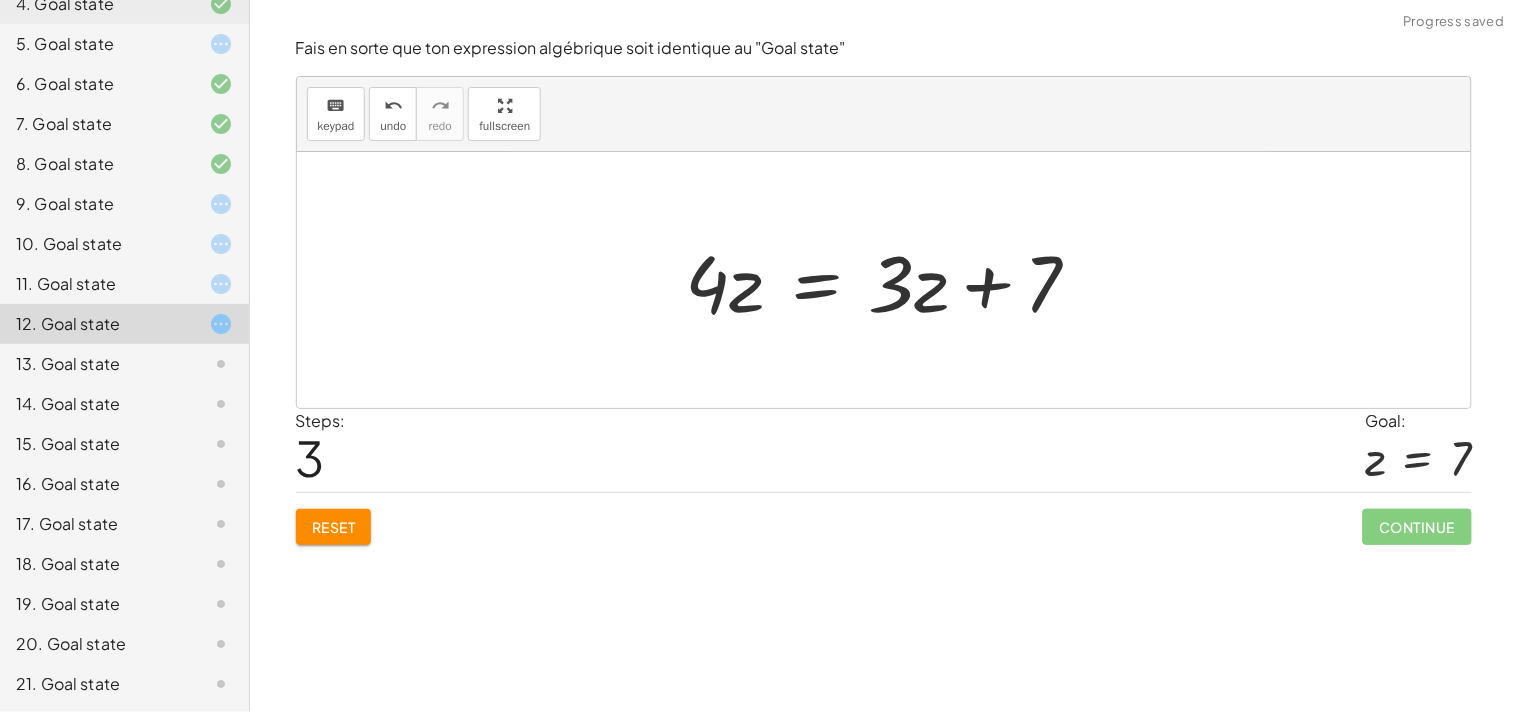 click at bounding box center (891, 280) 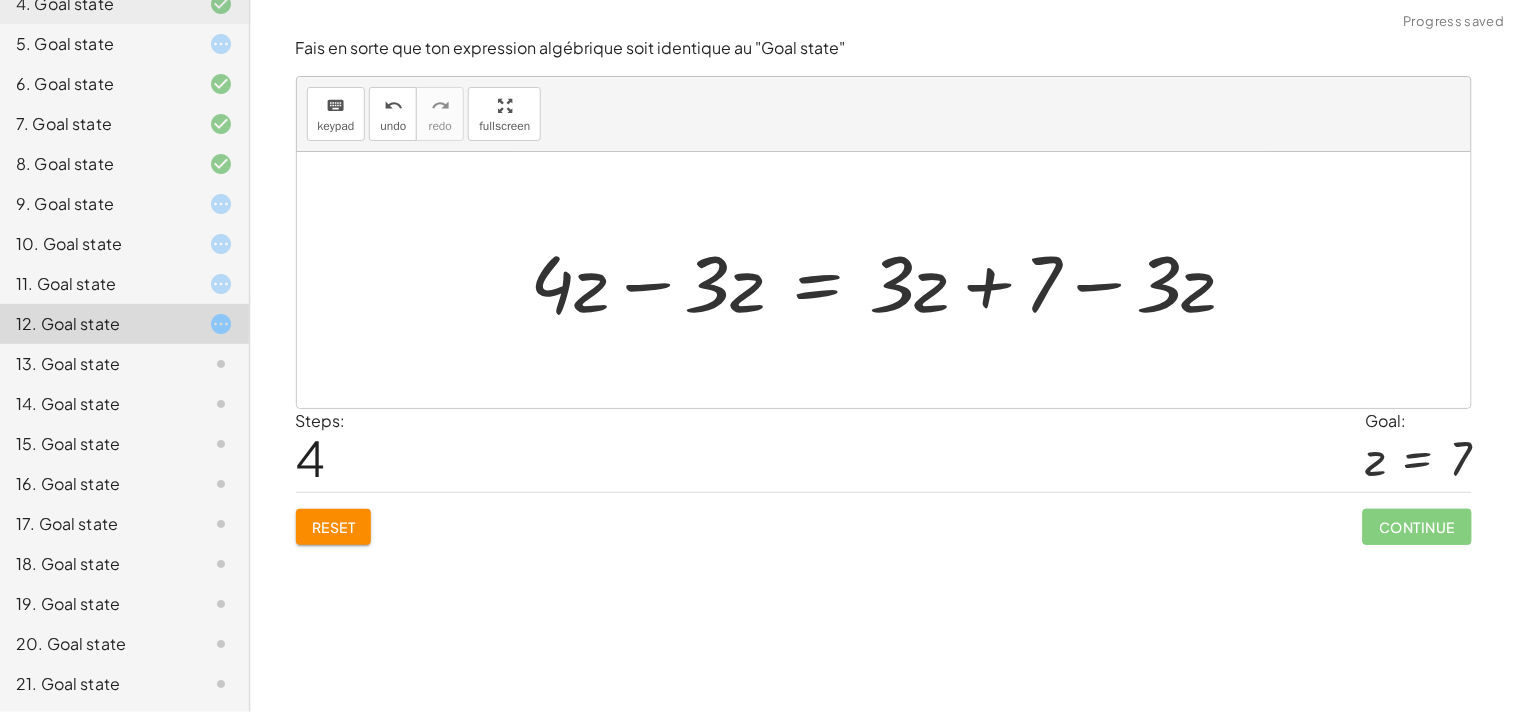 click at bounding box center (892, 280) 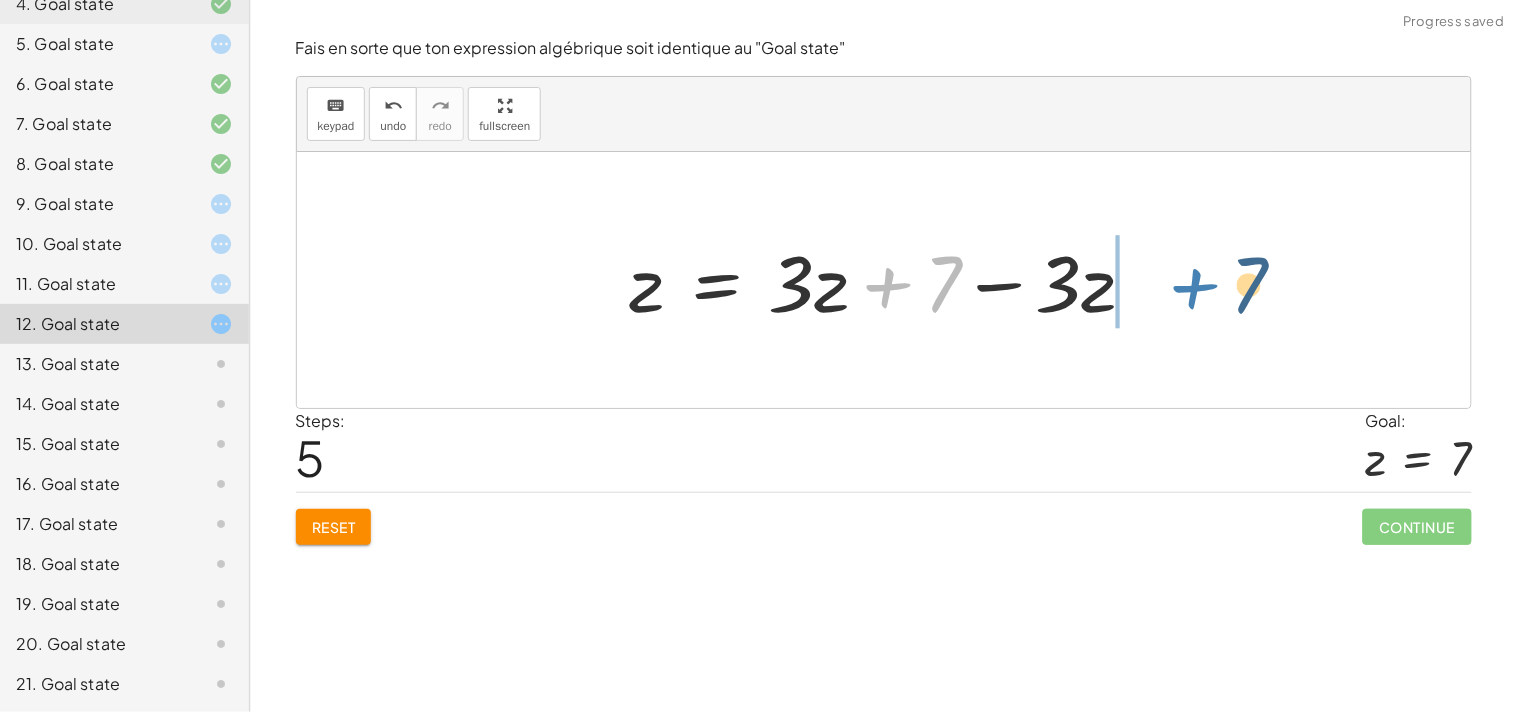 drag, startPoint x: 894, startPoint y: 292, endPoint x: 1201, endPoint y: 295, distance: 307.01465 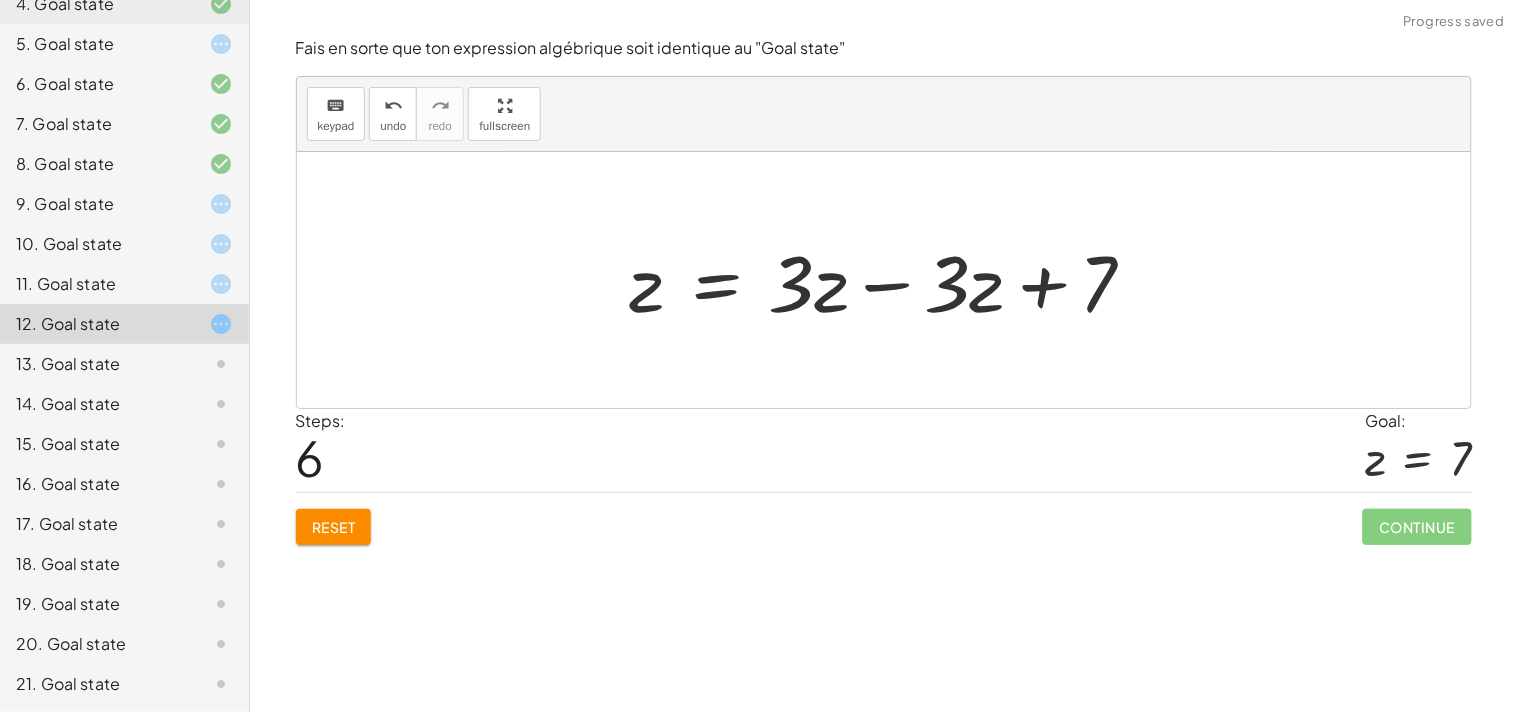 click at bounding box center (891, 280) 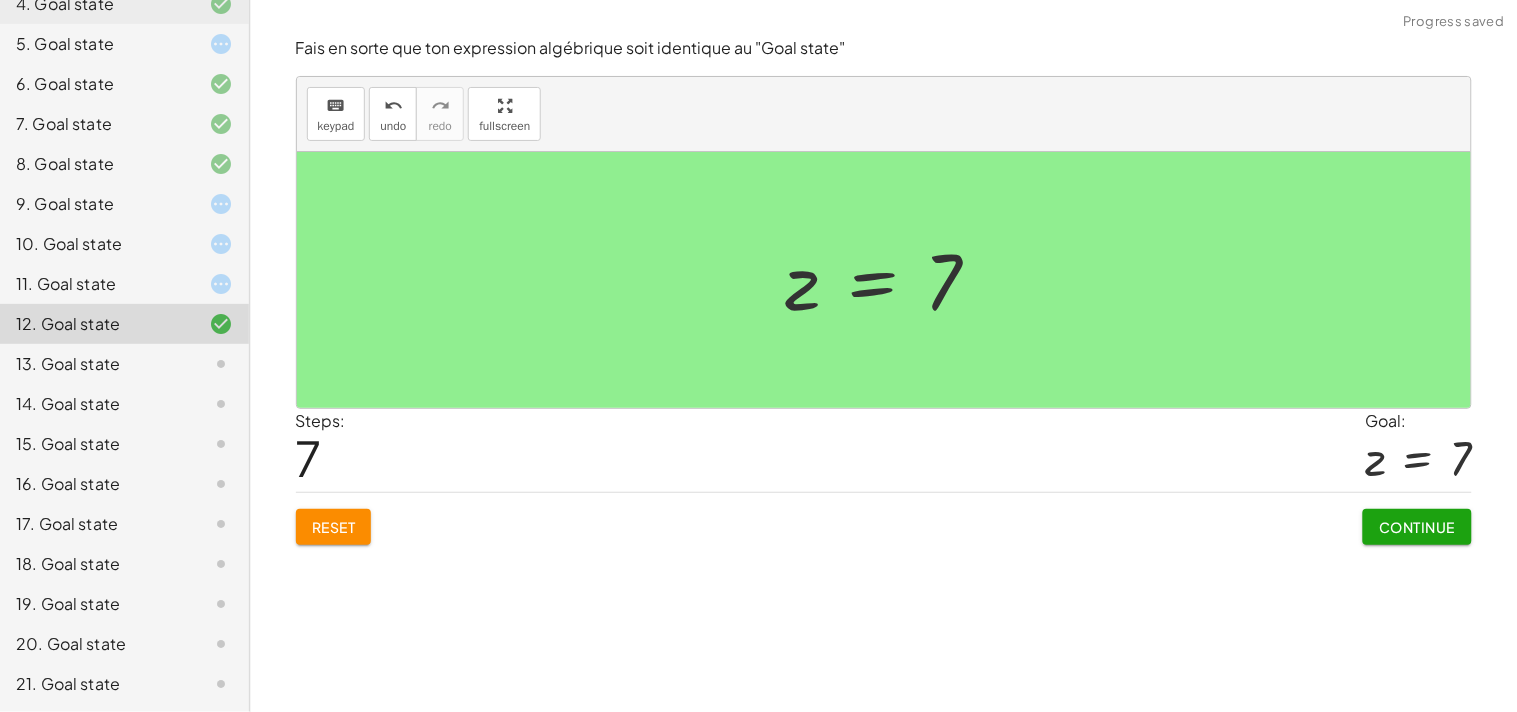 click on "13. Goal state" 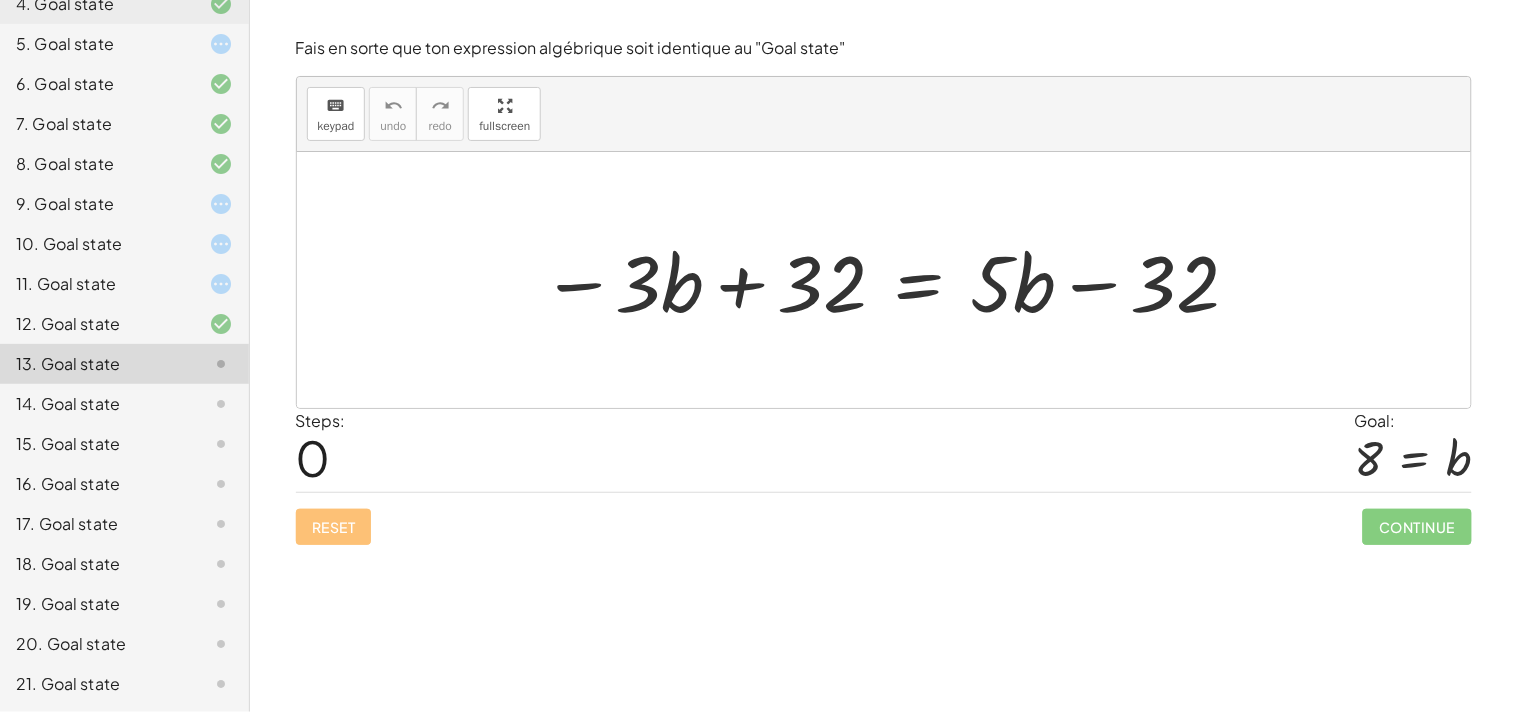 click at bounding box center [891, 280] 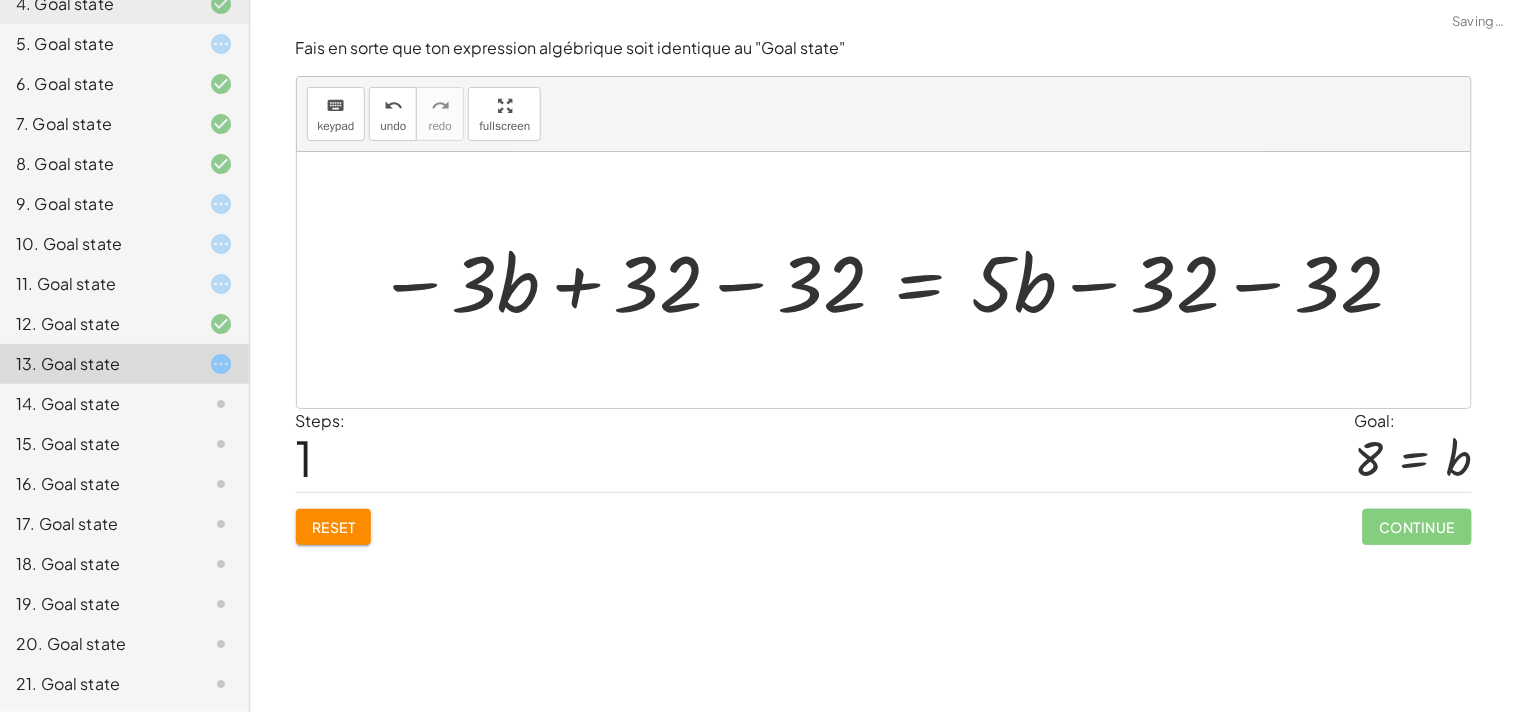 click at bounding box center [892, 280] 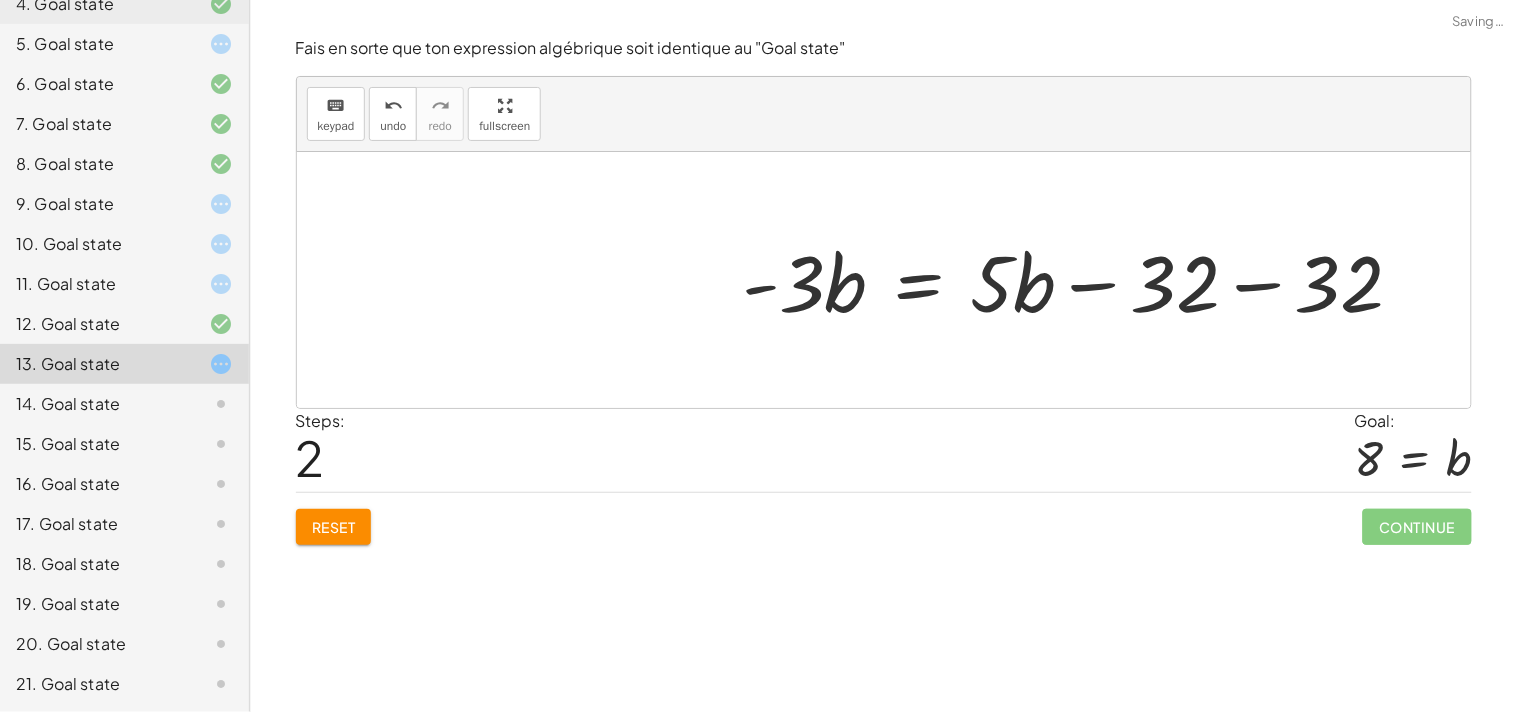 click at bounding box center (1081, 280) 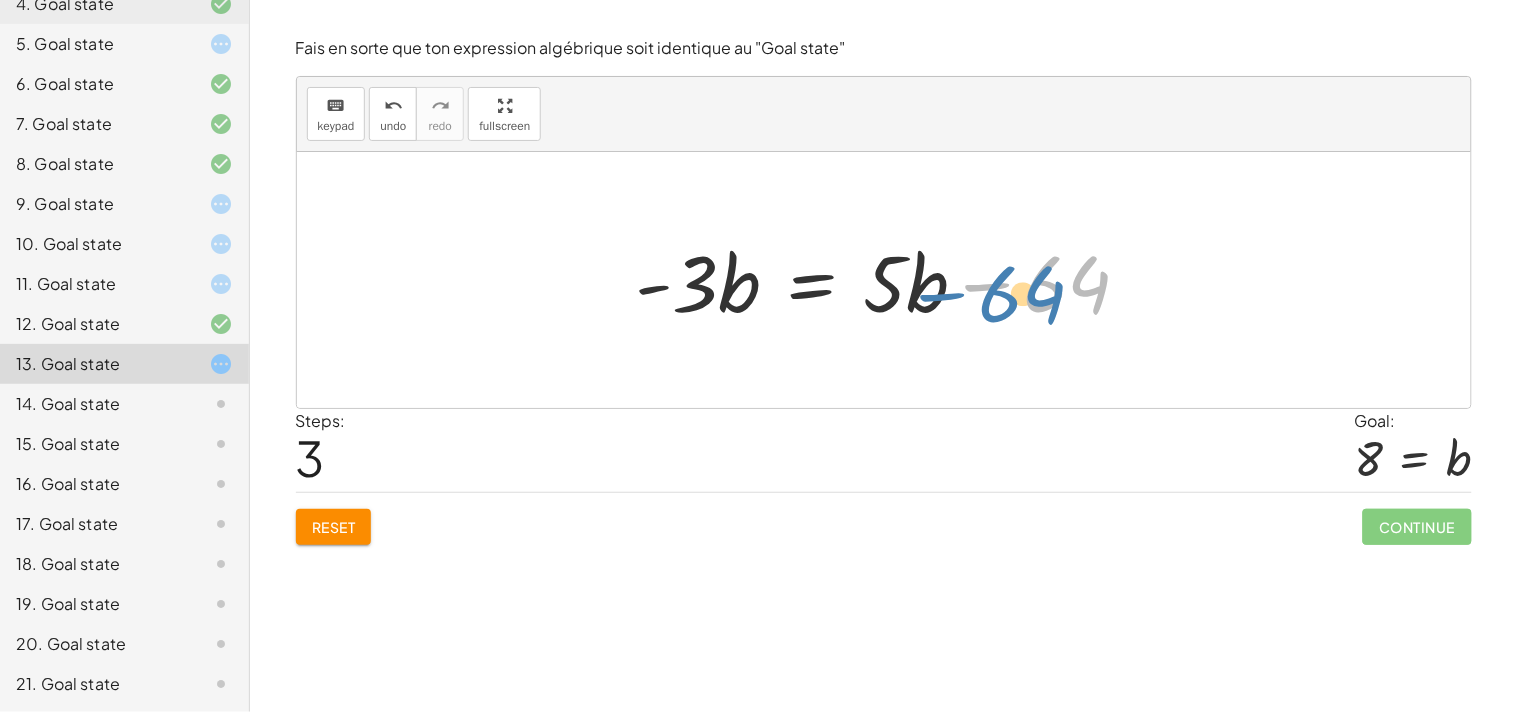 drag, startPoint x: 1032, startPoint y: 306, endPoint x: 1033, endPoint y: 294, distance: 12.0415945 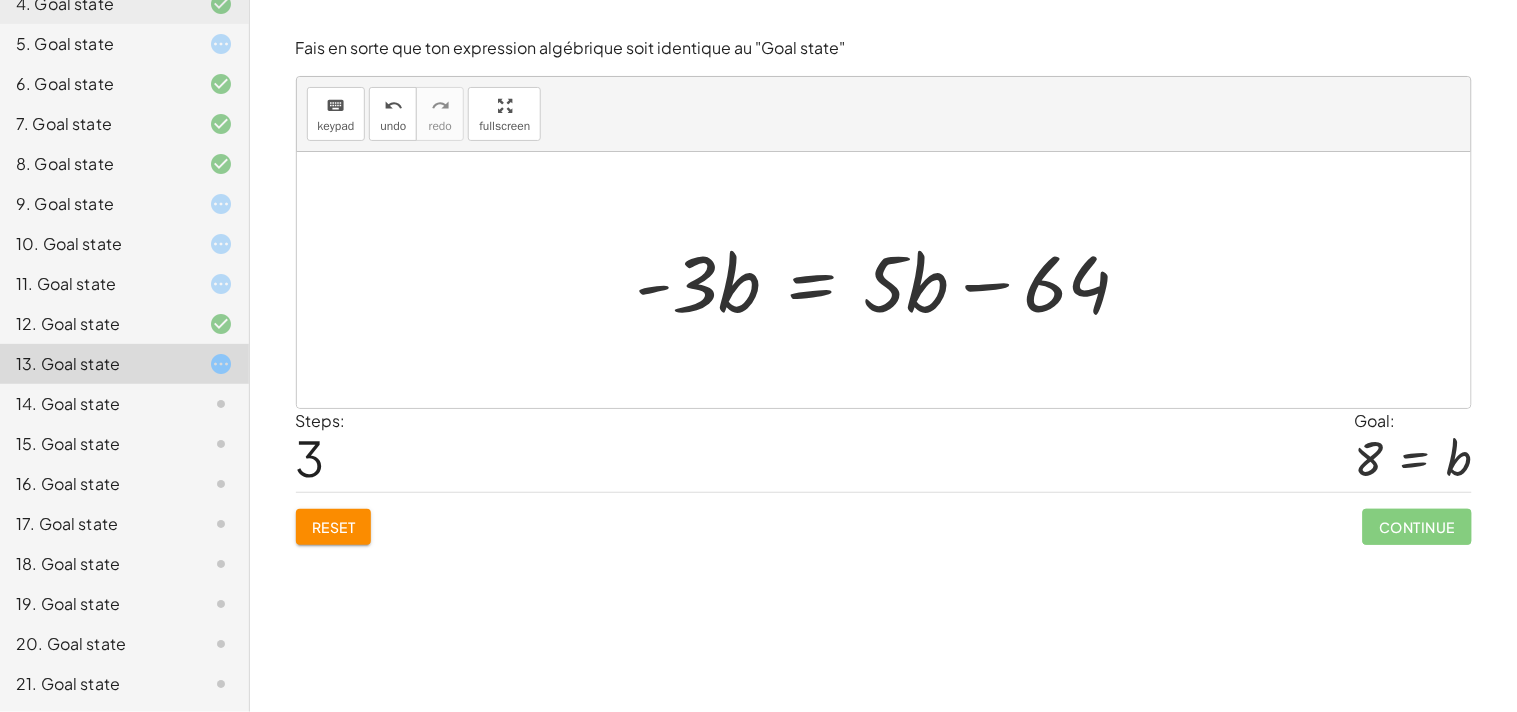 click at bounding box center [891, 280] 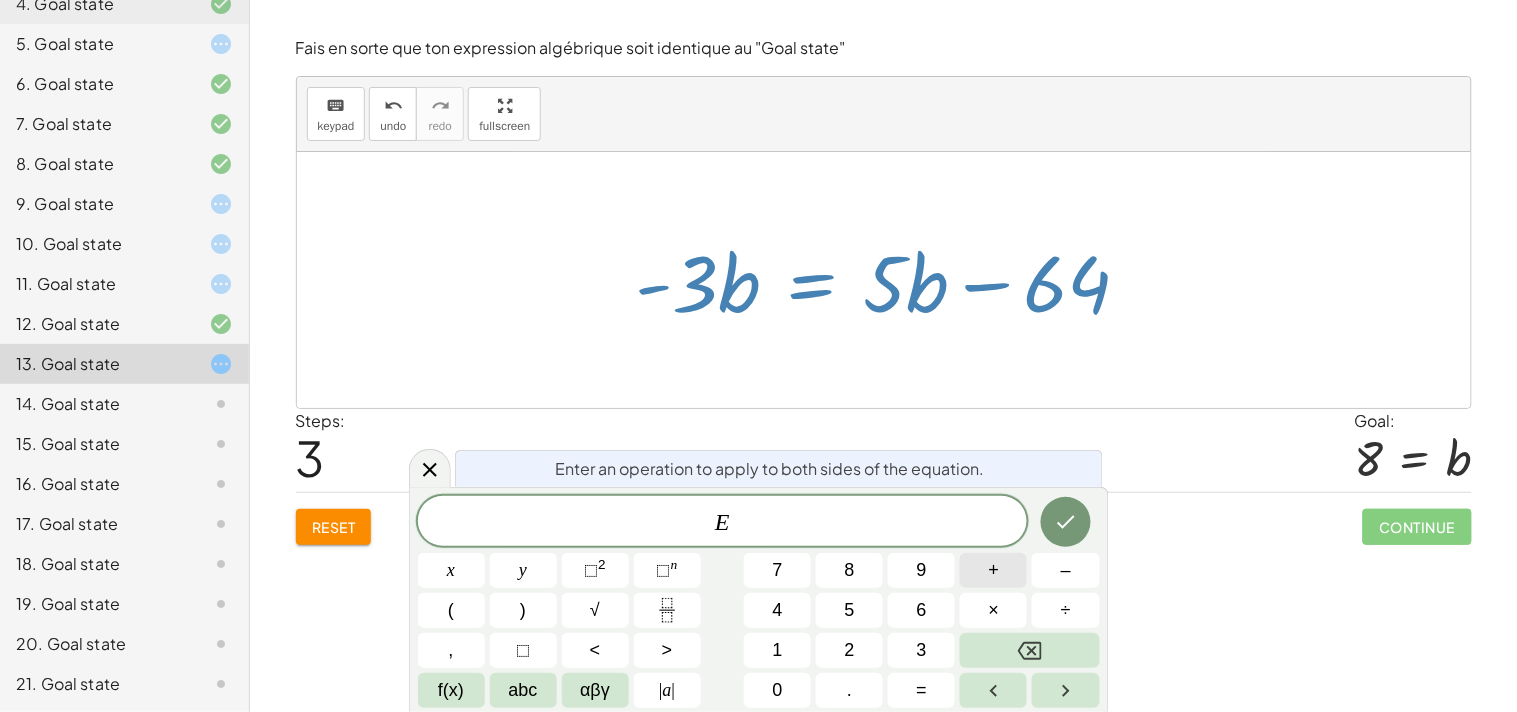 click on "+" at bounding box center (994, 570) 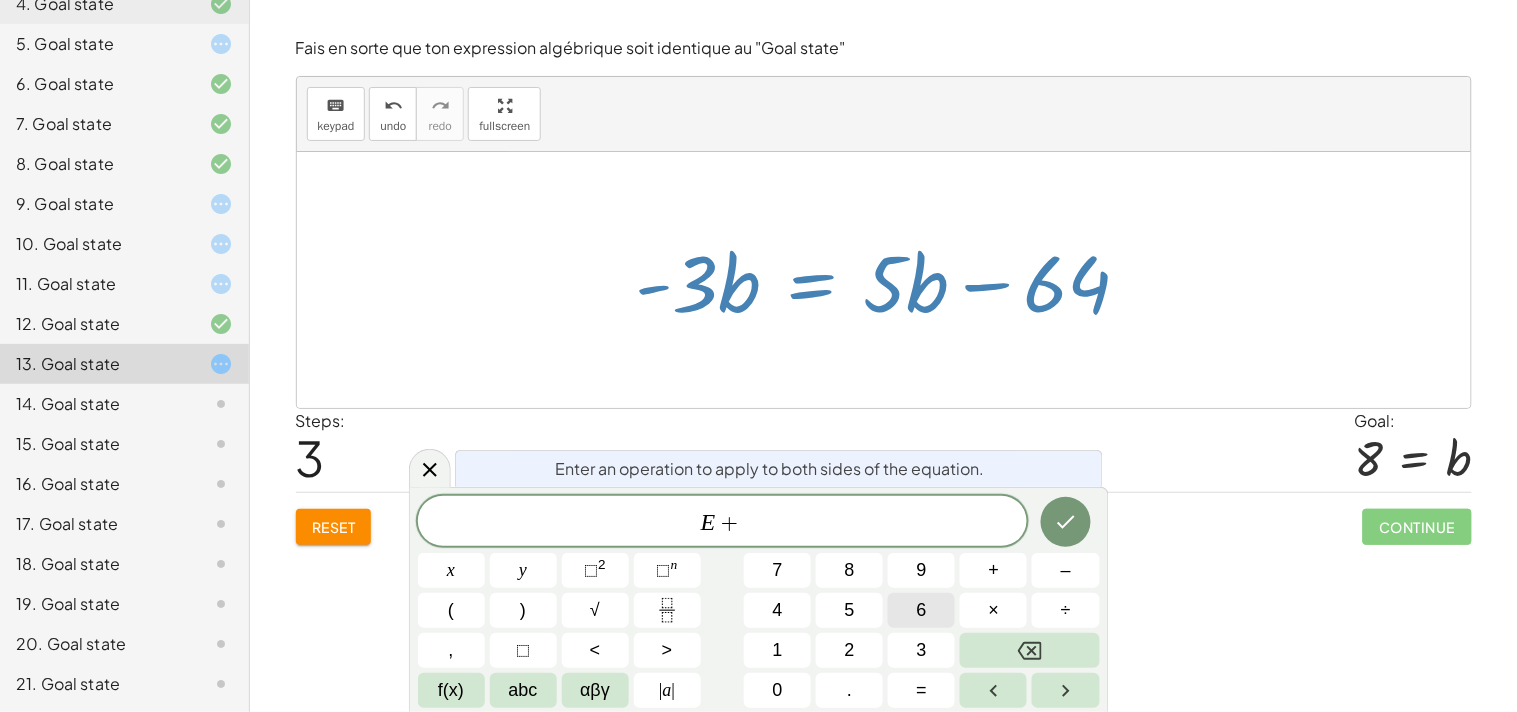 click on "6" at bounding box center [921, 610] 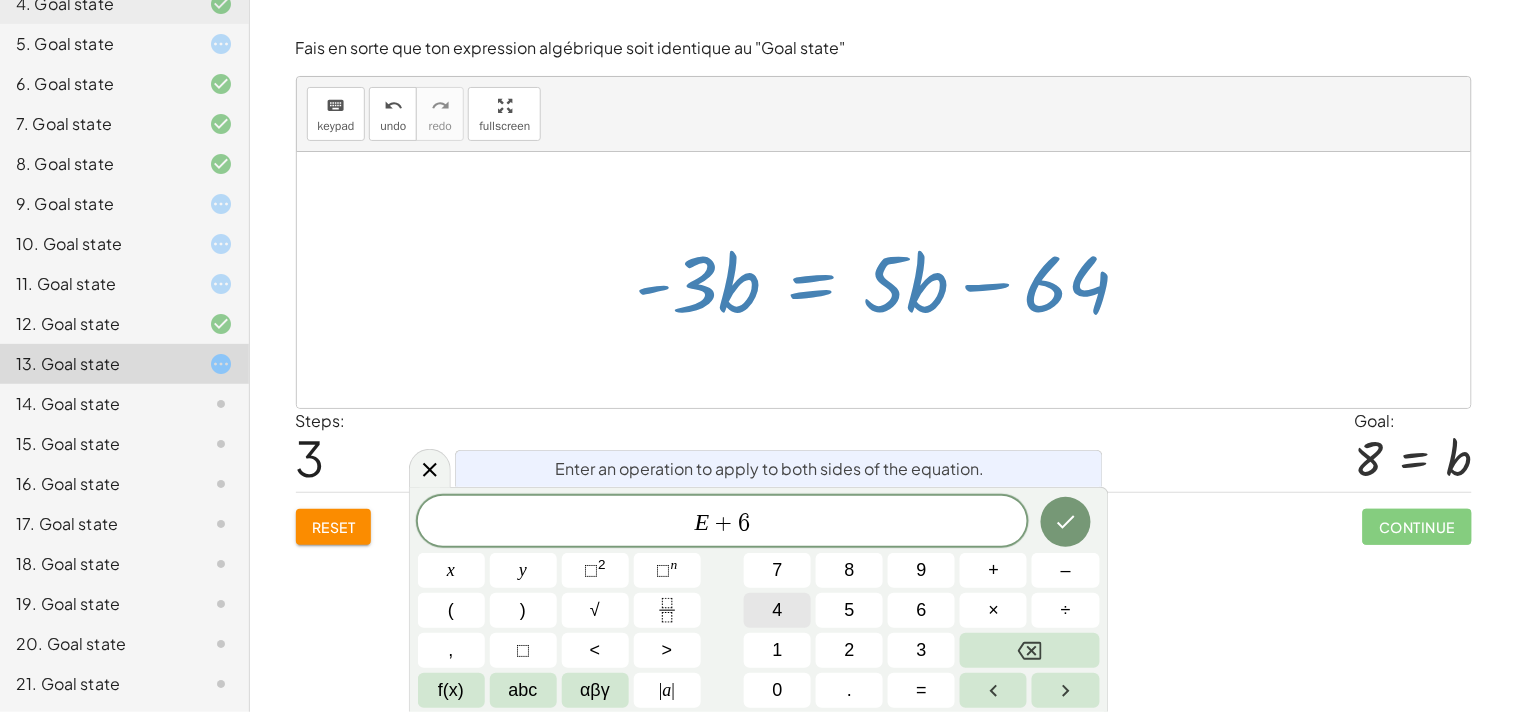 click on "4" at bounding box center [777, 610] 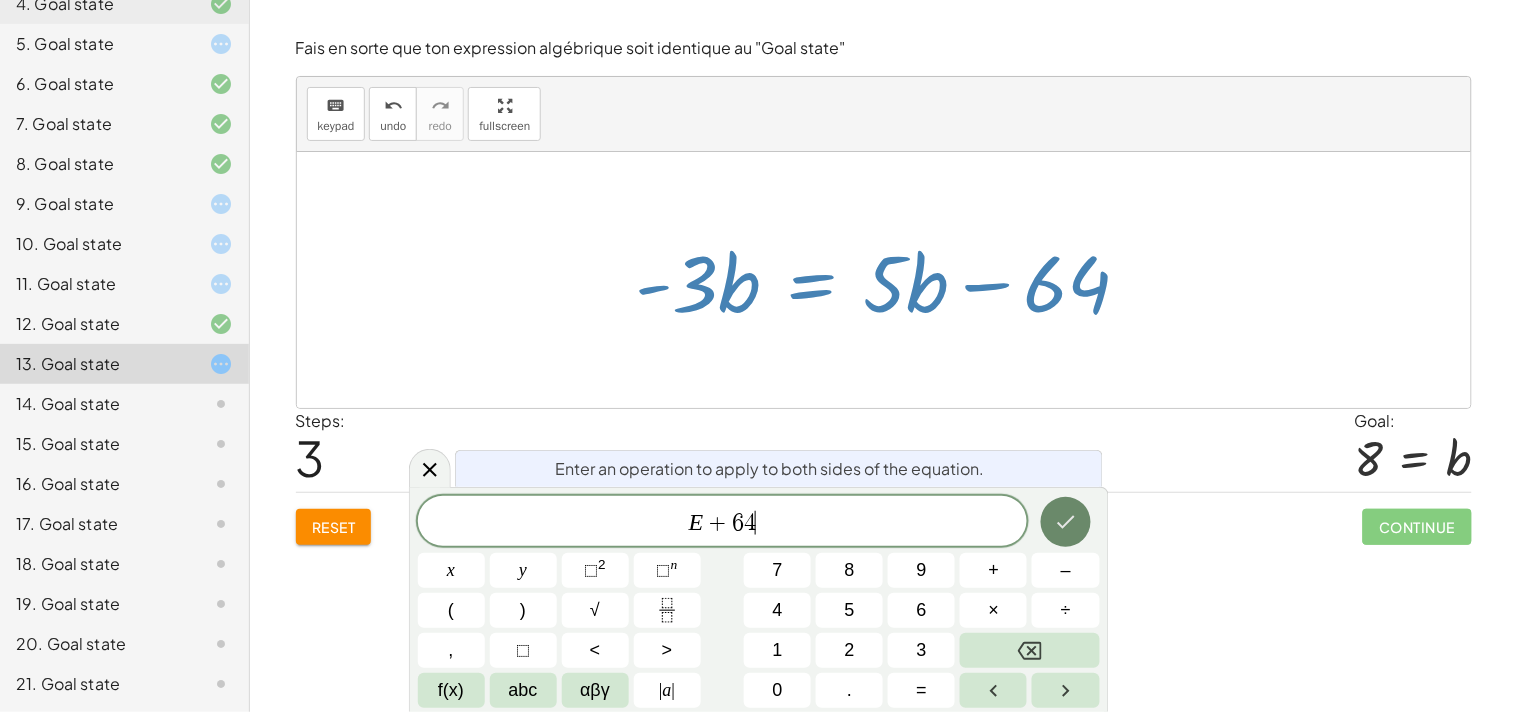click at bounding box center [1066, 522] 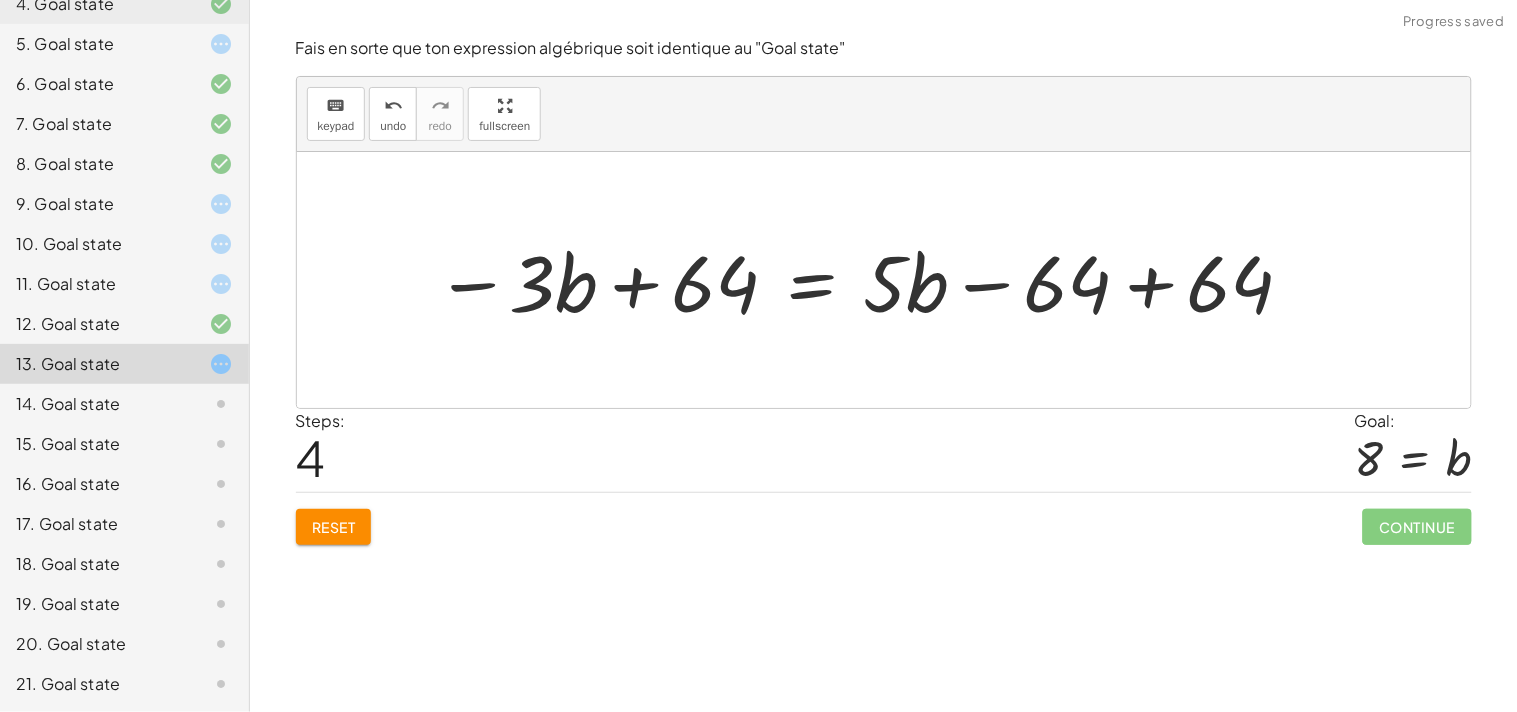 click at bounding box center [866, 280] 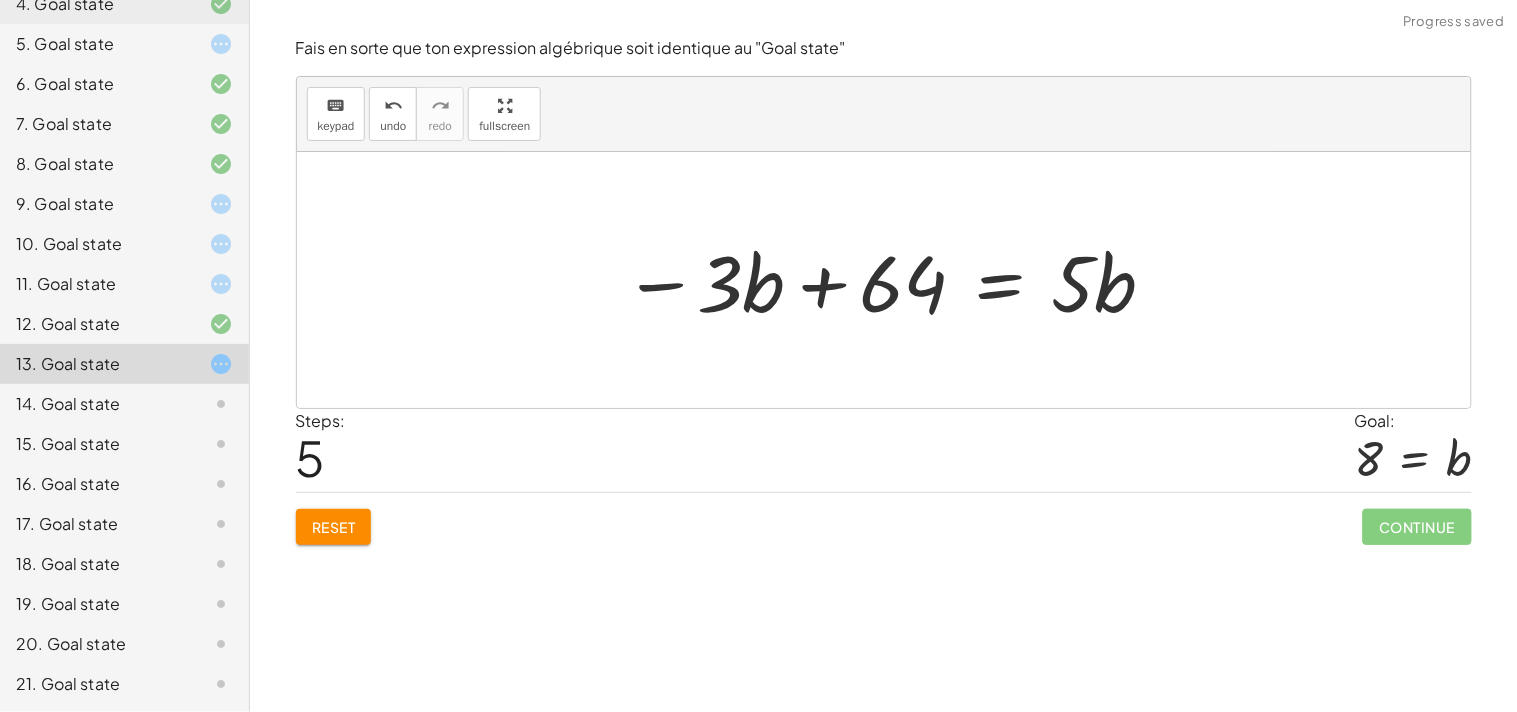 click at bounding box center (891, 280) 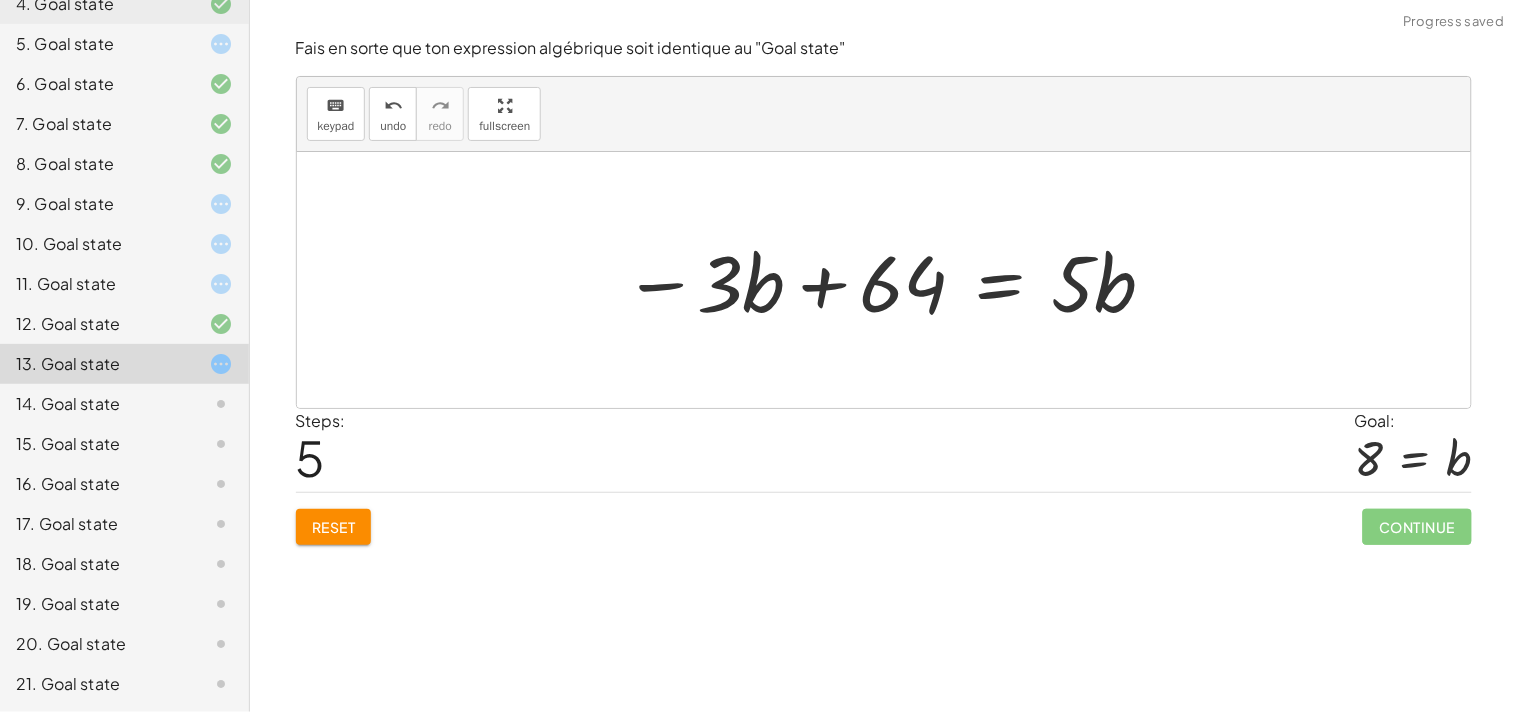 click at bounding box center (891, 280) 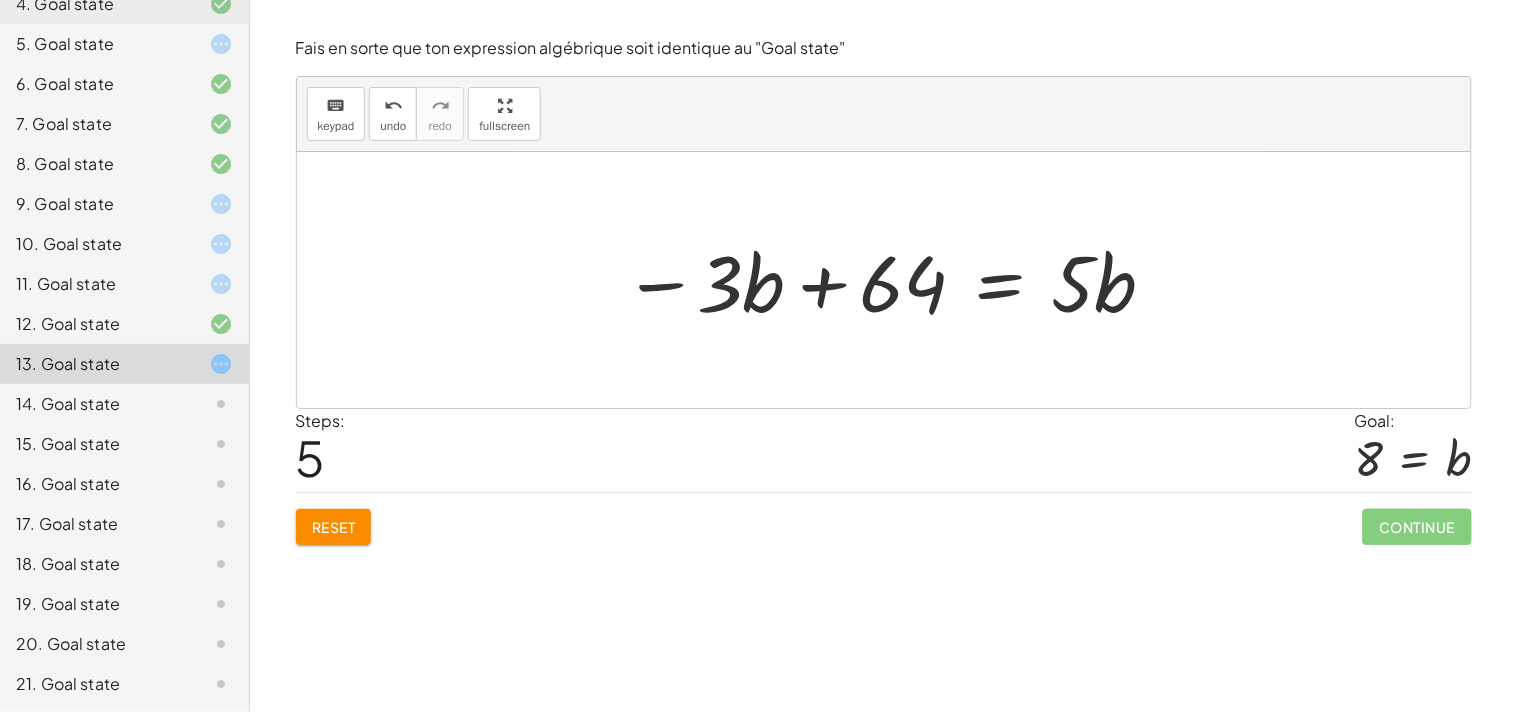 click at bounding box center [891, 280] 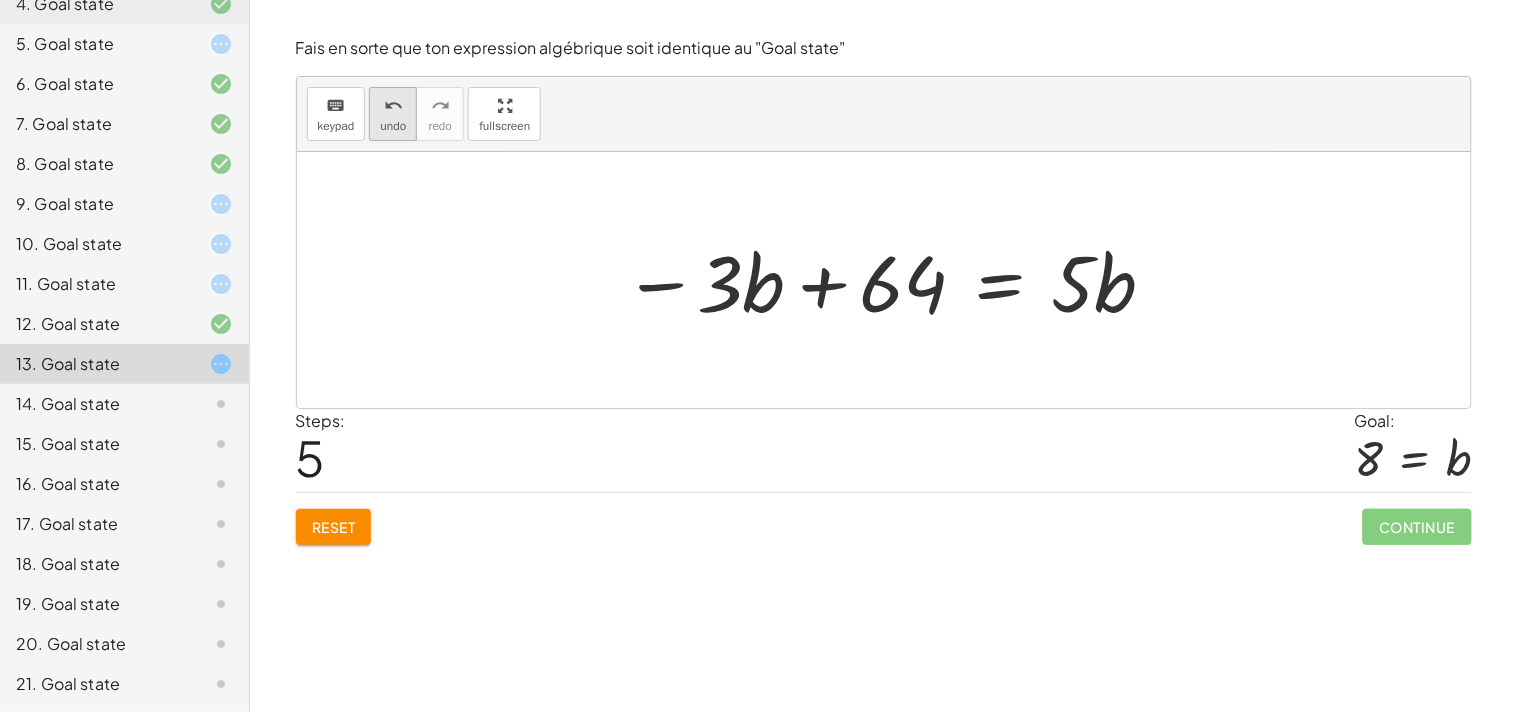 click on "undo" at bounding box center (393, 106) 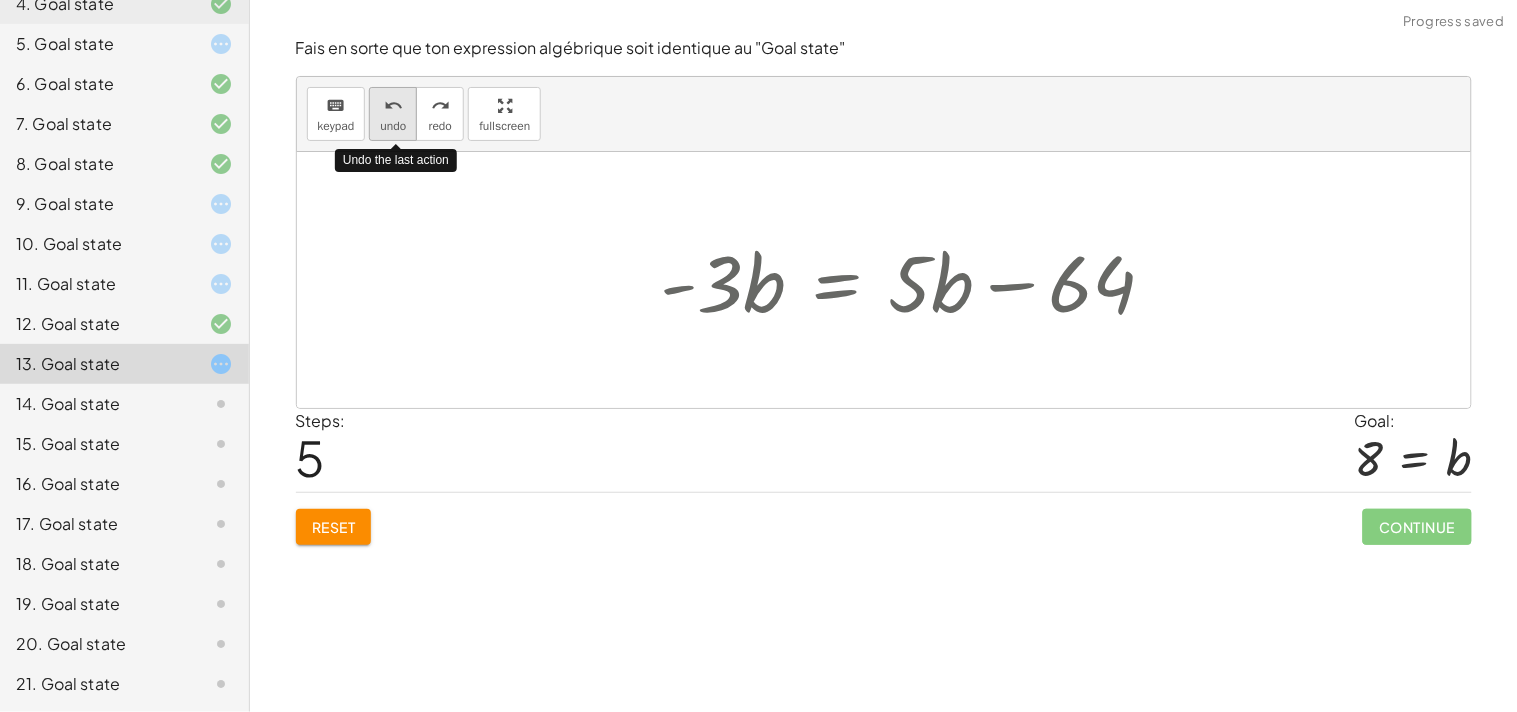 click on "undo" at bounding box center [393, 106] 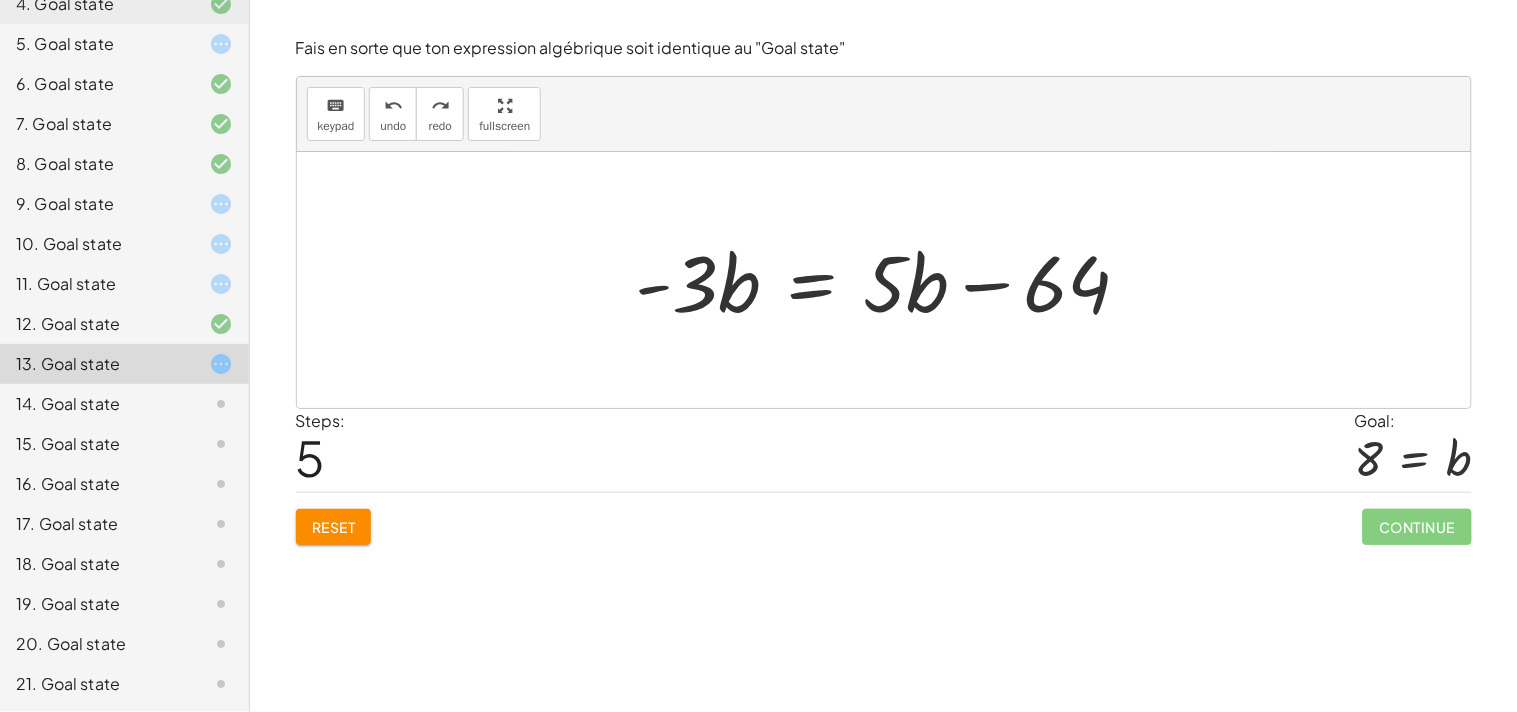 click at bounding box center (891, 280) 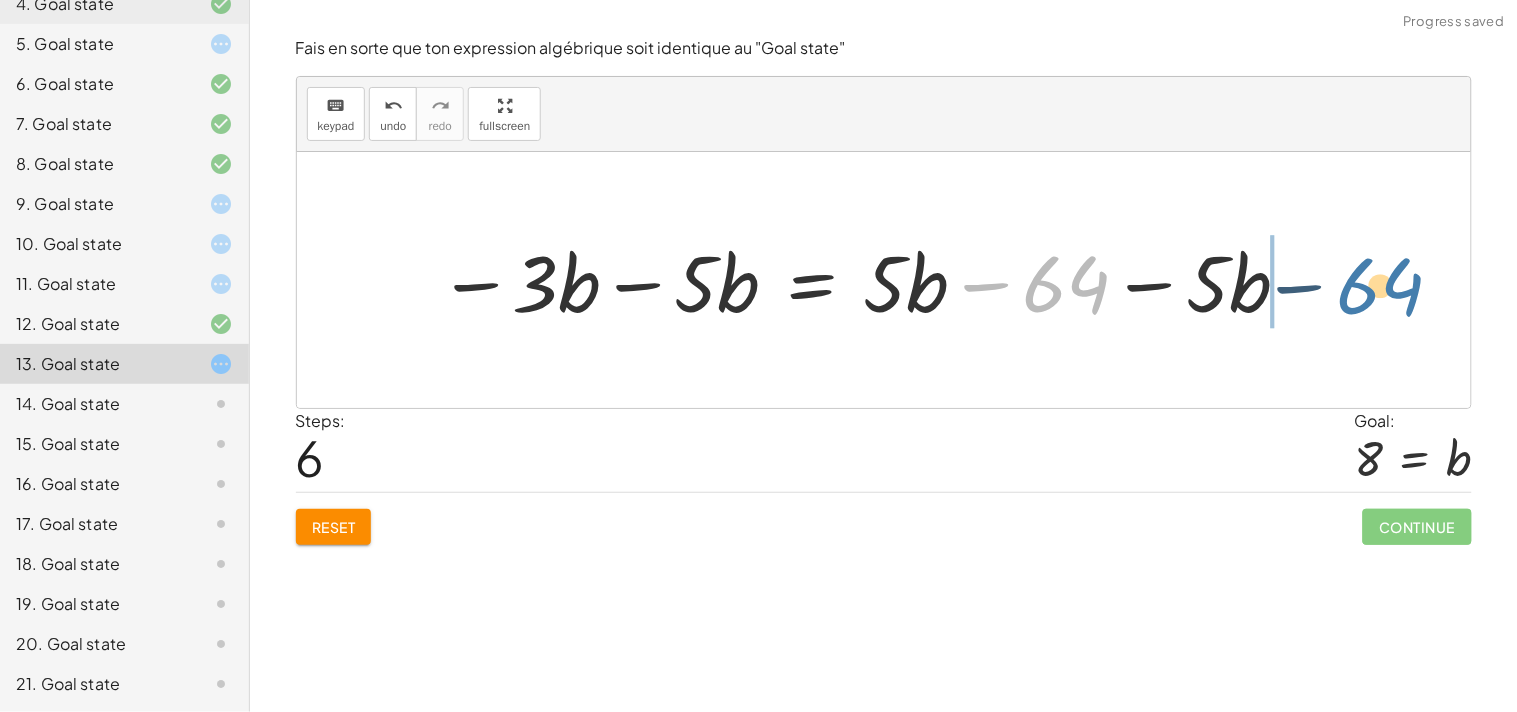 drag, startPoint x: 1042, startPoint y: 280, endPoint x: 1362, endPoint y: 281, distance: 320.00156 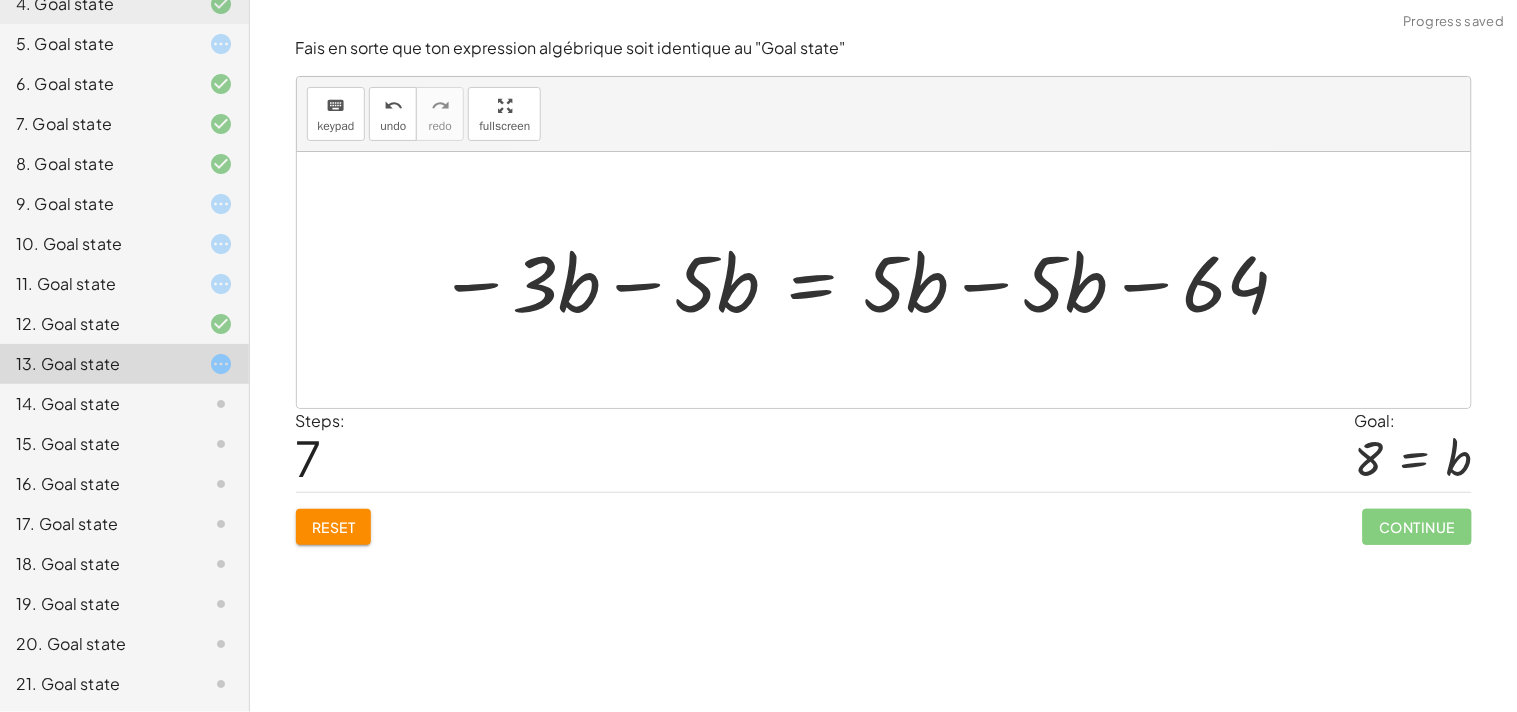 click at bounding box center [865, 280] 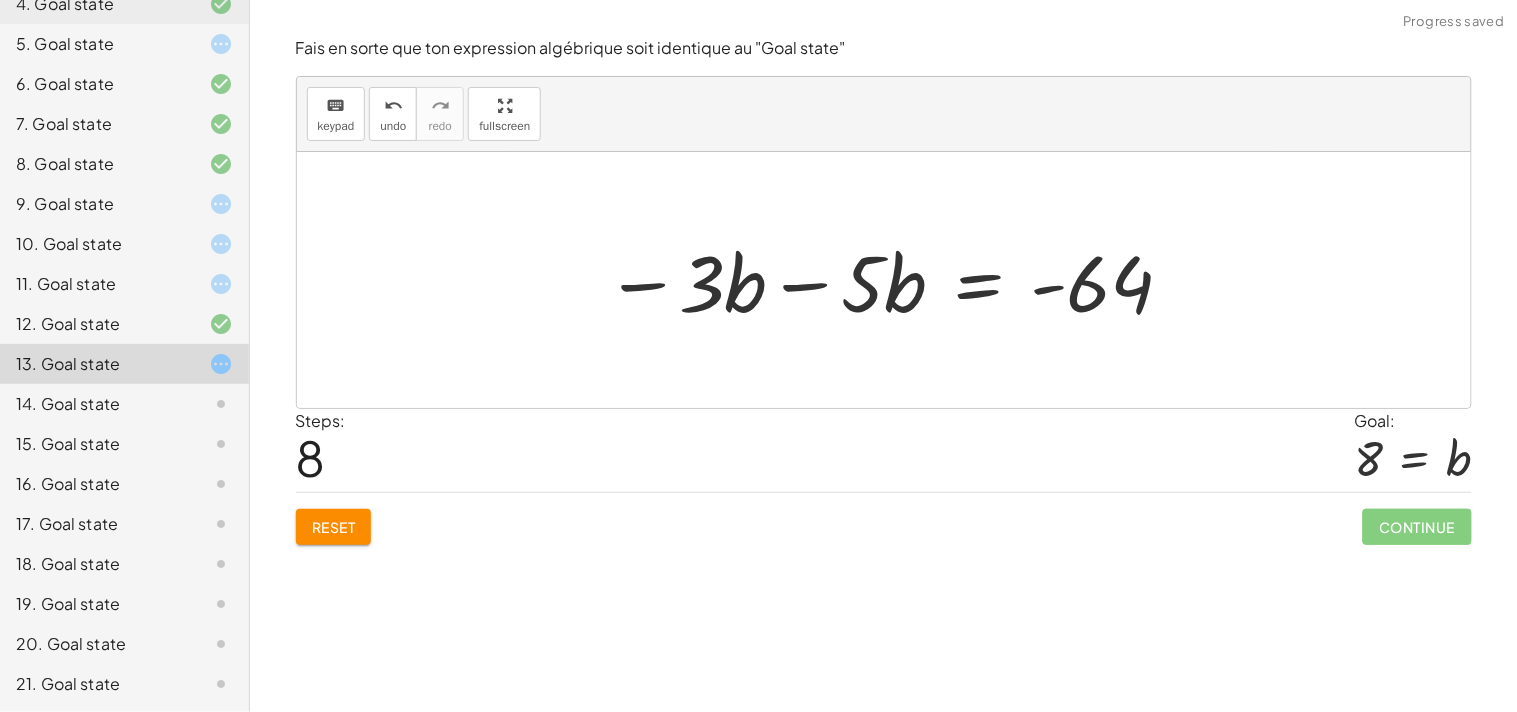 click at bounding box center [891, 280] 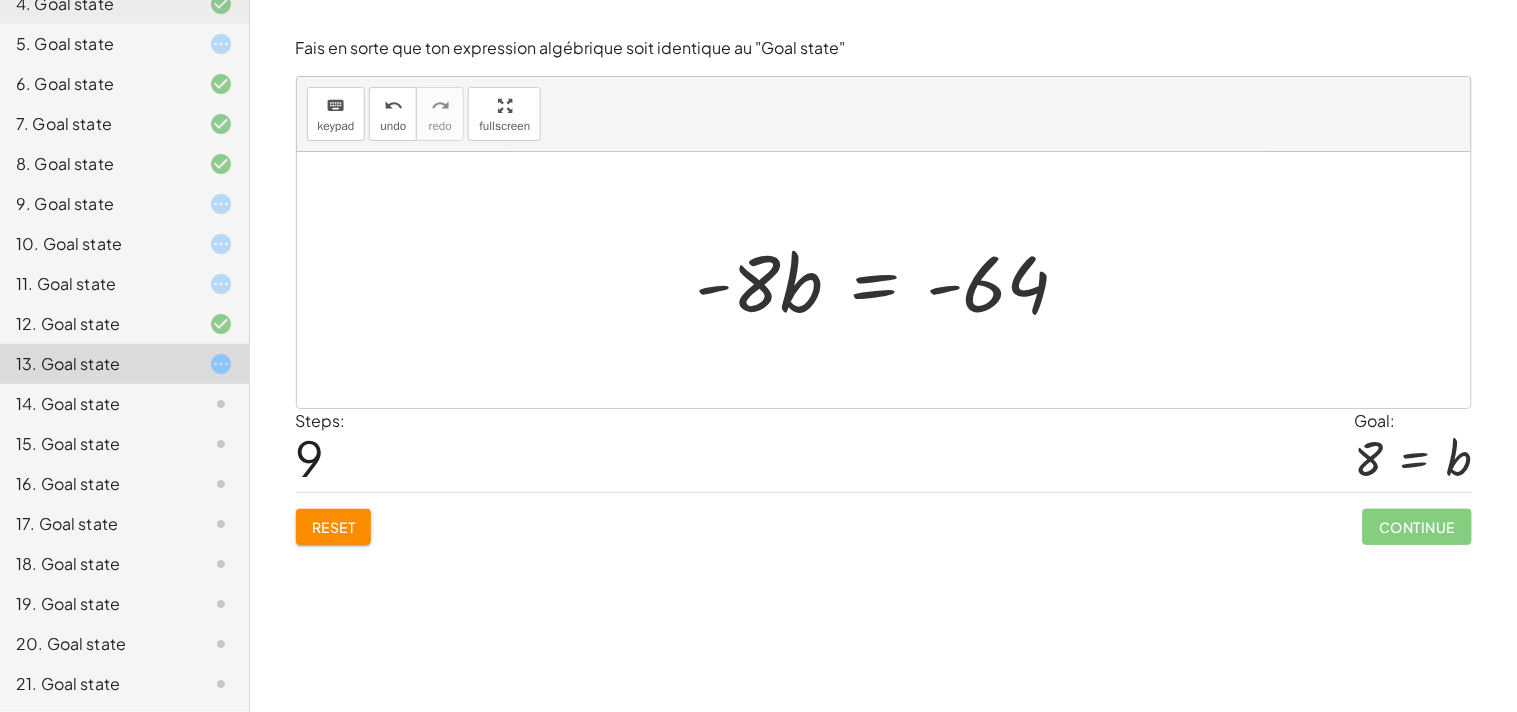 click at bounding box center [891, 280] 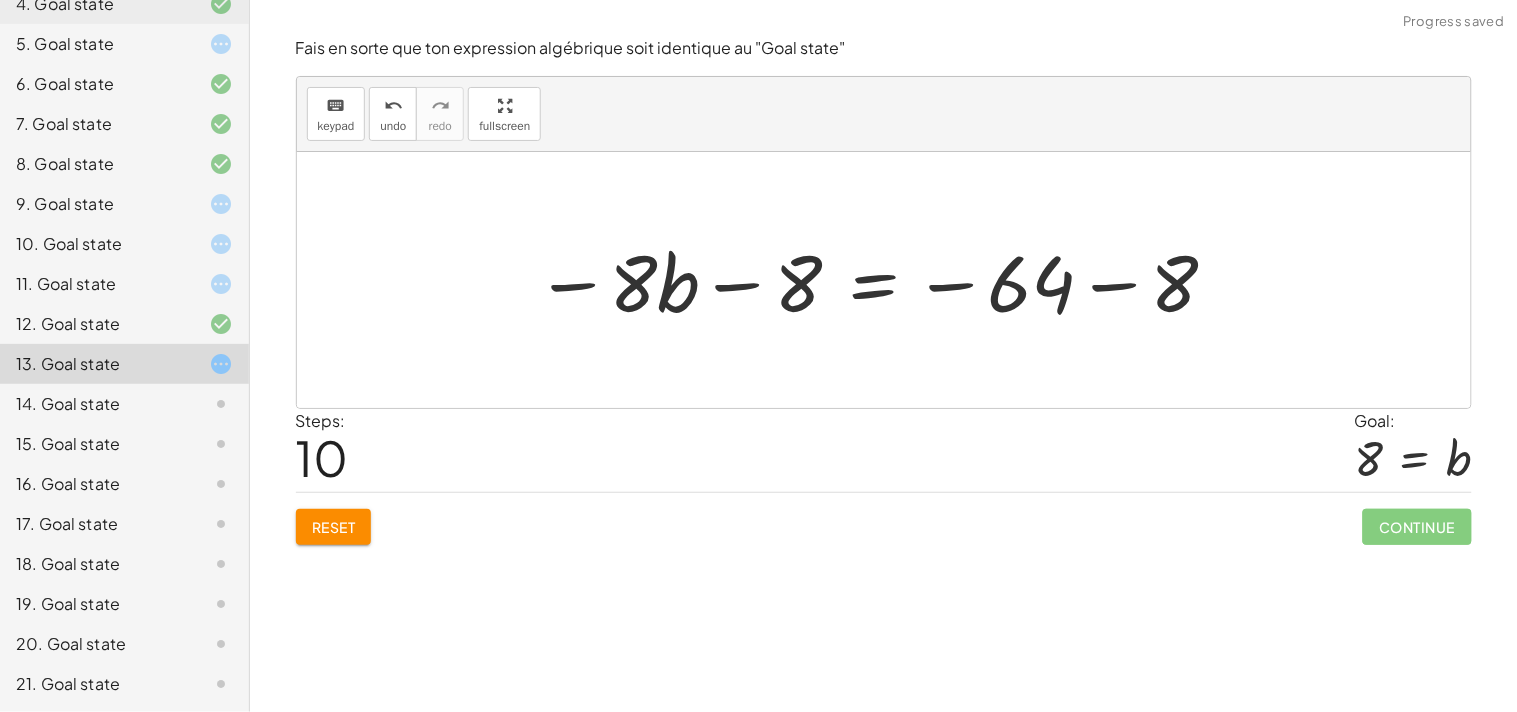 click at bounding box center (878, 280) 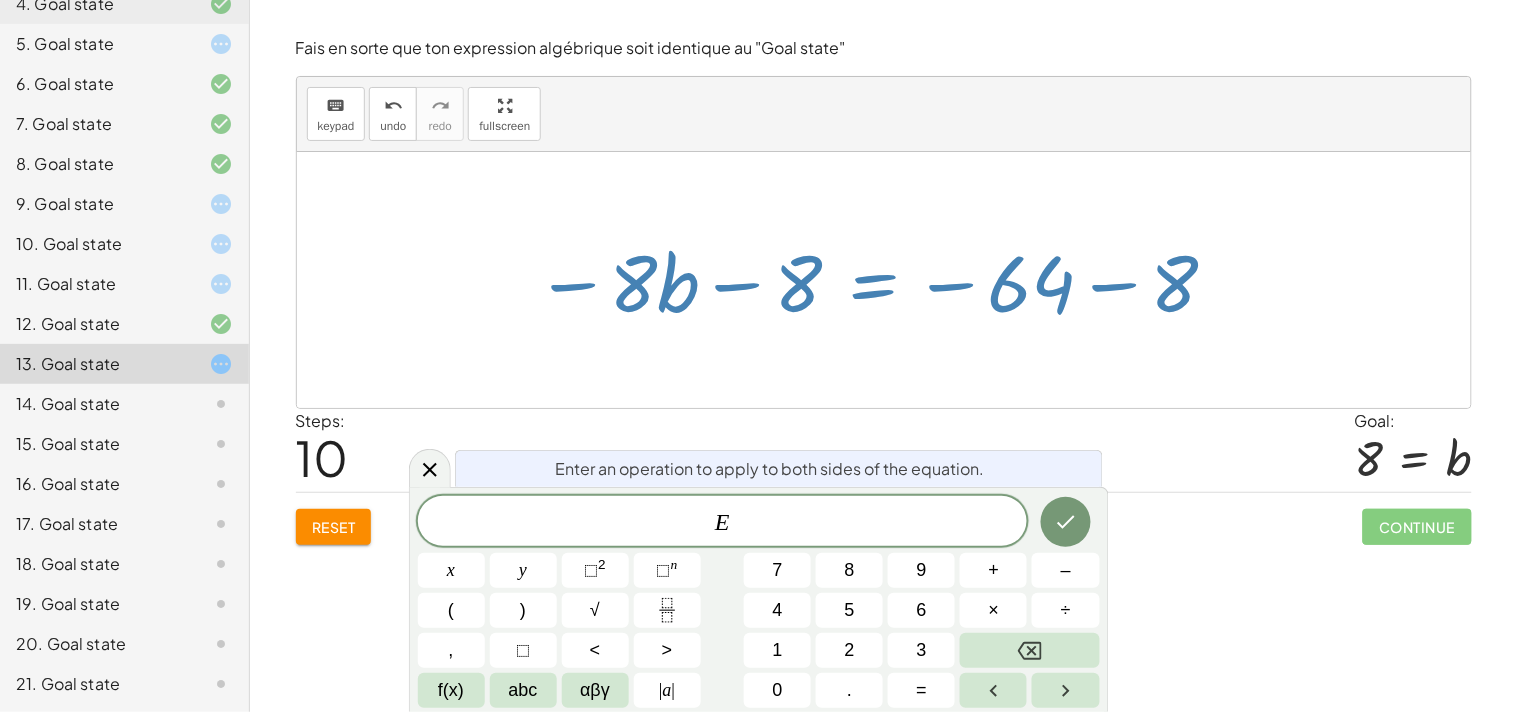 click at bounding box center [884, 280] 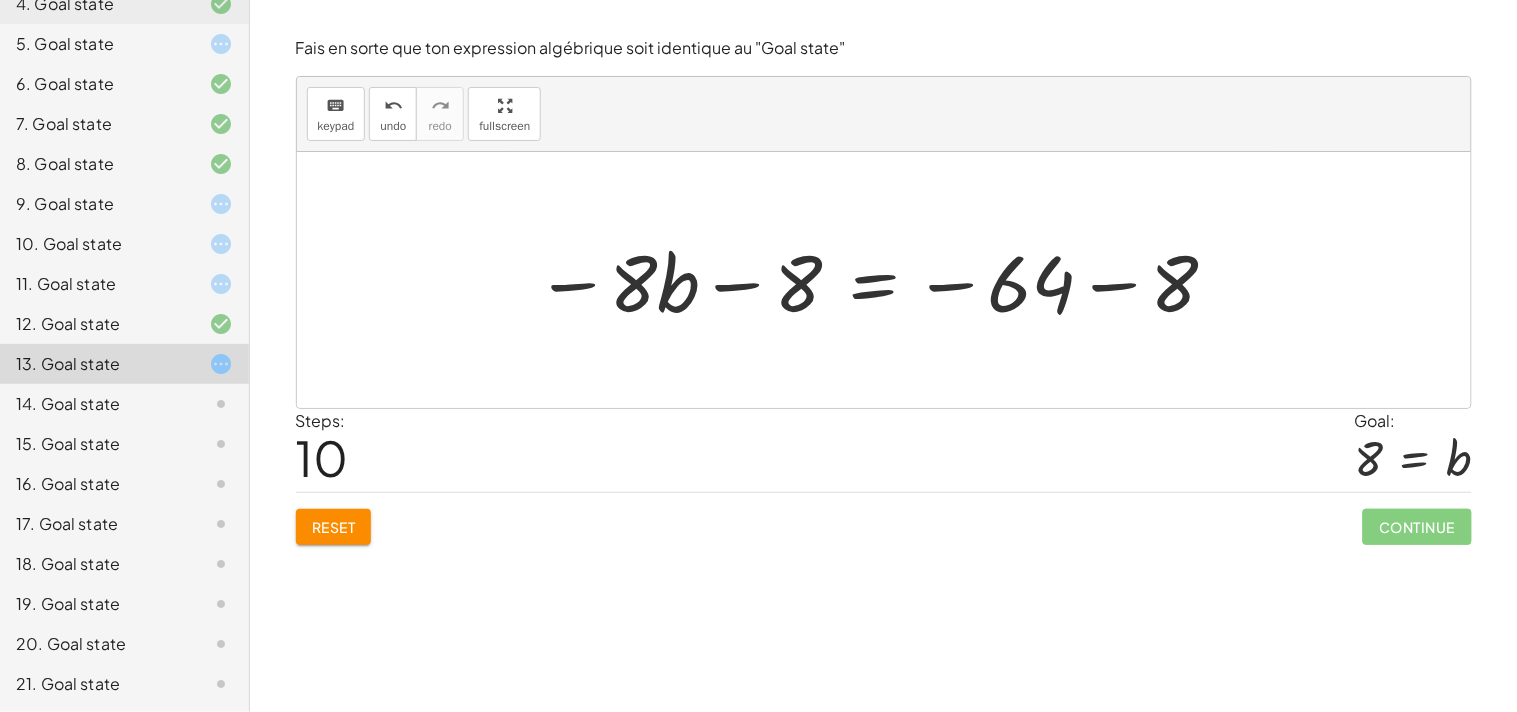 click at bounding box center [884, 280] 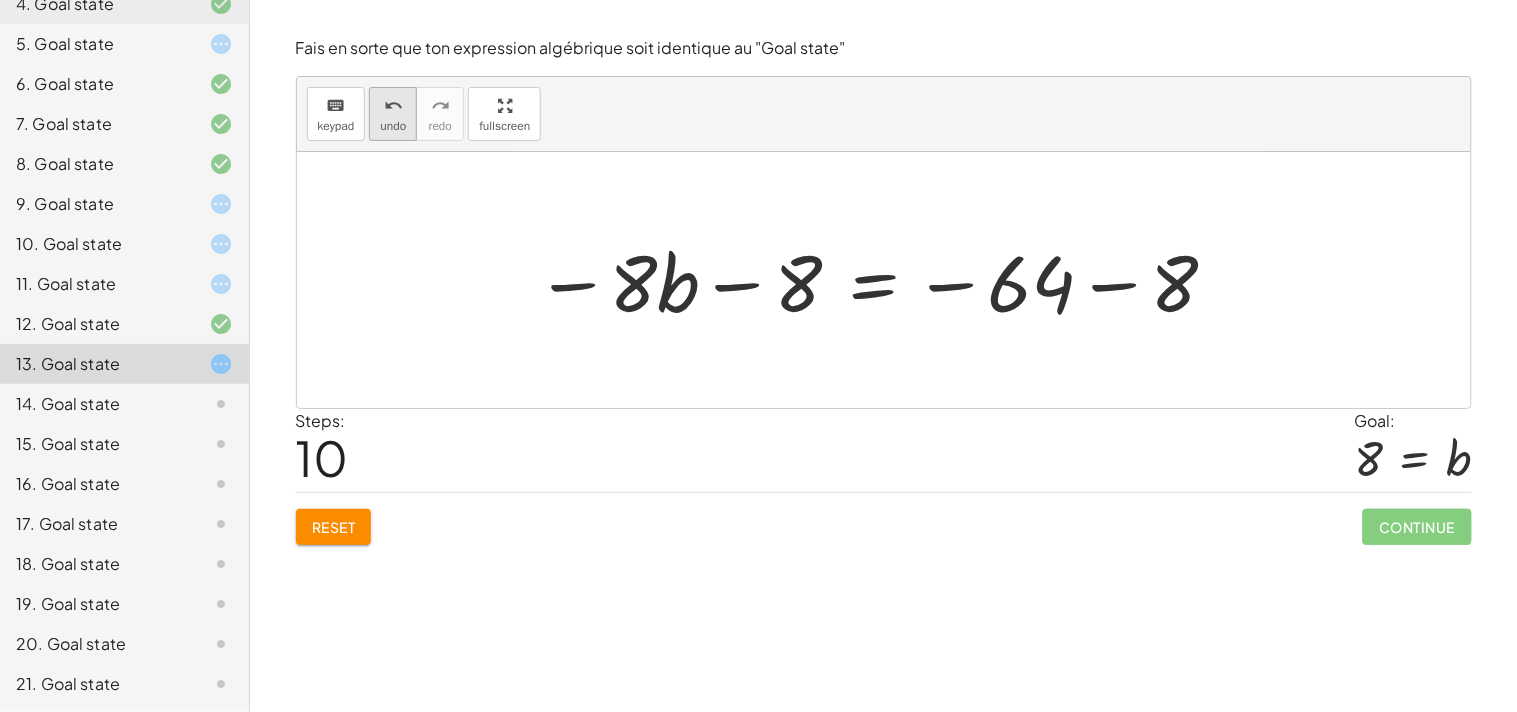 click on "undo" at bounding box center (393, 126) 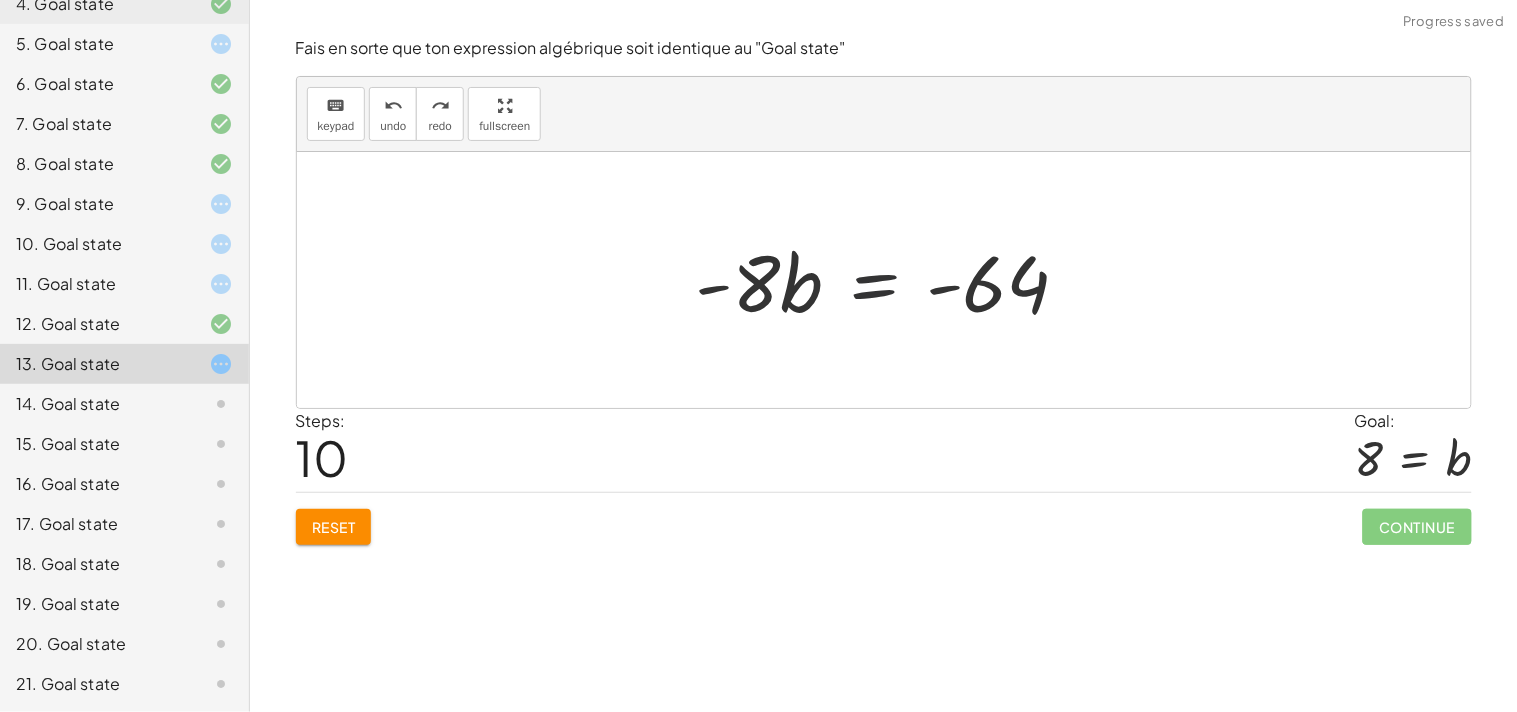 click at bounding box center (891, 280) 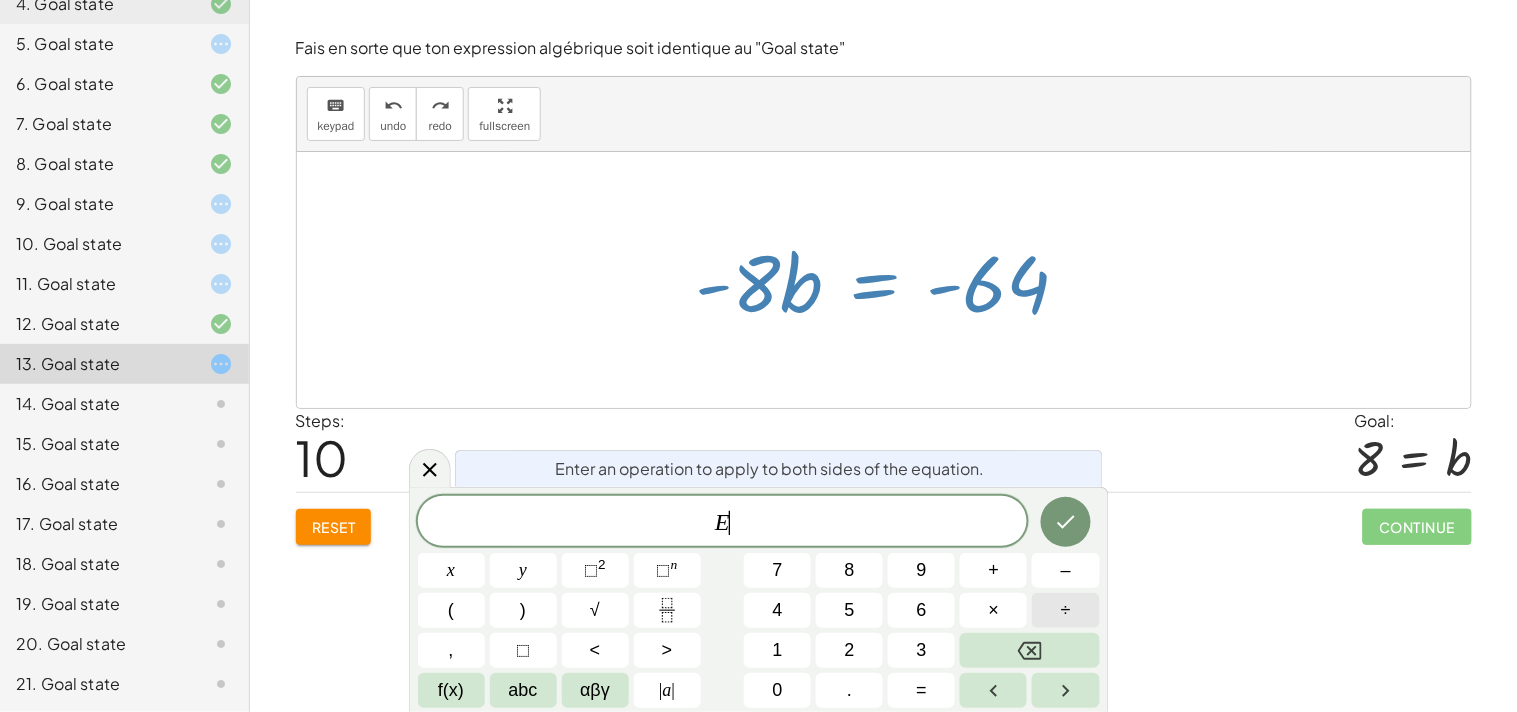 click on "÷" at bounding box center (1065, 610) 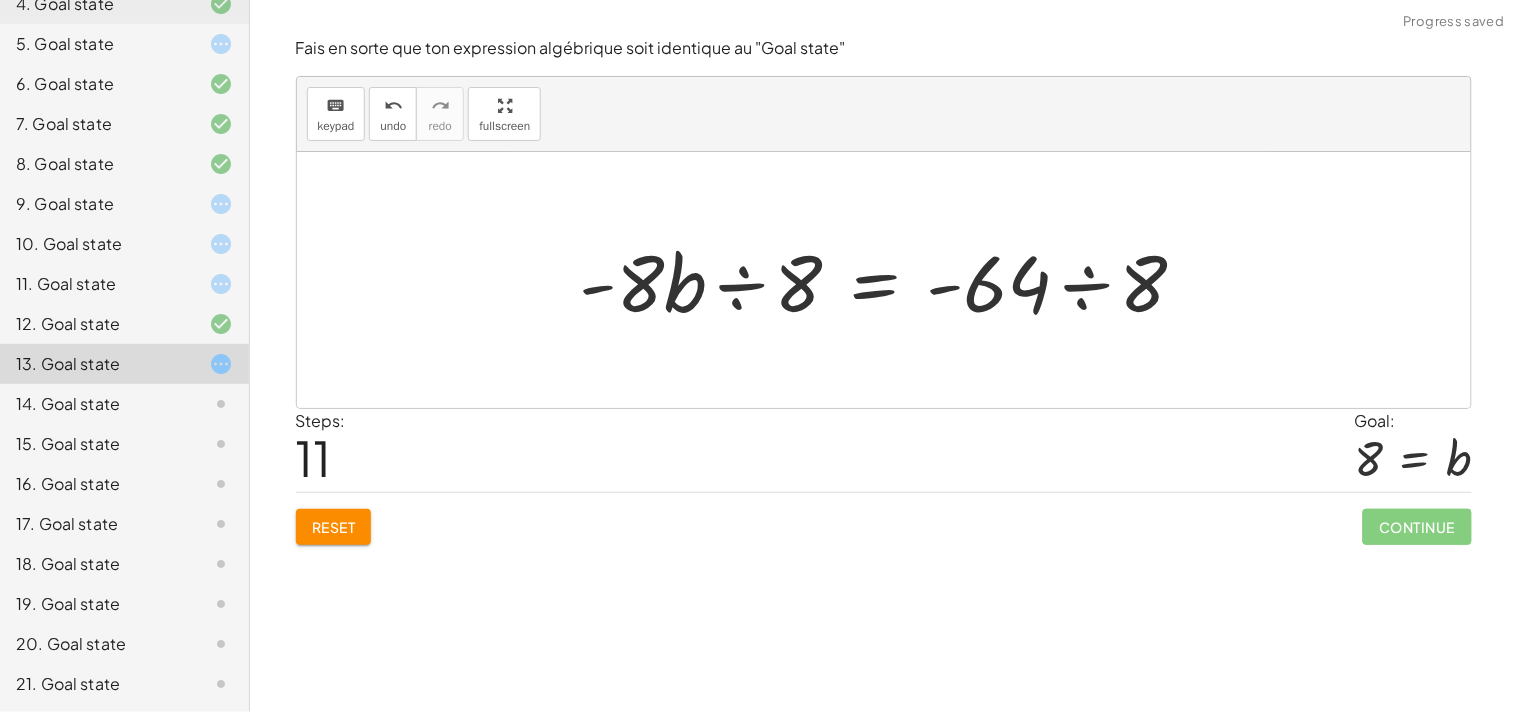click at bounding box center [891, 280] 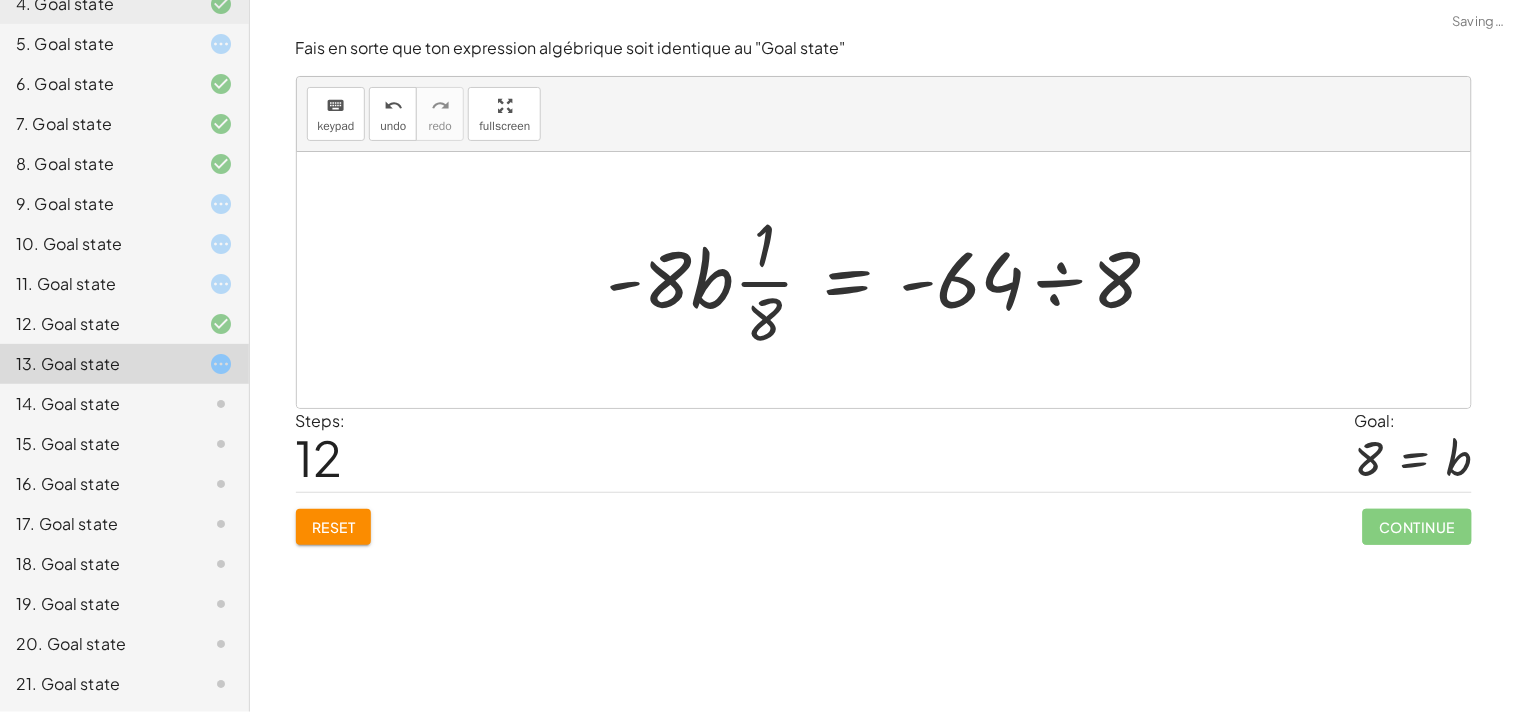 click at bounding box center [891, 280] 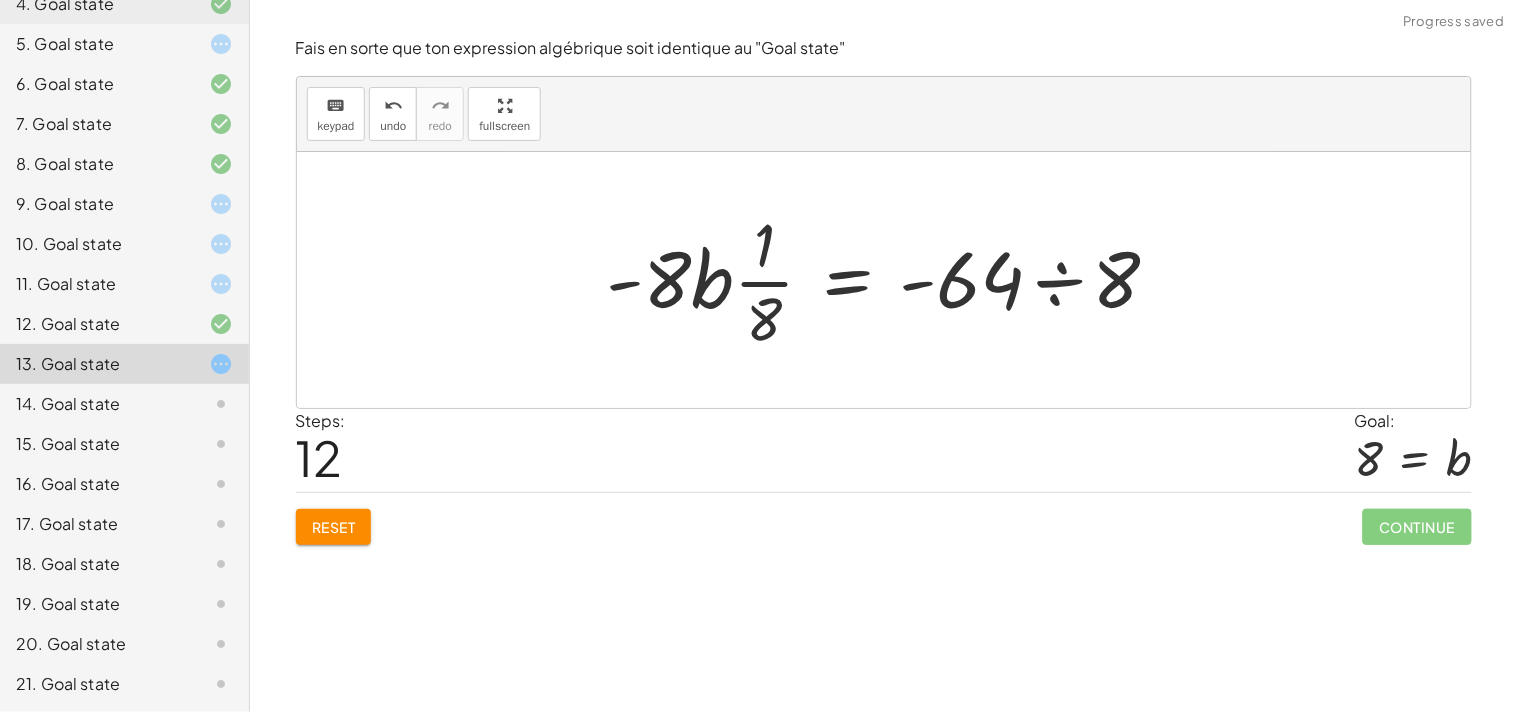 drag, startPoint x: 717, startPoint y: 277, endPoint x: 1142, endPoint y: 440, distance: 455.18567 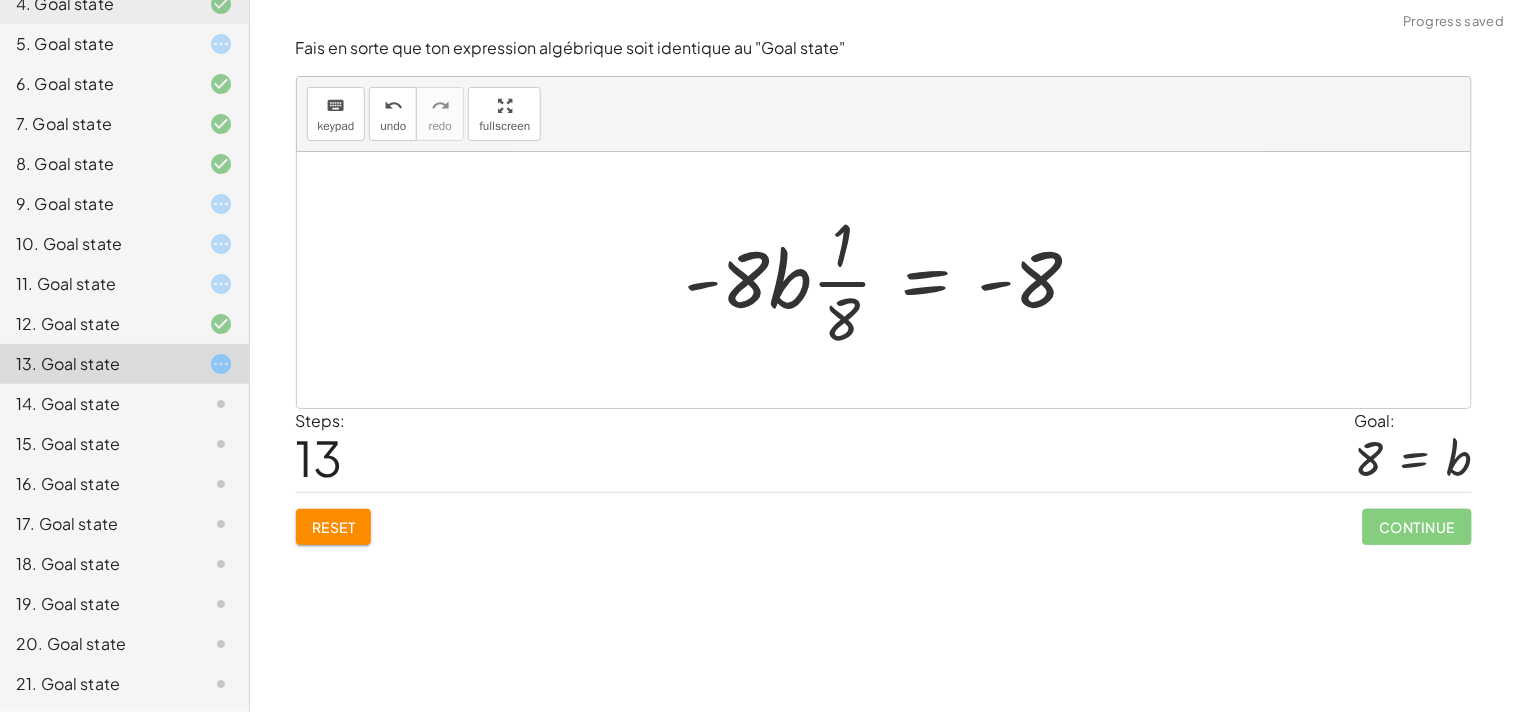 click at bounding box center (891, 280) 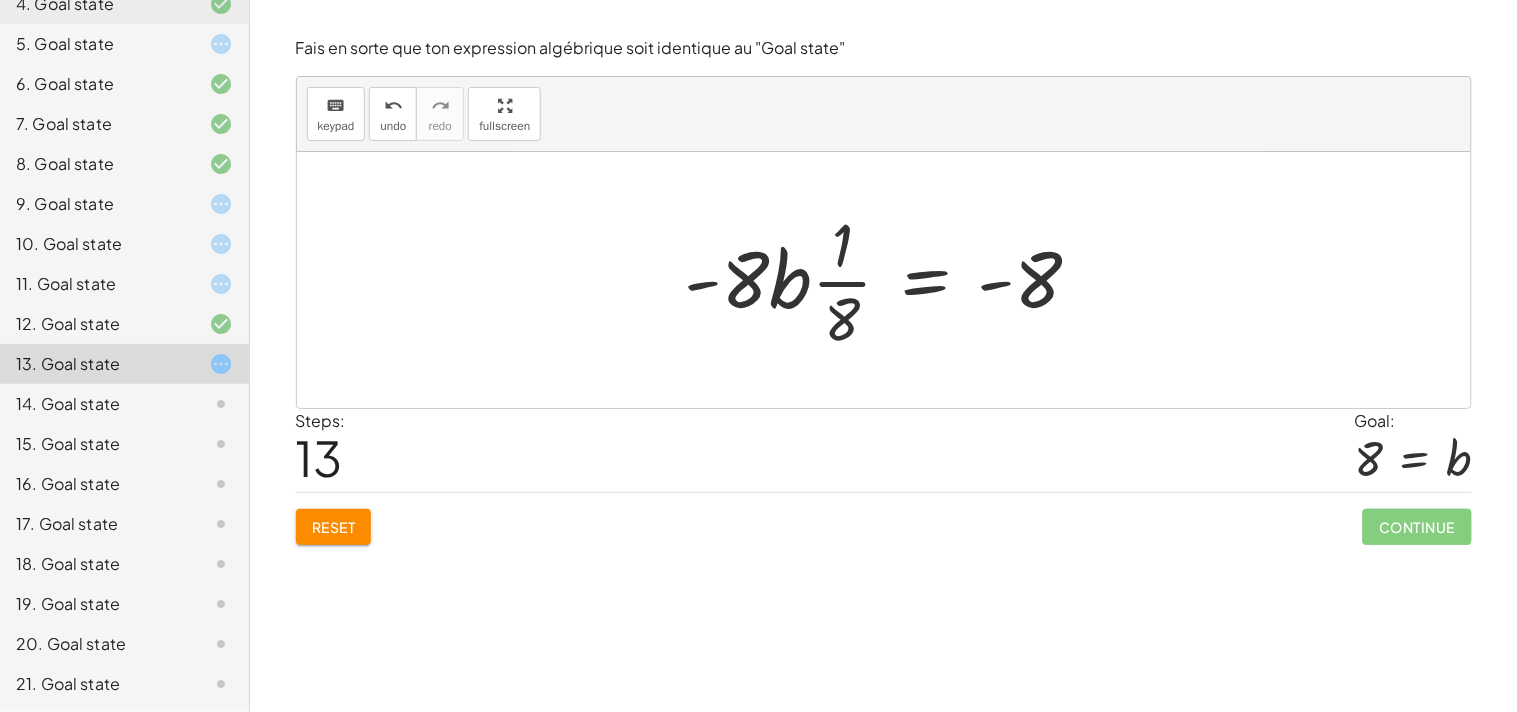 click on "14. Goal state" 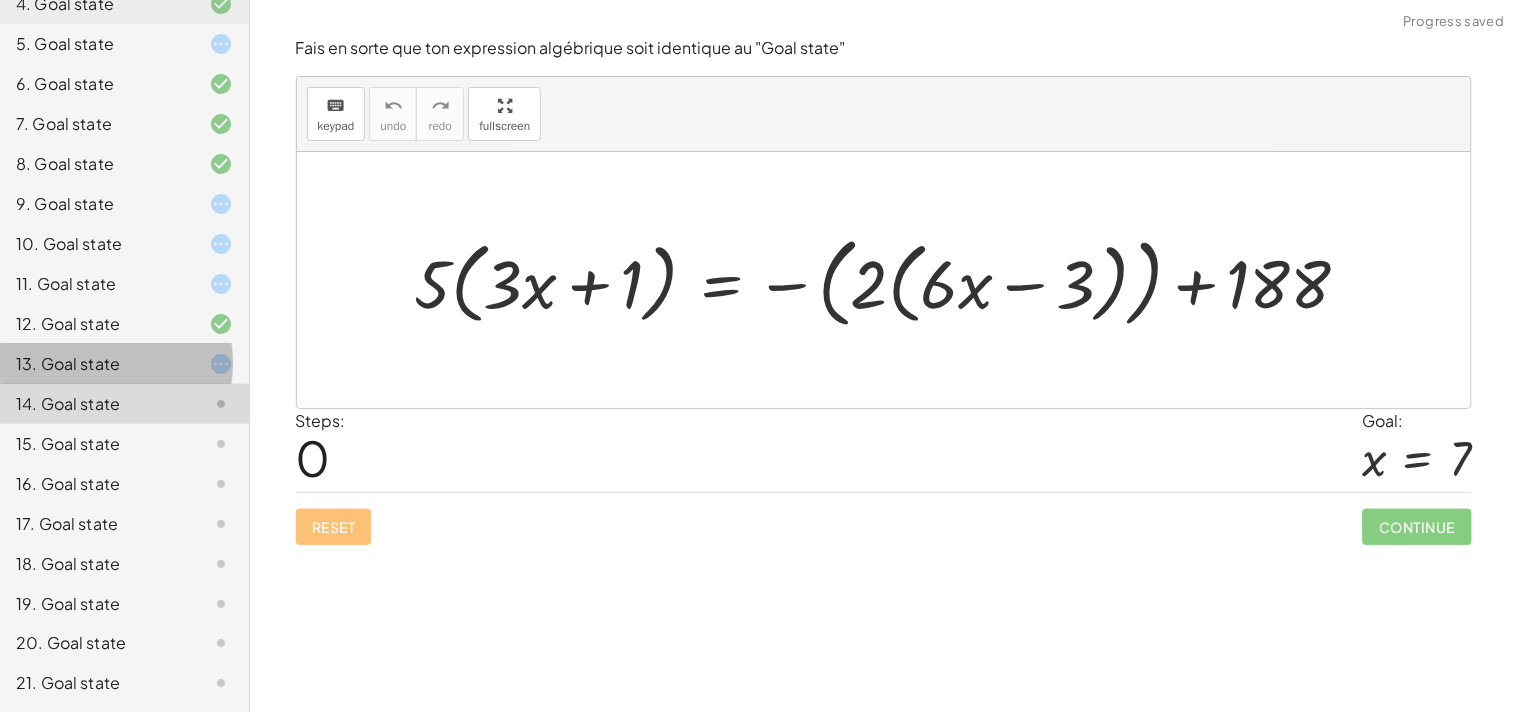 click on "13. Goal state" 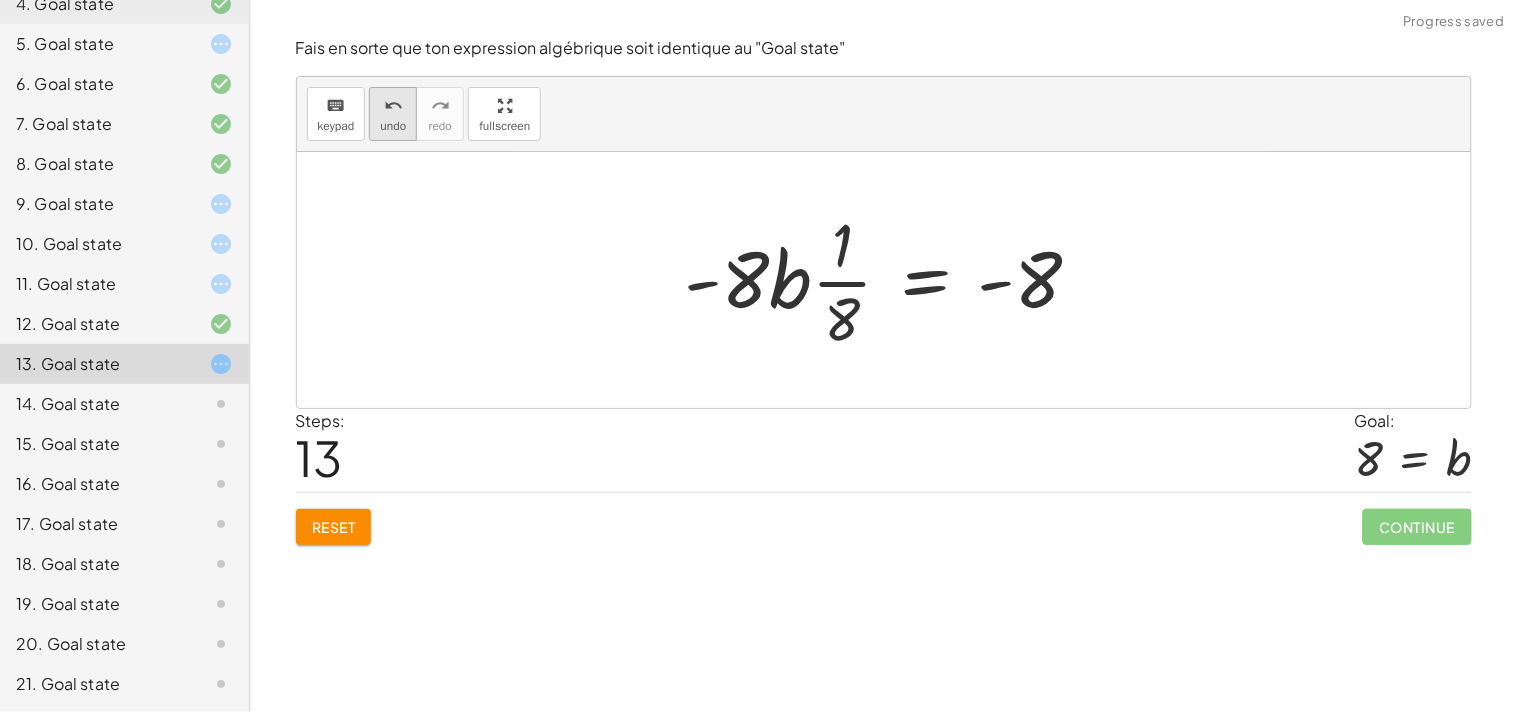 click on "undo" at bounding box center [393, 126] 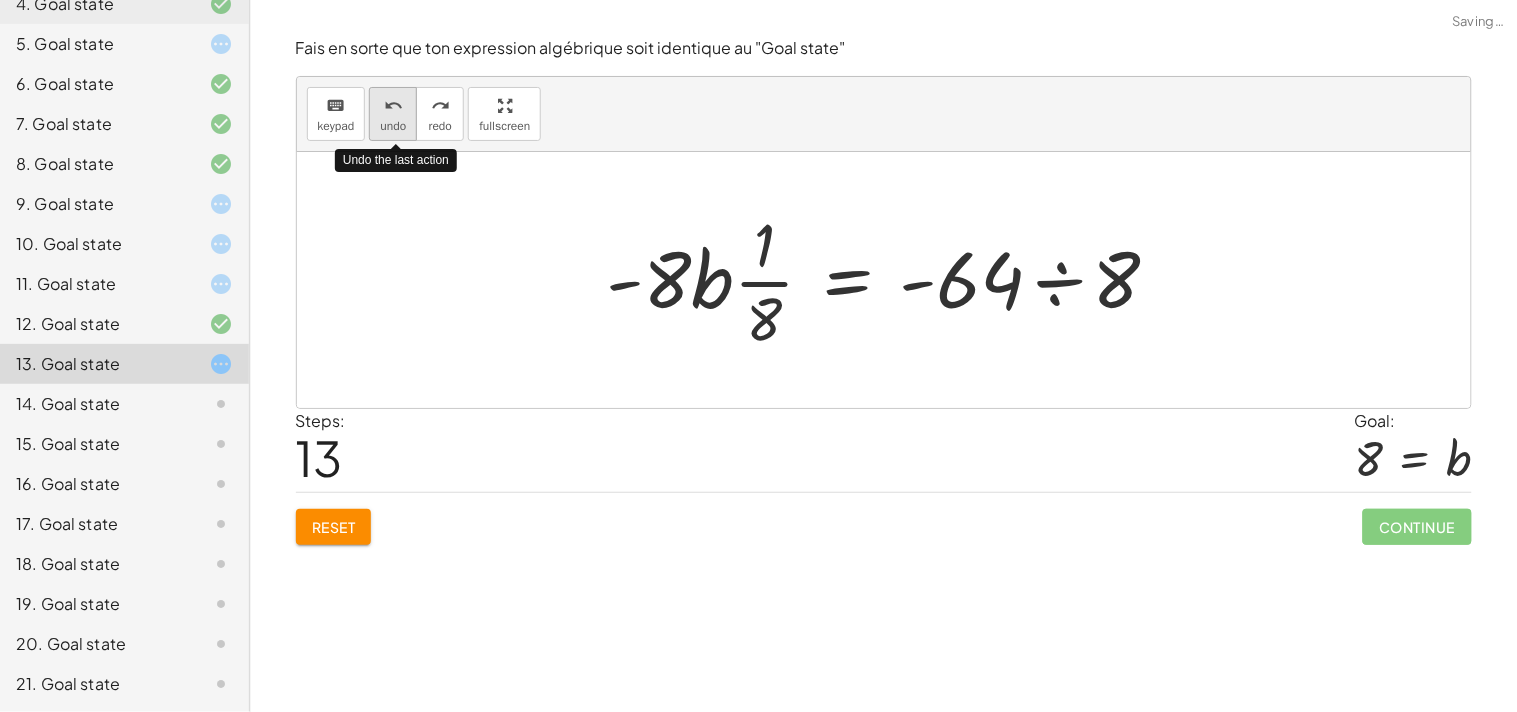 click on "undo" at bounding box center [393, 126] 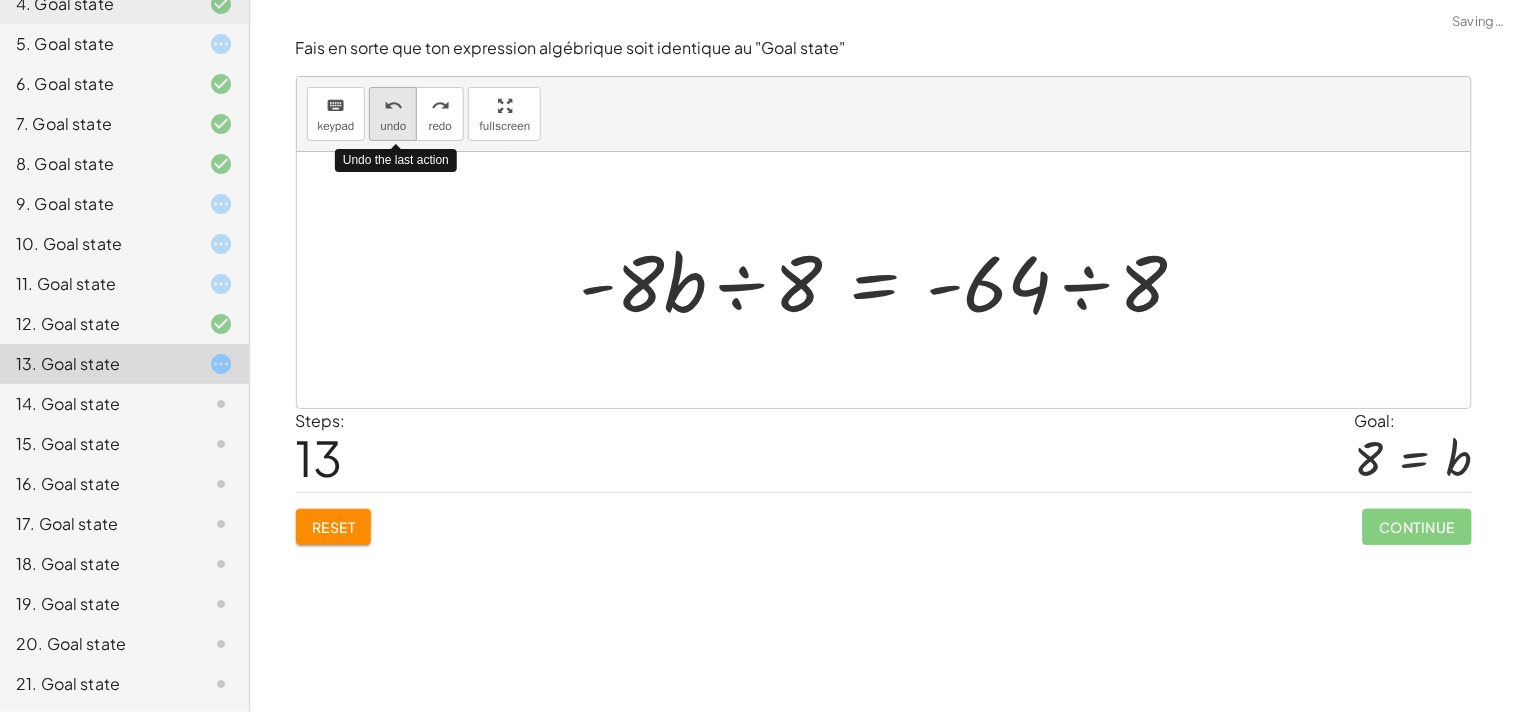click on "undo" at bounding box center [393, 126] 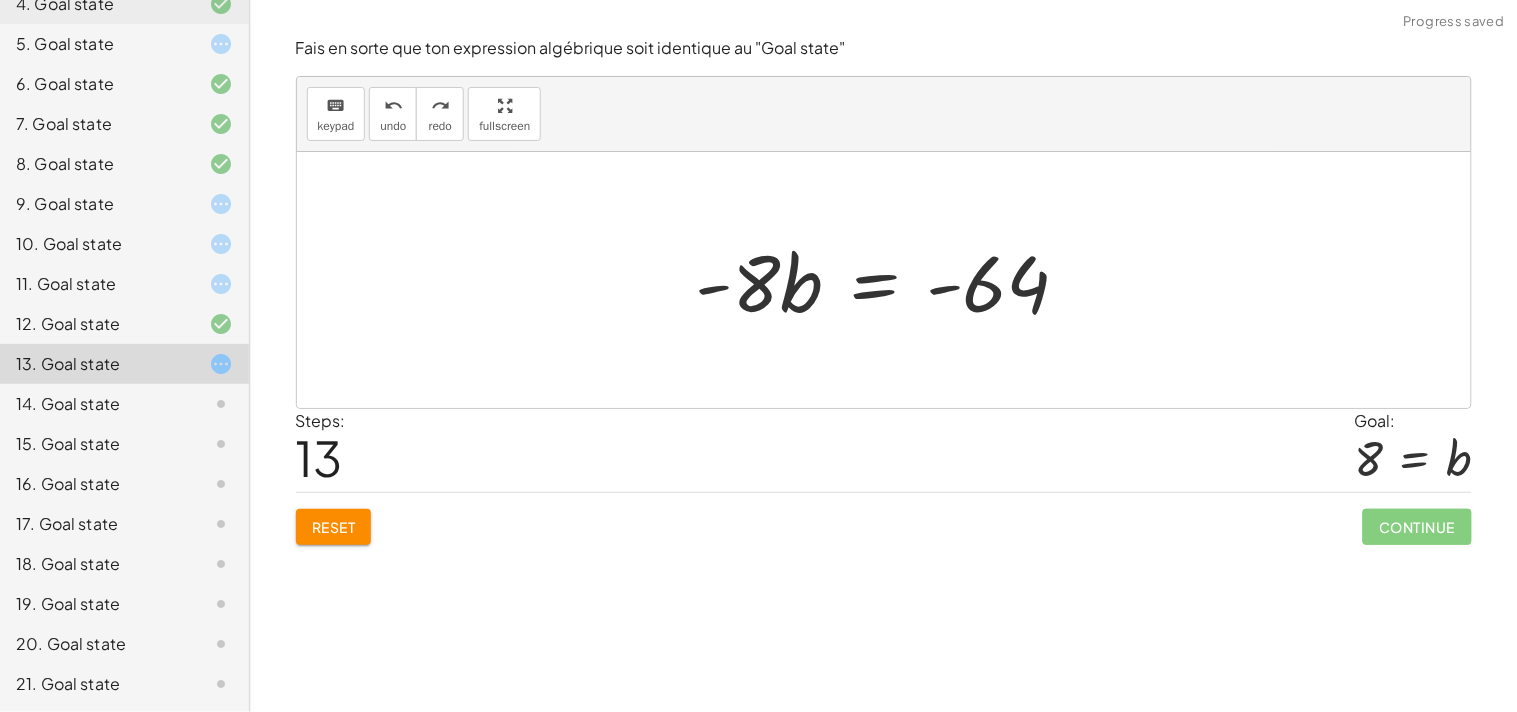 click at bounding box center (891, 280) 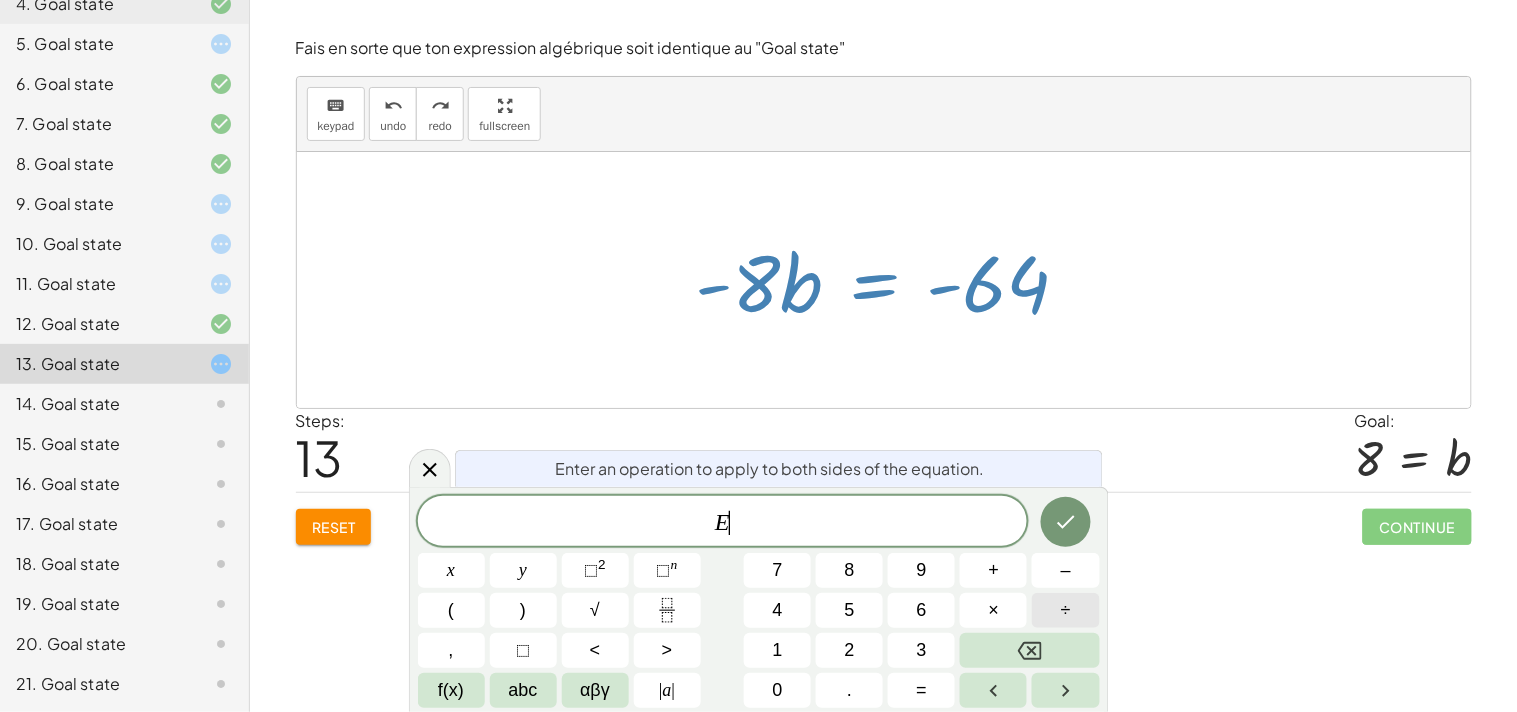 click on "÷" at bounding box center [1066, 610] 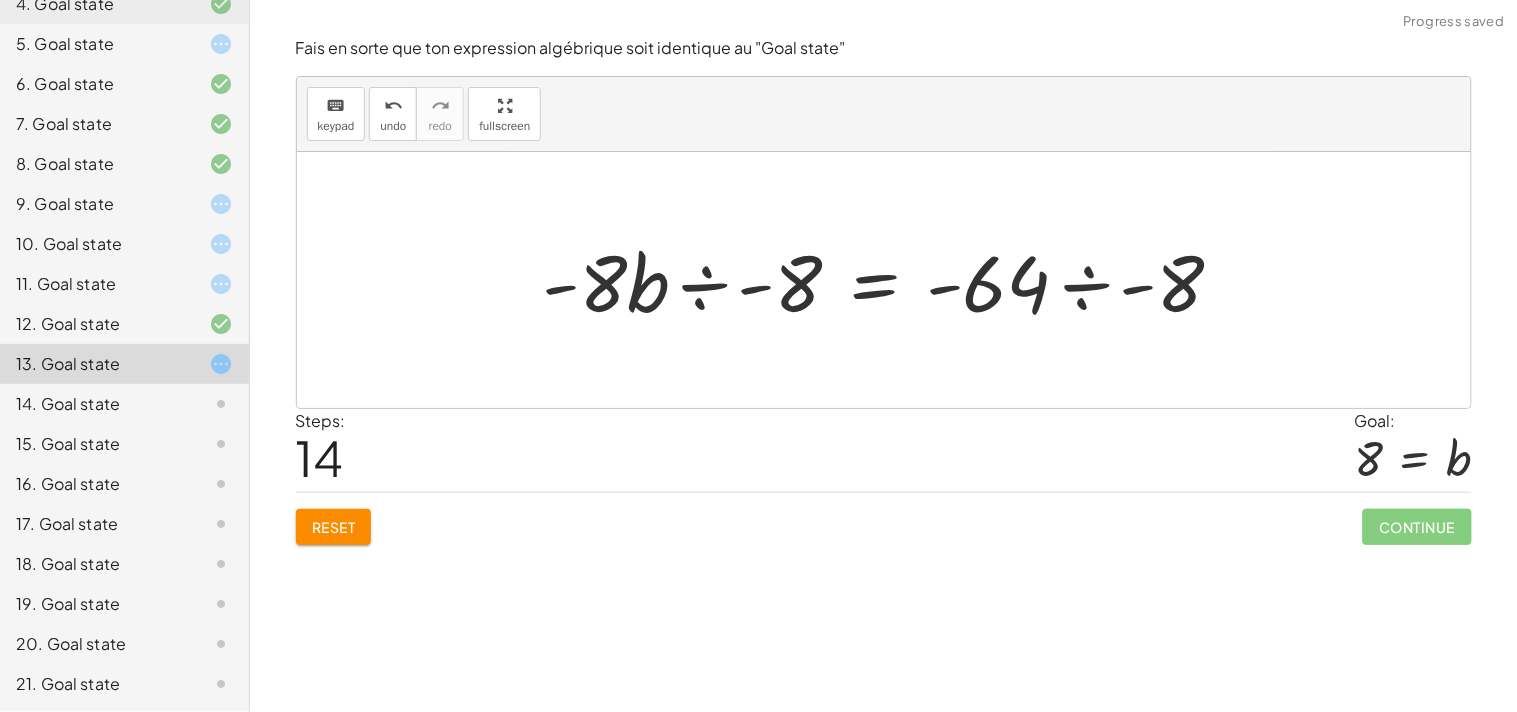 click at bounding box center [891, 280] 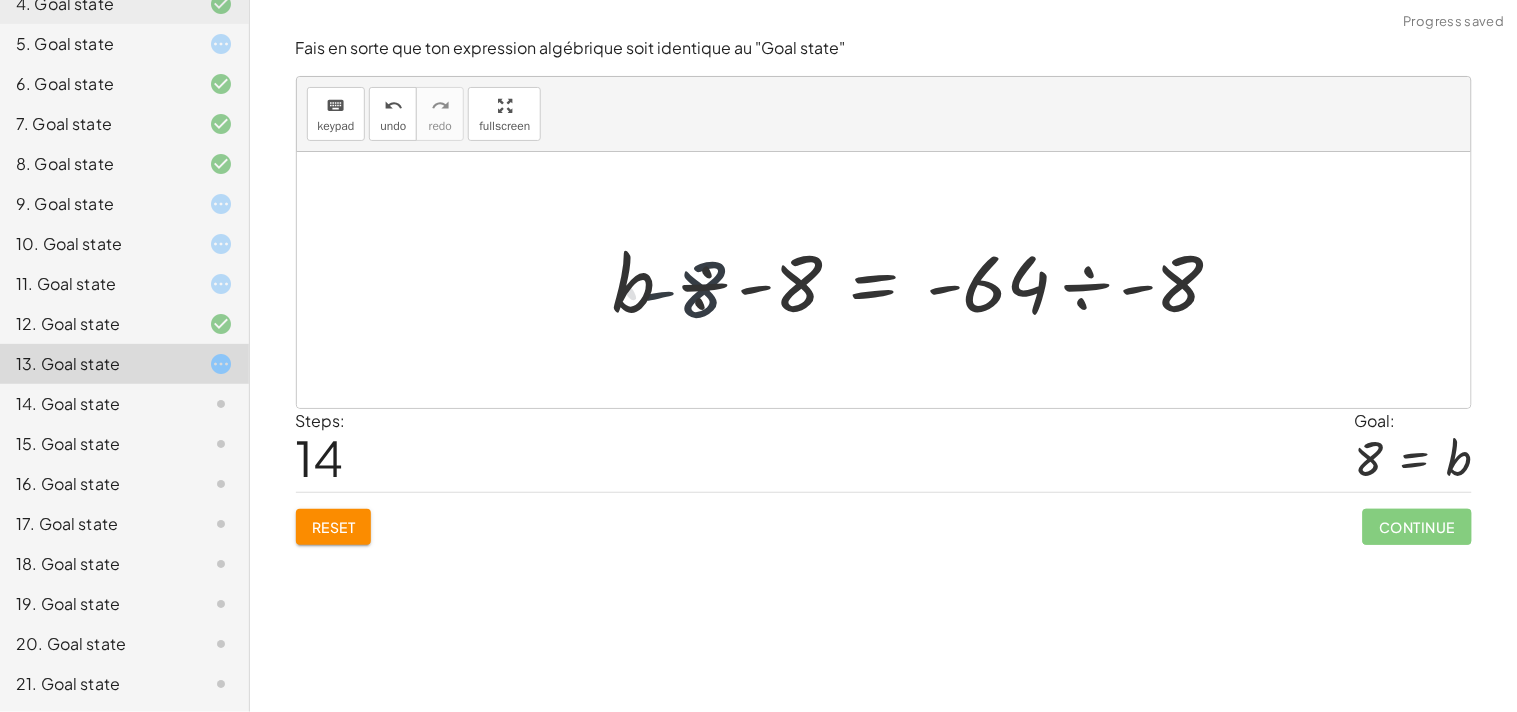 click at bounding box center (882, 280) 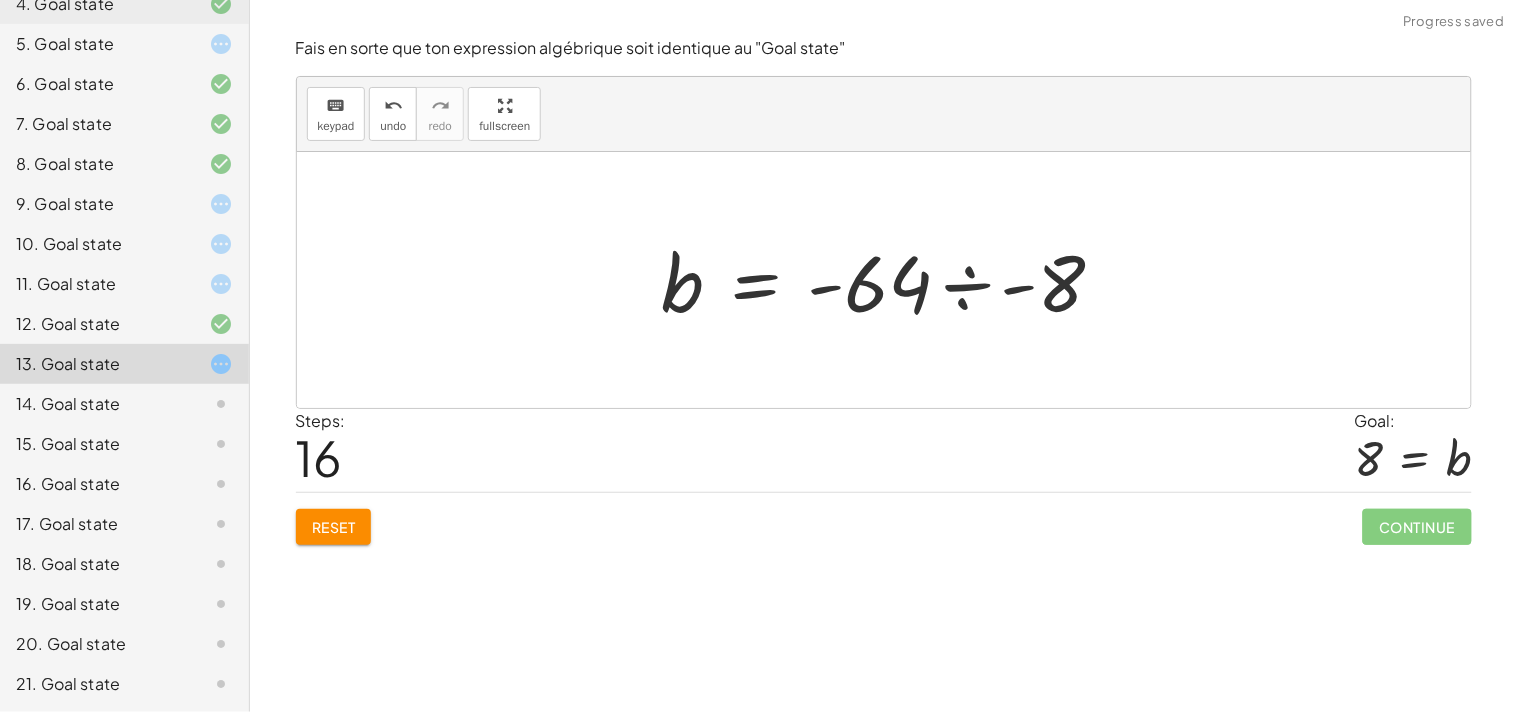 click at bounding box center [891, 280] 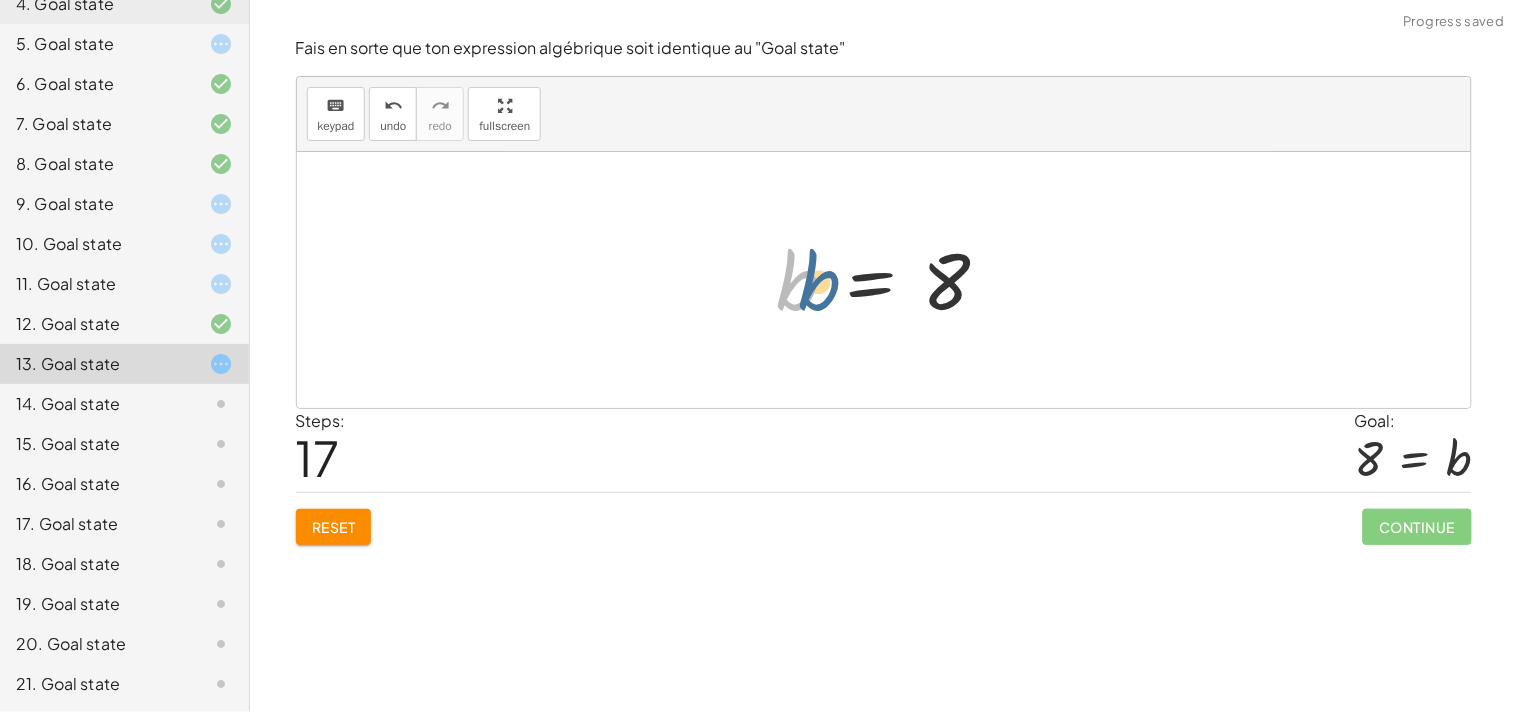 drag, startPoint x: 793, startPoint y: 280, endPoint x: 885, endPoint y: 271, distance: 92.43917 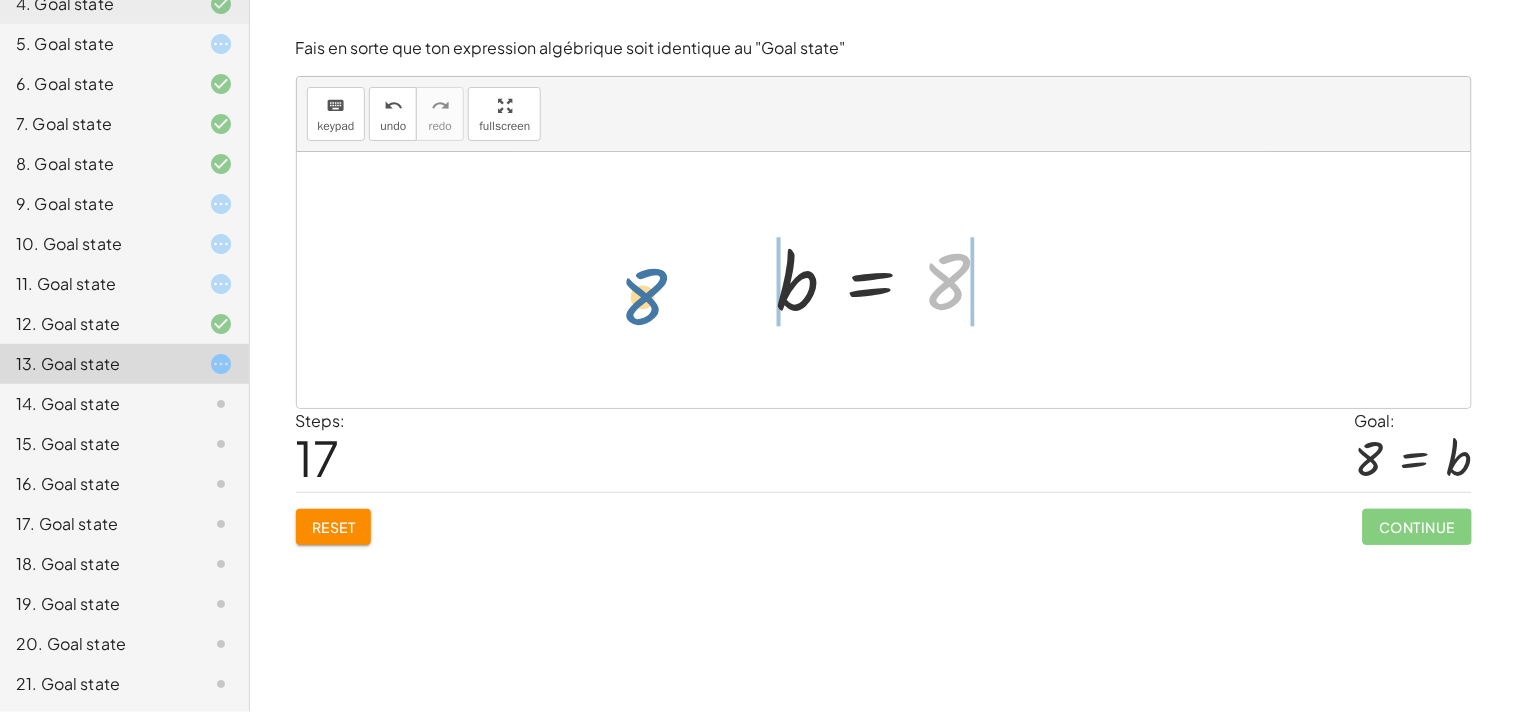 drag, startPoint x: 953, startPoint y: 270, endPoint x: 681, endPoint y: 284, distance: 272.36005 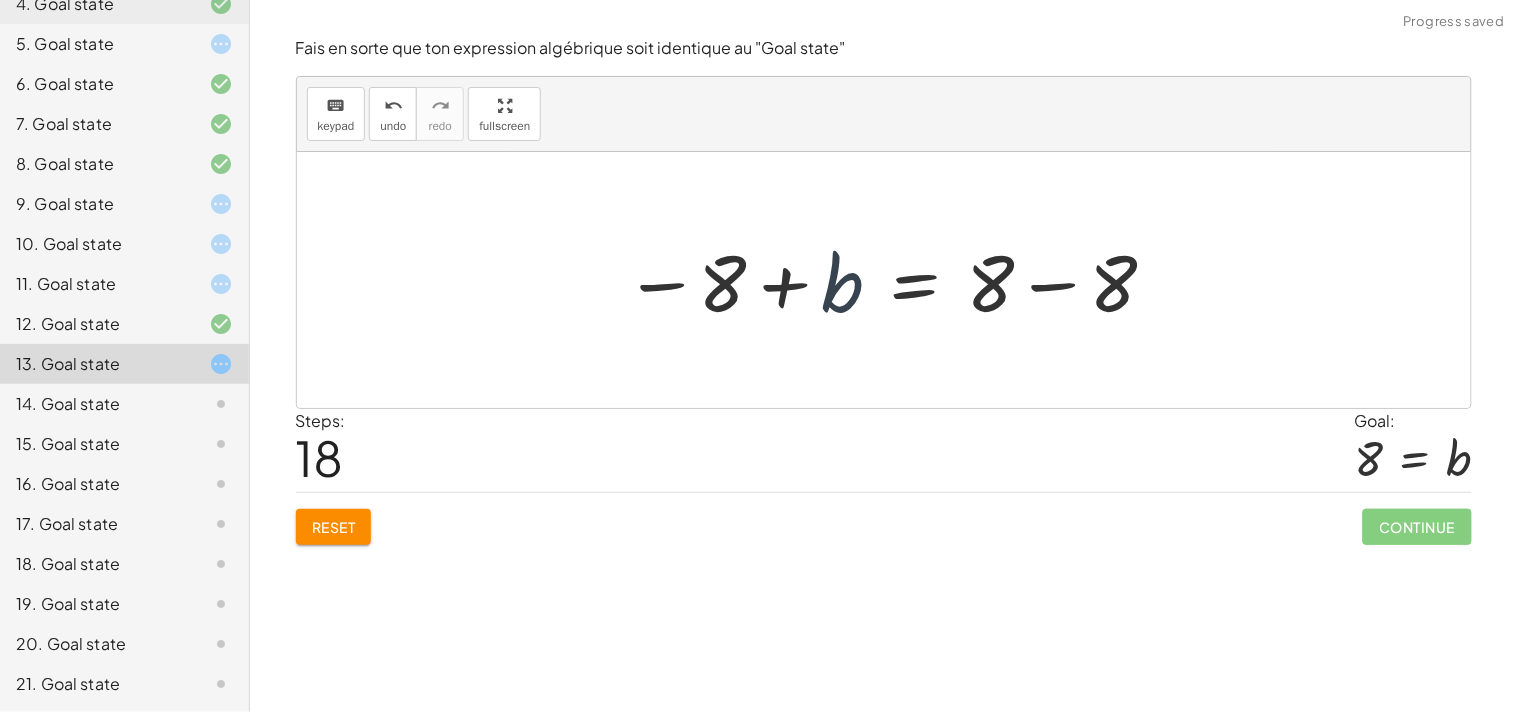 click at bounding box center (892, 280) 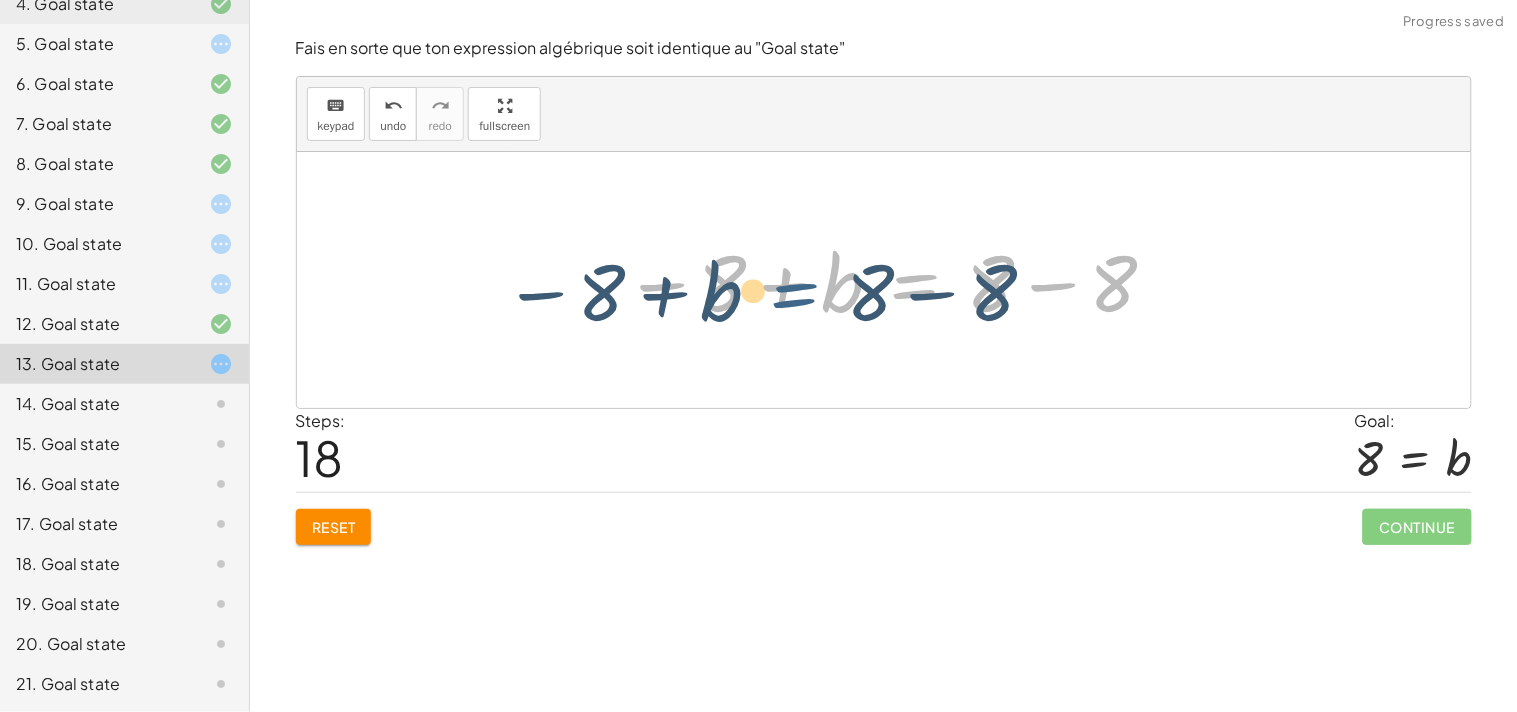 drag, startPoint x: 907, startPoint y: 281, endPoint x: 785, endPoint y: 290, distance: 122.33152 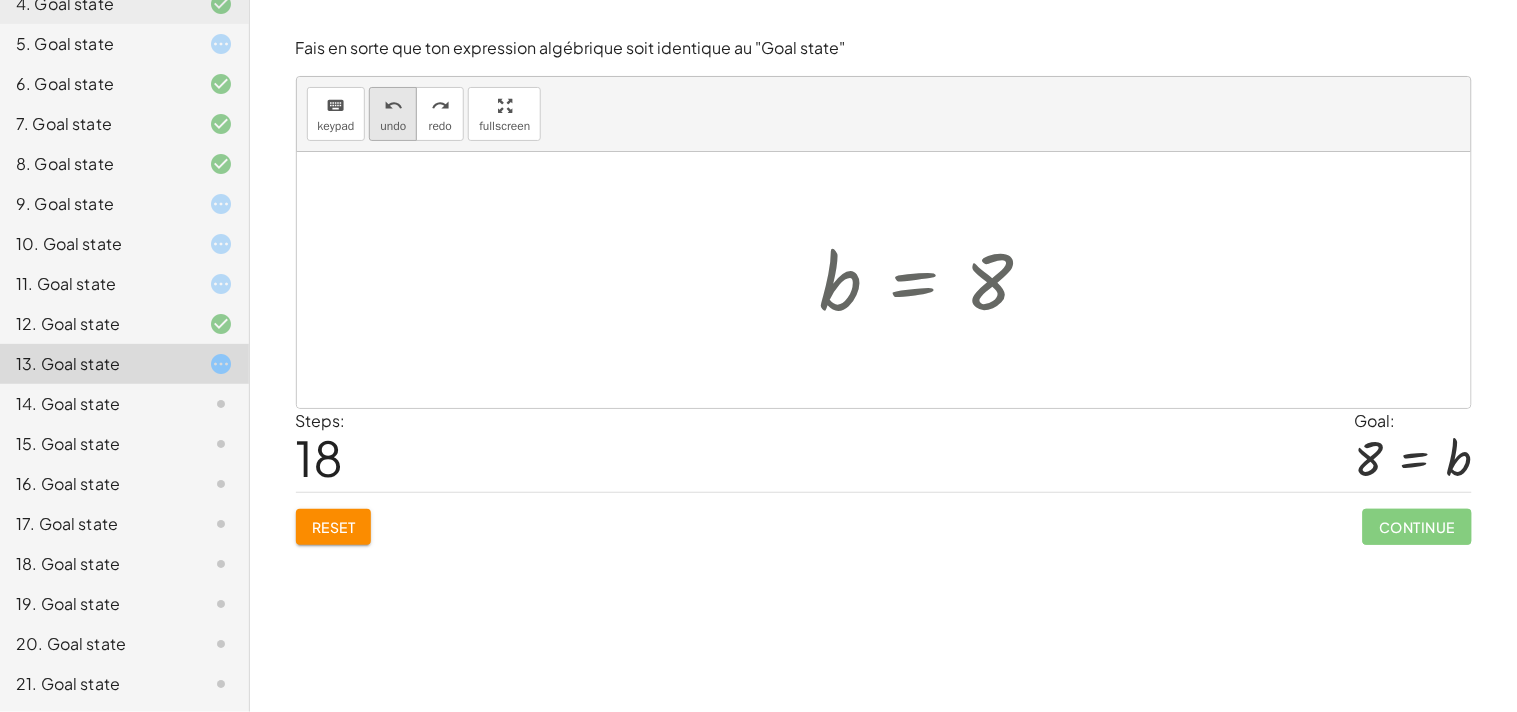 click on "undo undo" at bounding box center (393, 114) 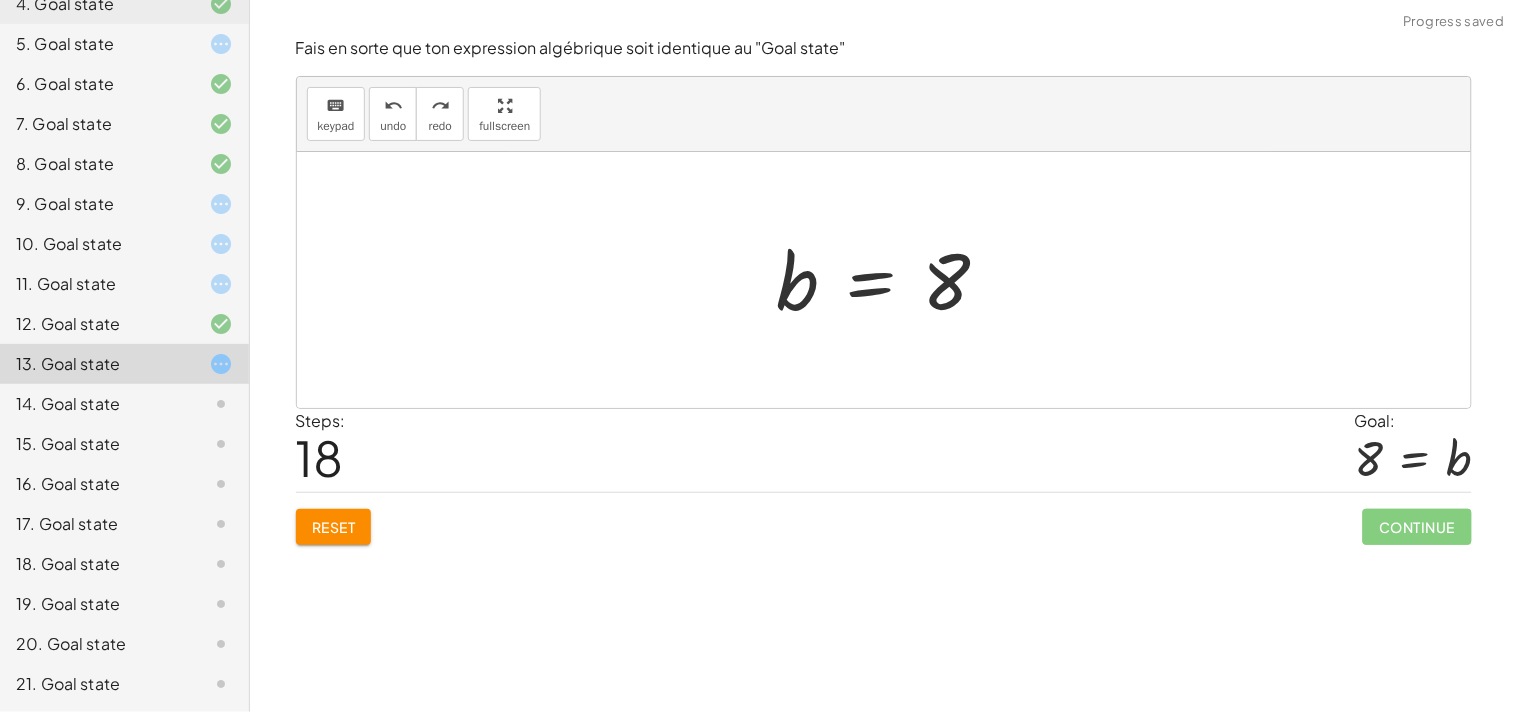 click at bounding box center (891, 280) 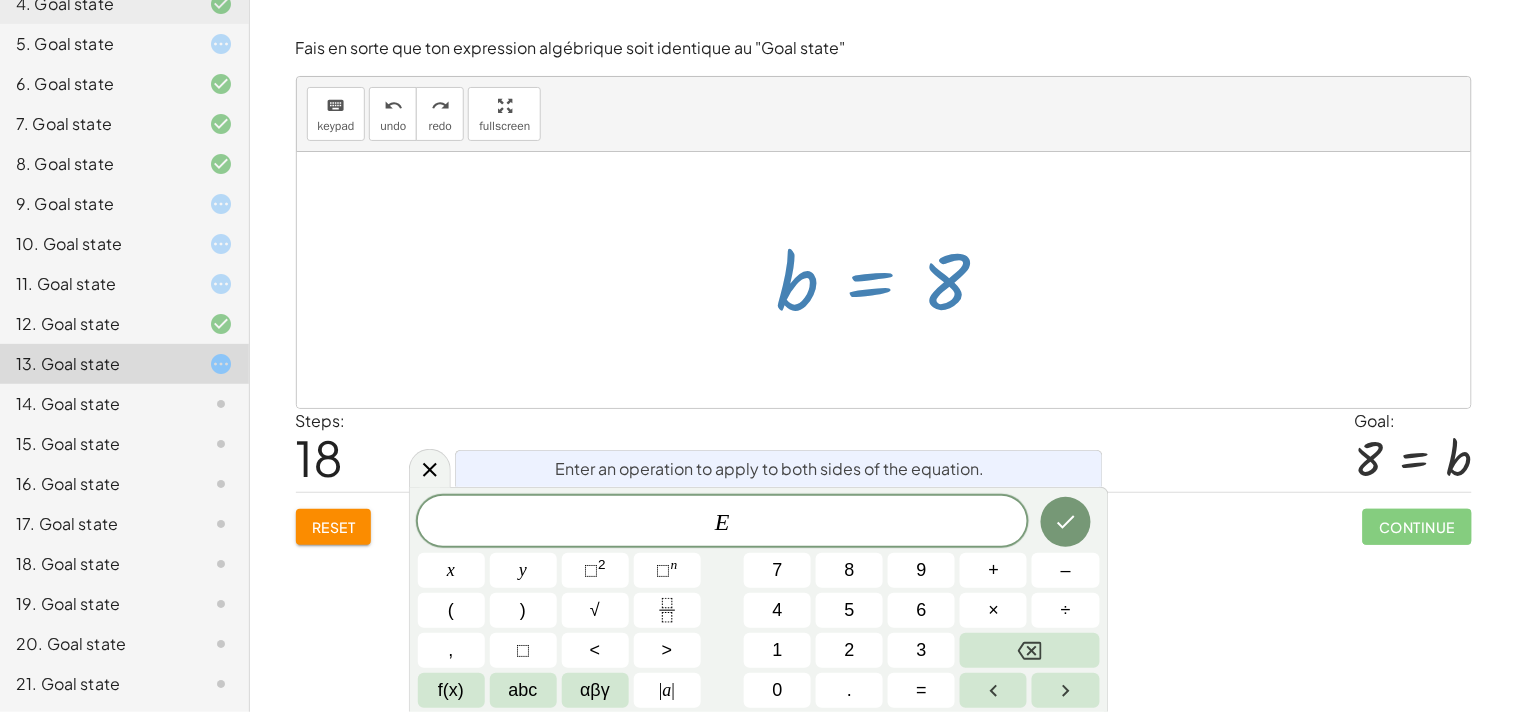 drag, startPoint x: 805, startPoint y: 285, endPoint x: 1085, endPoint y: 250, distance: 282.17902 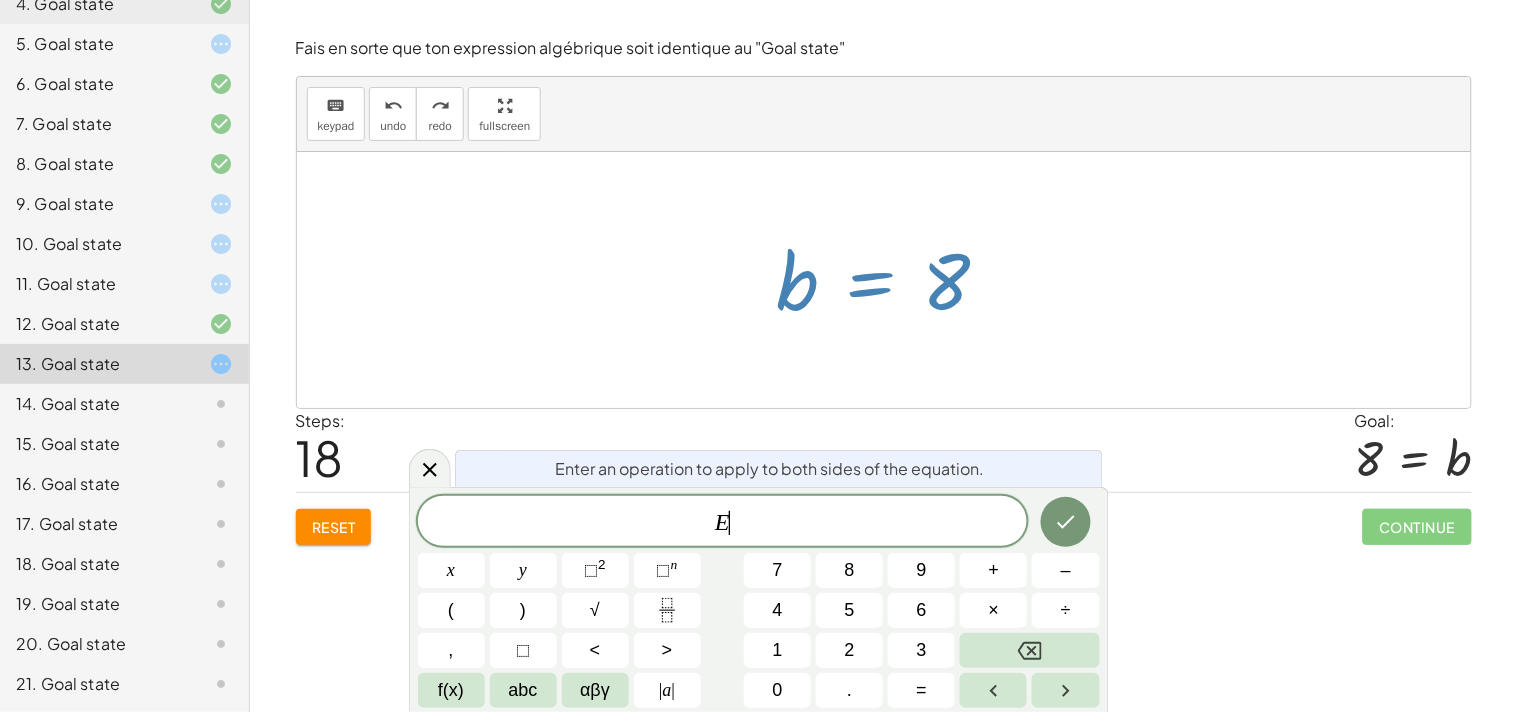 click at bounding box center [884, 280] 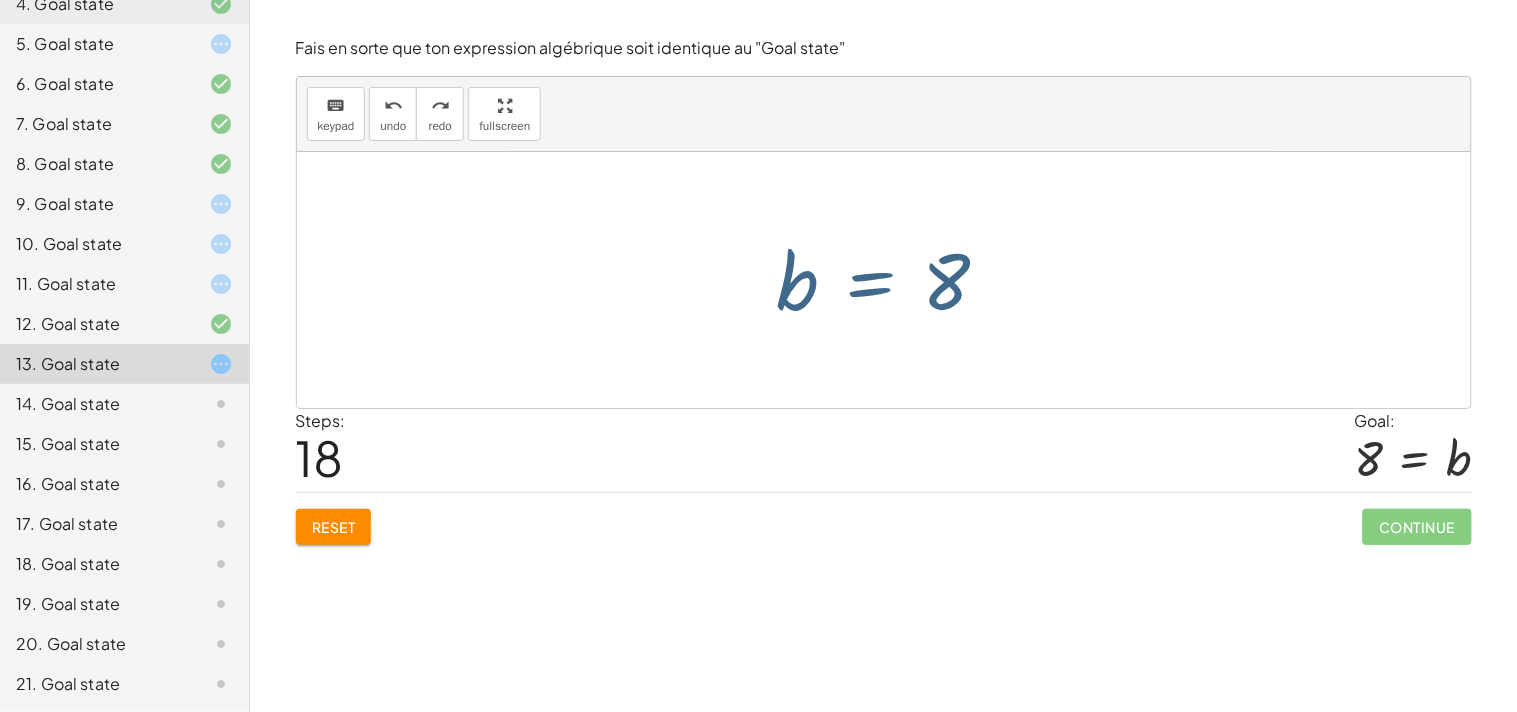 click at bounding box center (884, 280) 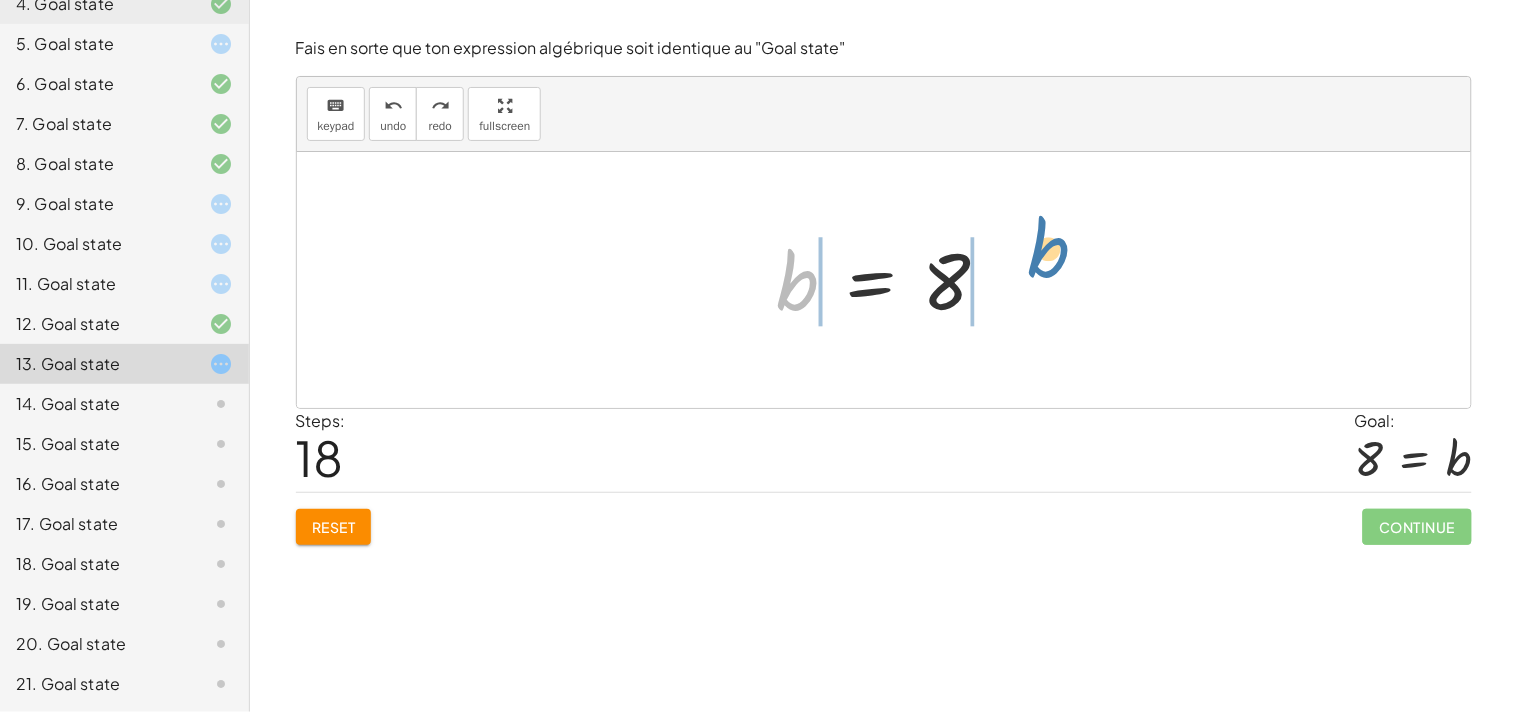 drag, startPoint x: 795, startPoint y: 292, endPoint x: 1064, endPoint y: 271, distance: 269.81845 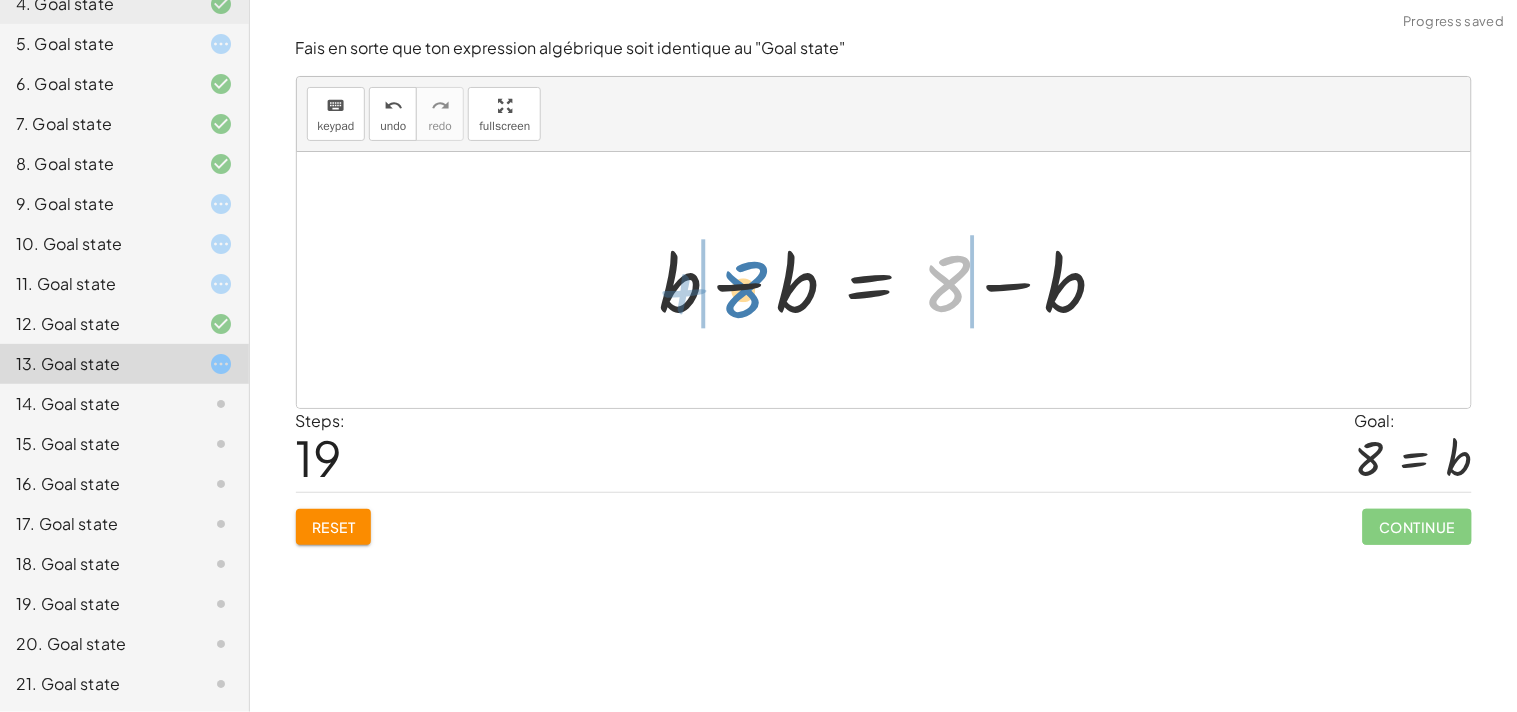 drag, startPoint x: 957, startPoint y: 280, endPoint x: 745, endPoint y: 284, distance: 212.03773 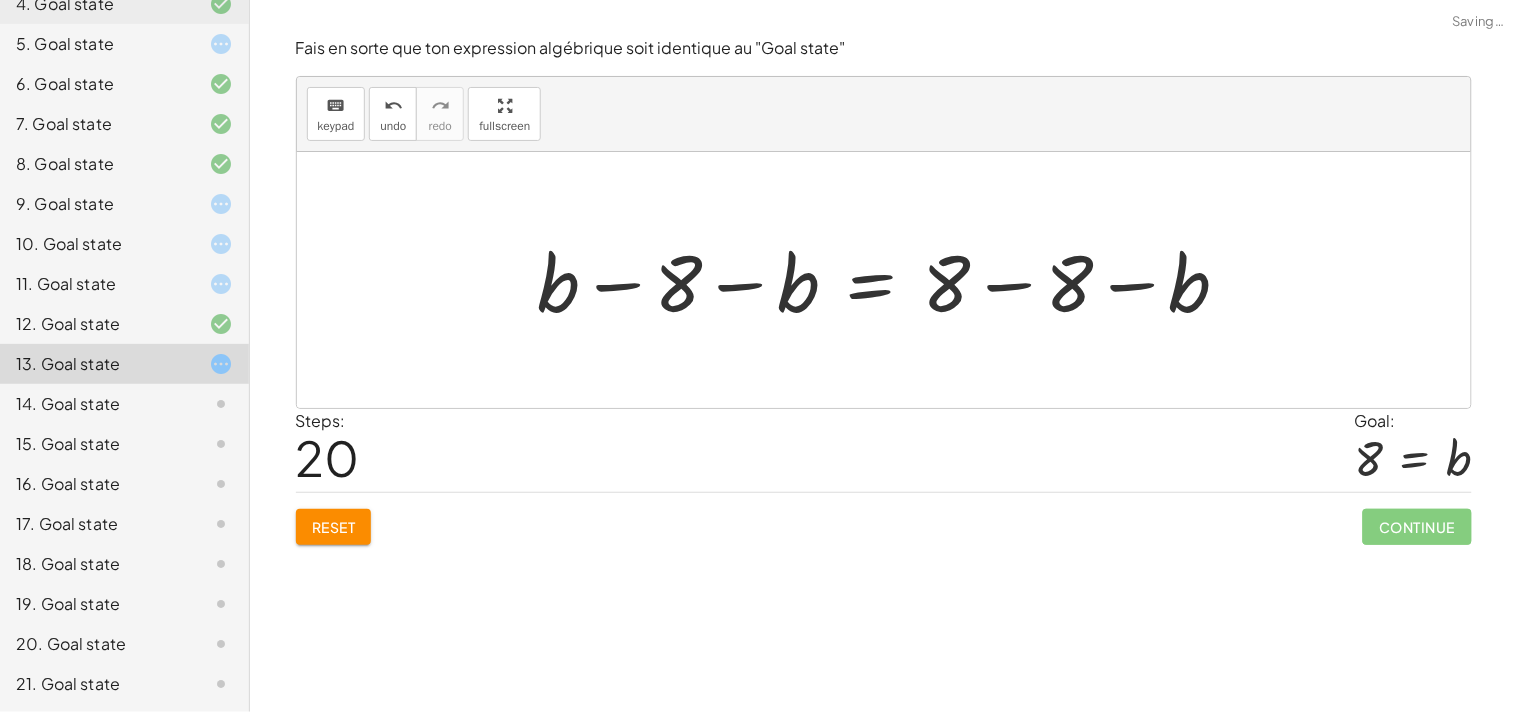 click at bounding box center [892, 280] 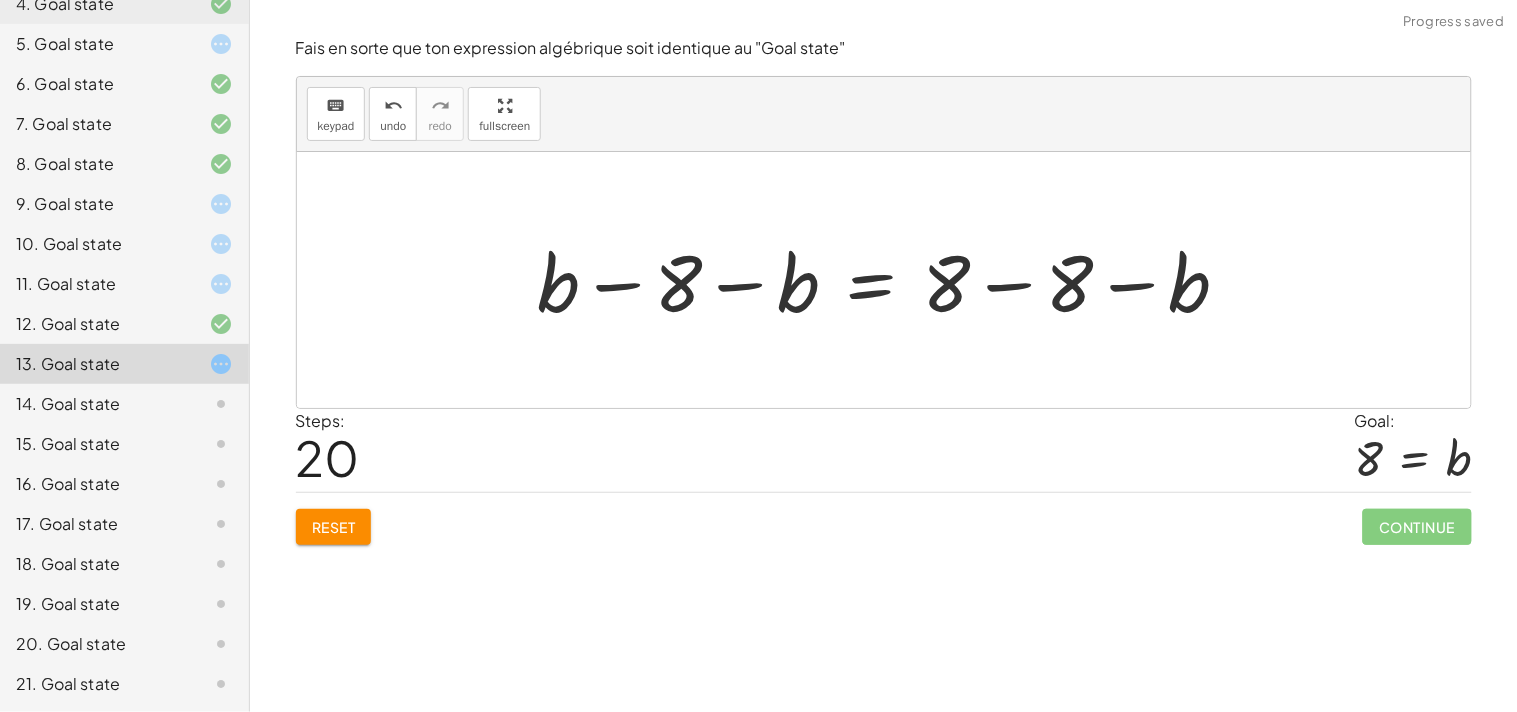click at bounding box center [892, 280] 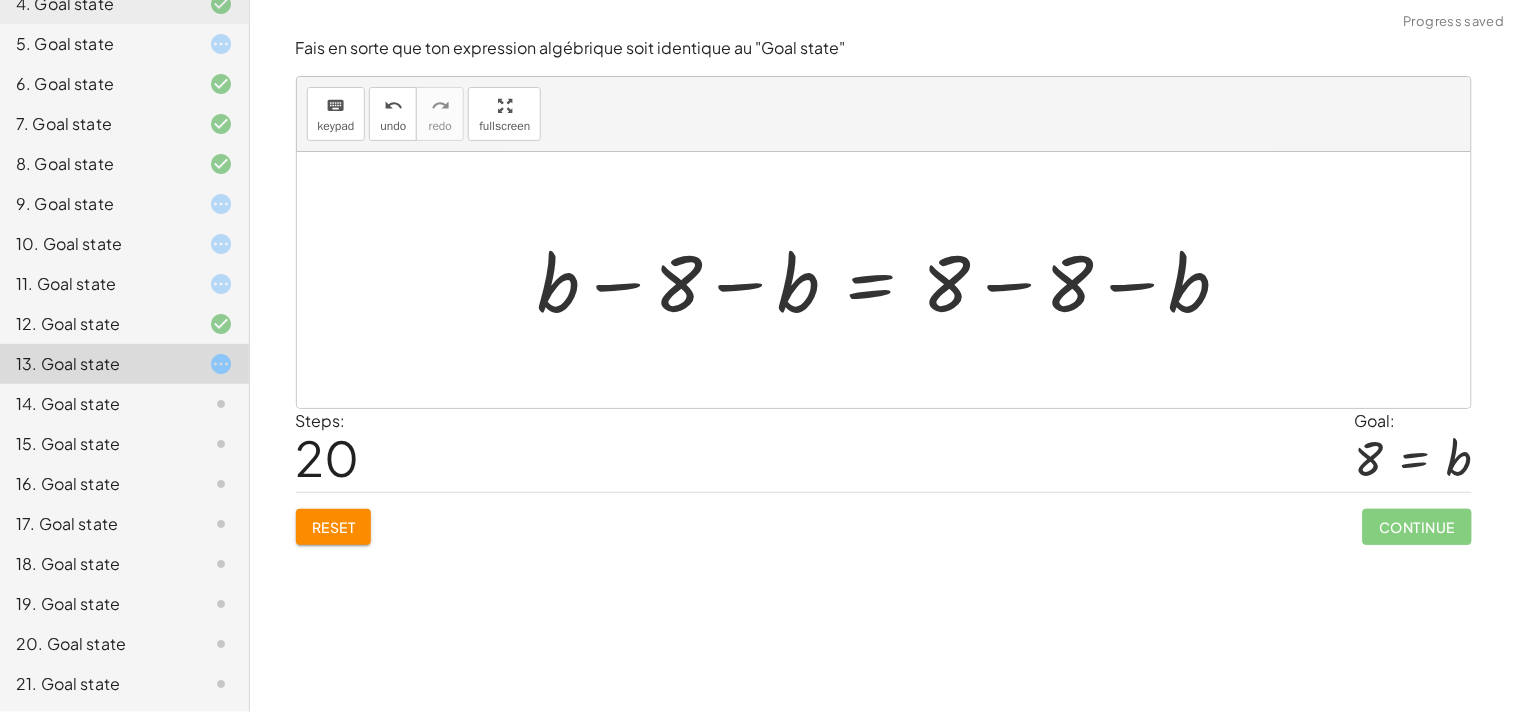 click at bounding box center (892, 280) 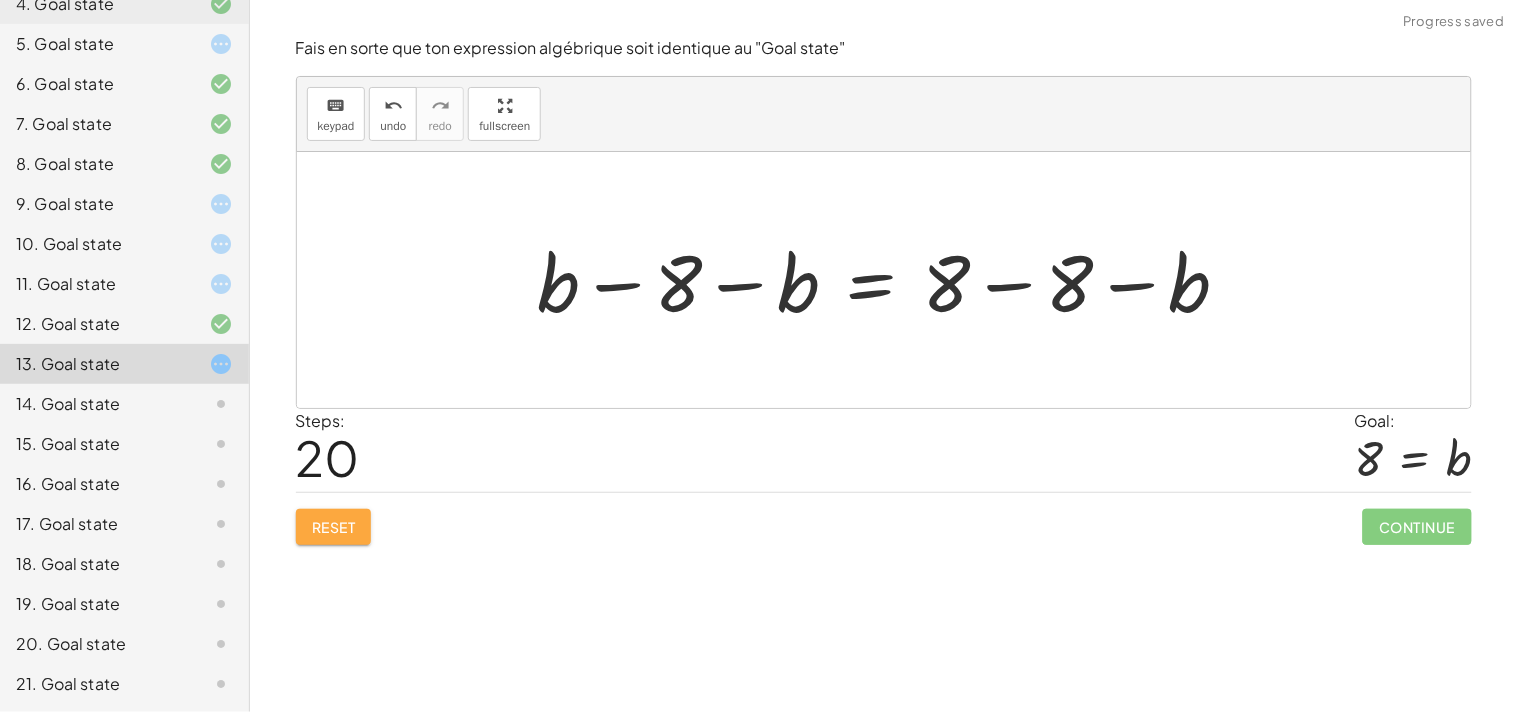 click on "Reset" at bounding box center (334, 527) 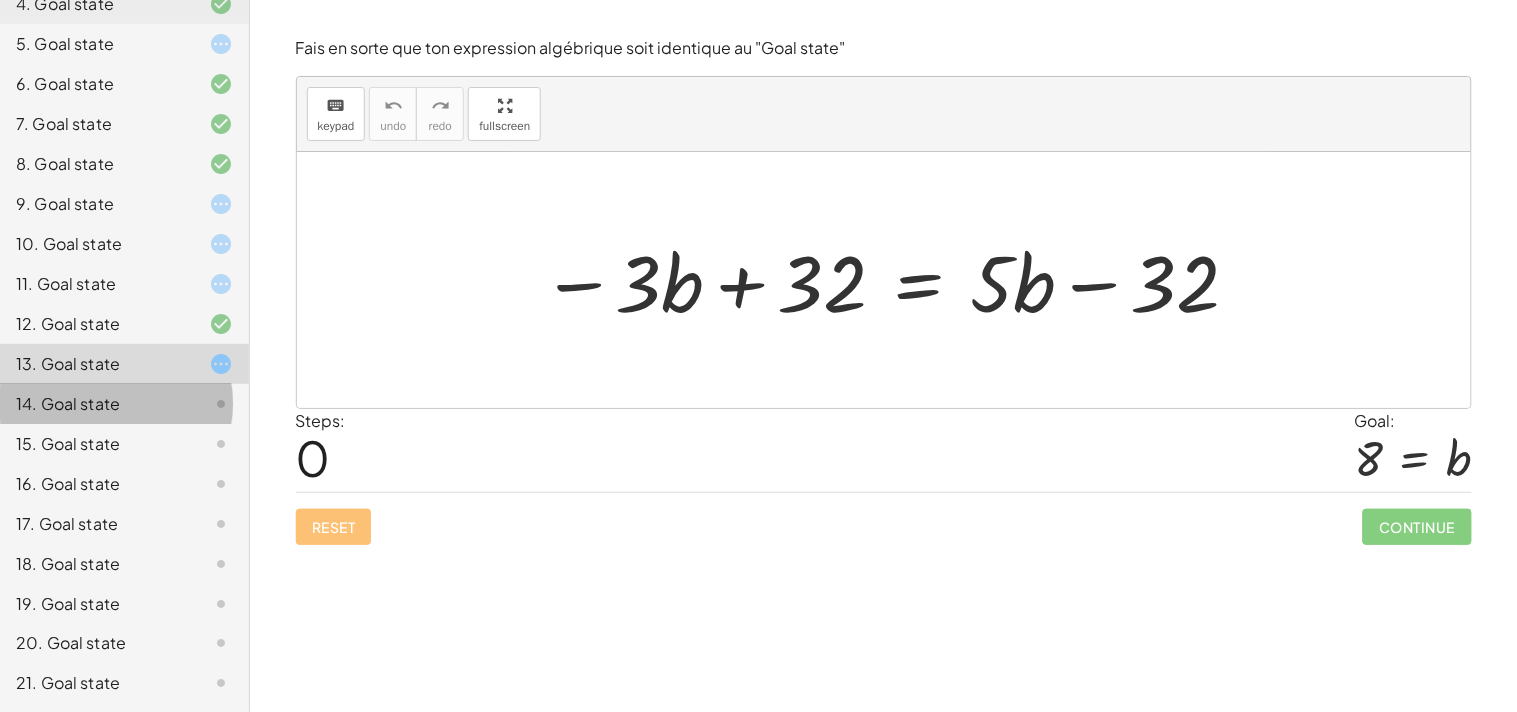 click on "14. Goal state" 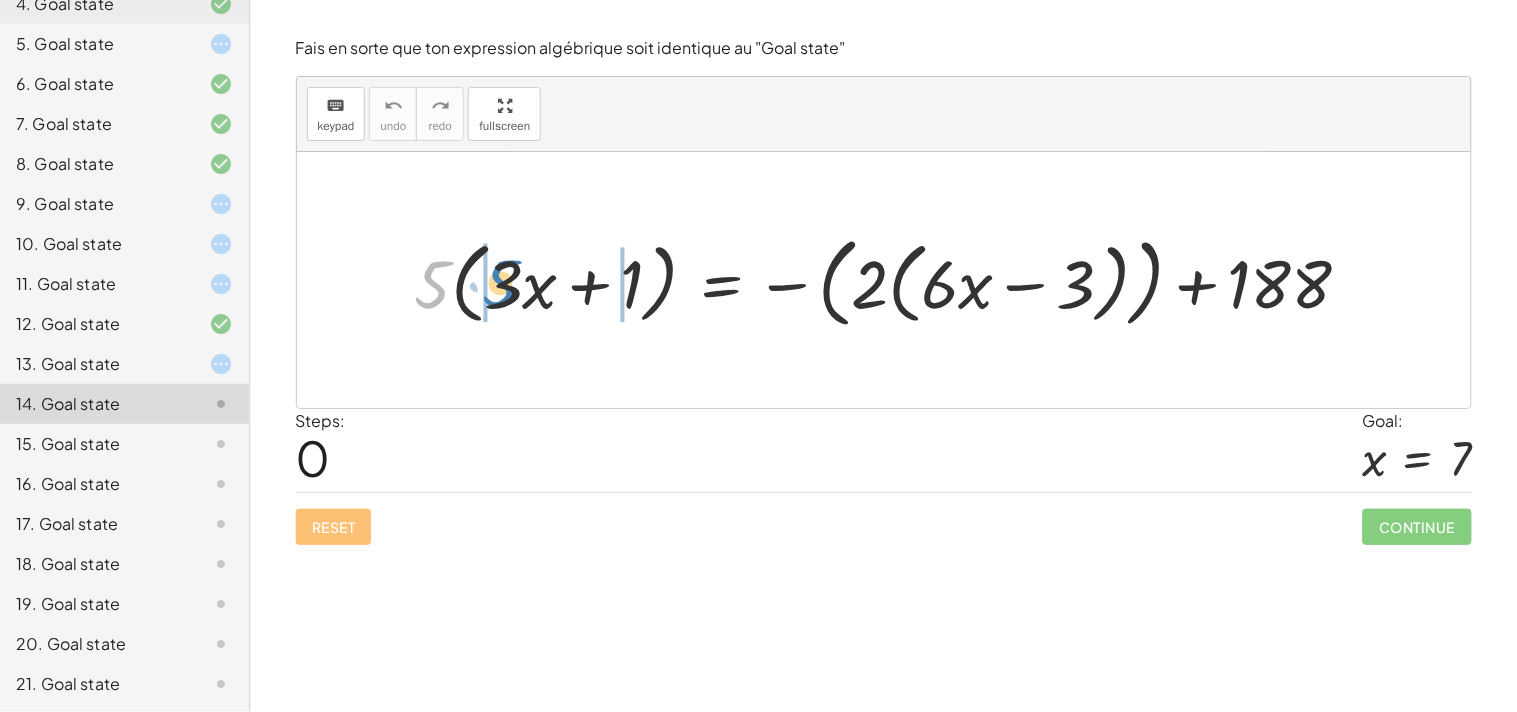 drag, startPoint x: 426, startPoint y: 286, endPoint x: 494, endPoint y: 285, distance: 68.007355 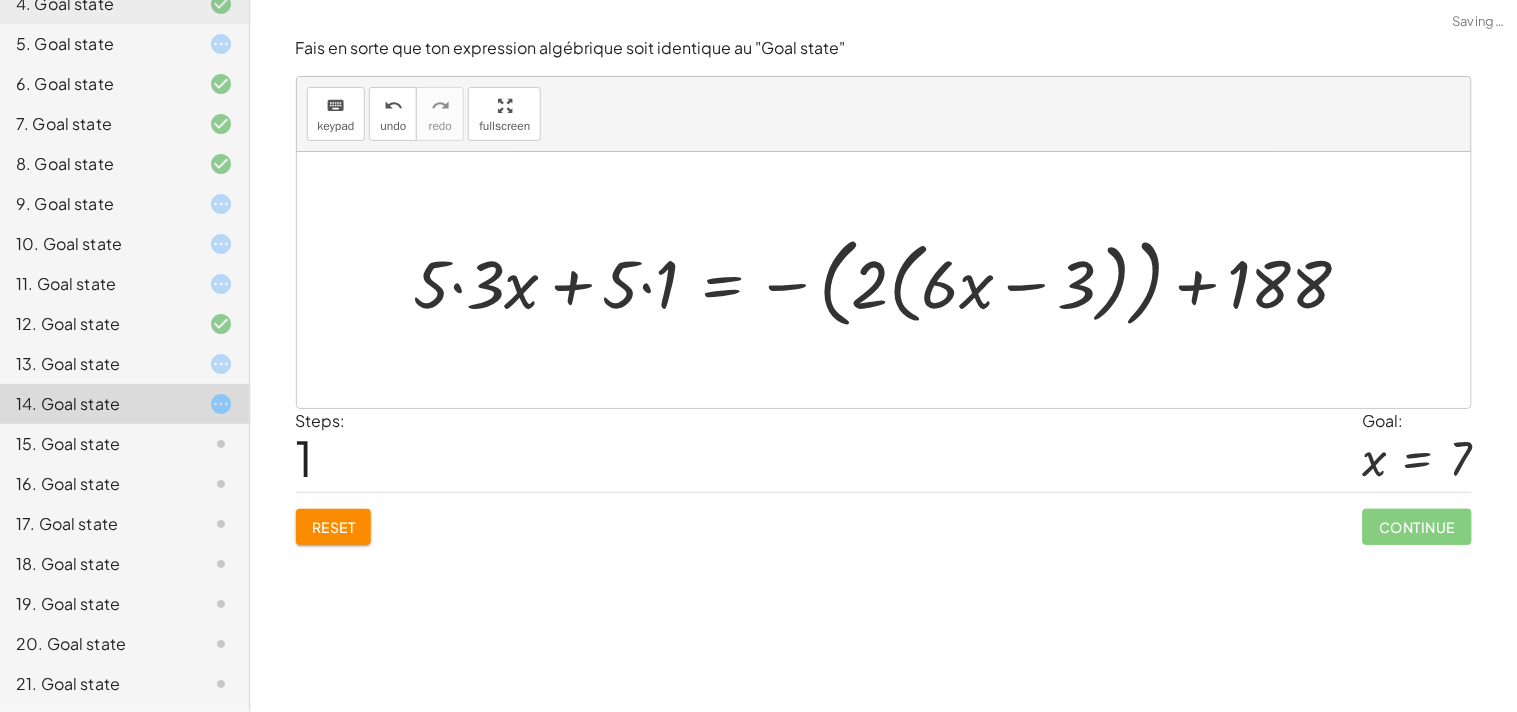 click at bounding box center (891, 280) 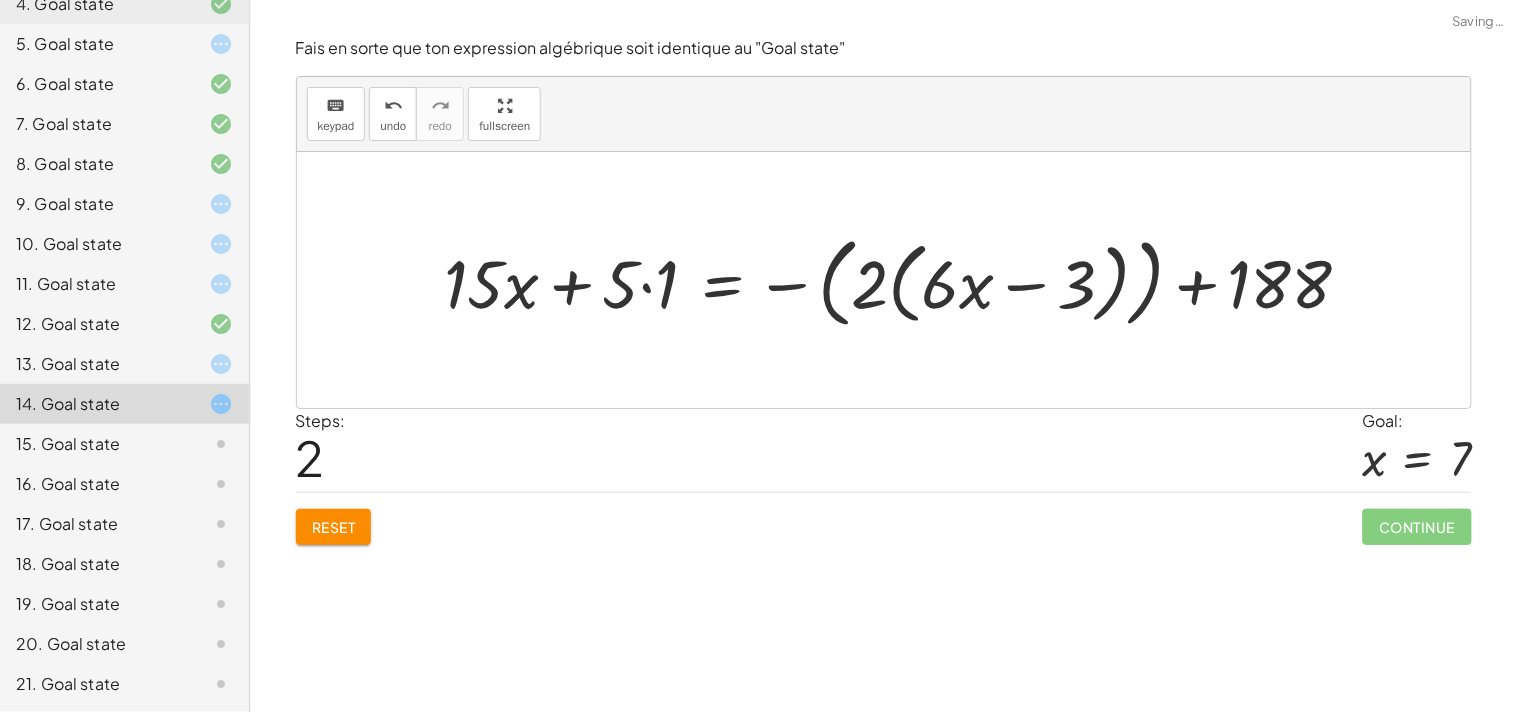 click at bounding box center [906, 280] 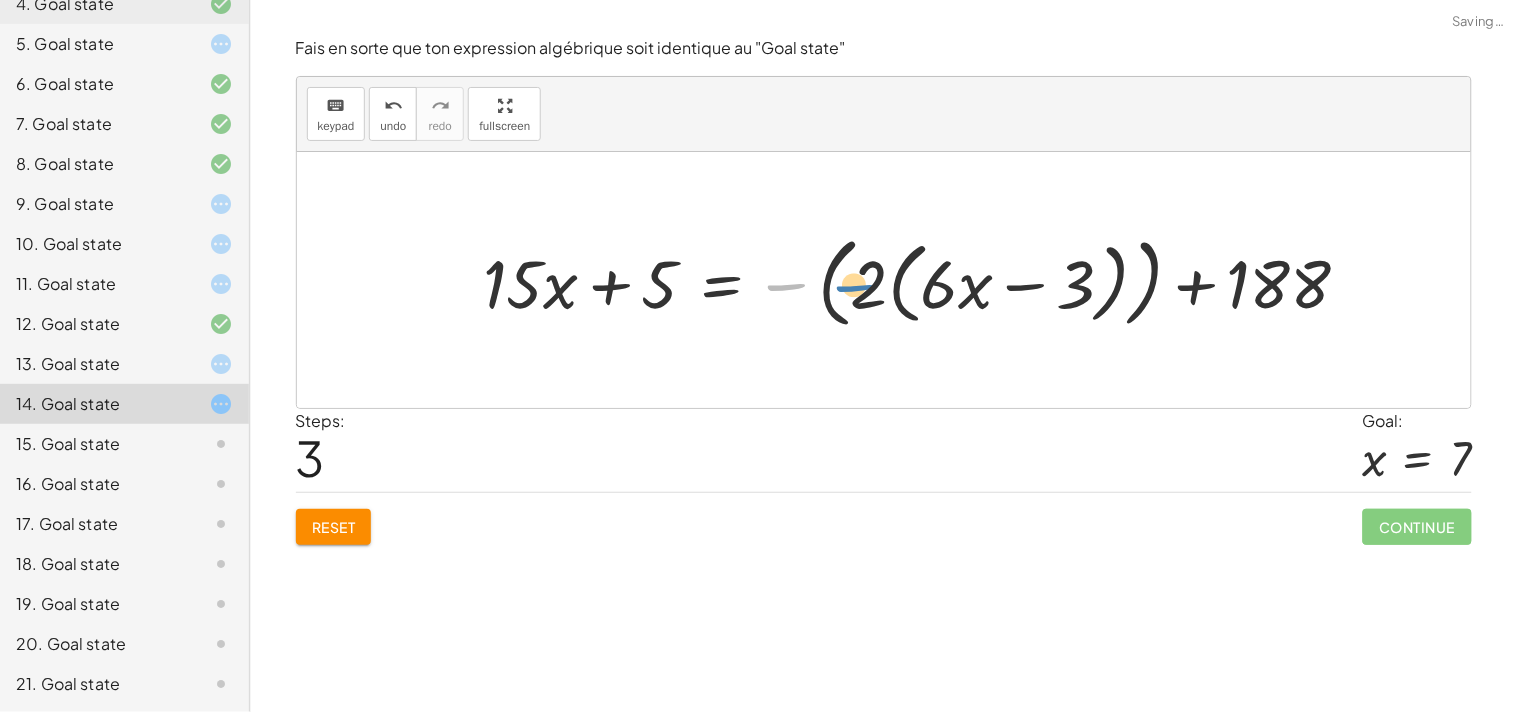 drag, startPoint x: 811, startPoint y: 285, endPoint x: 887, endPoint y: 290, distance: 76.1643 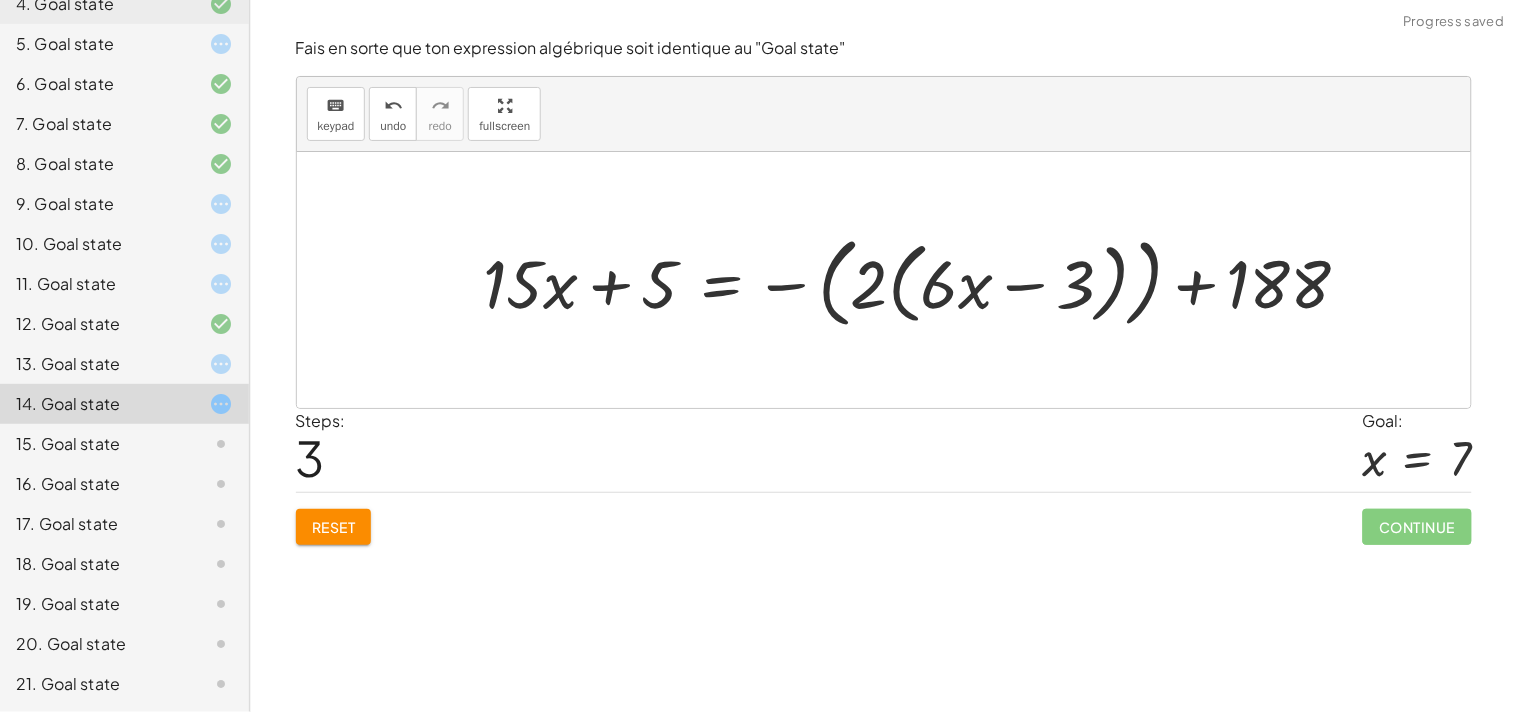 click at bounding box center [926, 280] 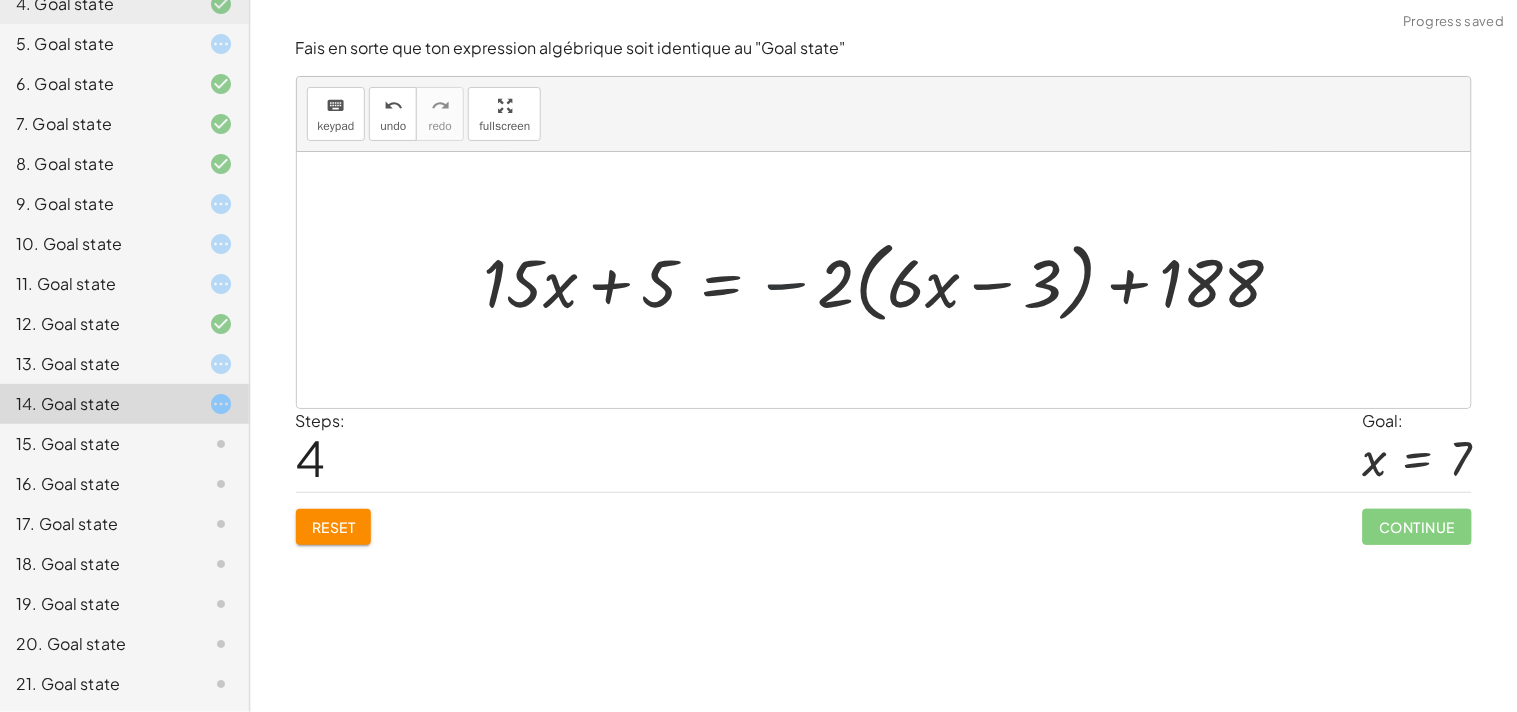 click at bounding box center [892, 280] 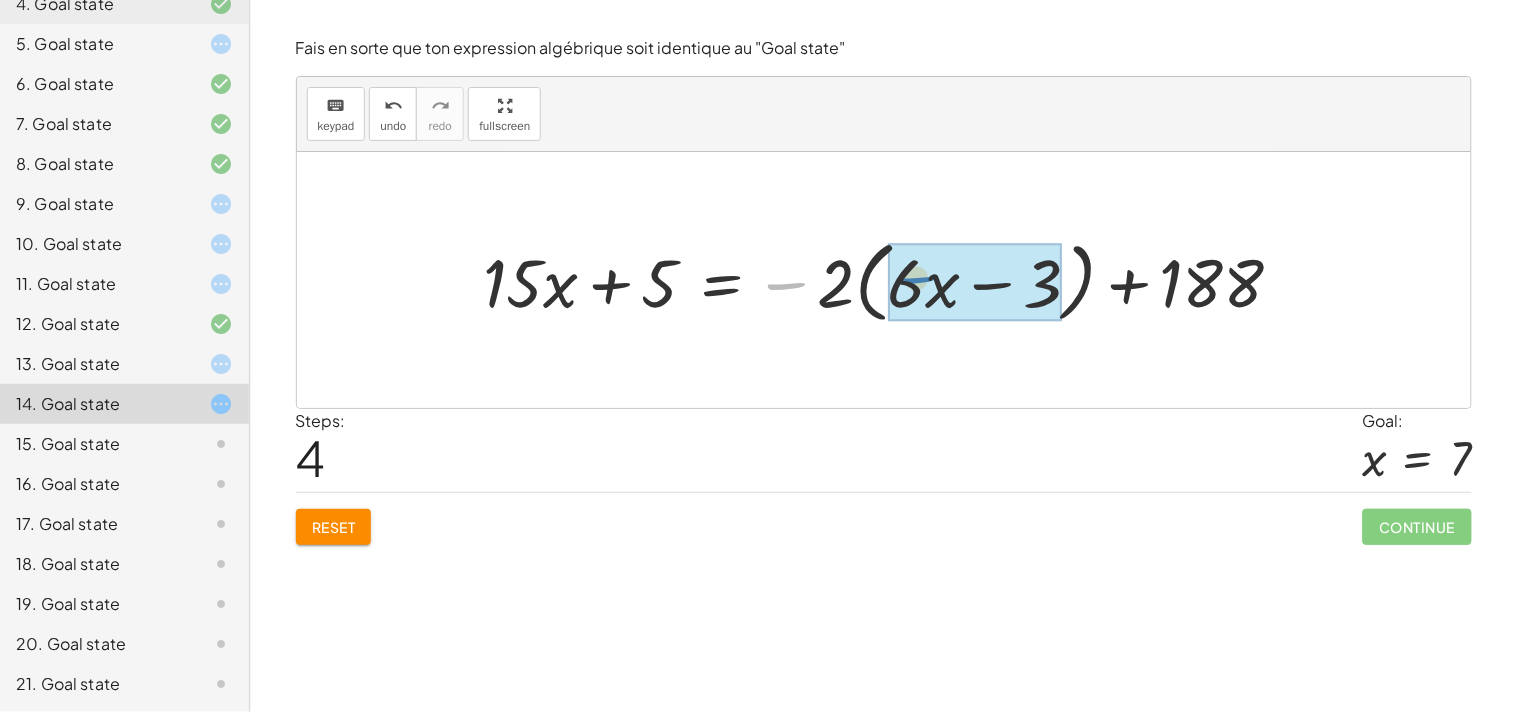 drag, startPoint x: 808, startPoint y: 290, endPoint x: 904, endPoint y: 284, distance: 96.18732 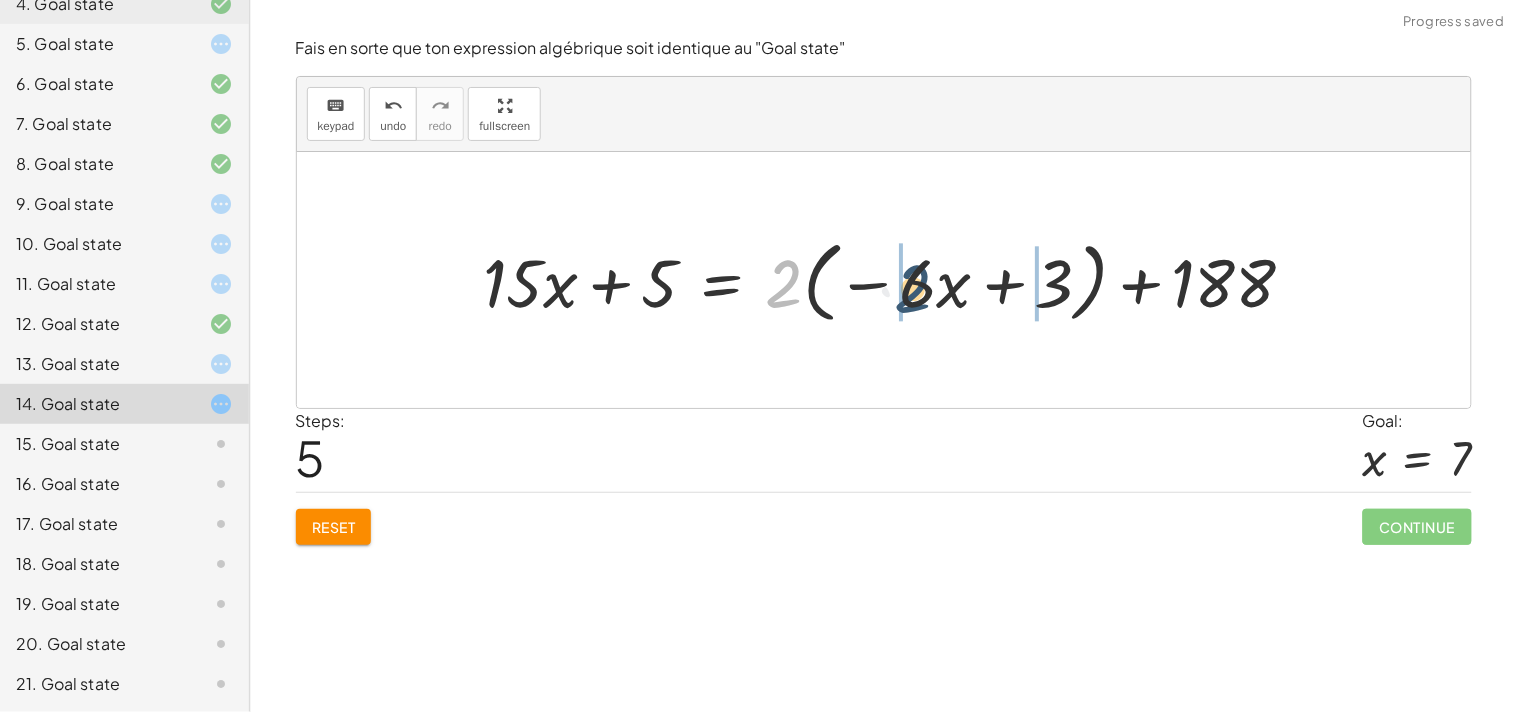 drag, startPoint x: 778, startPoint y: 287, endPoint x: 941, endPoint y: 296, distance: 163.24828 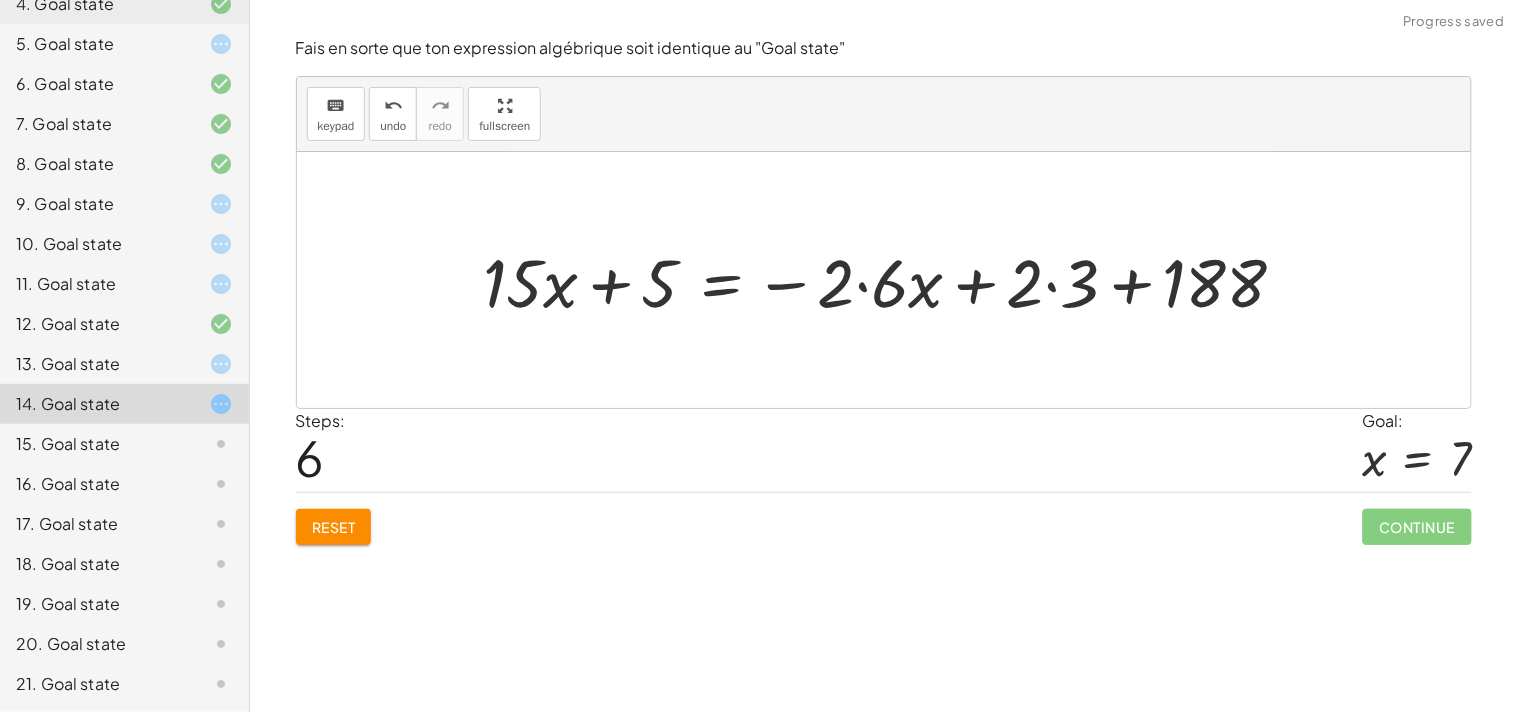 click at bounding box center [893, 280] 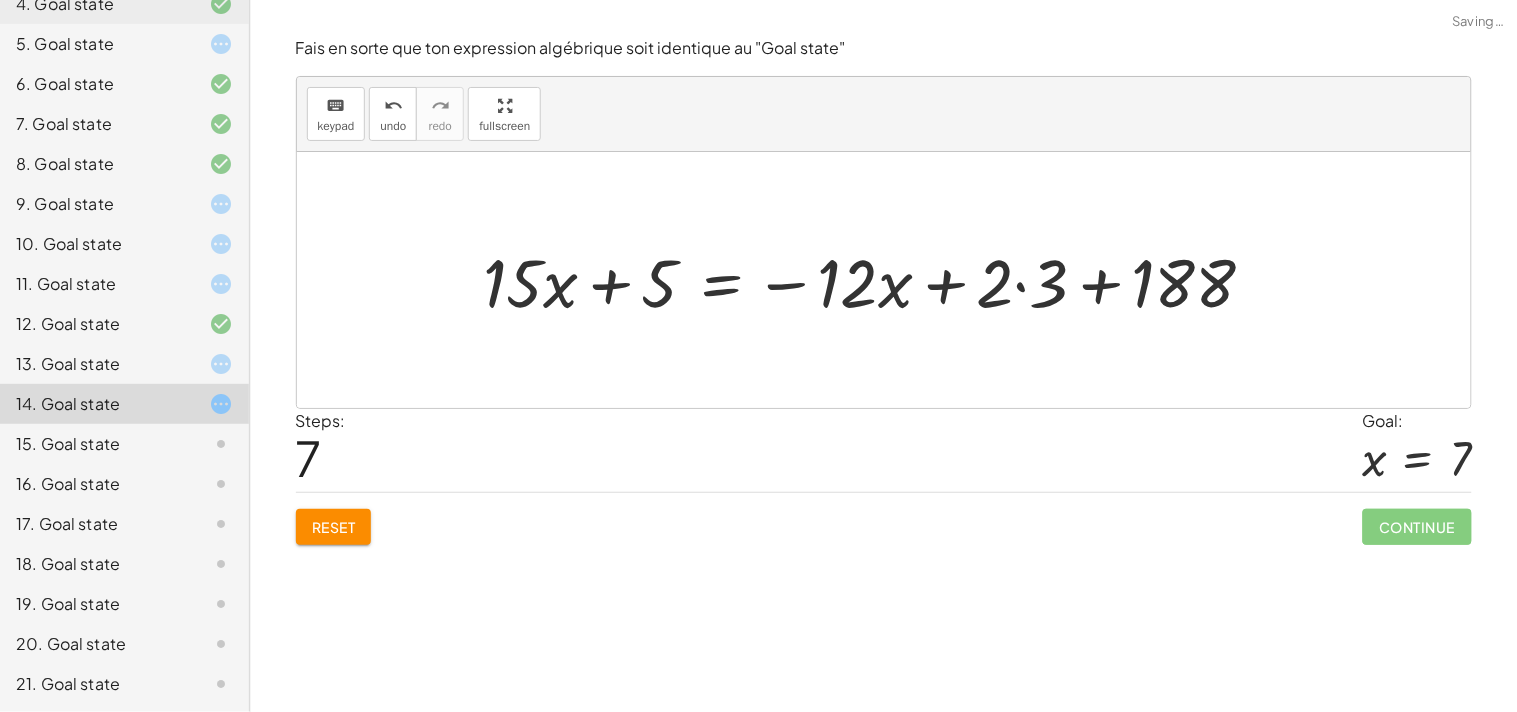 click at bounding box center (878, 280) 